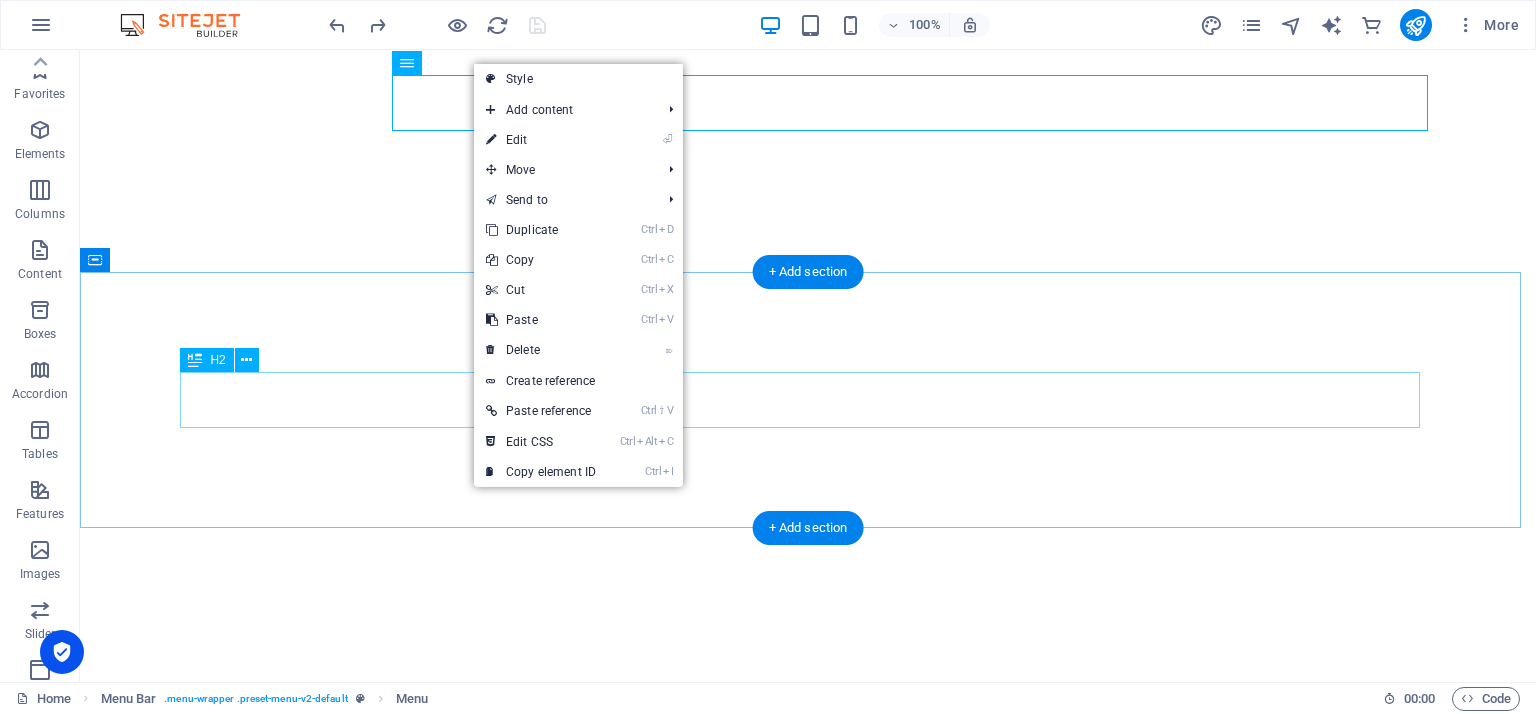 scroll, scrollTop: 0, scrollLeft: 0, axis: both 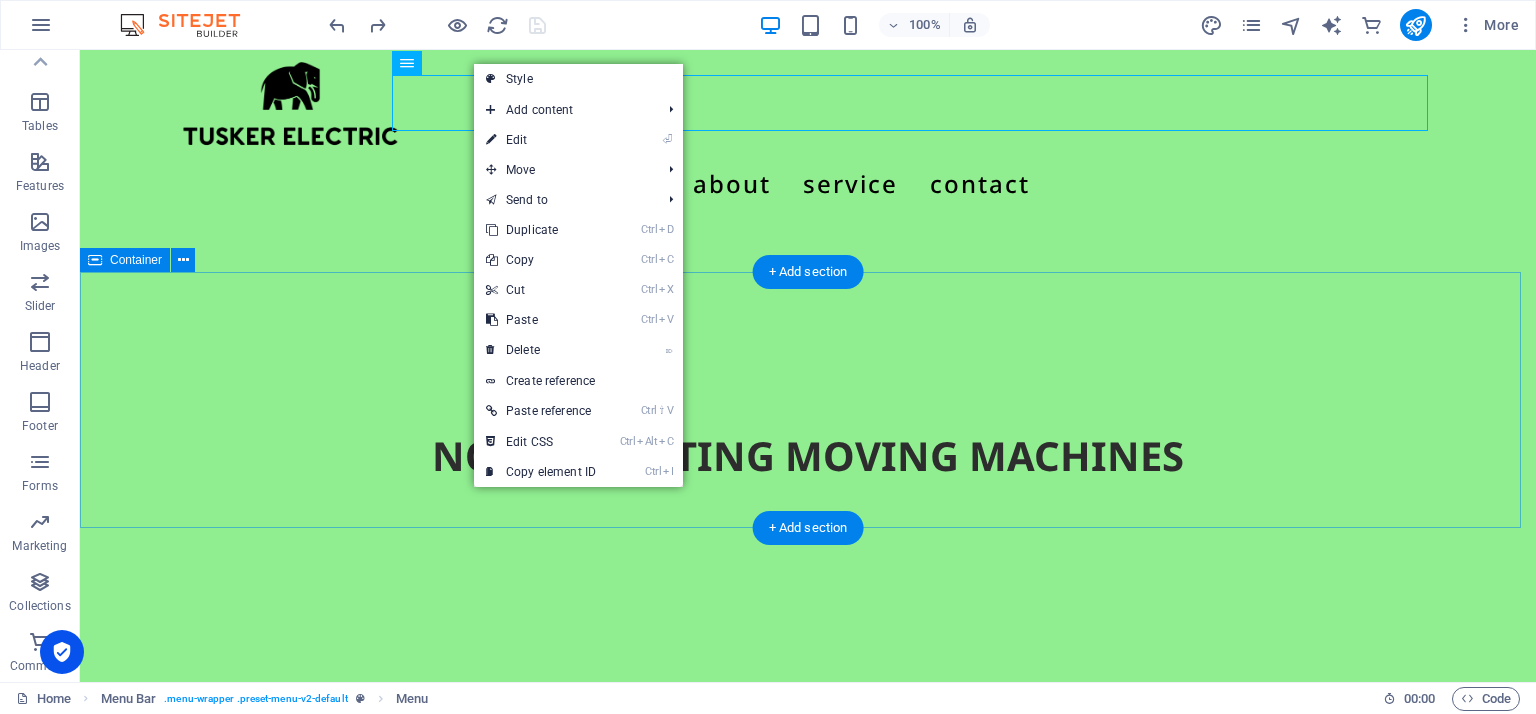 click on "NON-POLLUTING MOVING MACHINES" at bounding box center (808, 456) 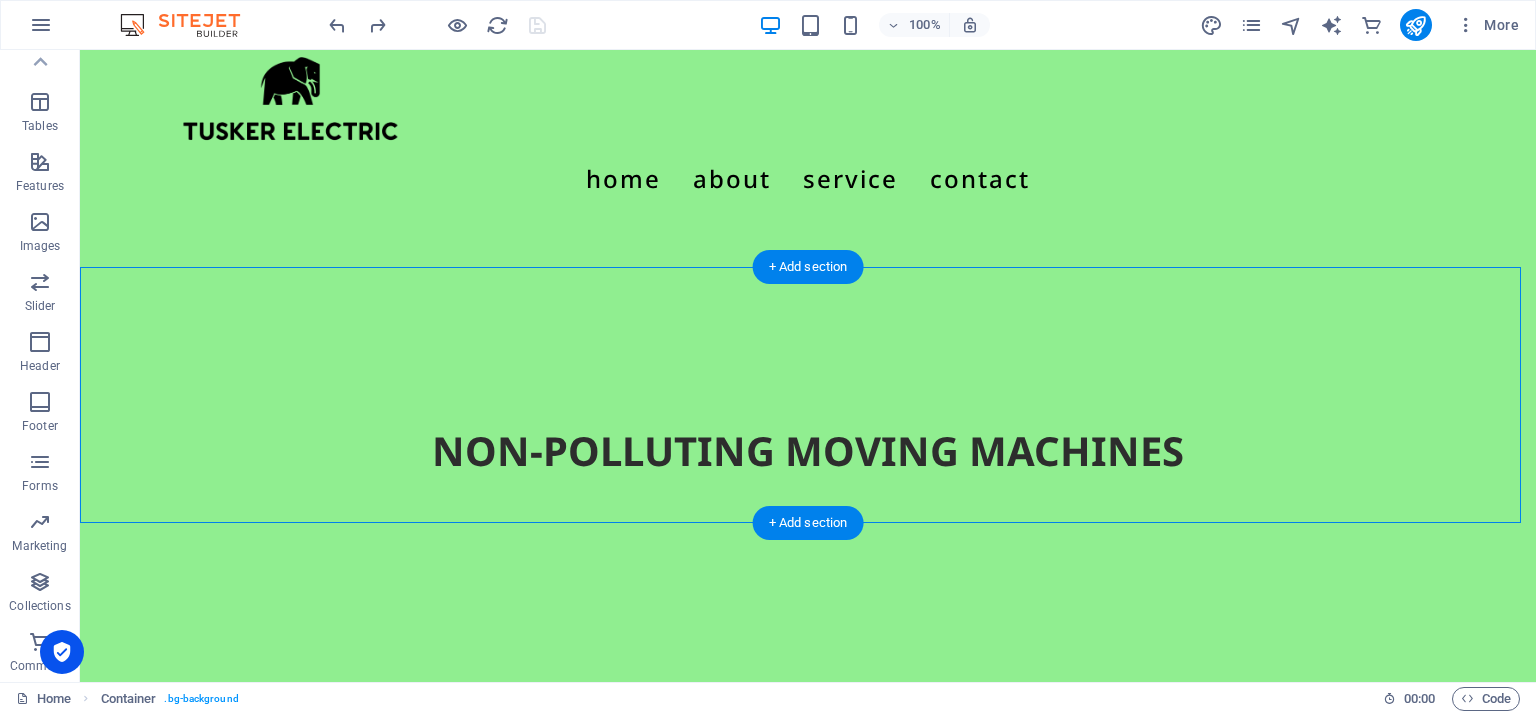 scroll, scrollTop: 0, scrollLeft: 0, axis: both 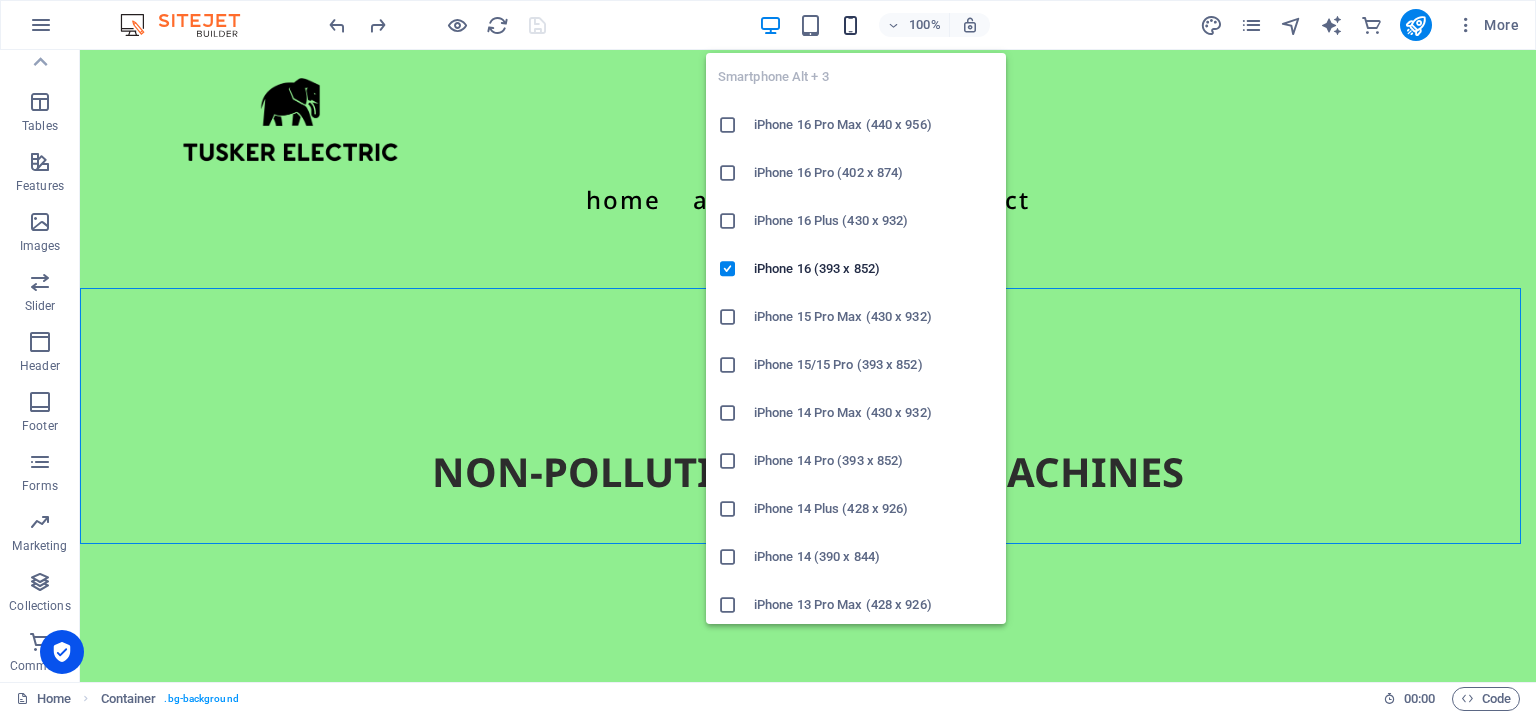click at bounding box center (850, 25) 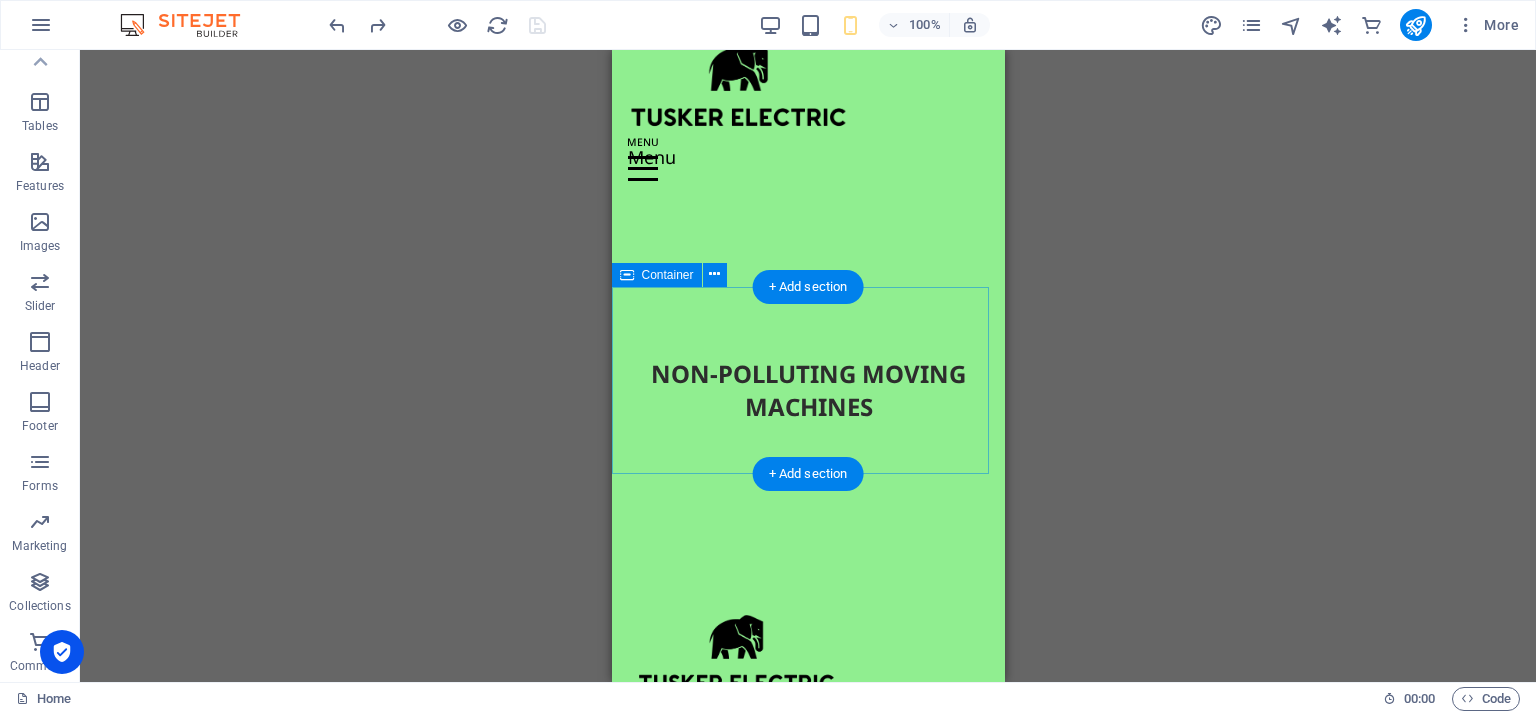 scroll, scrollTop: 0, scrollLeft: 0, axis: both 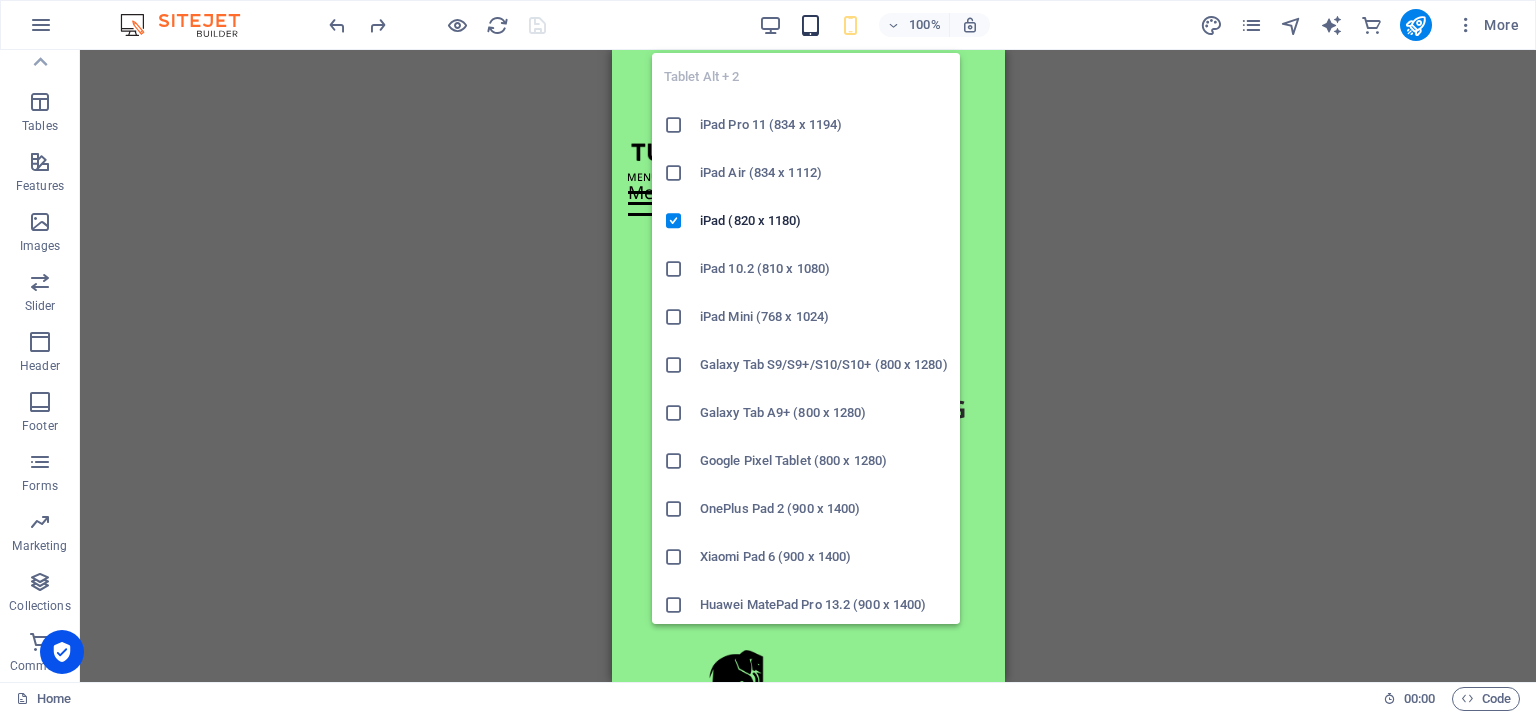 click at bounding box center (810, 25) 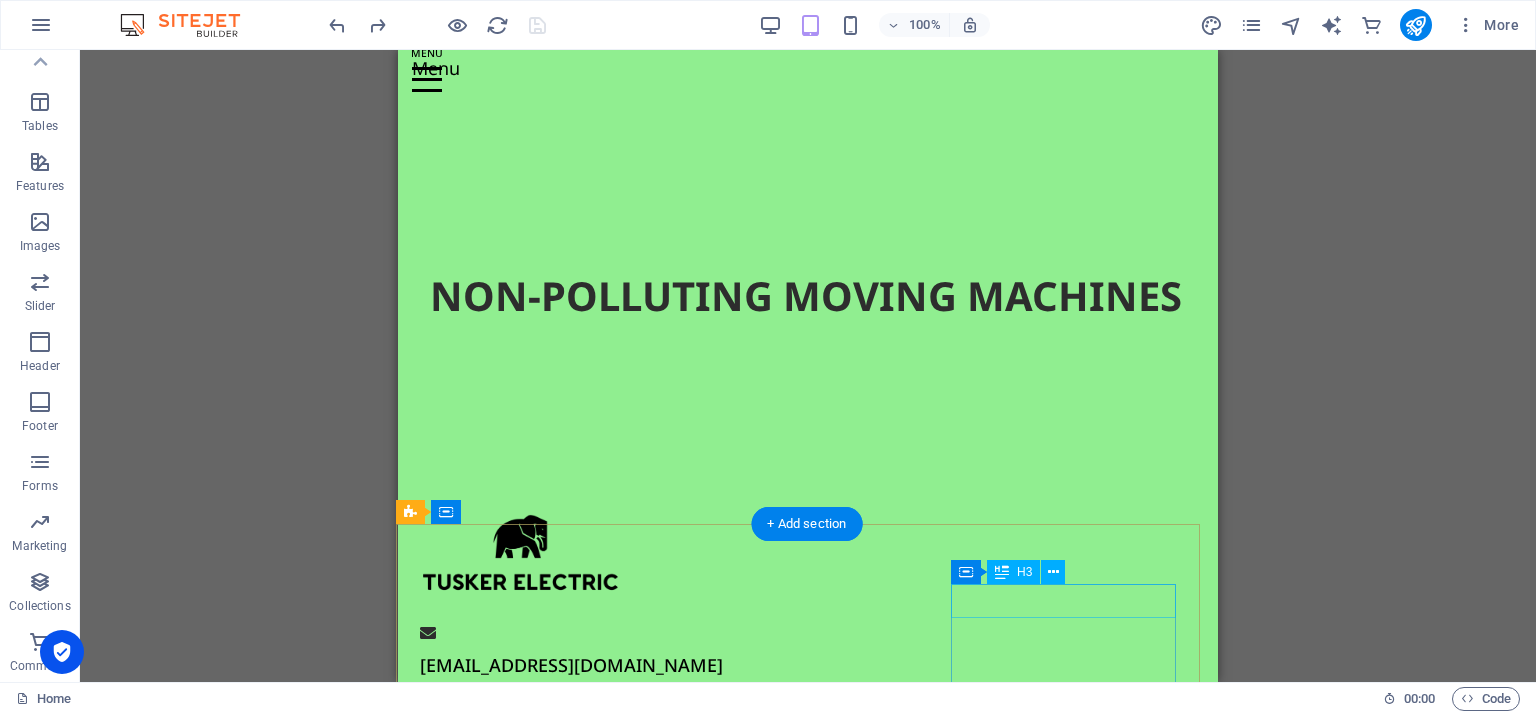 scroll, scrollTop: 0, scrollLeft: 2, axis: horizontal 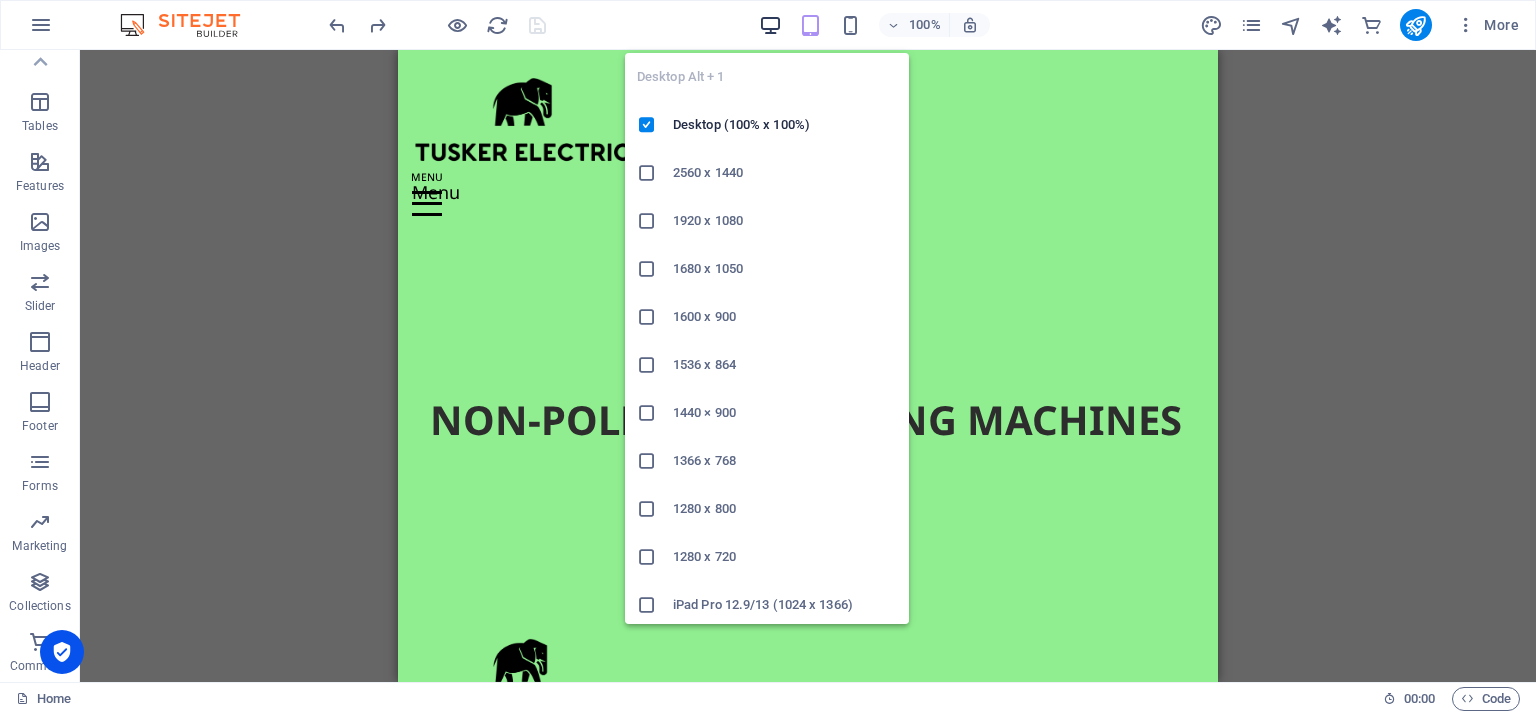click at bounding box center [770, 25] 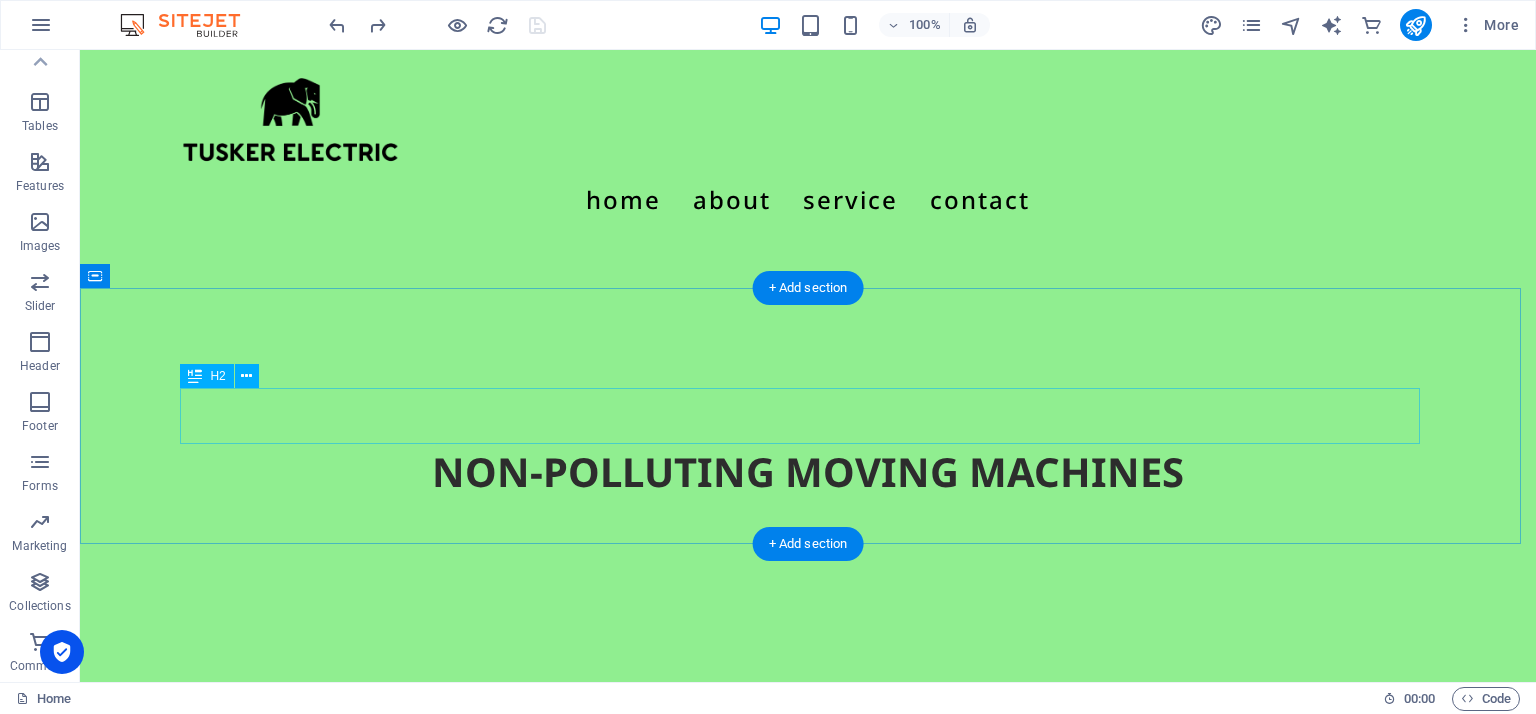 click on "NON-POLLUTING MOVING MACHINES" at bounding box center (808, 472) 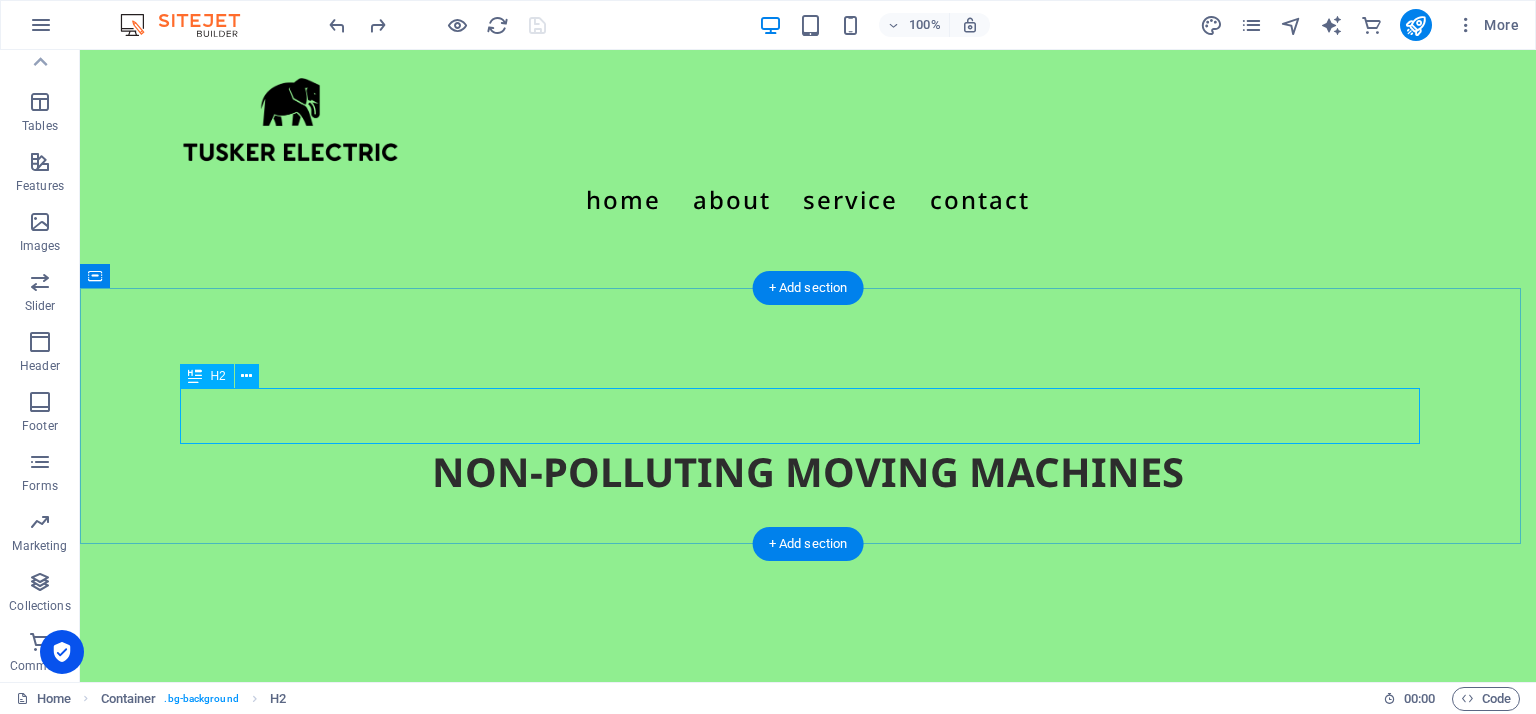 click on "NON-POLLUTING MOVING MACHINES" at bounding box center (808, 472) 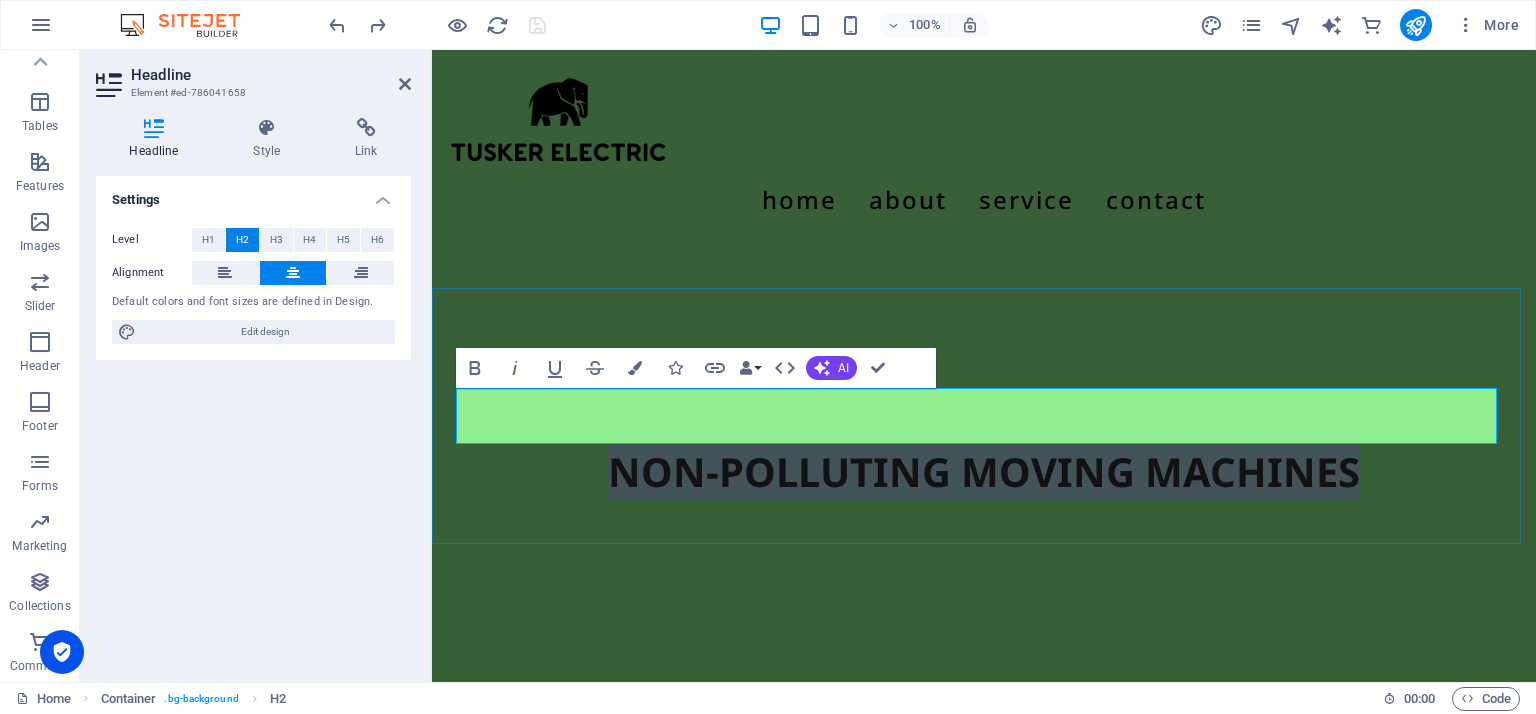 click on "NON-POLLUTING MOVING MACHINES" at bounding box center [984, 472] 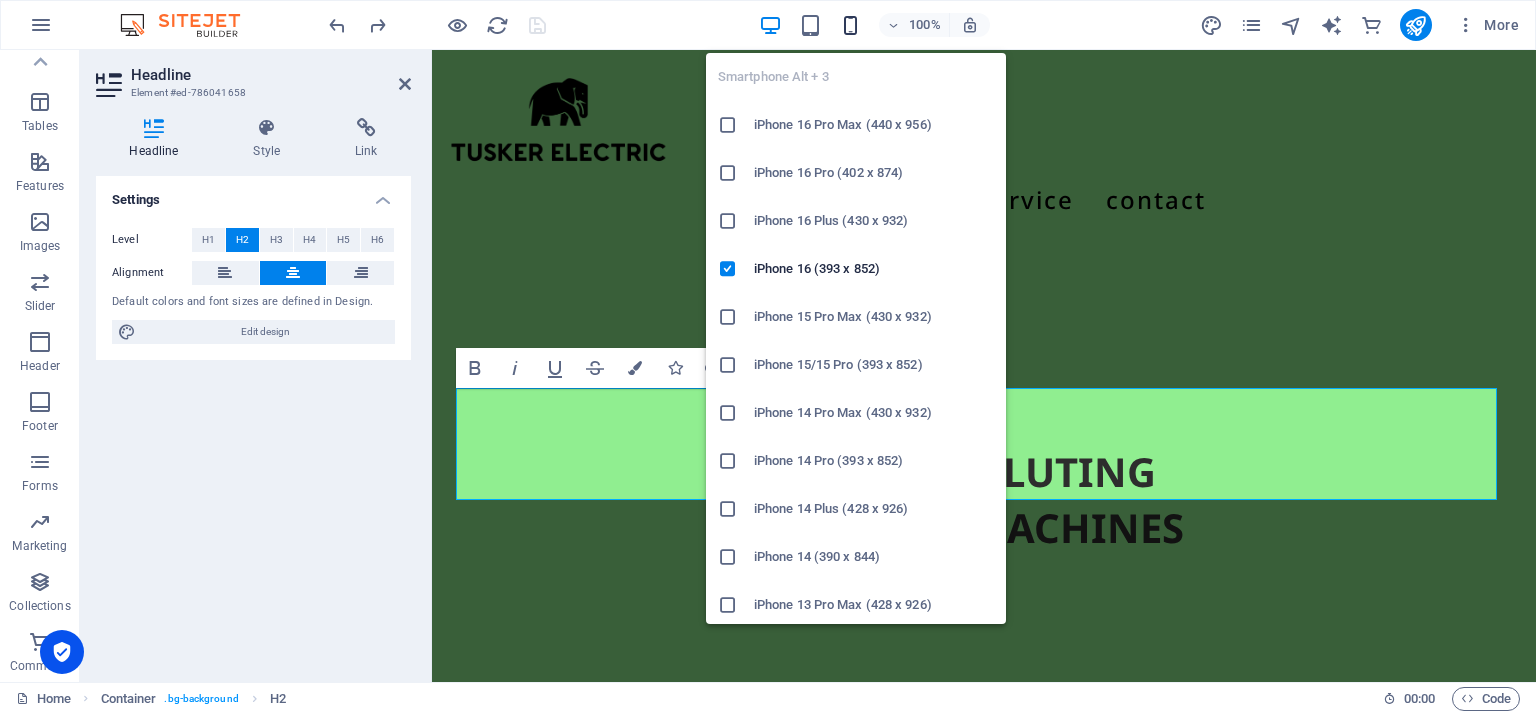 click at bounding box center [850, 25] 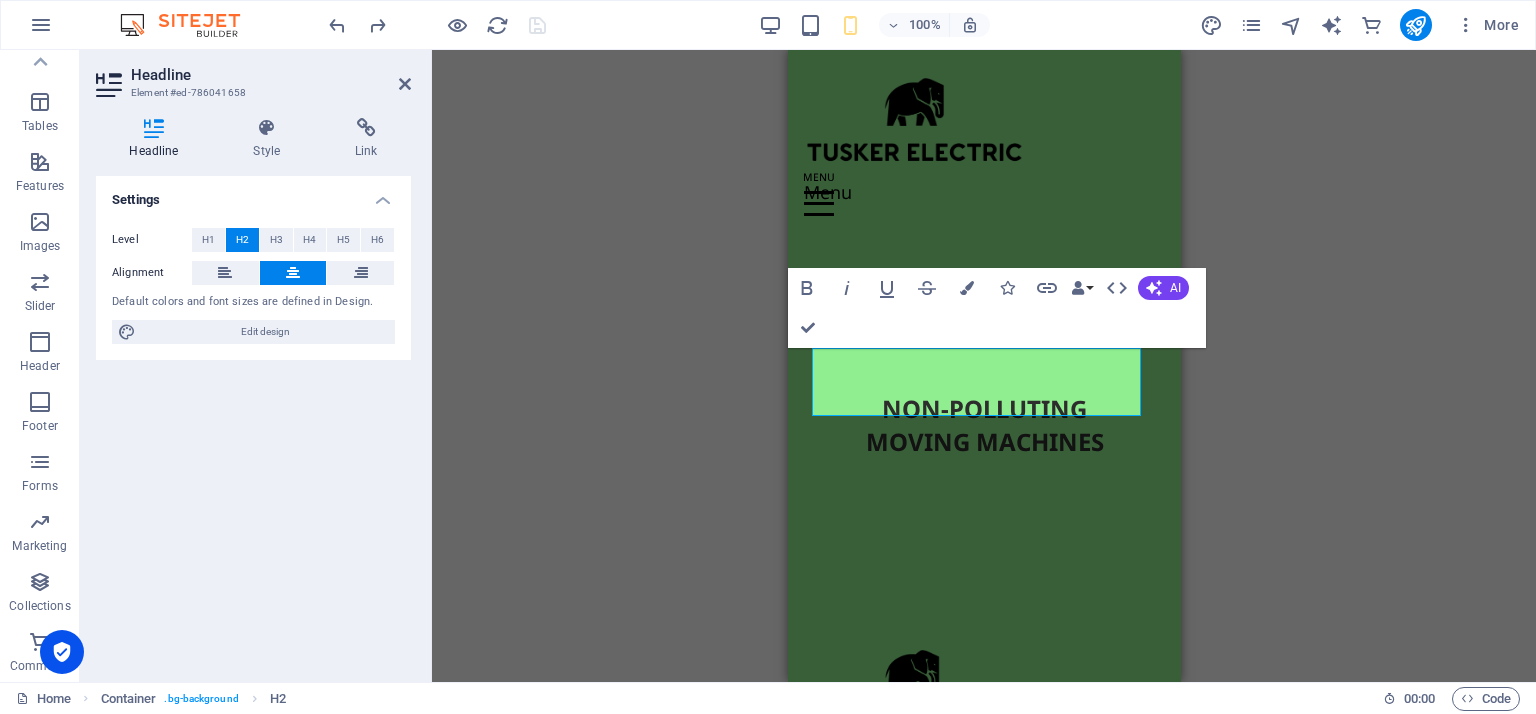 click on "Container   Spacer   Text   Text   Text   Container   Logo   Spacer   Menu Bar   Menu   Logo   Footer Frigg   Footer Frigg   Container   Text   Container   Text   Container   Text   Container   Logo   Icon   Container   Icon   Menu   Container   H3   Container   Spacer   Text   Text   Spacer   Icon   Icon   Container   Spacer   Text   Container   H3   Text   Text   Icon   Placeholder   Placeholder   H2   Icon   Menu Bar   HTML   Container   Logo   H2   Container   Logo   Footer Frigg   Footer Frigg   Container   Container   Icon   Icon   Menu   Spacer   Container   H3   Container   Container   Spacer   Menu   Text   Text   Placeholder   Container   Spacer   Container   Text   Text   Container   H3 Bold Italic Underline Strikethrough Colors Icons Link Data Bindings Company First name Last name Street ZIP code City Email Phone Mobile Fax Custom field 1 Custom field 2 Custom field 3 Custom field 4 Custom field 5 Custom field 6 HTML AI Improve Make shorter Make longer Fix spelling & grammar" at bounding box center (984, 366) 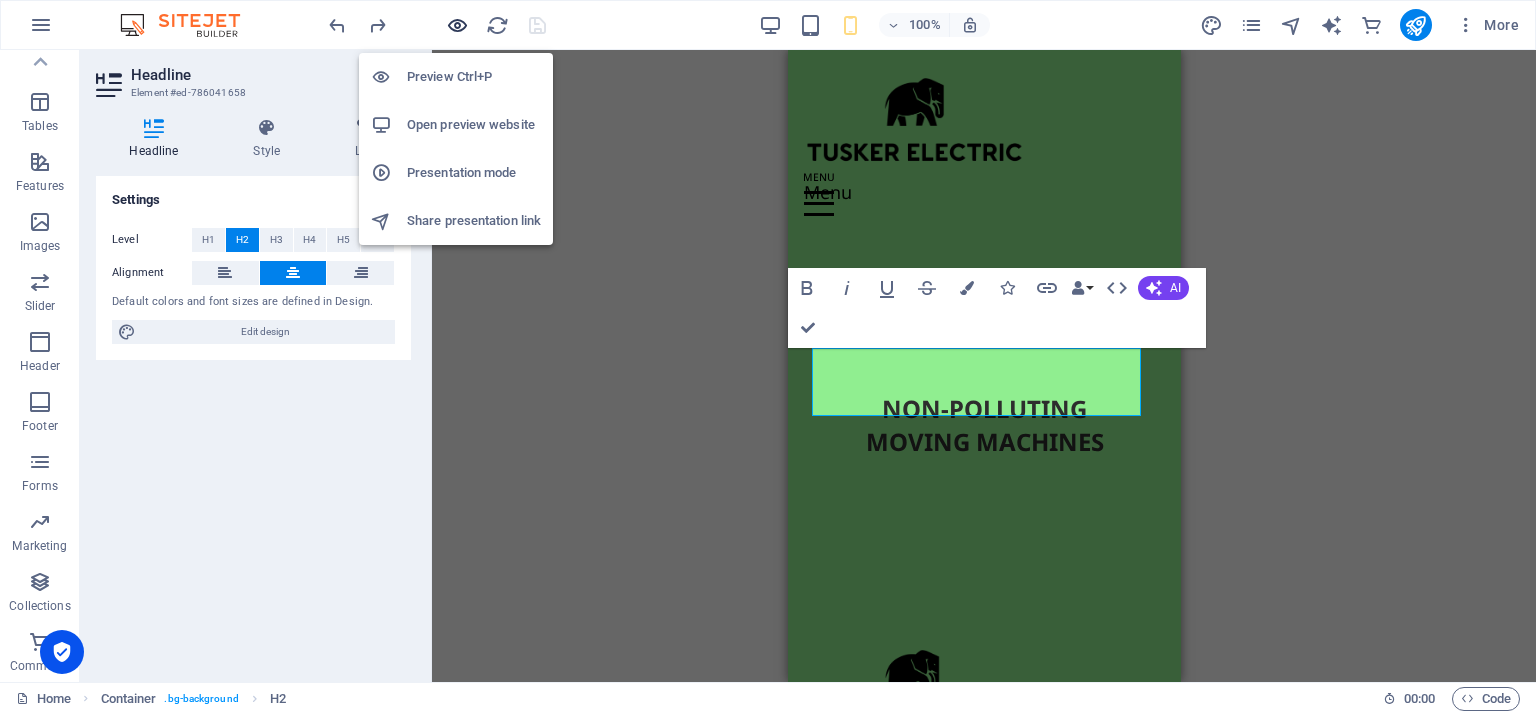 click at bounding box center [457, 25] 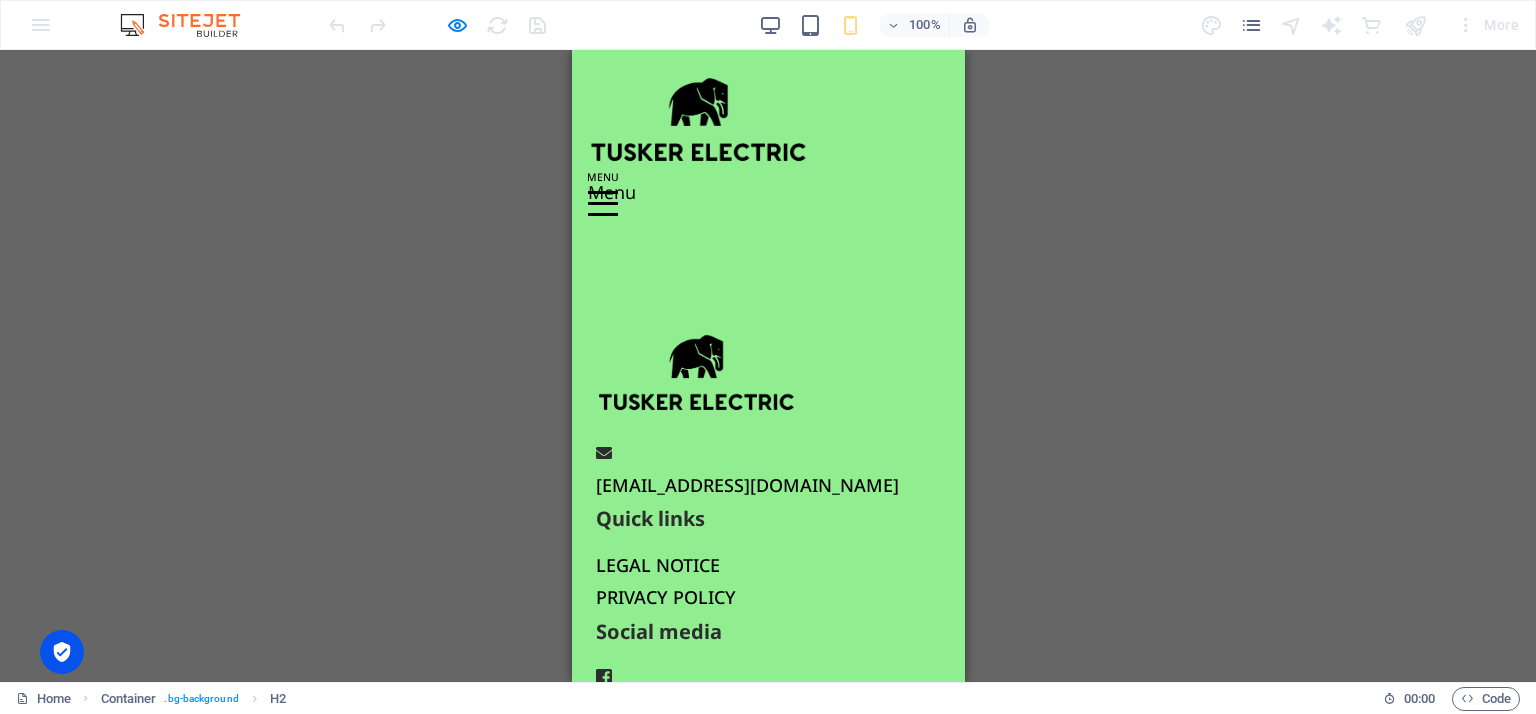 scroll, scrollTop: 0, scrollLeft: 0, axis: both 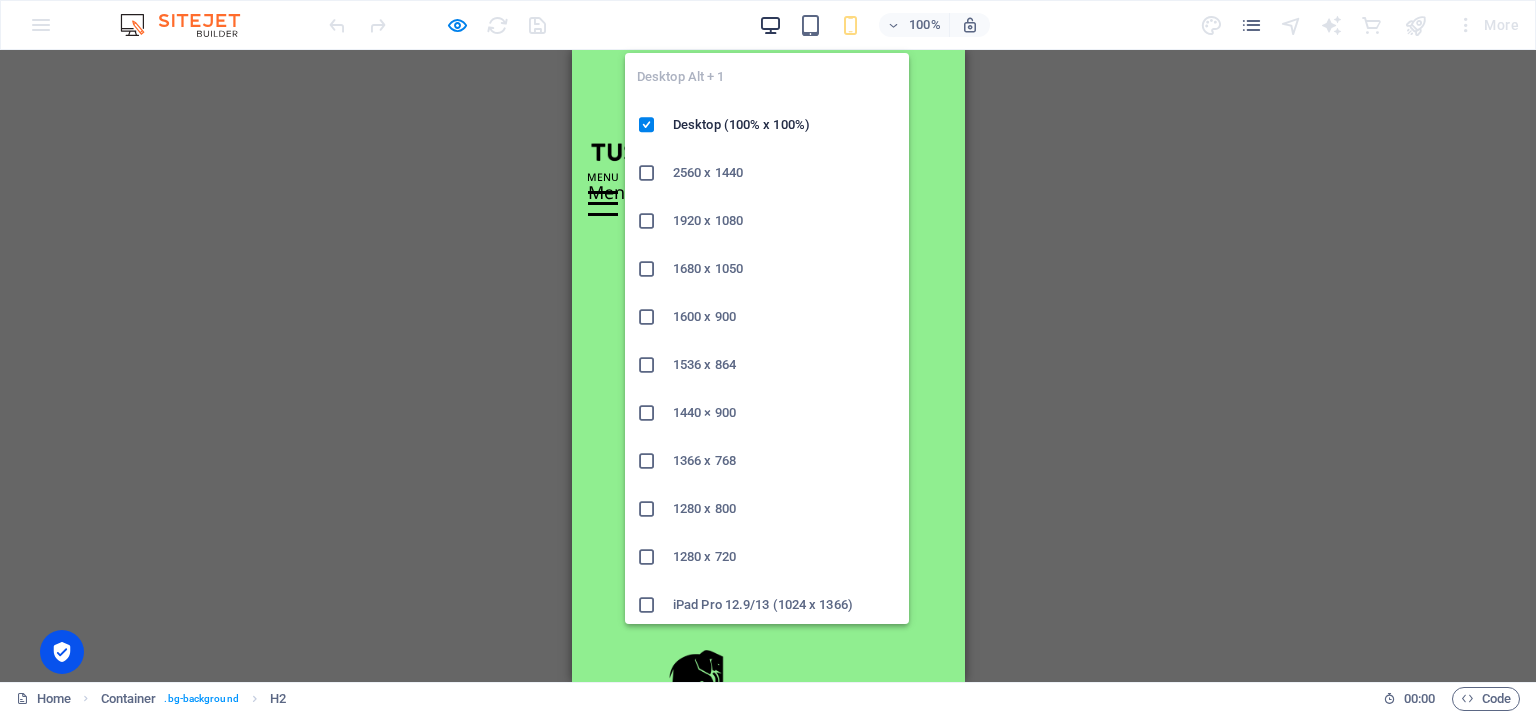click at bounding box center [770, 25] 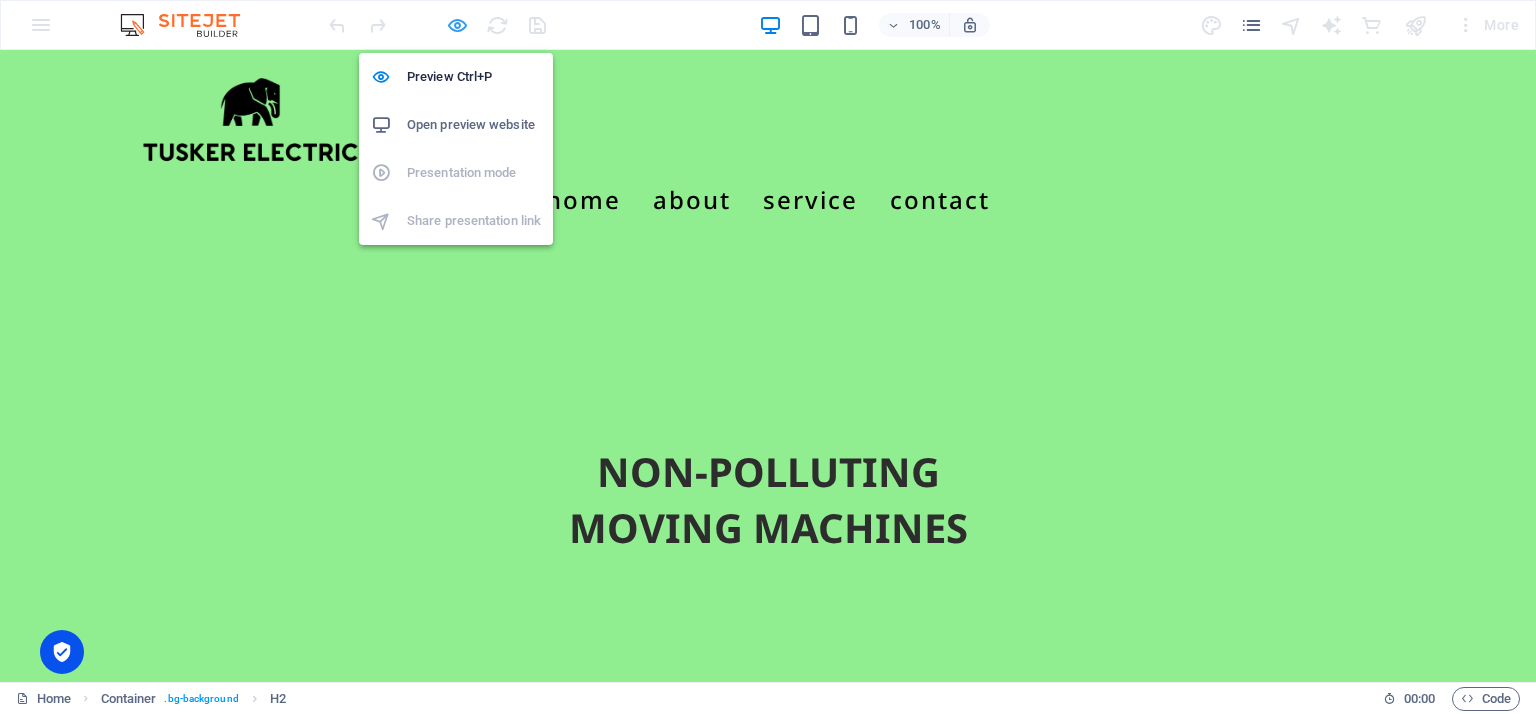 click at bounding box center [457, 25] 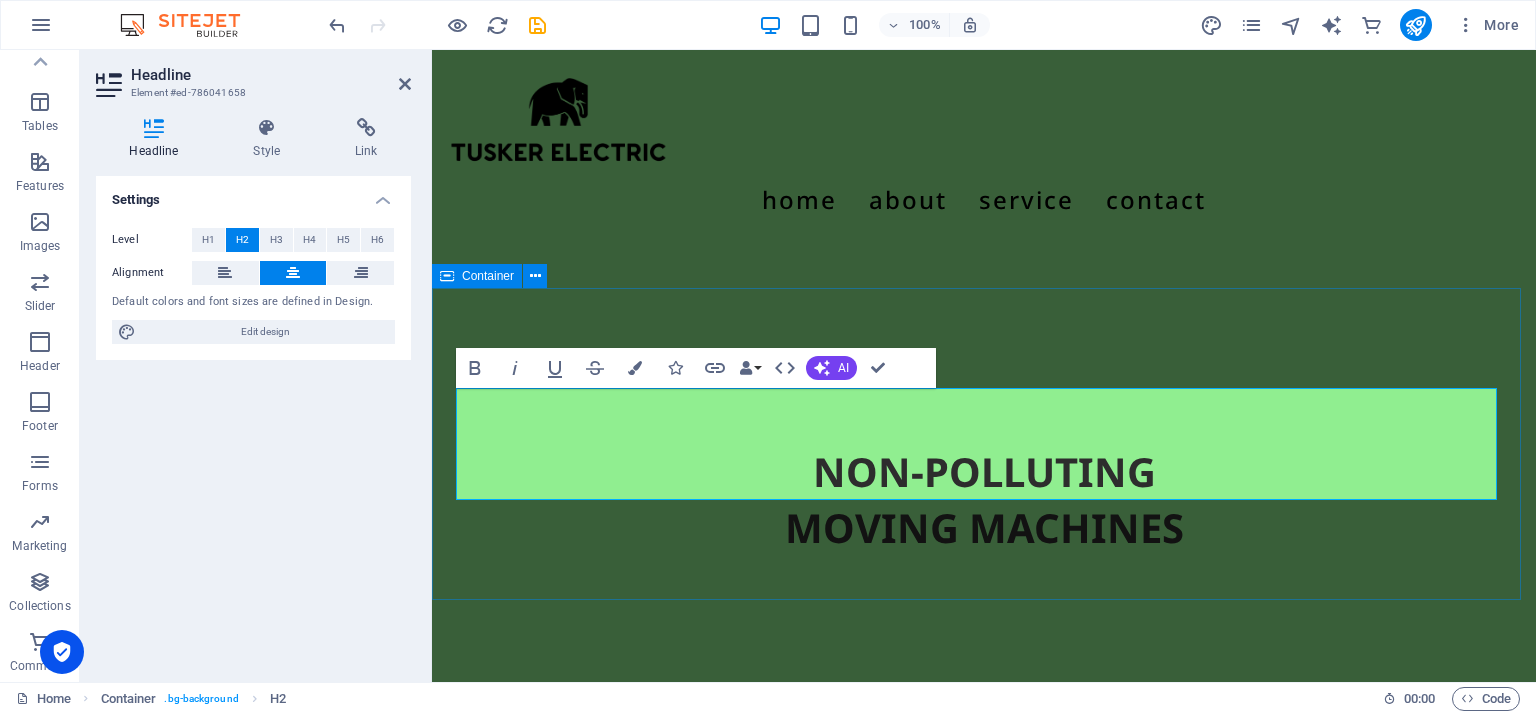 click on "NON-POLLUTING MOVING MACHINES" at bounding box center (984, 500) 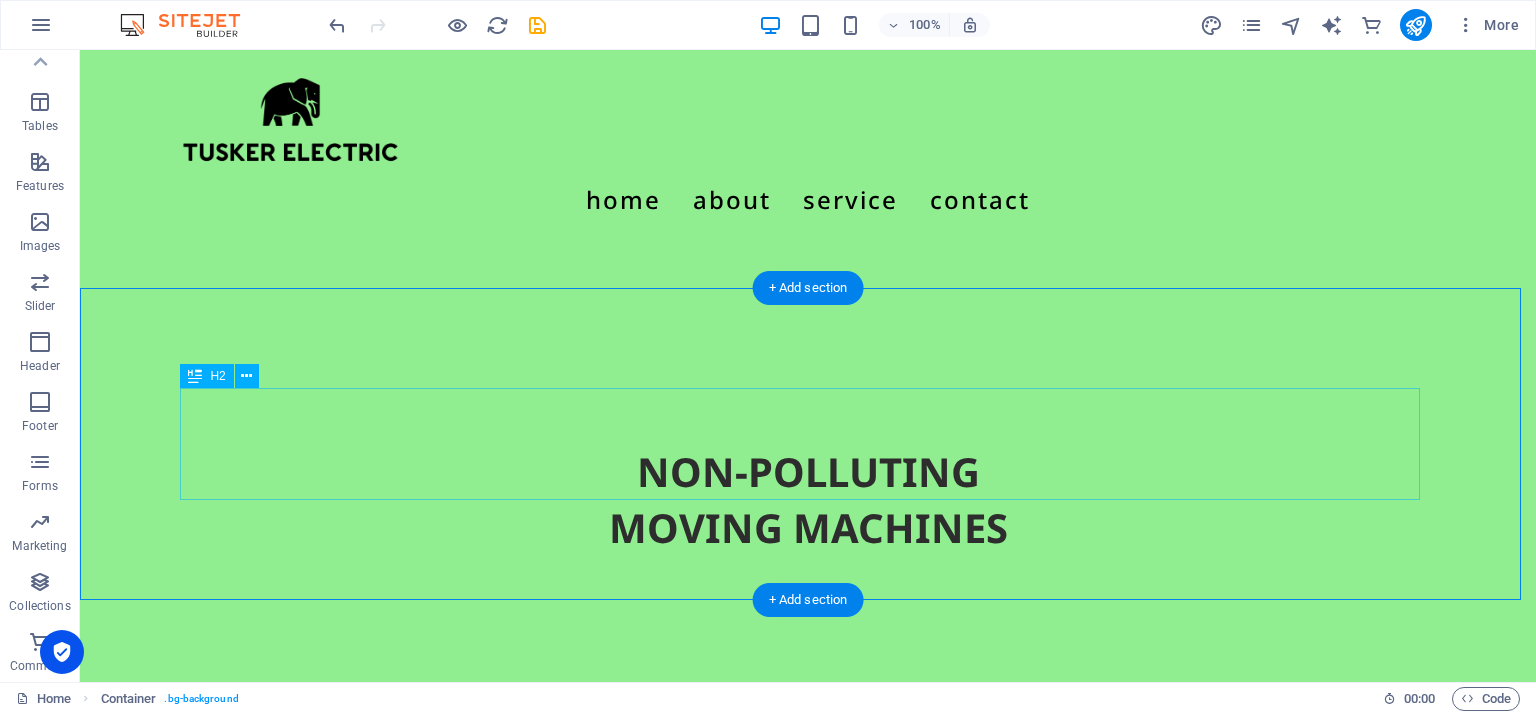 click on "NON-POLLUTING MOVING MACHINES" at bounding box center (808, 500) 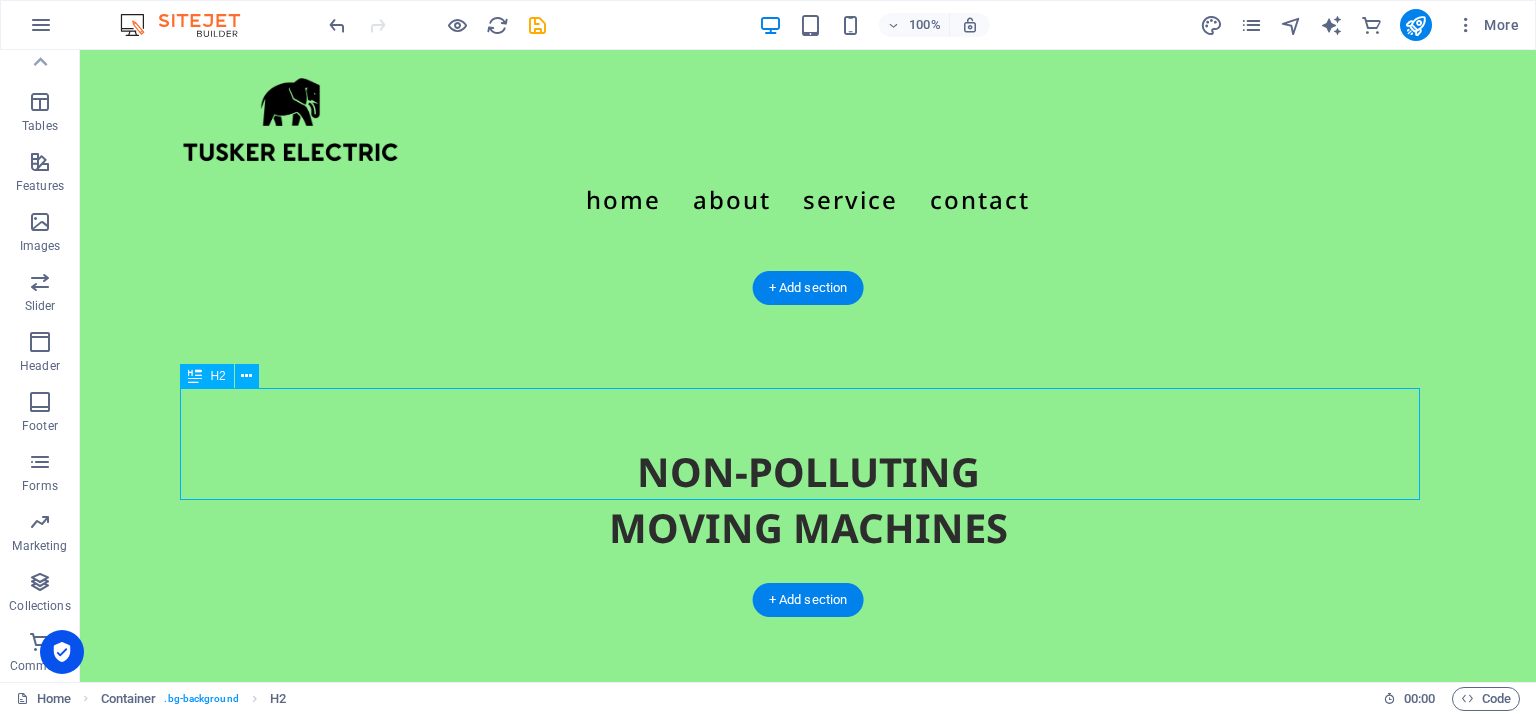 click on "NON-POLLUTING MOVING MACHINES" at bounding box center [808, 500] 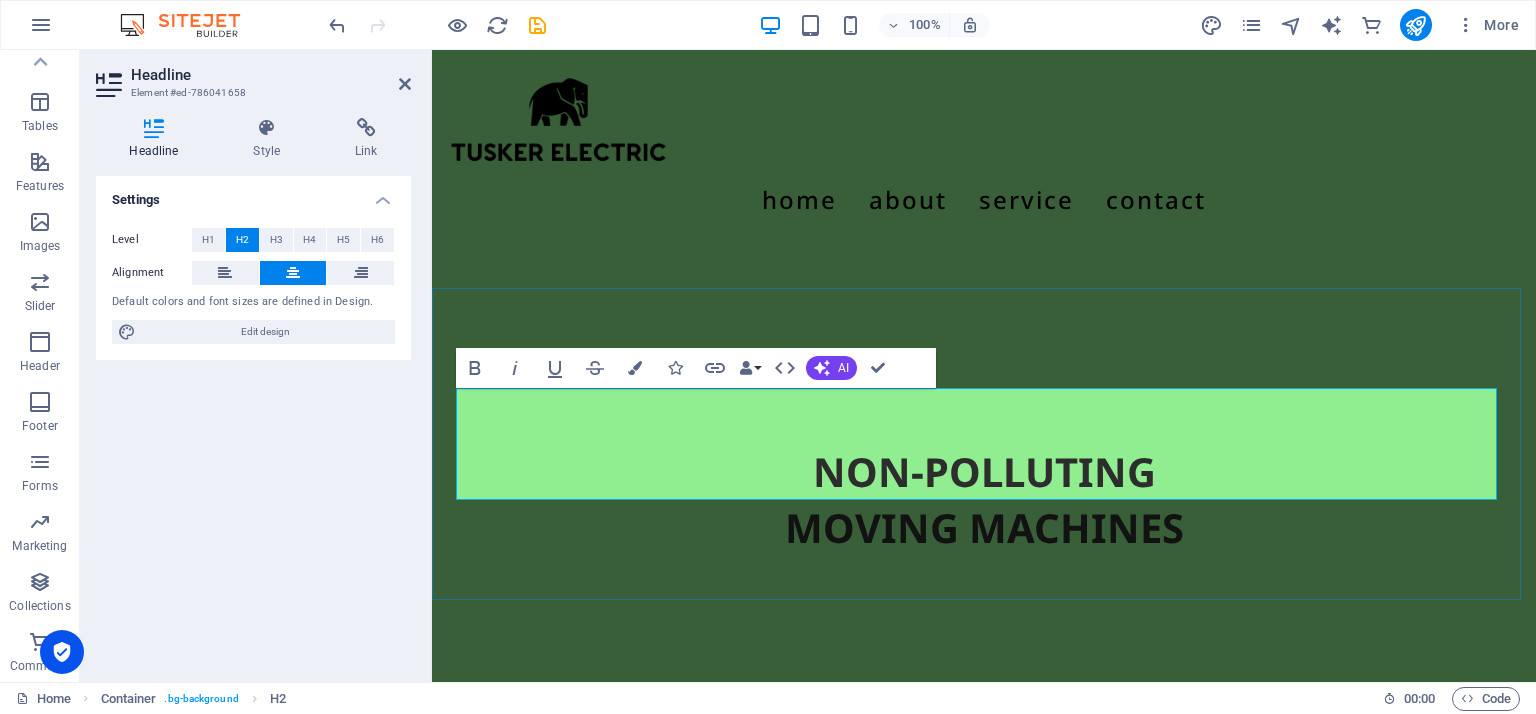 click on "NON-POLLUTING MOVING MACHINES" at bounding box center (984, 500) 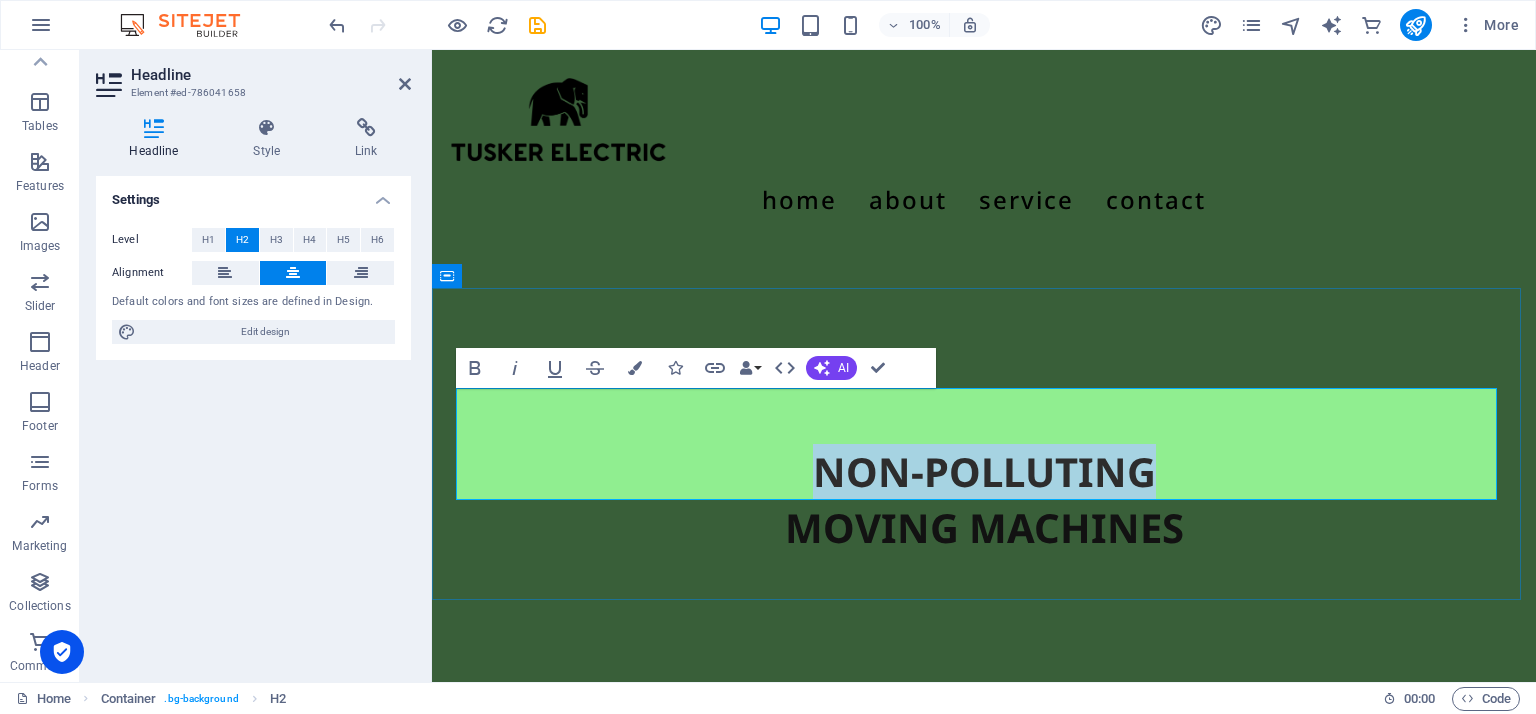 drag, startPoint x: 807, startPoint y: 411, endPoint x: 1139, endPoint y: 398, distance: 332.25443 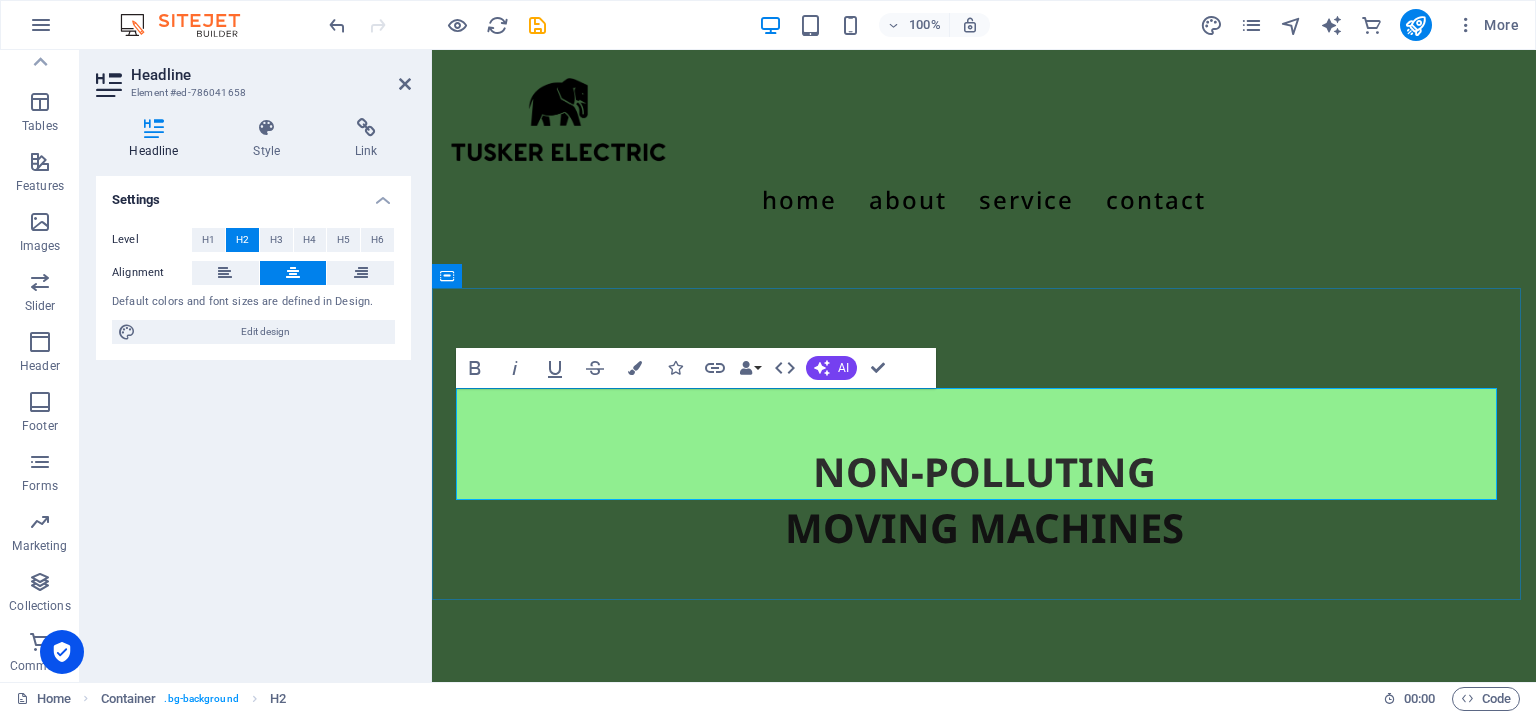 type 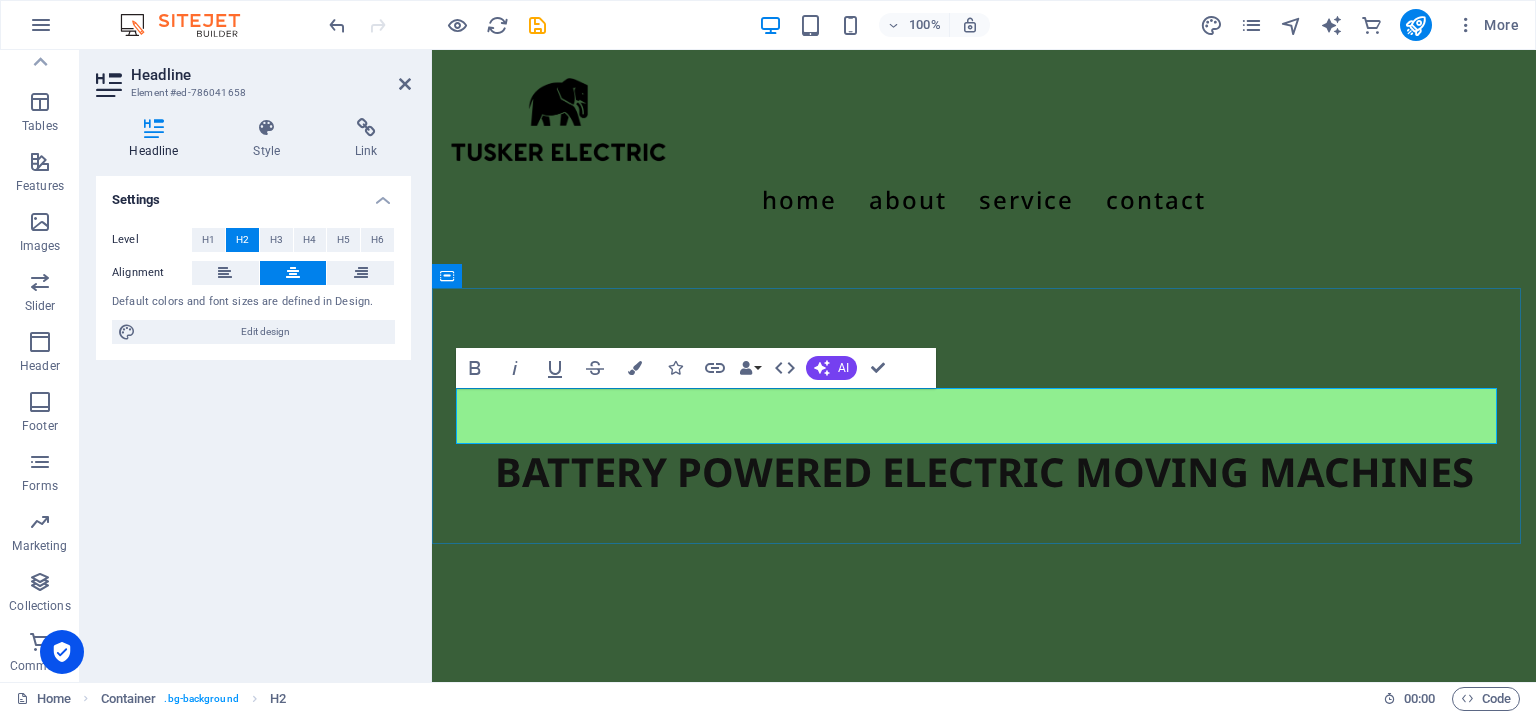 click on "BATTERY POWERED ELECTRIC MOVING MACHINES" at bounding box center (984, 472) 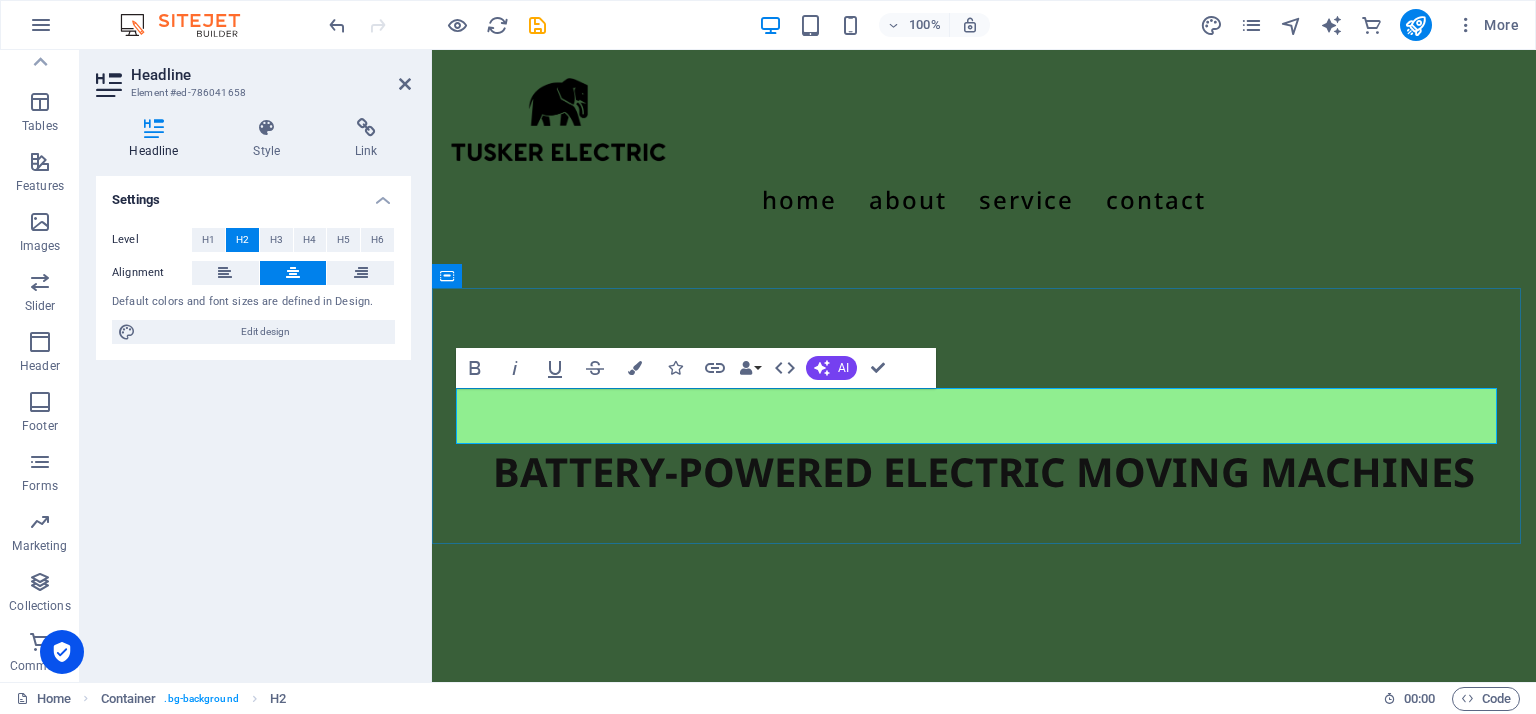 click on "BATTERY-POWERED ELECTRIC MOVING MACHINES" at bounding box center (984, 472) 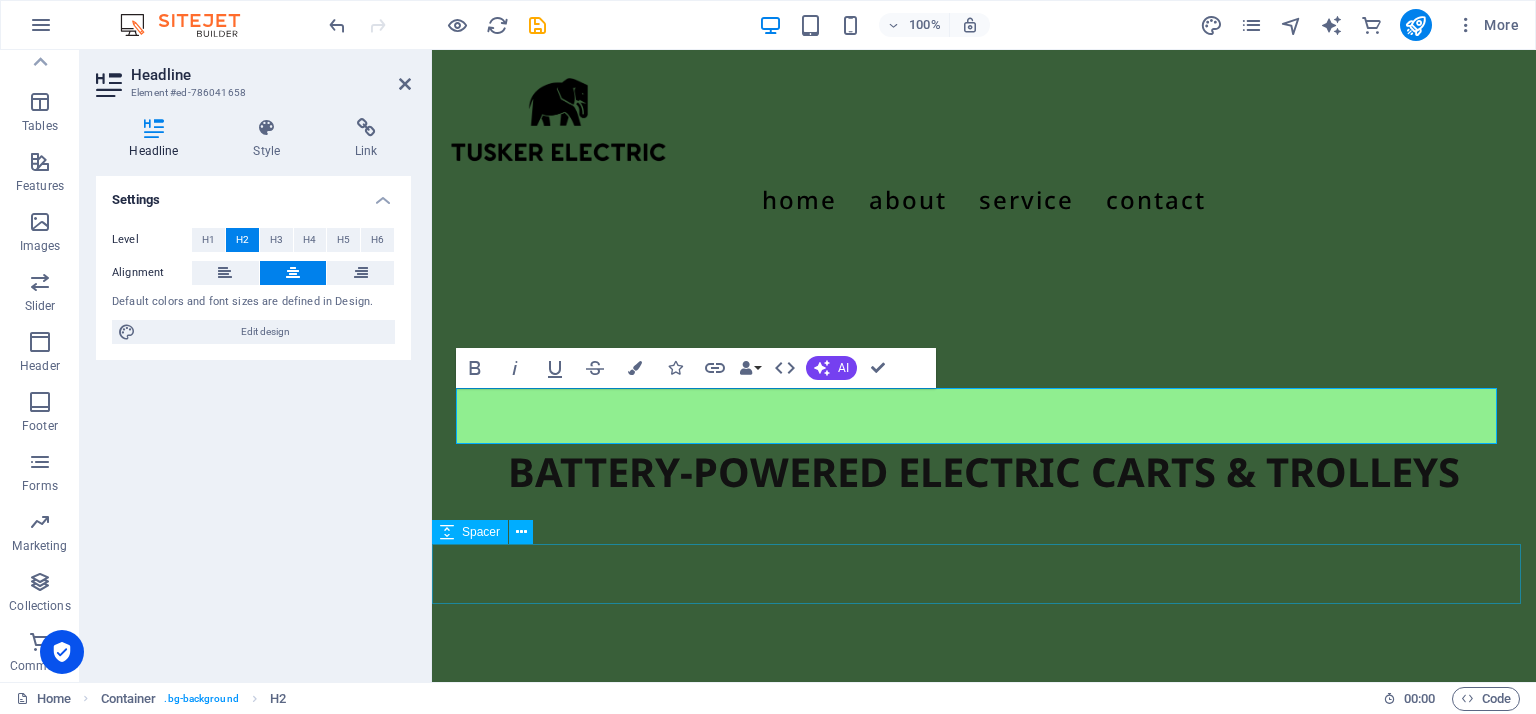 click at bounding box center (984, 630) 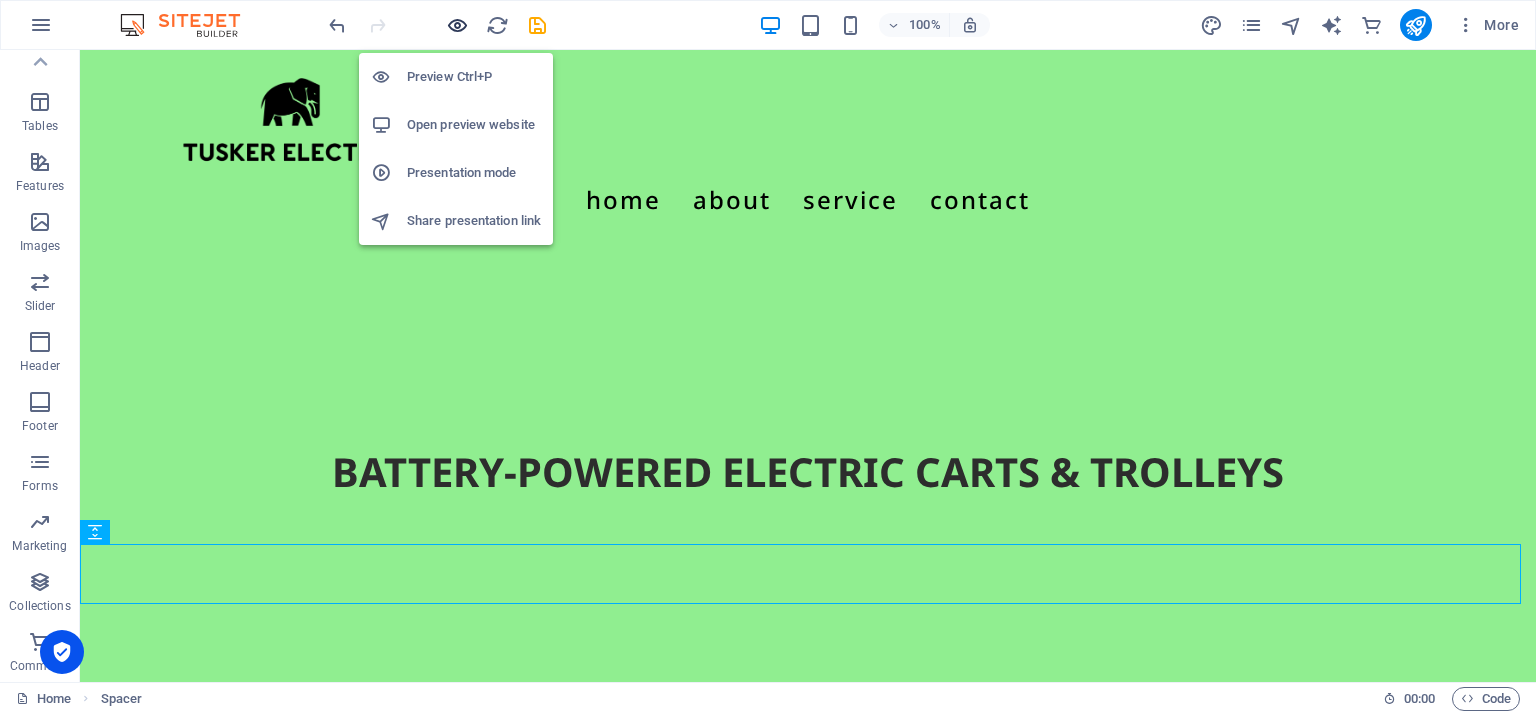 click at bounding box center (457, 25) 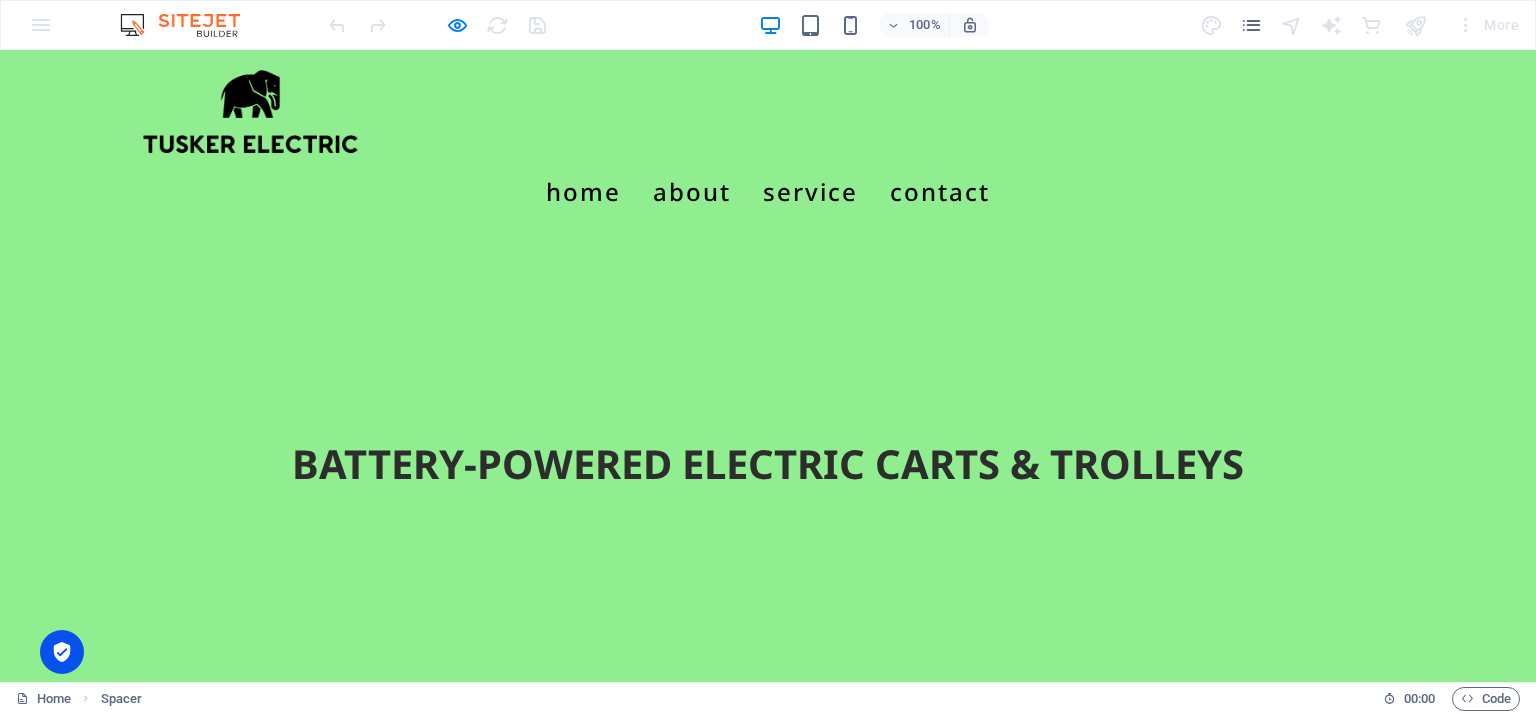scroll, scrollTop: 12, scrollLeft: 0, axis: vertical 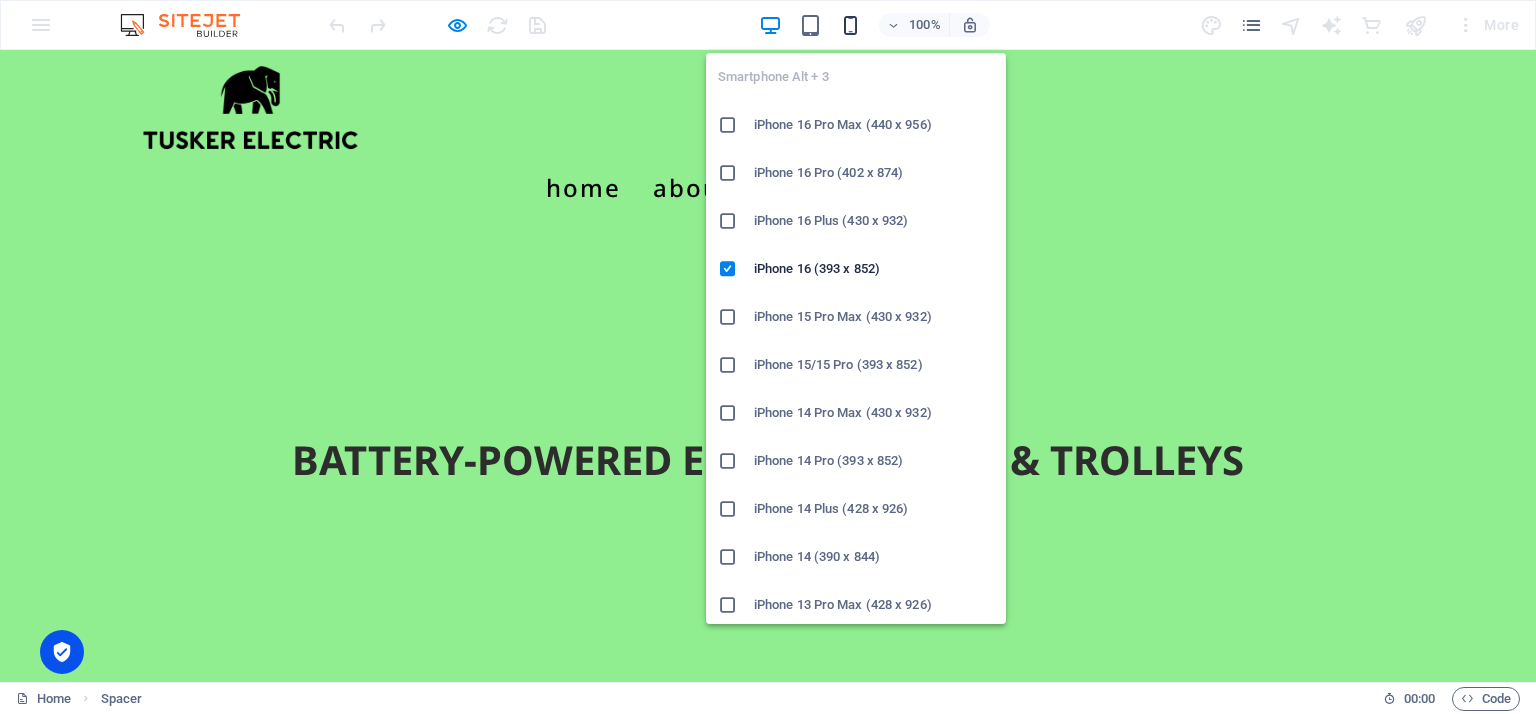 click at bounding box center [850, 25] 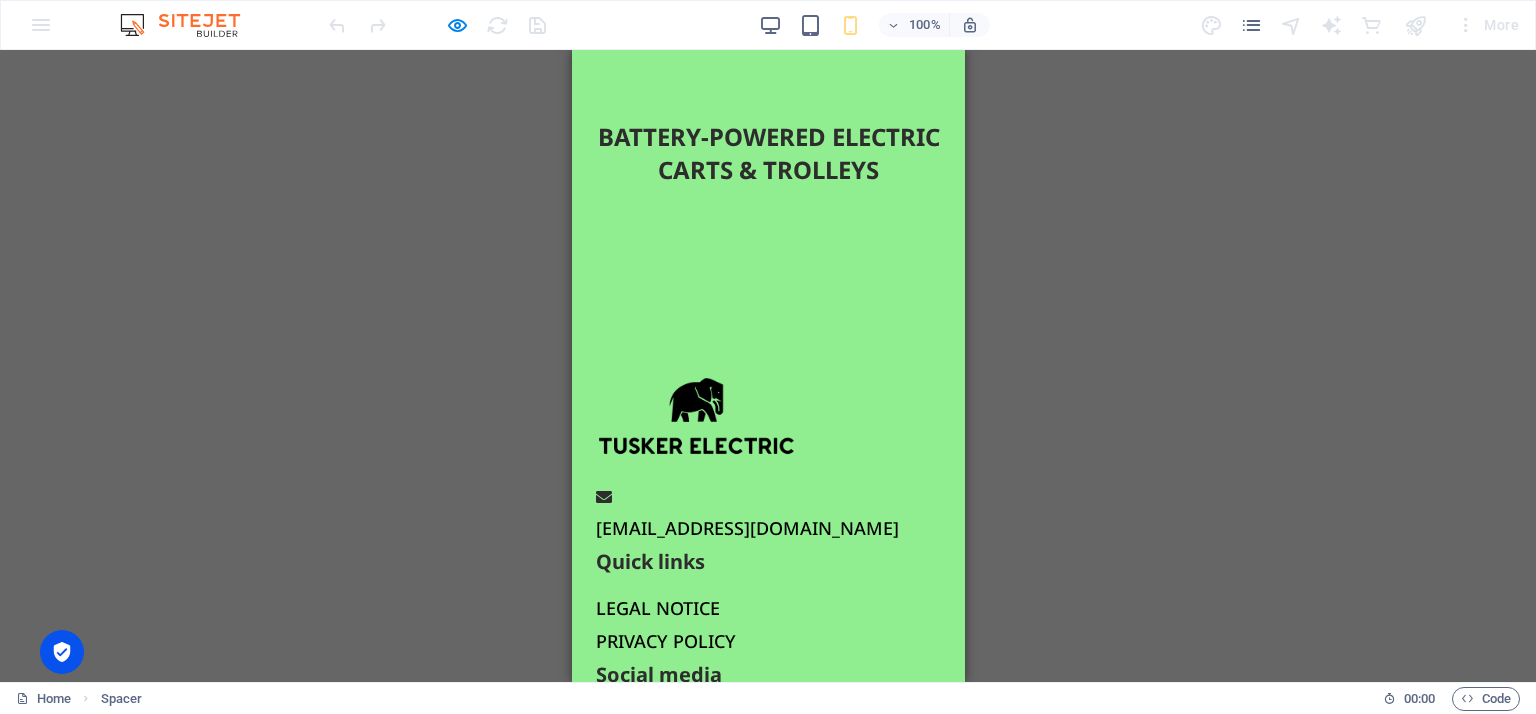 scroll, scrollTop: 0, scrollLeft: 0, axis: both 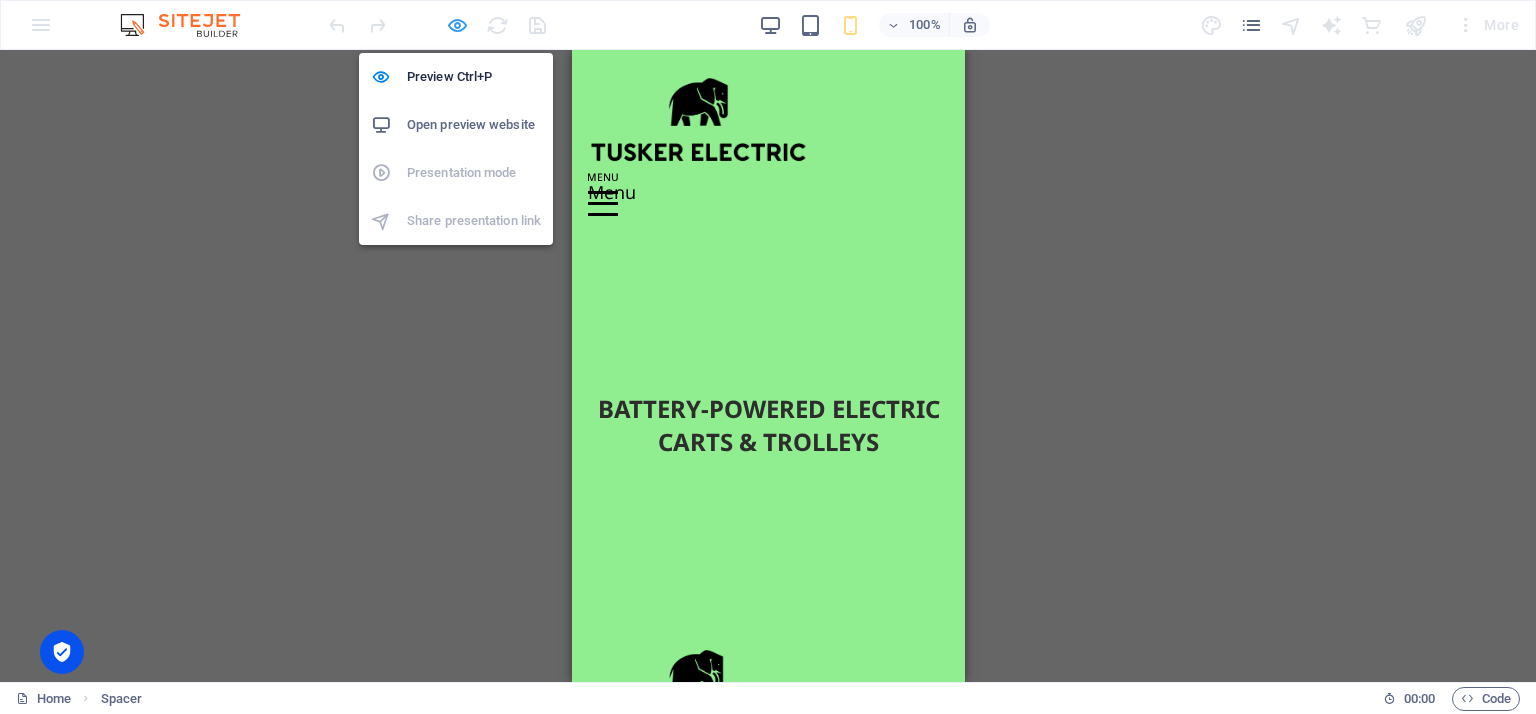 click at bounding box center [457, 25] 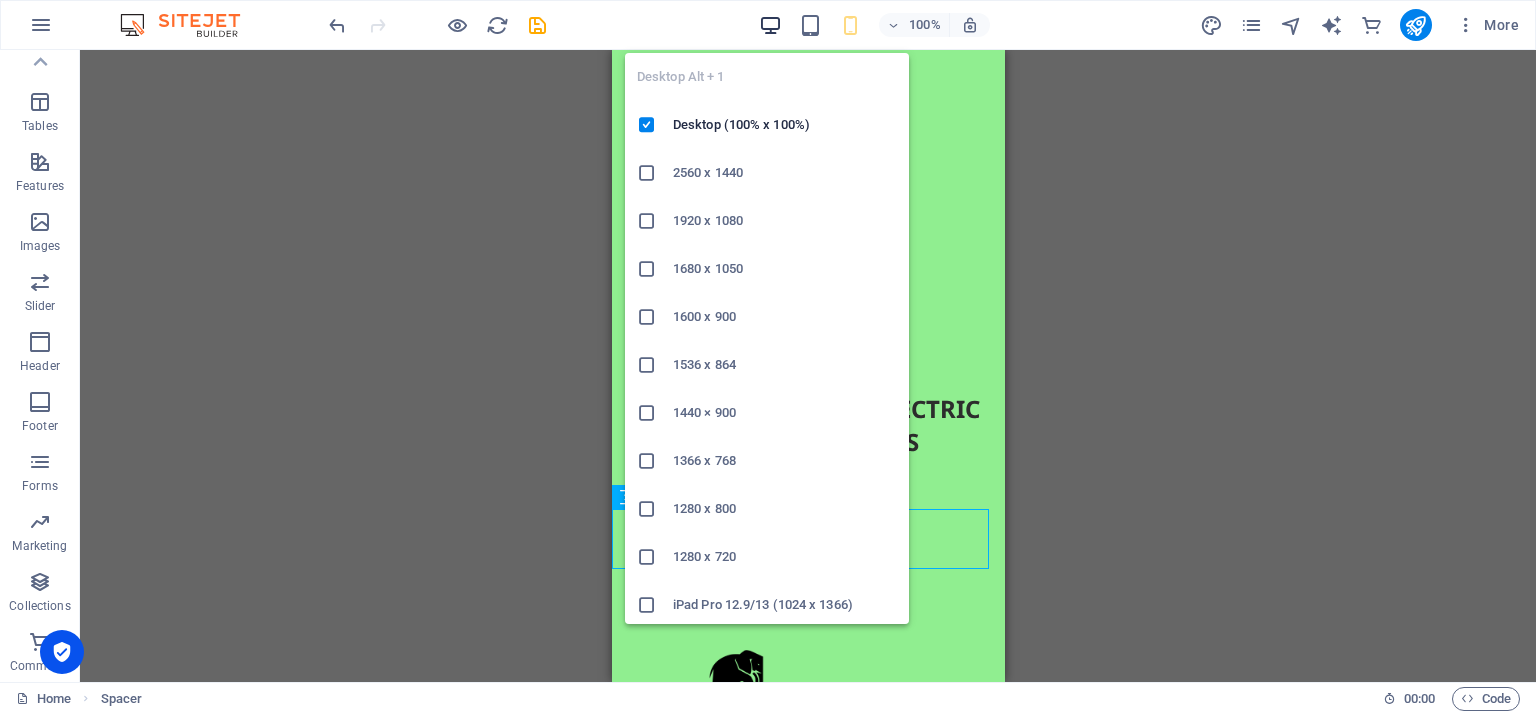 click at bounding box center (770, 25) 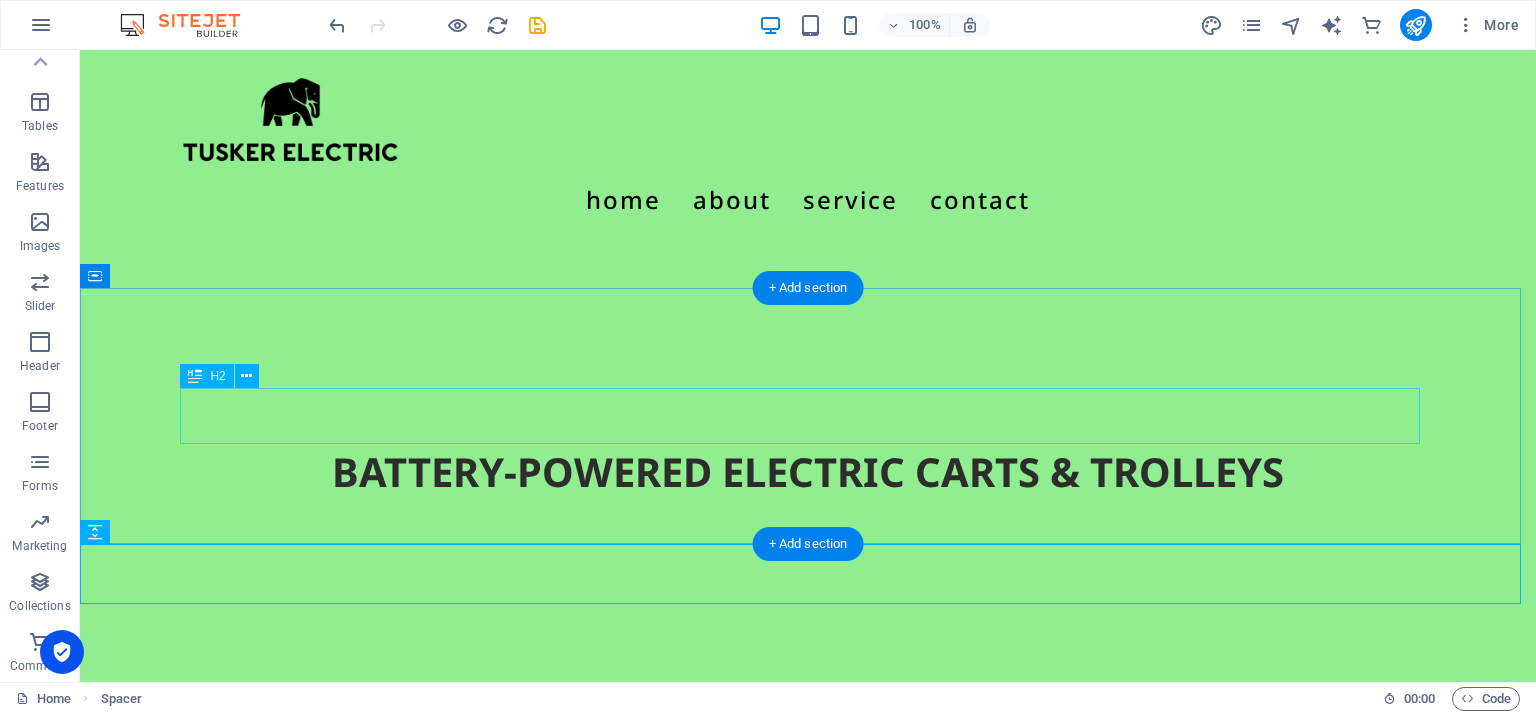 click on "BATTERY-POWERED ELECTRIC CARTS & TROLLEYS" at bounding box center (808, 472) 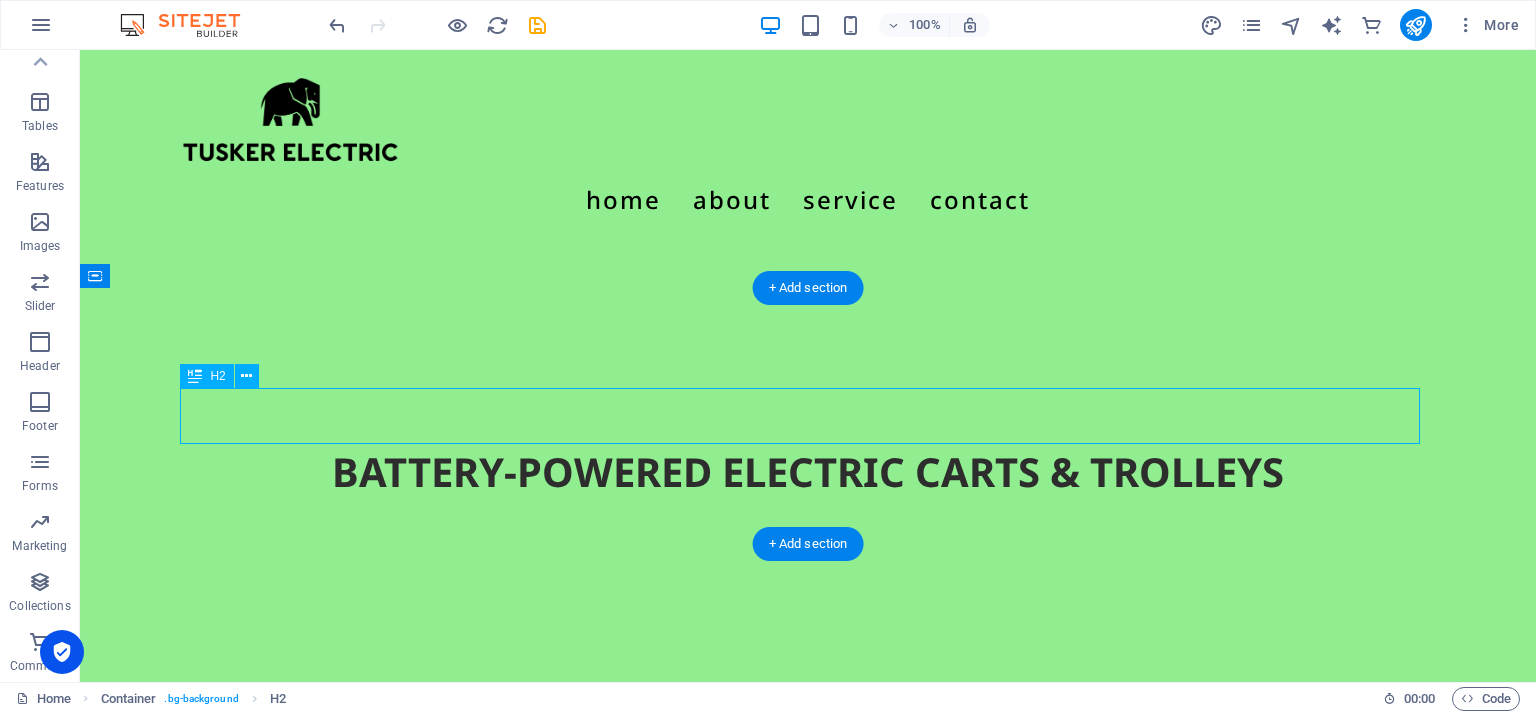 click on "BATTERY-POWERED ELECTRIC CARTS & TROLLEYS" at bounding box center [808, 472] 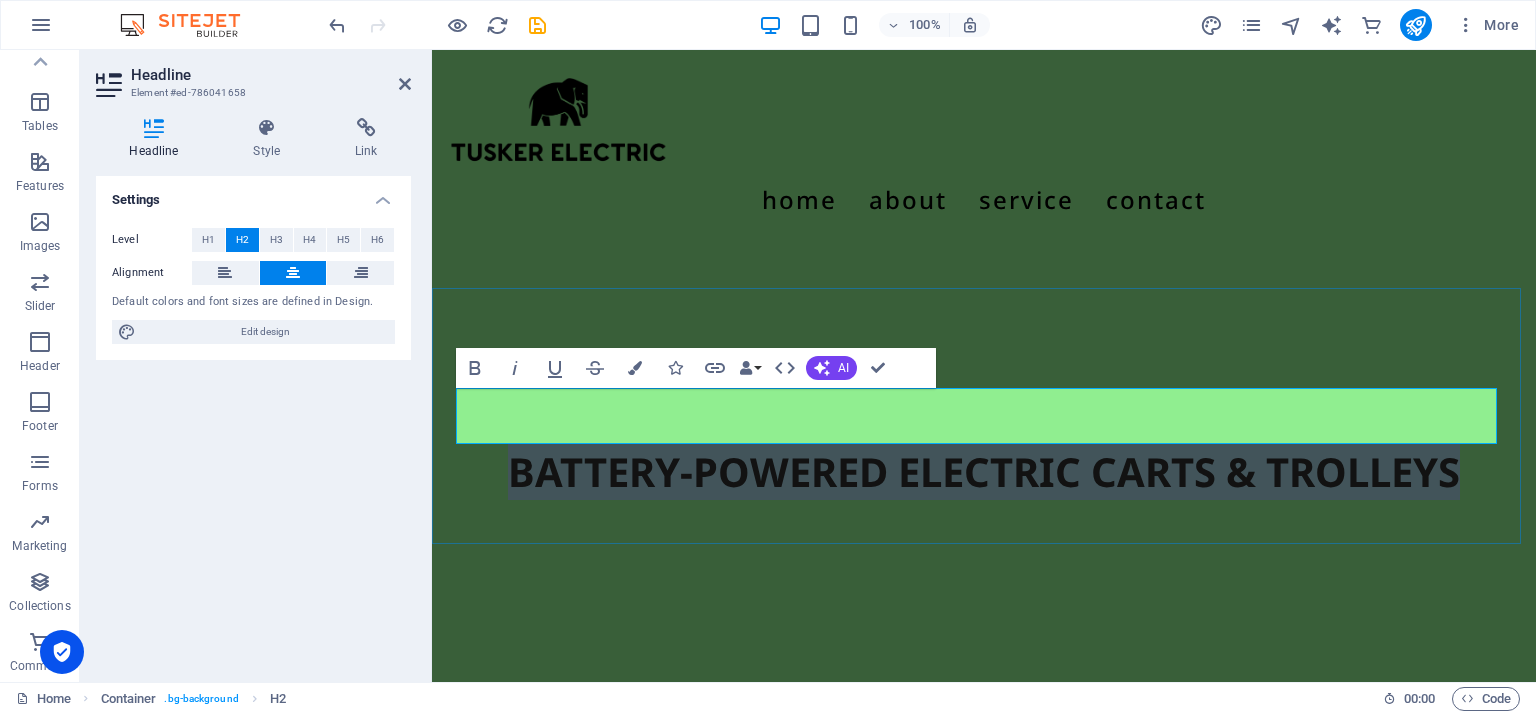 click on "BATTERY-POWERED ELECTRIC CARTS & TROLLEYS" at bounding box center (984, 472) 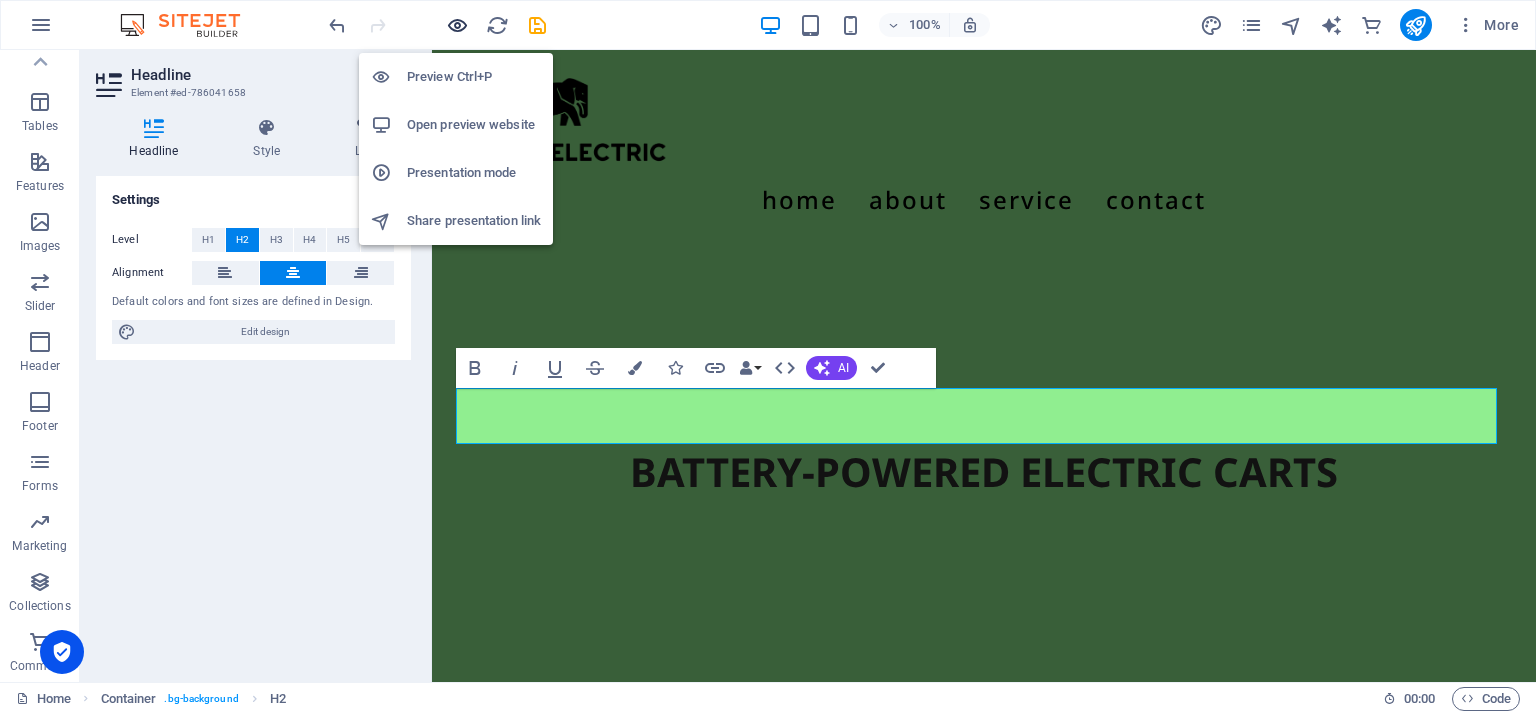 click at bounding box center [457, 25] 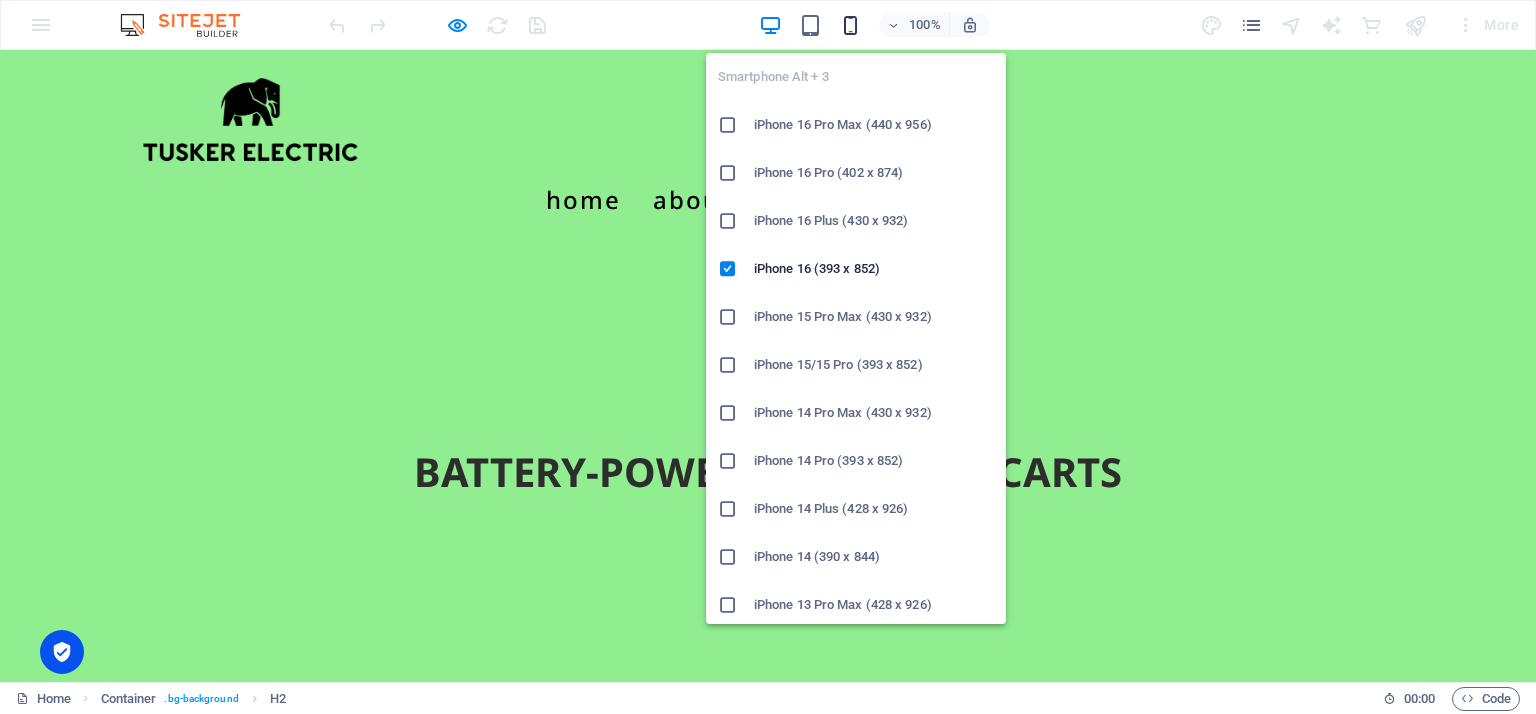 click at bounding box center (850, 25) 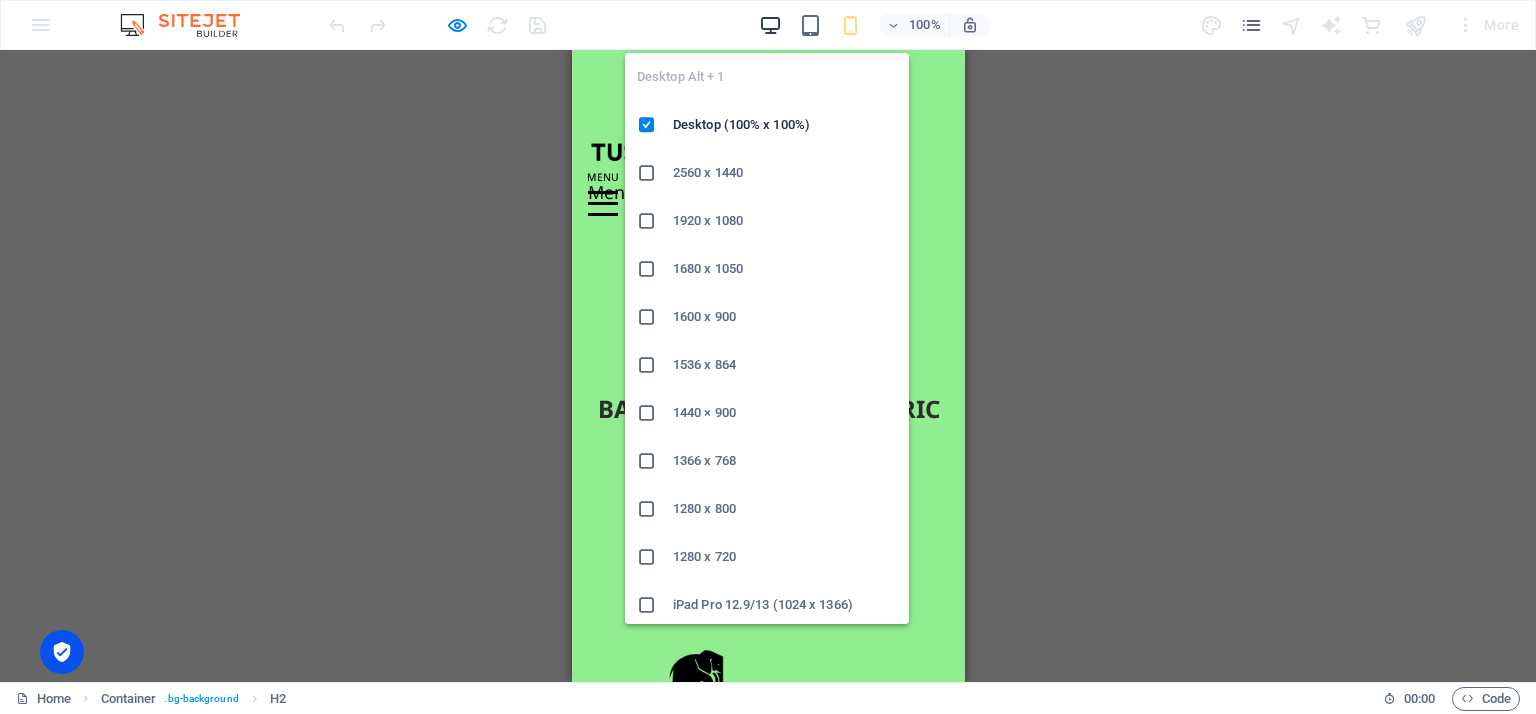 click at bounding box center [770, 25] 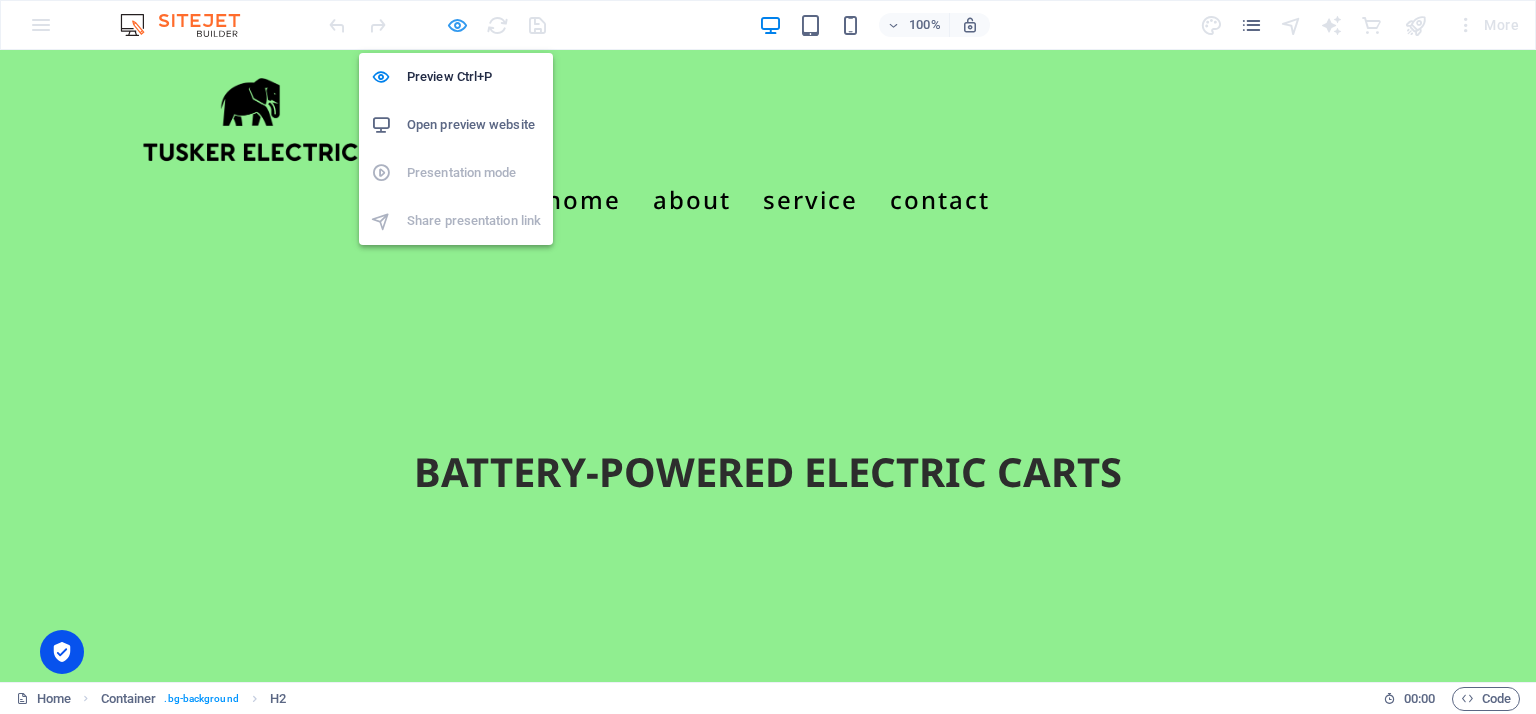 click at bounding box center (457, 25) 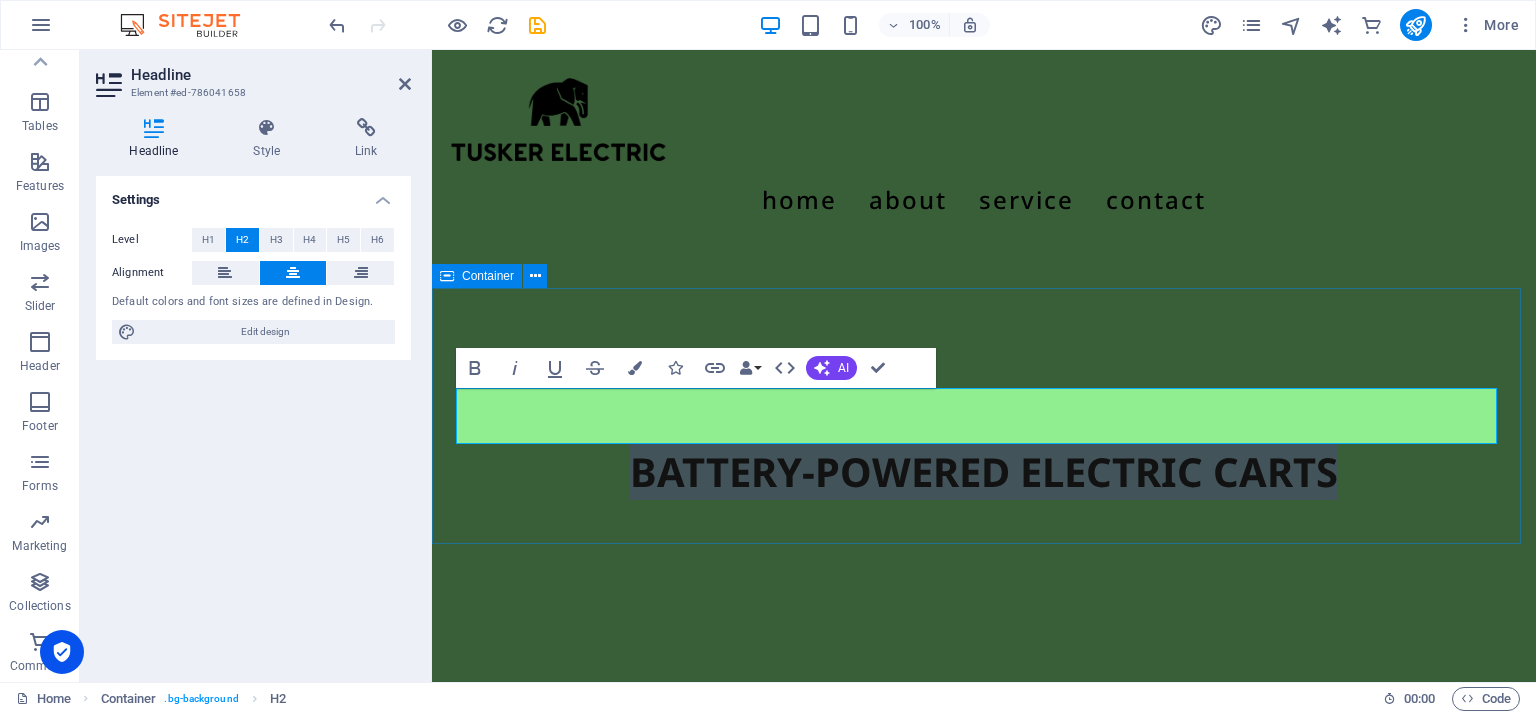 click on "BATTERY-POWERED ELECTRIC CARTS" at bounding box center (984, 472) 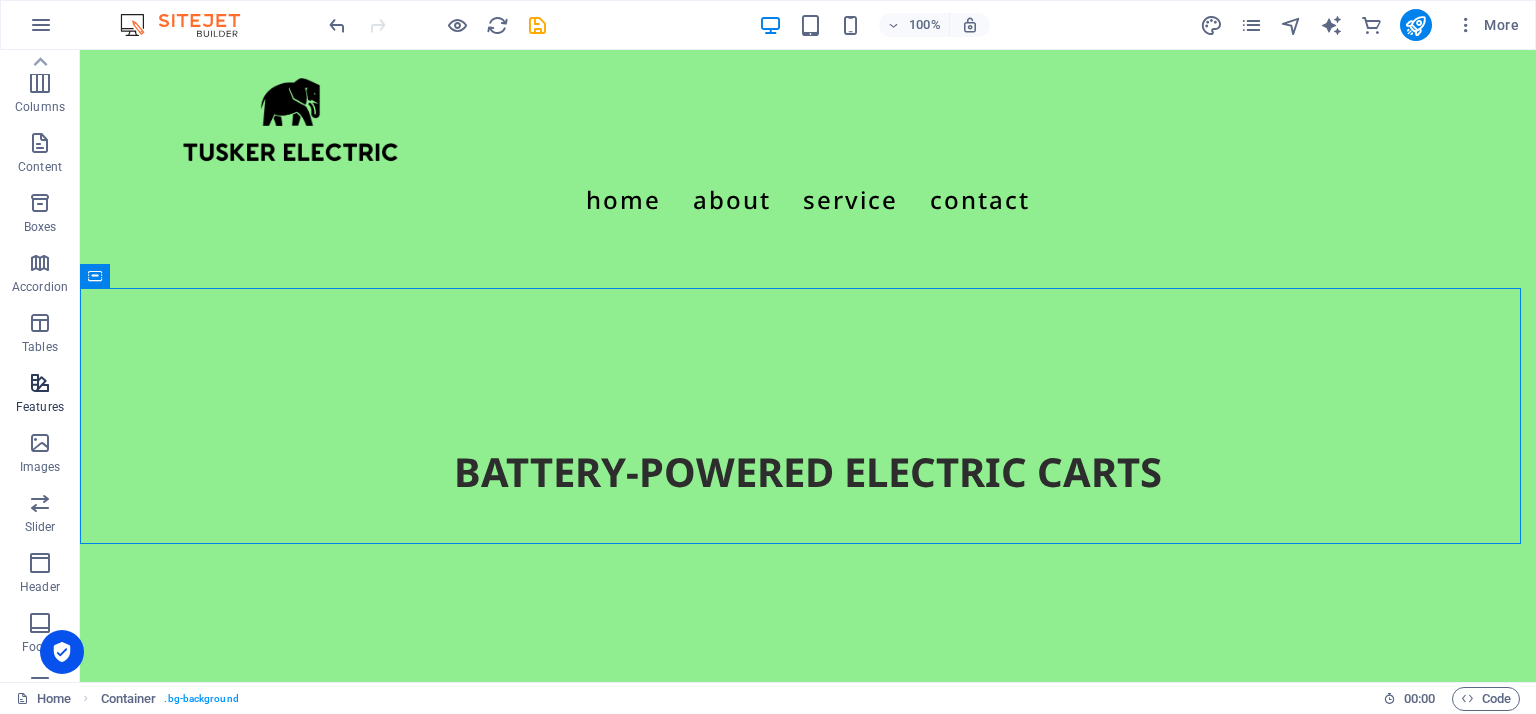 scroll, scrollTop: 0, scrollLeft: 0, axis: both 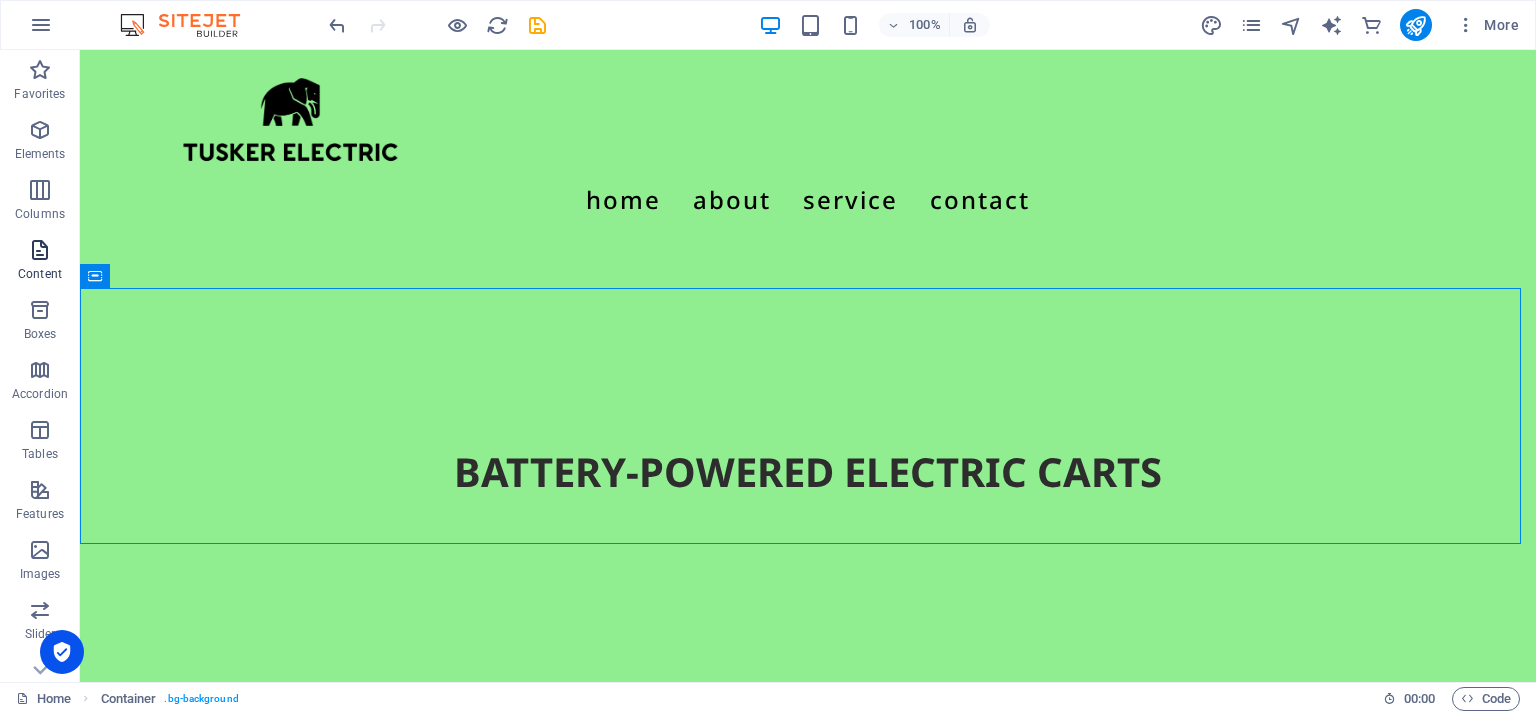 click at bounding box center (40, 250) 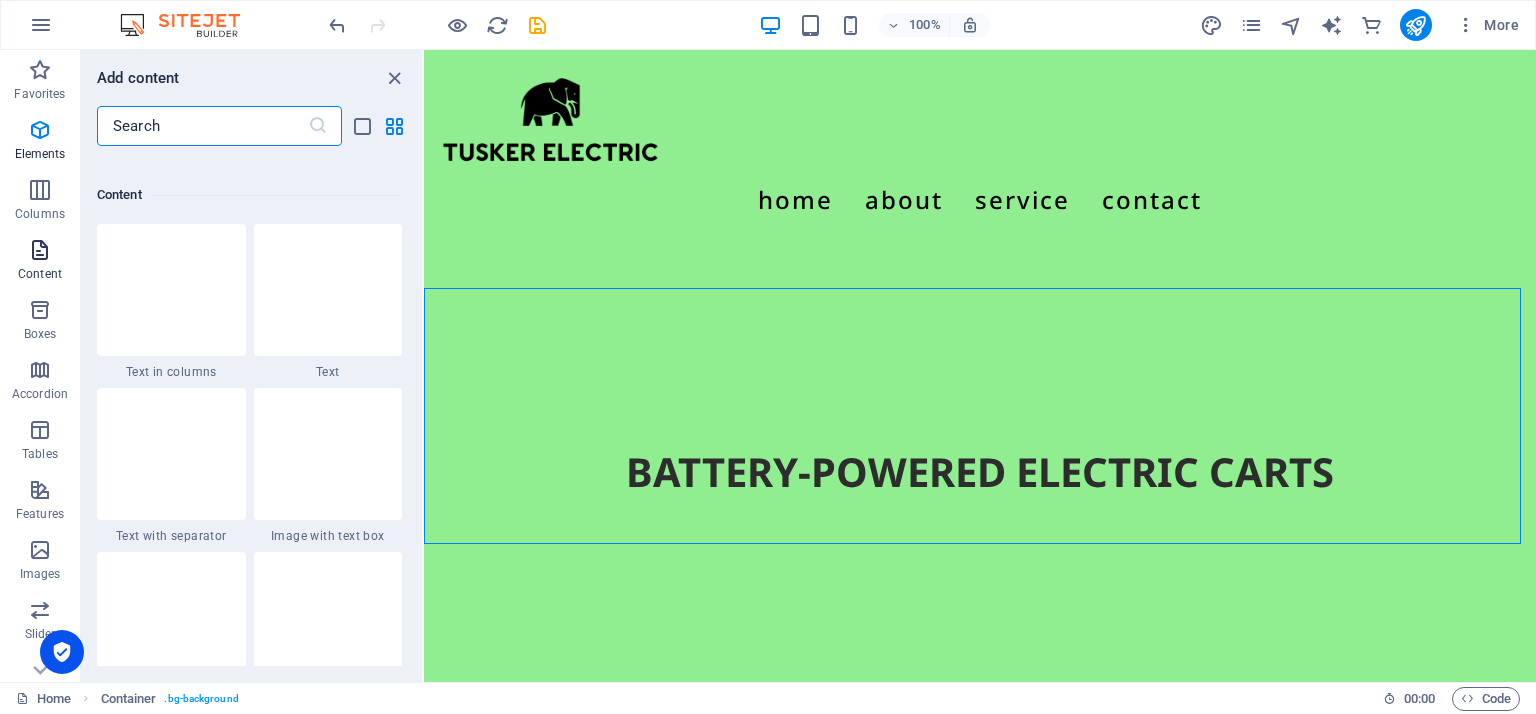 scroll, scrollTop: 3499, scrollLeft: 0, axis: vertical 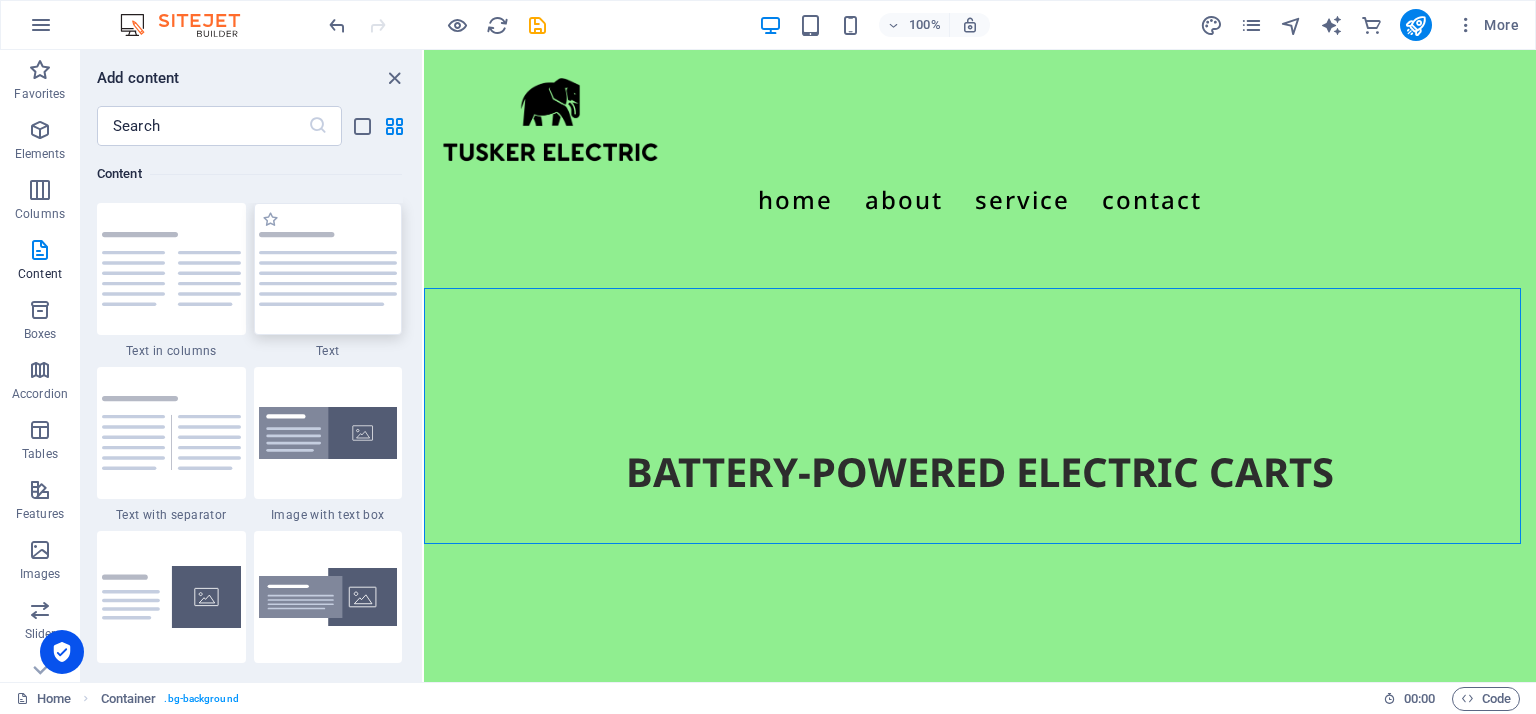 click at bounding box center [328, 269] 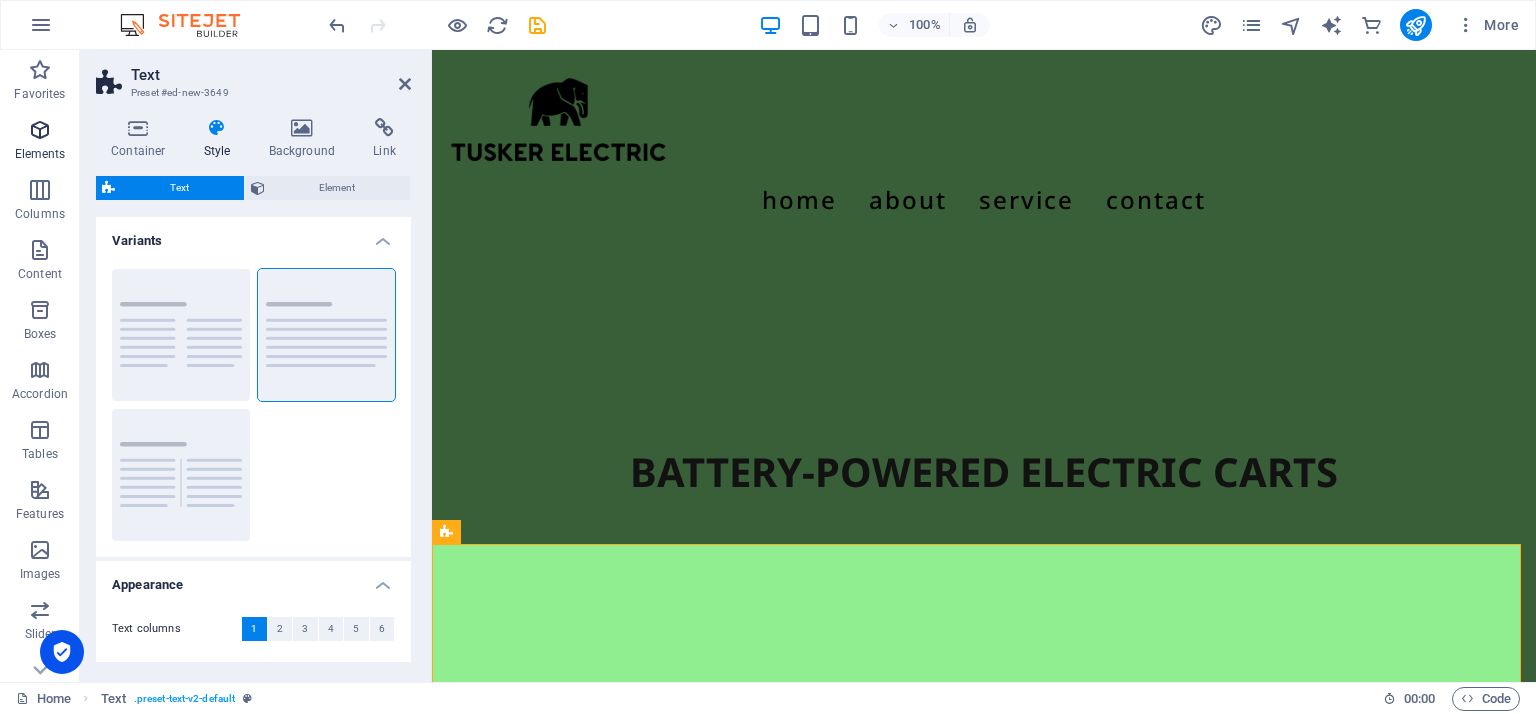 click at bounding box center [40, 130] 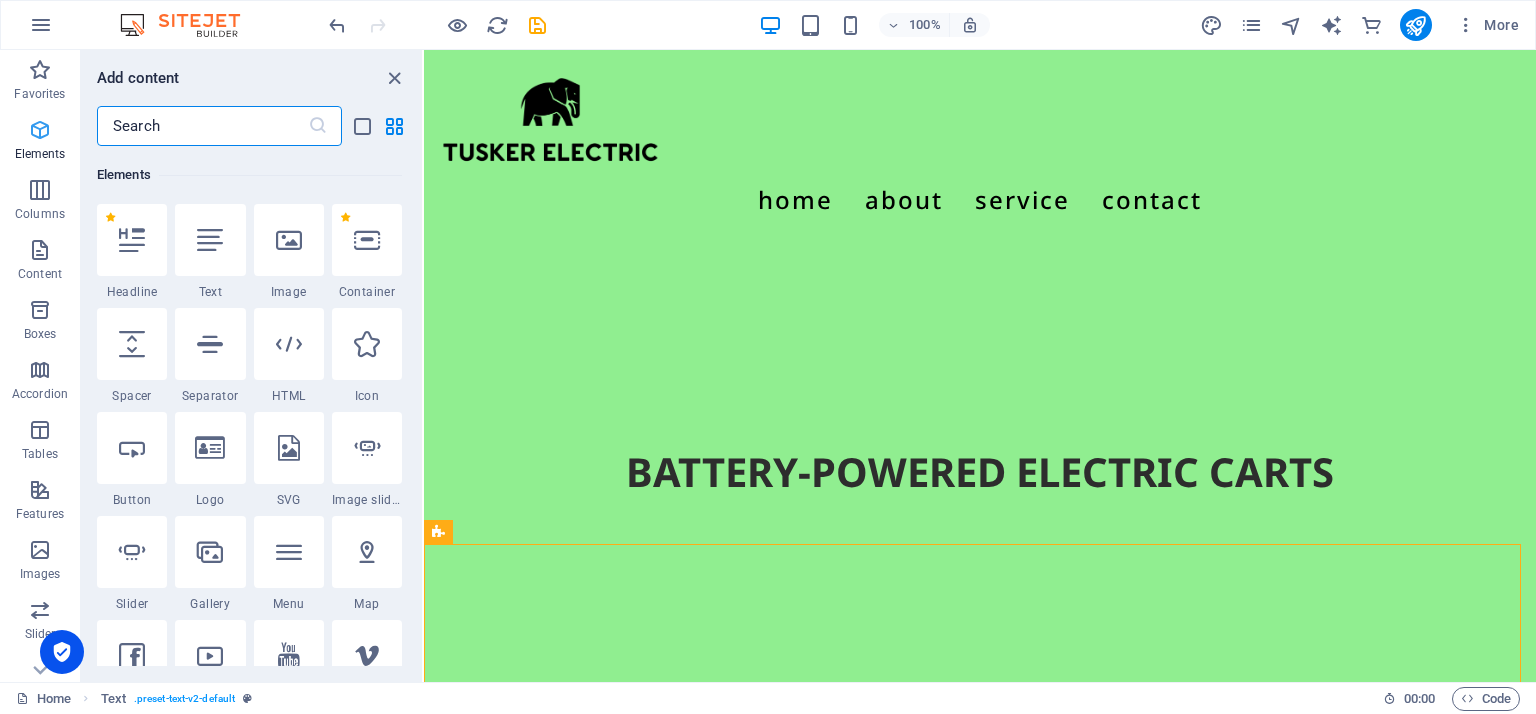 scroll, scrollTop: 212, scrollLeft: 0, axis: vertical 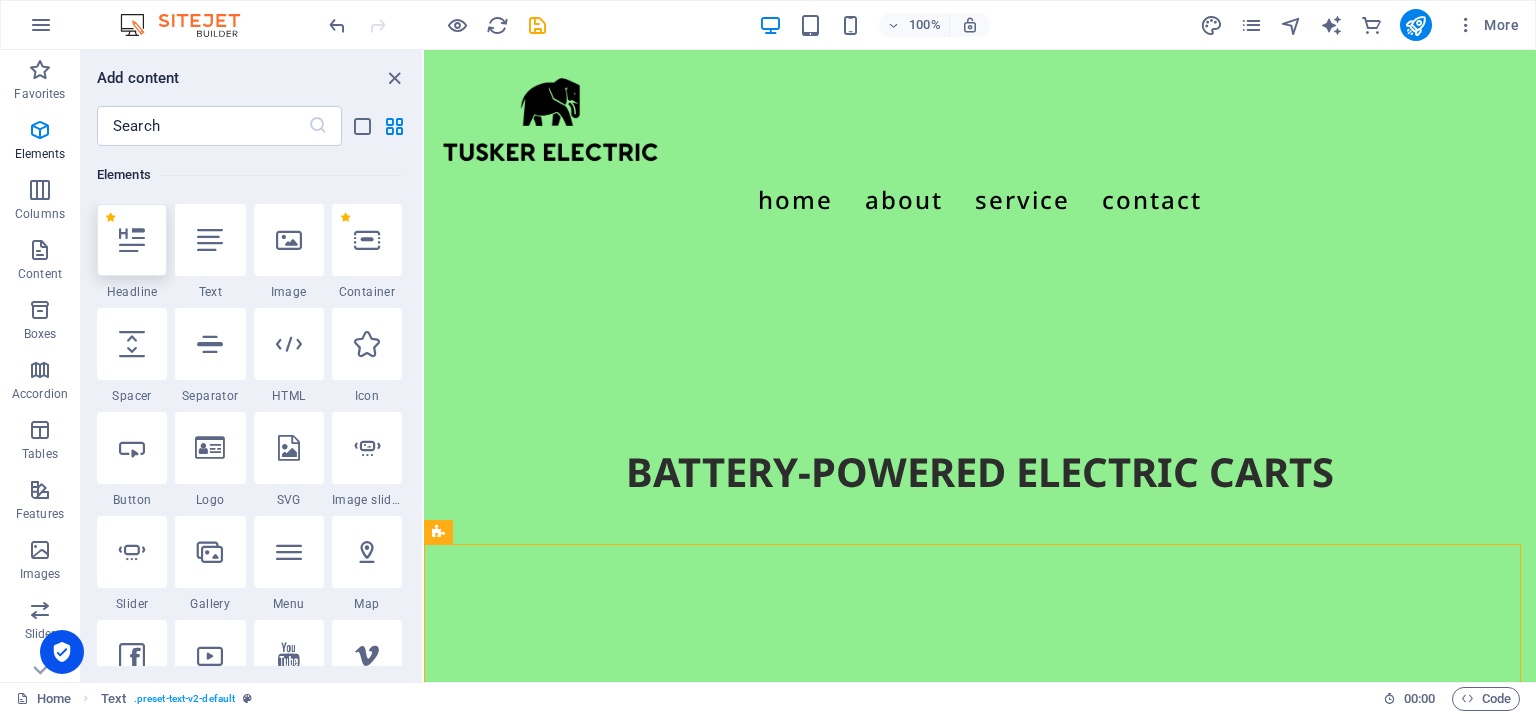 click at bounding box center [132, 240] 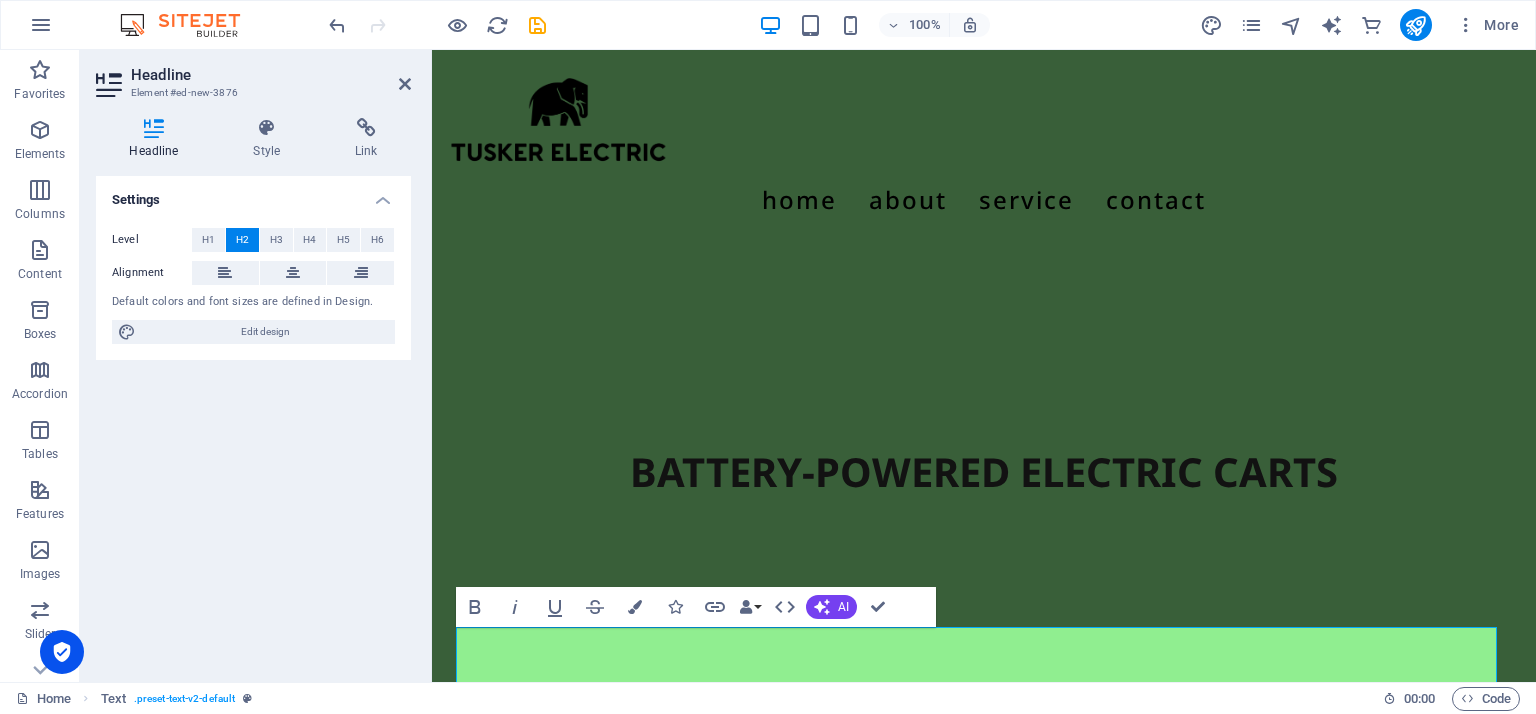 scroll, scrollTop: 17, scrollLeft: 0, axis: vertical 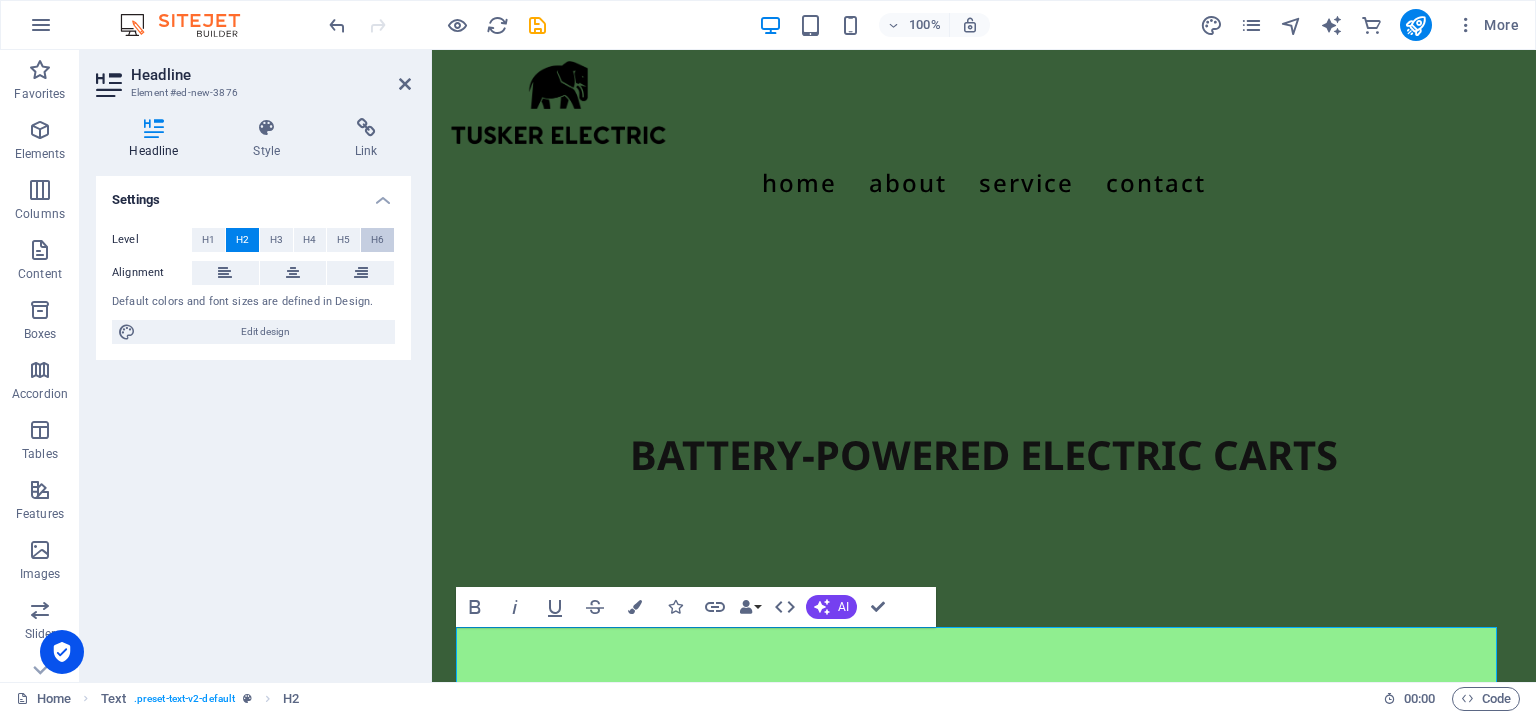 click on "H6" at bounding box center (377, 240) 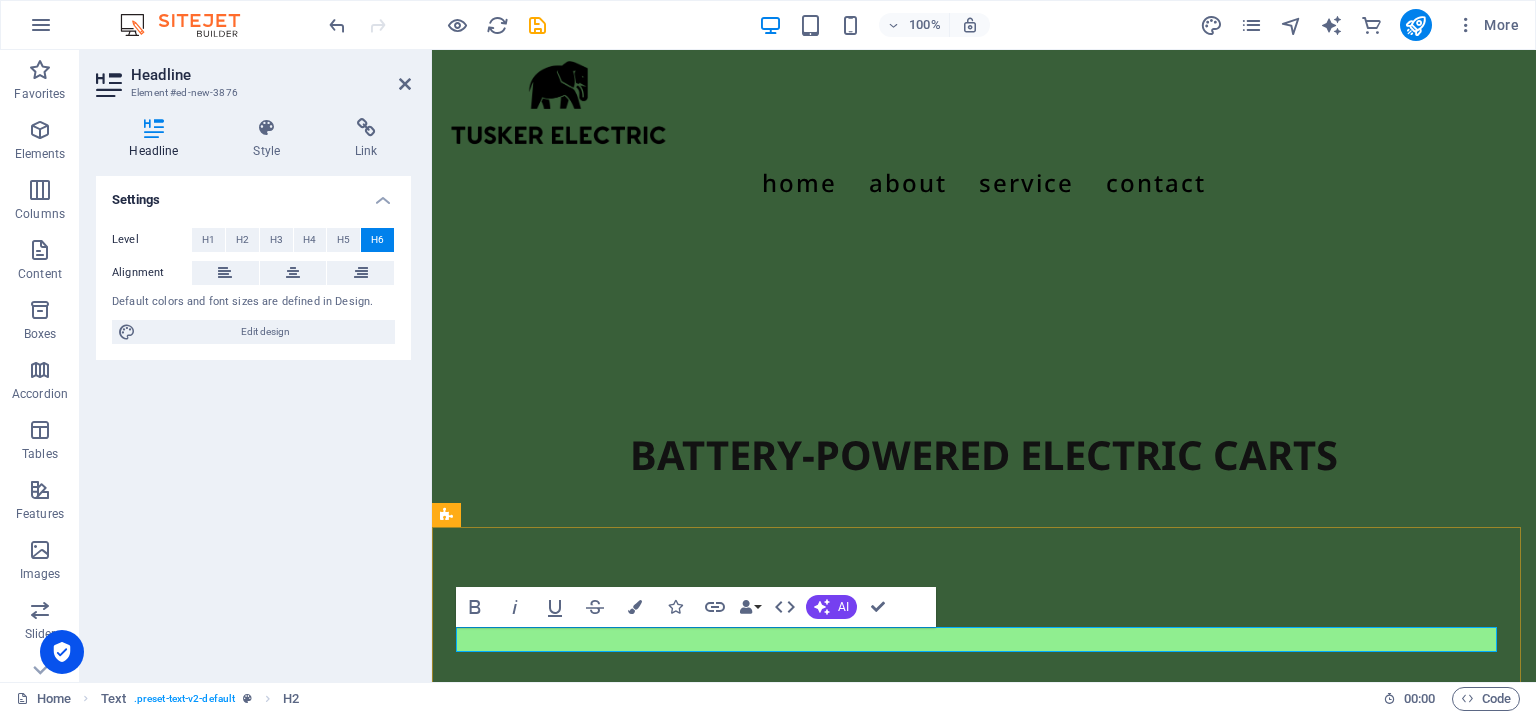 click on "New headline" at bounding box center (984, 695) 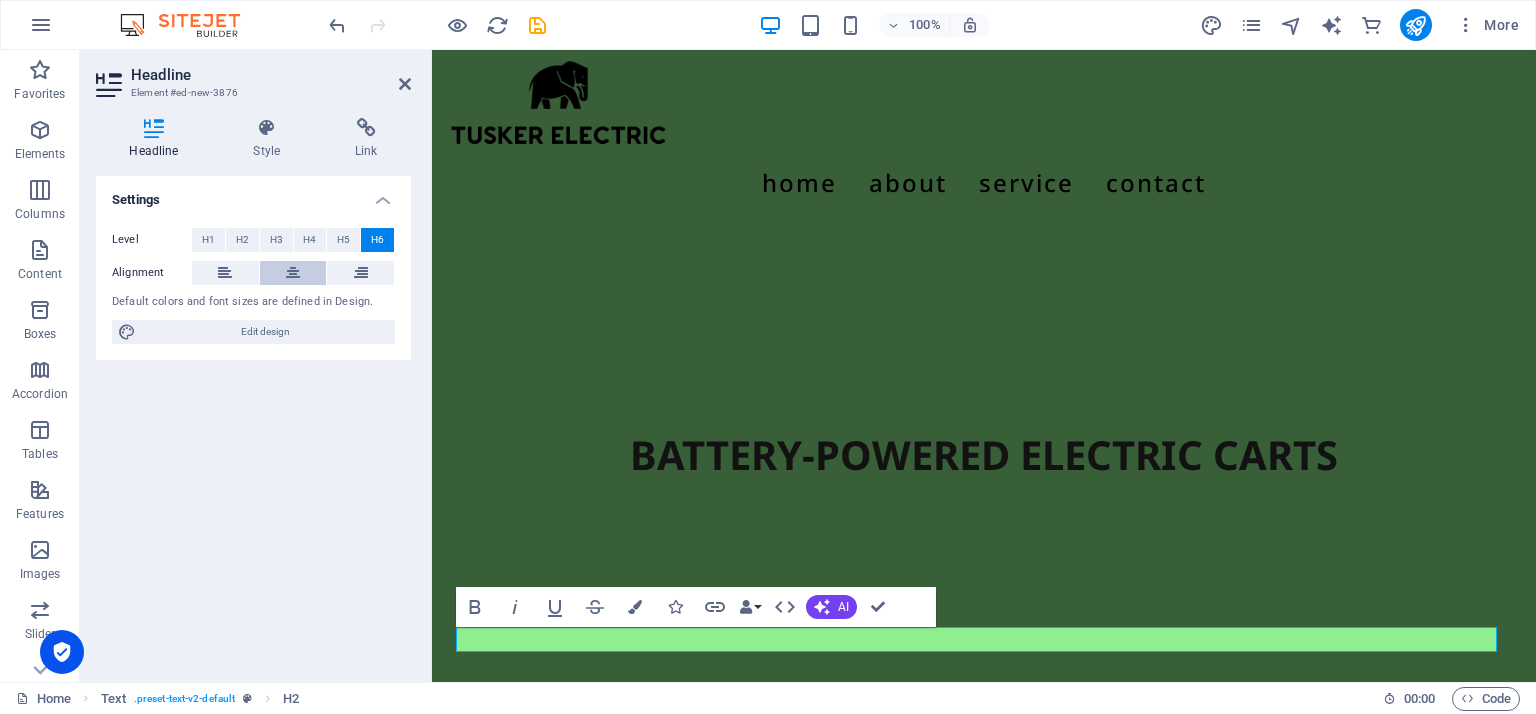 click at bounding box center (293, 273) 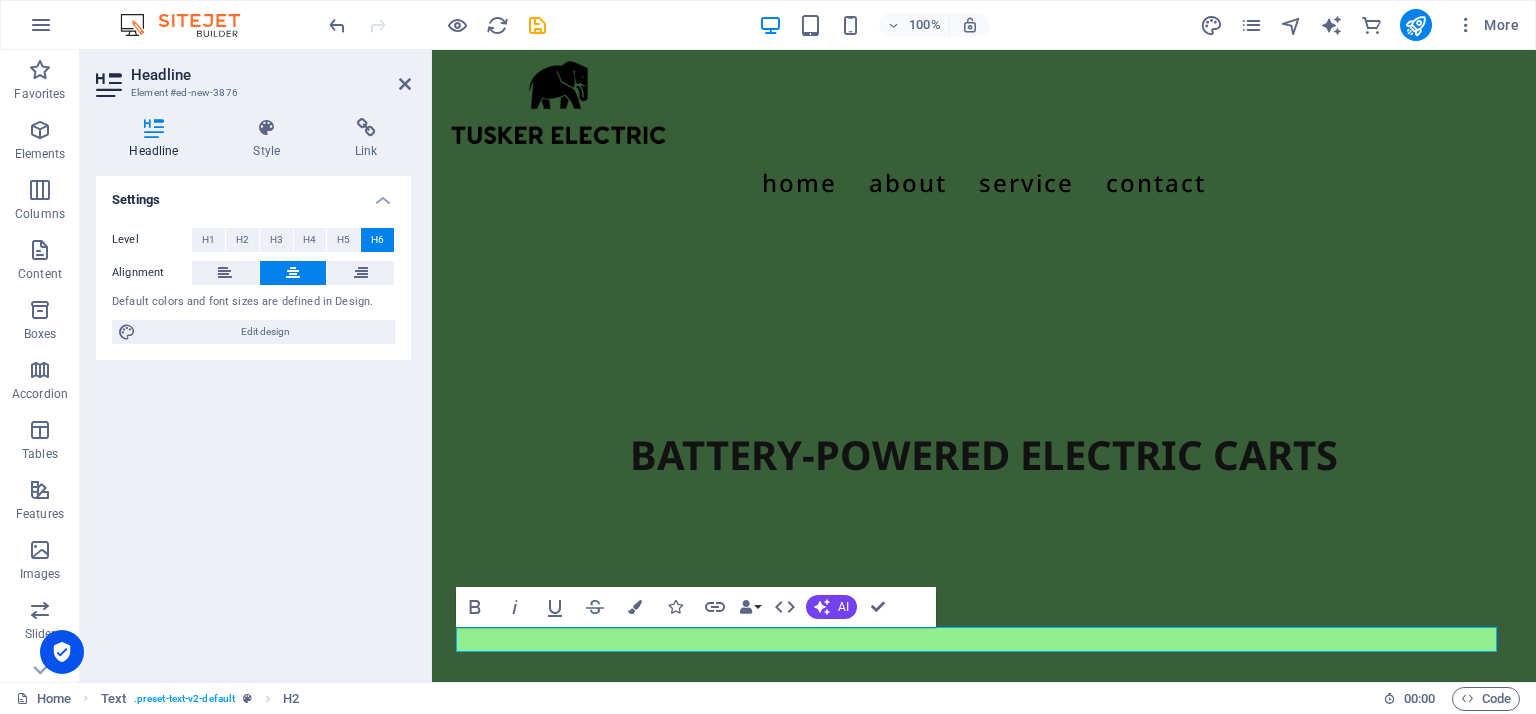 click on "Settings Level H1 H2 H3 H4 H5 H6 Alignment Default colors and font sizes are defined in Design. Edit design" at bounding box center (253, 421) 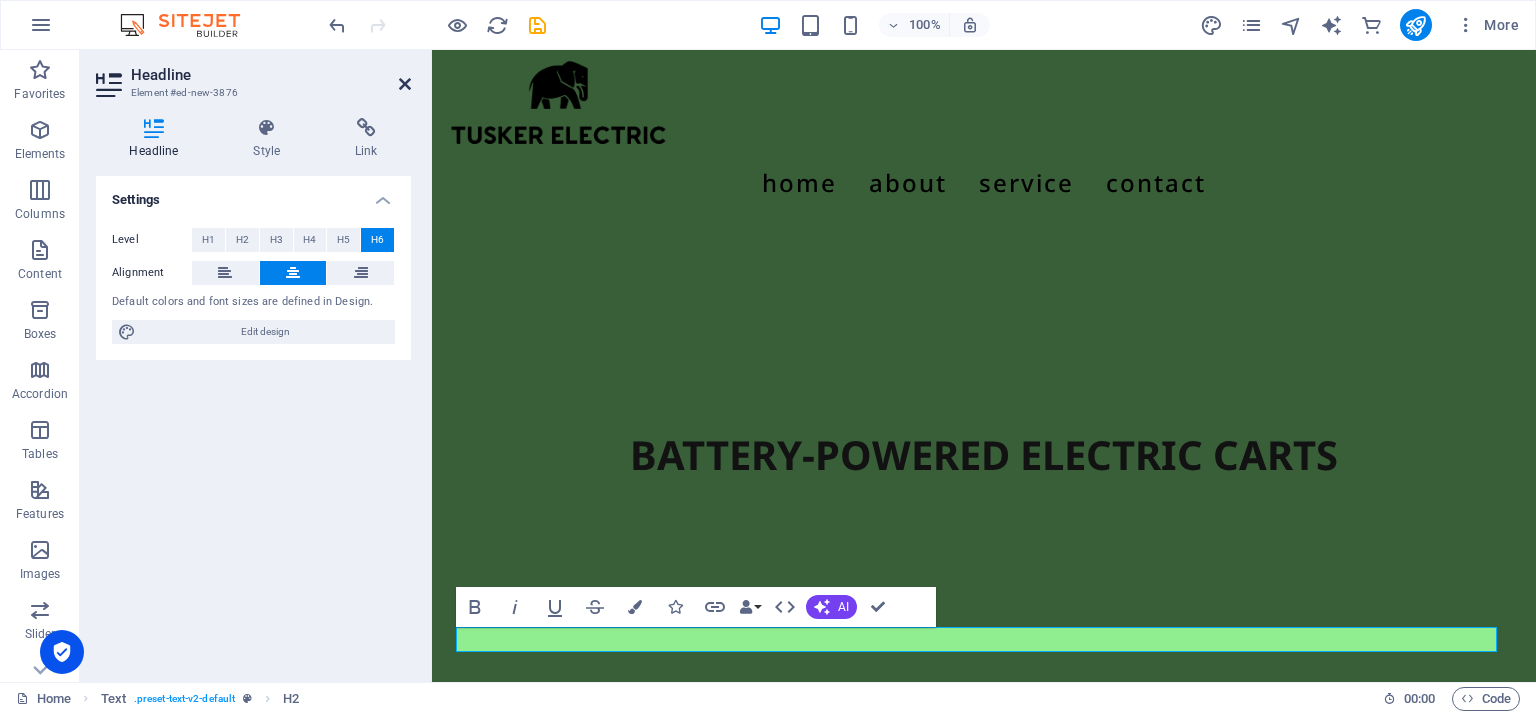 click at bounding box center (405, 84) 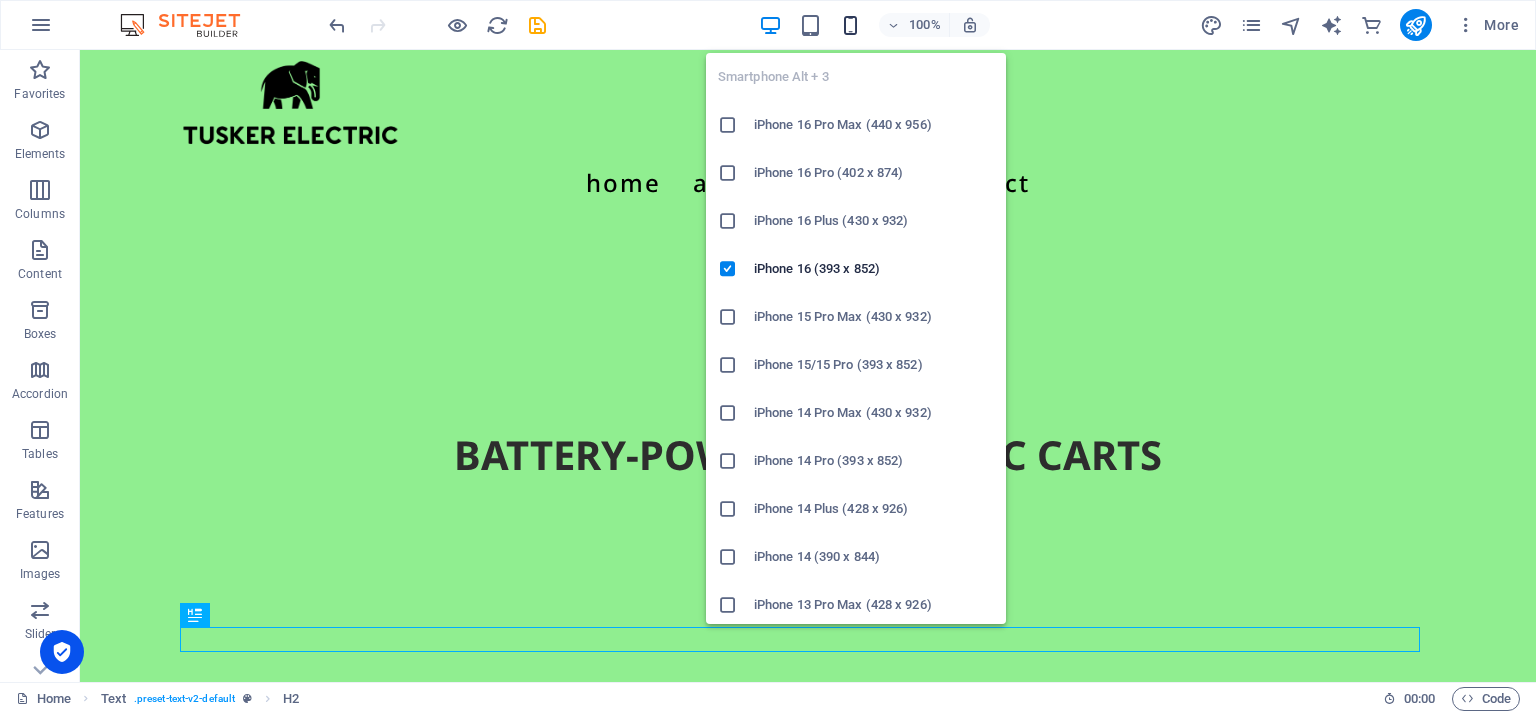 click at bounding box center (850, 25) 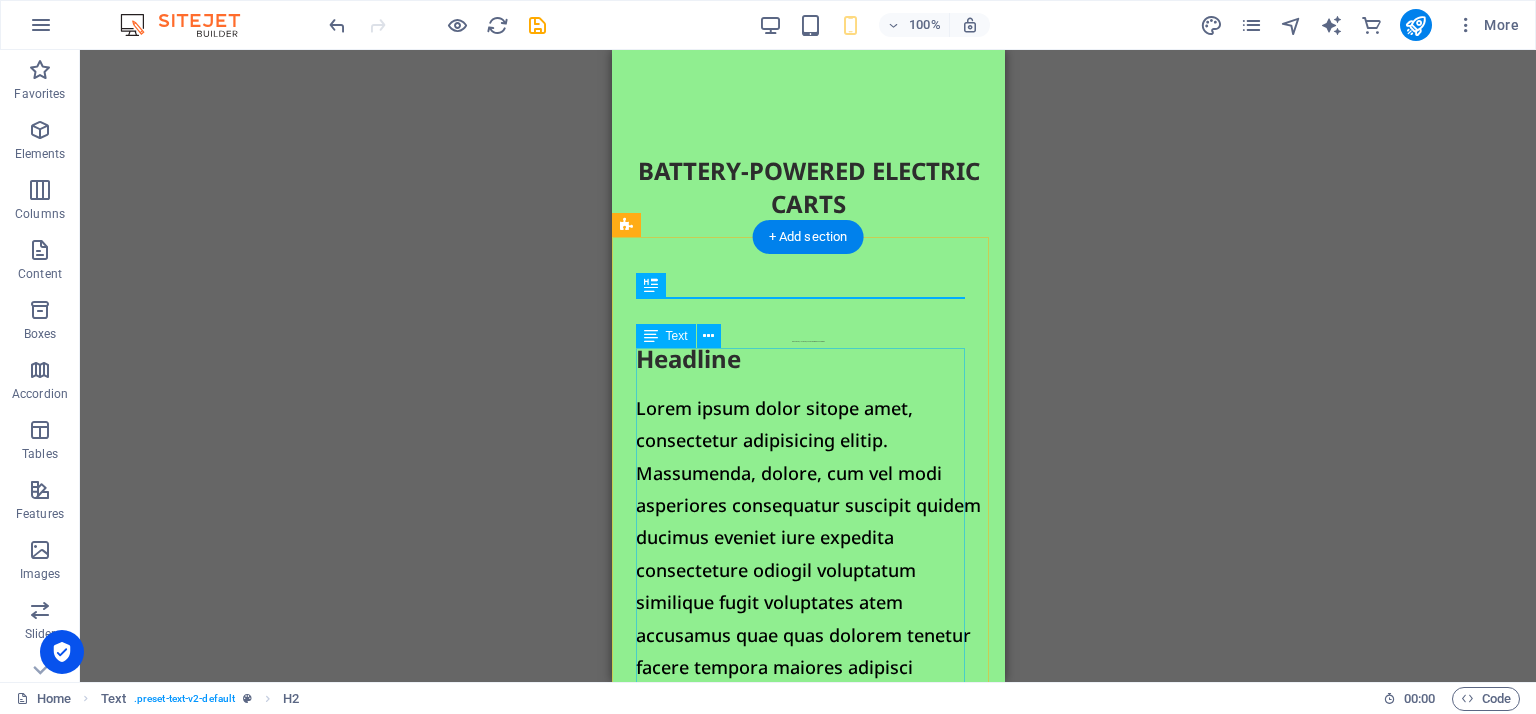 scroll, scrollTop: 0, scrollLeft: 0, axis: both 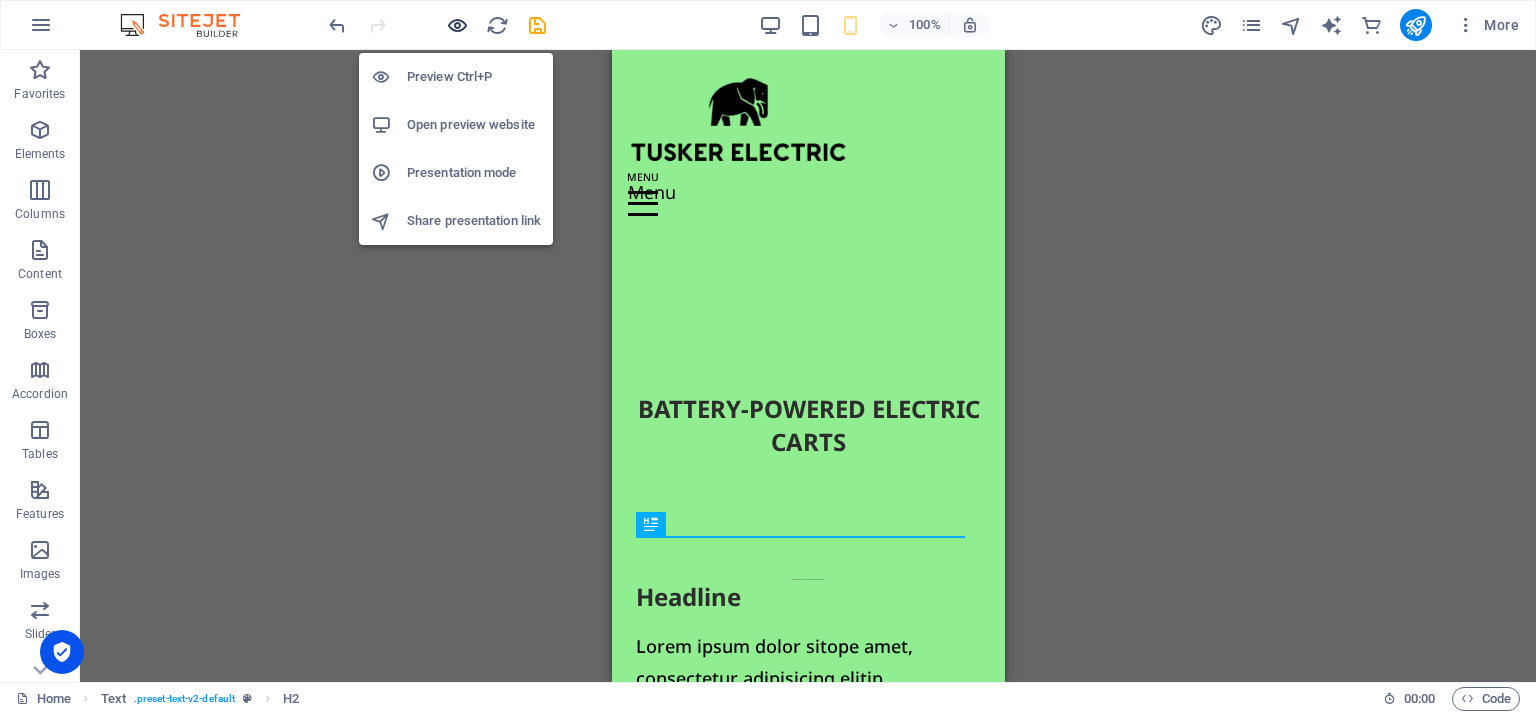 click at bounding box center [457, 25] 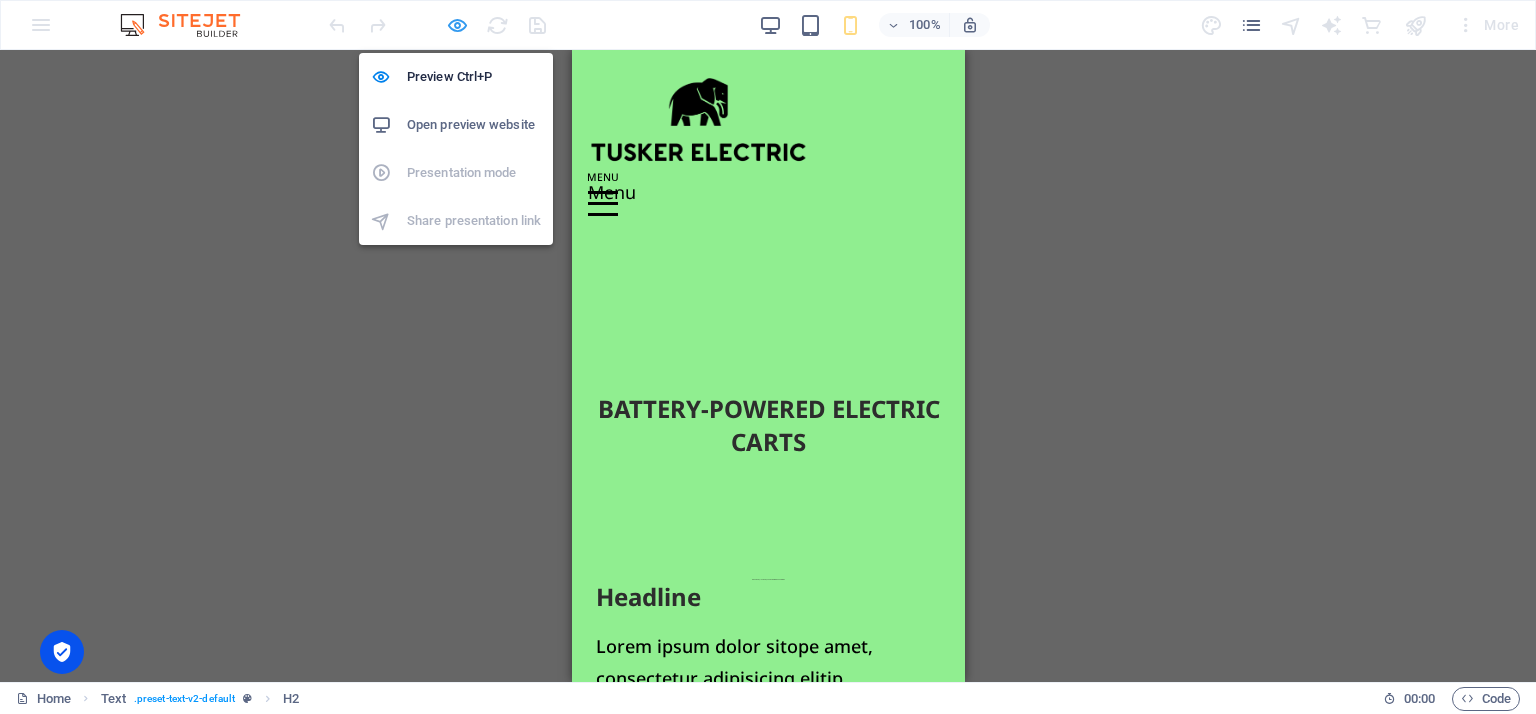 click at bounding box center [457, 25] 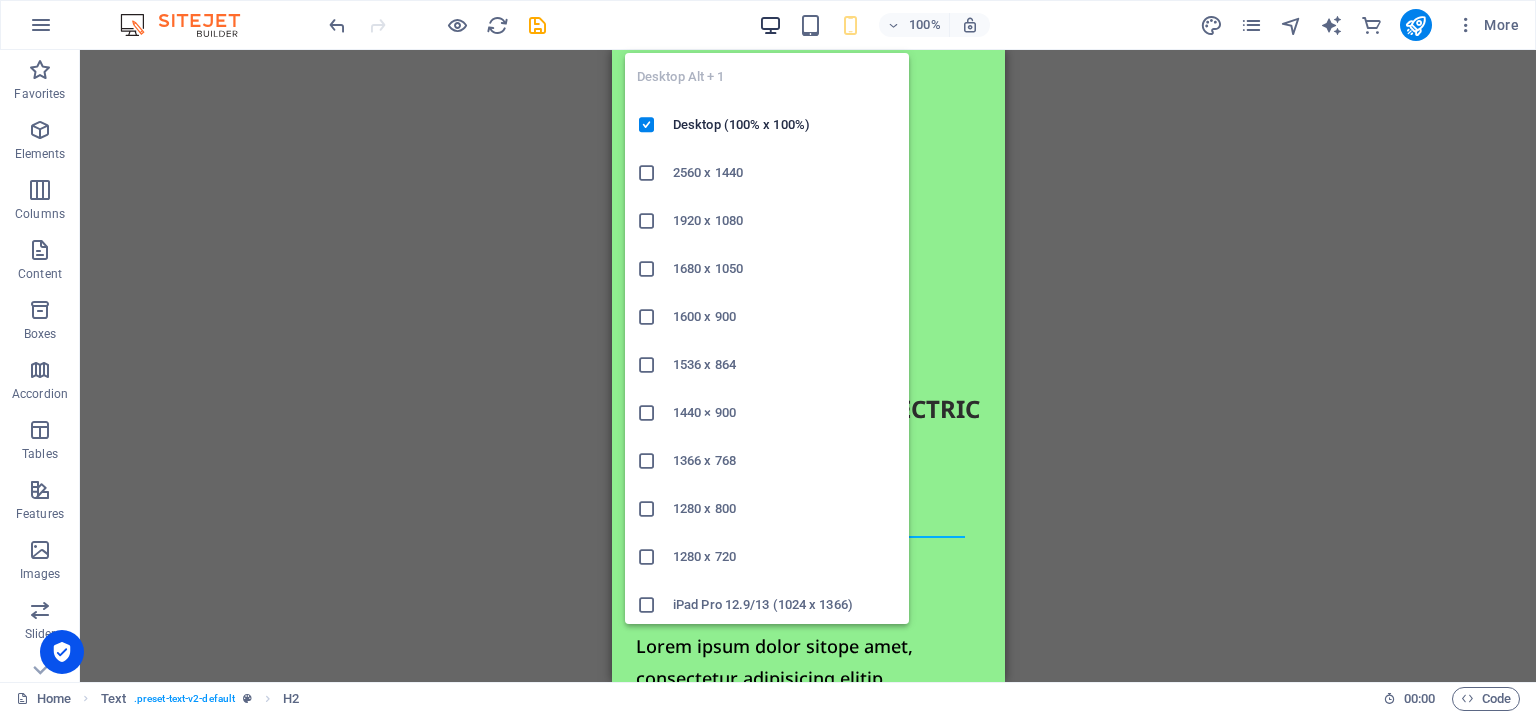 click at bounding box center (770, 25) 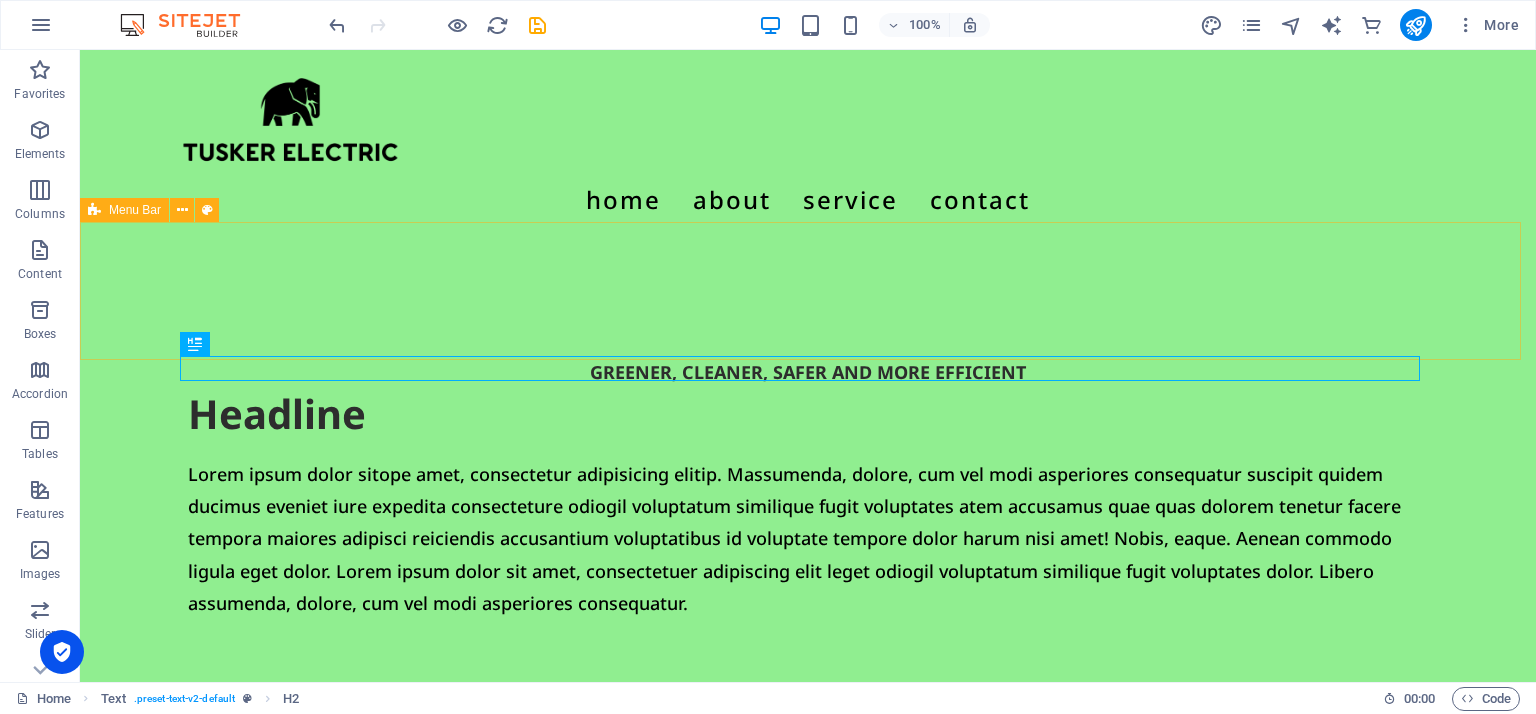 scroll, scrollTop: 284, scrollLeft: 0, axis: vertical 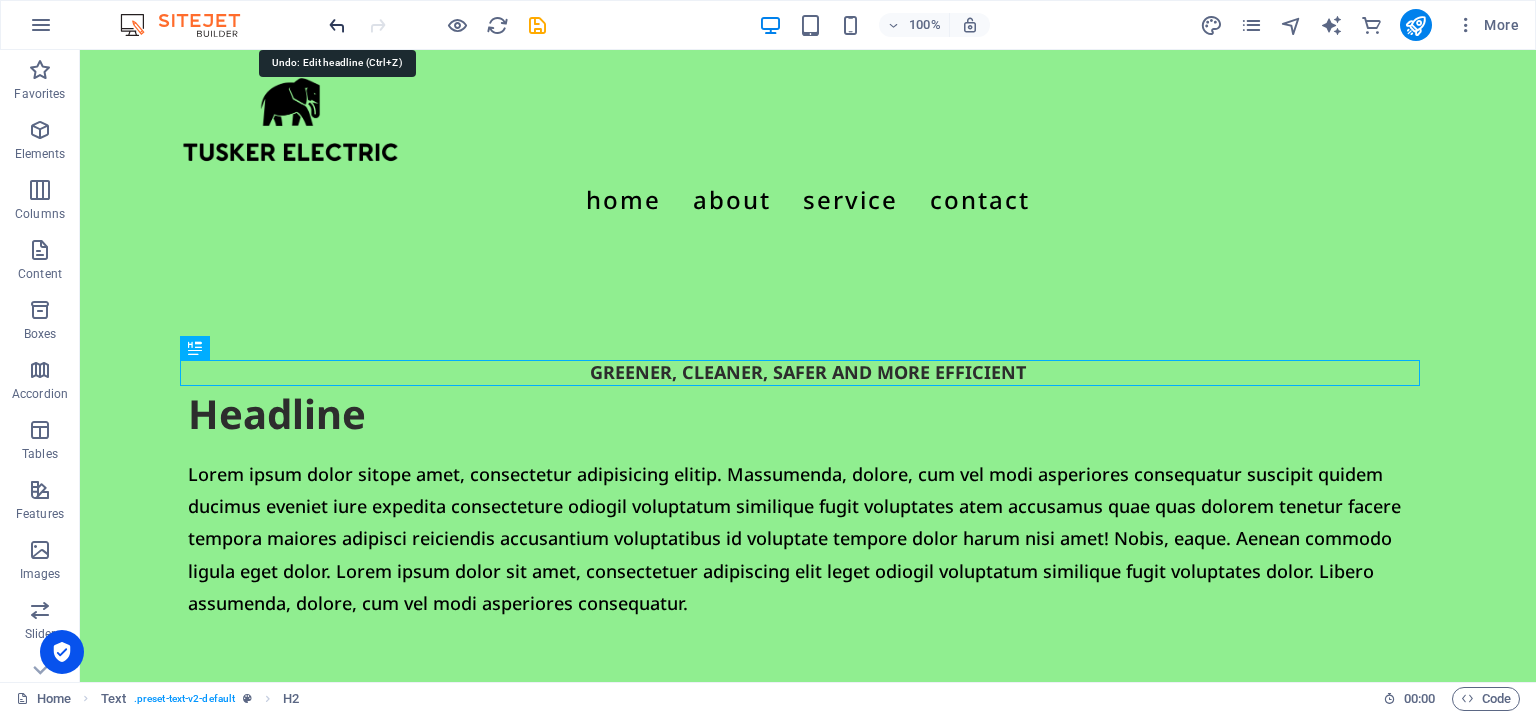 click at bounding box center (337, 25) 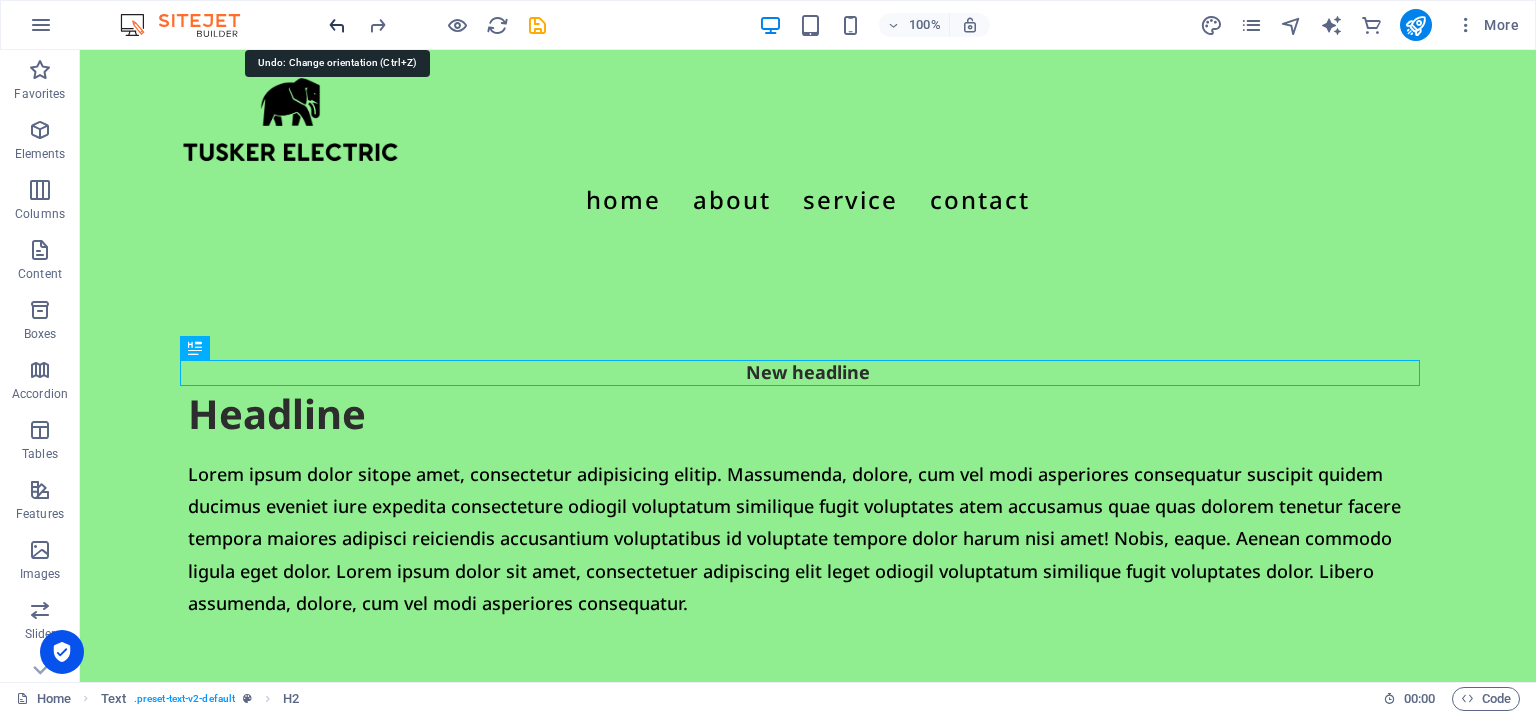 click at bounding box center [337, 25] 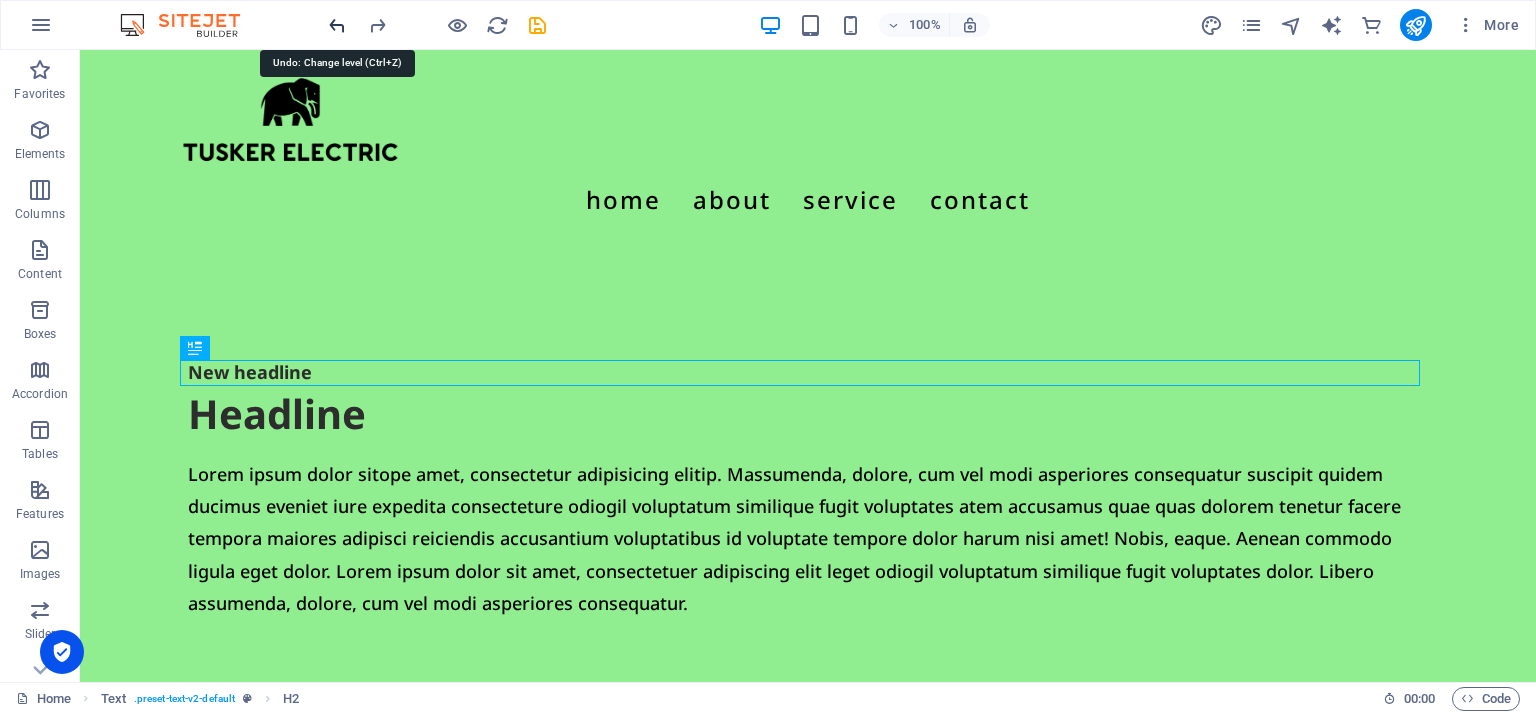 click at bounding box center (337, 25) 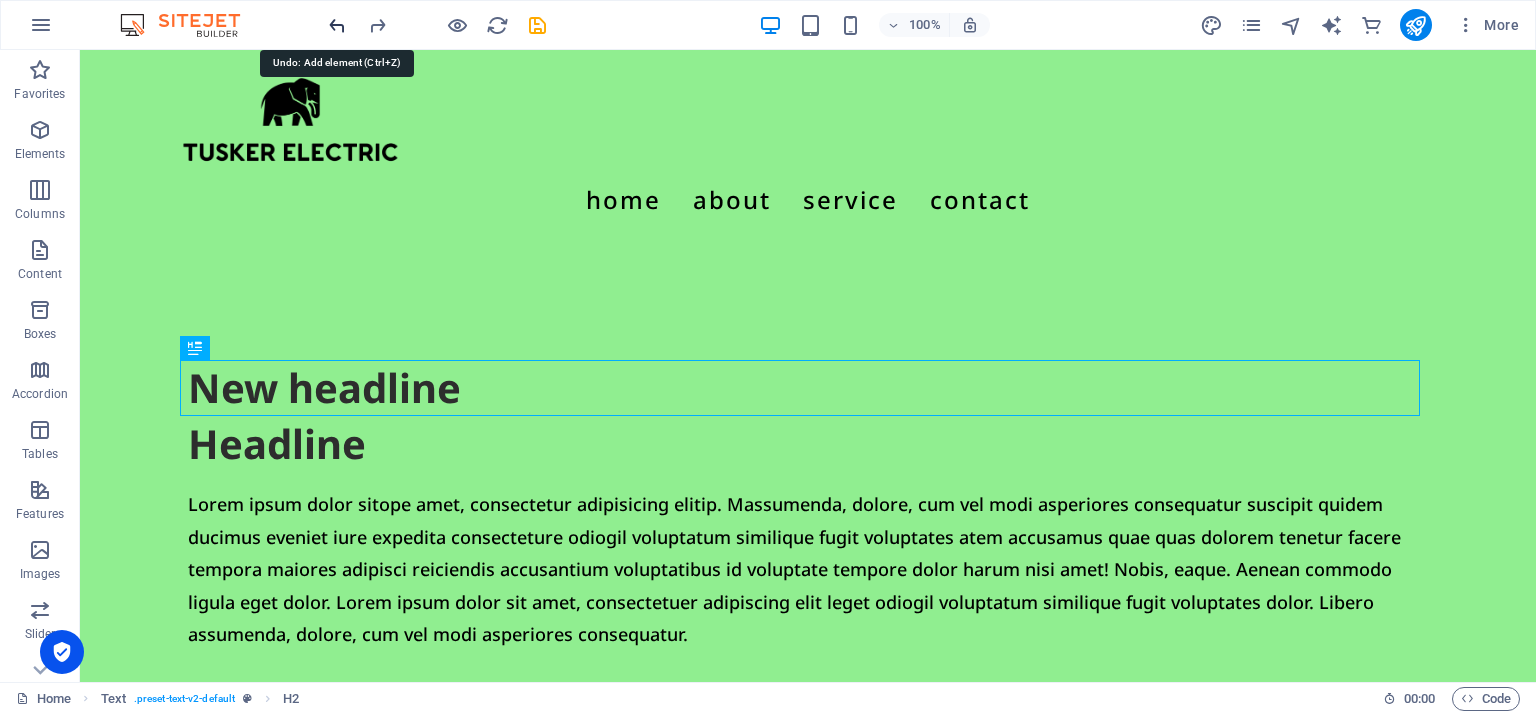 click at bounding box center [337, 25] 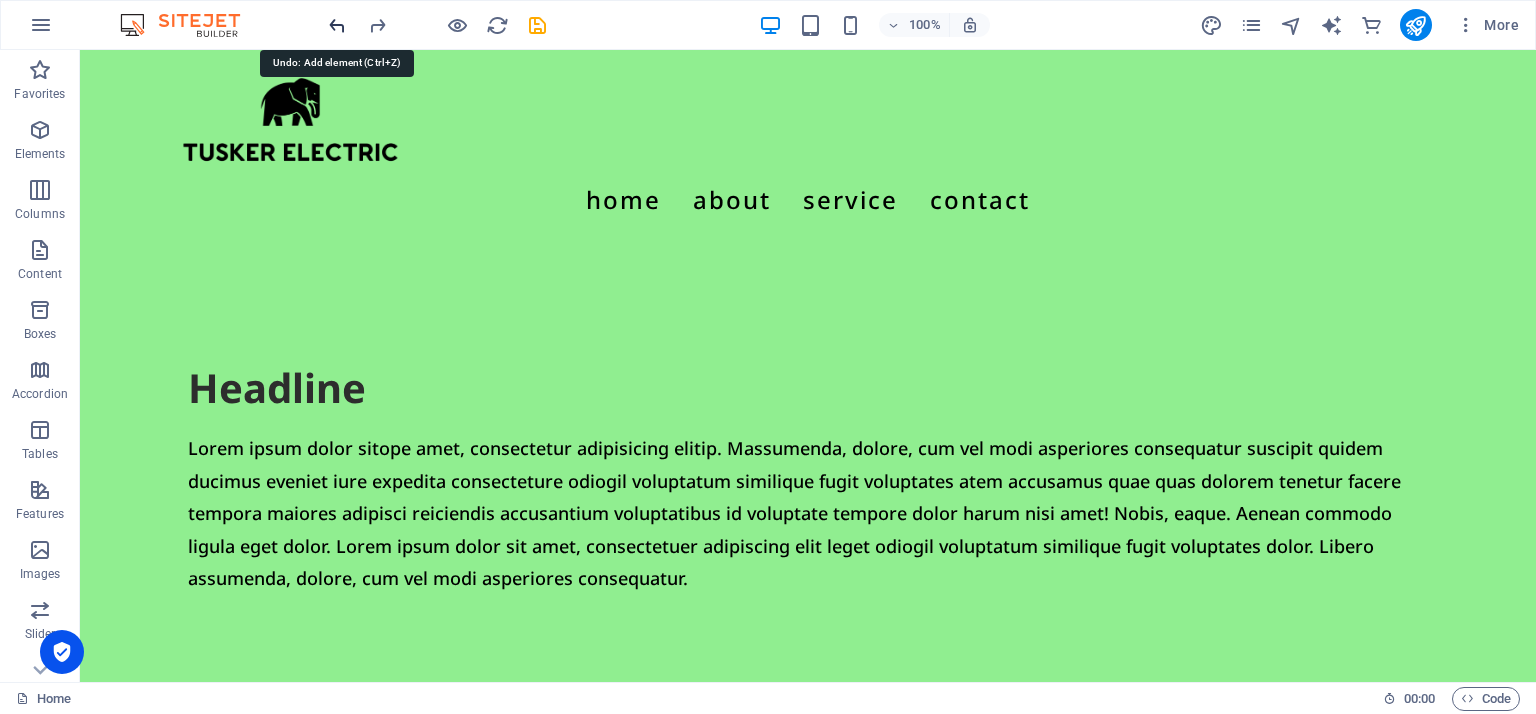 click at bounding box center [337, 25] 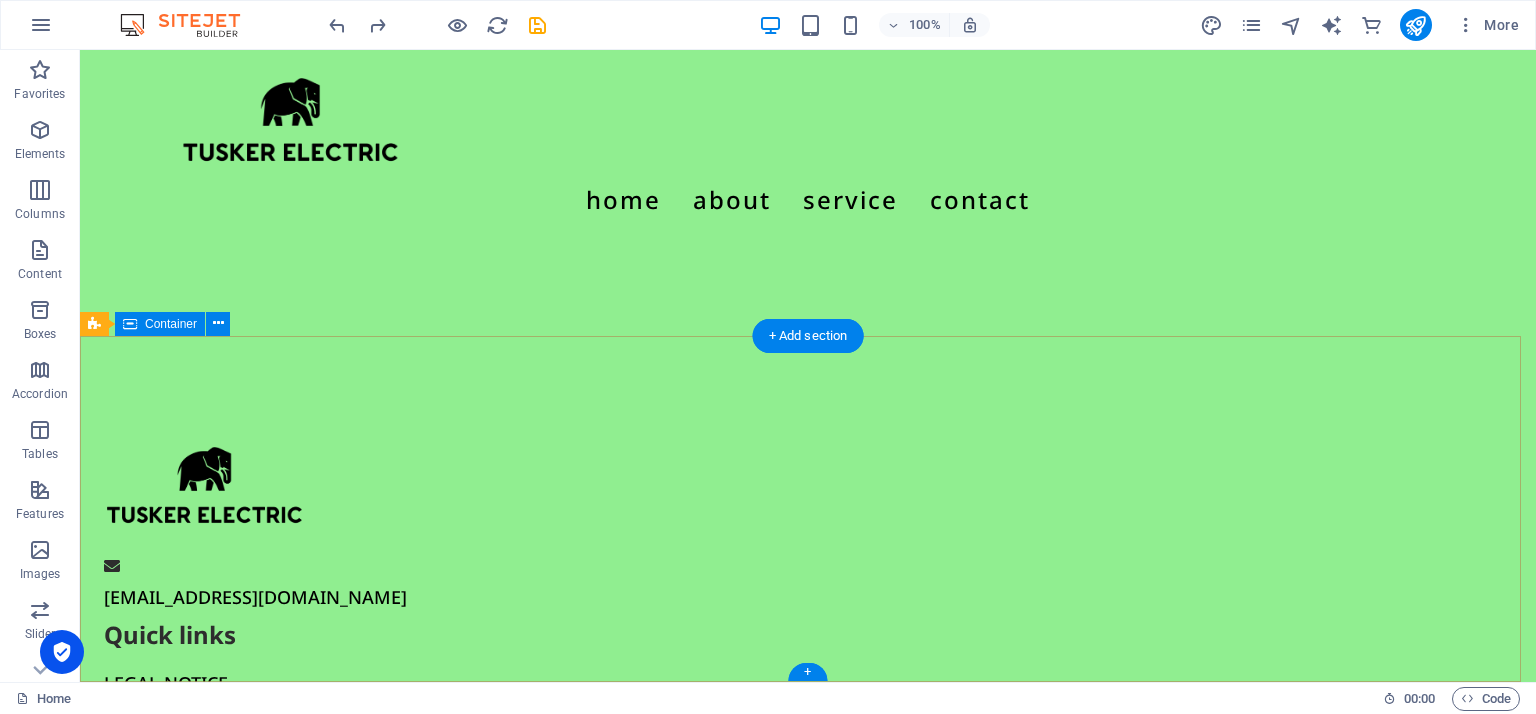scroll, scrollTop: 0, scrollLeft: 0, axis: both 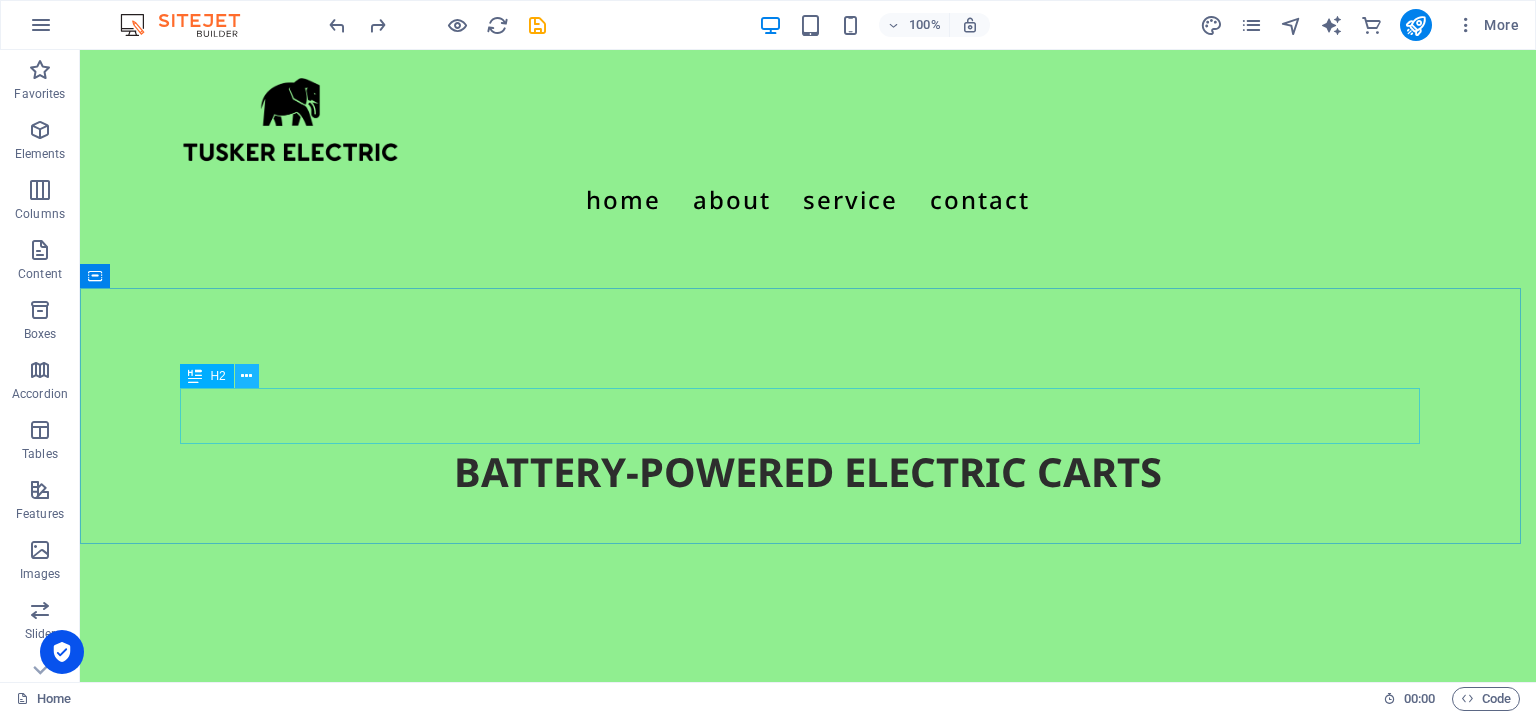 click at bounding box center [246, 376] 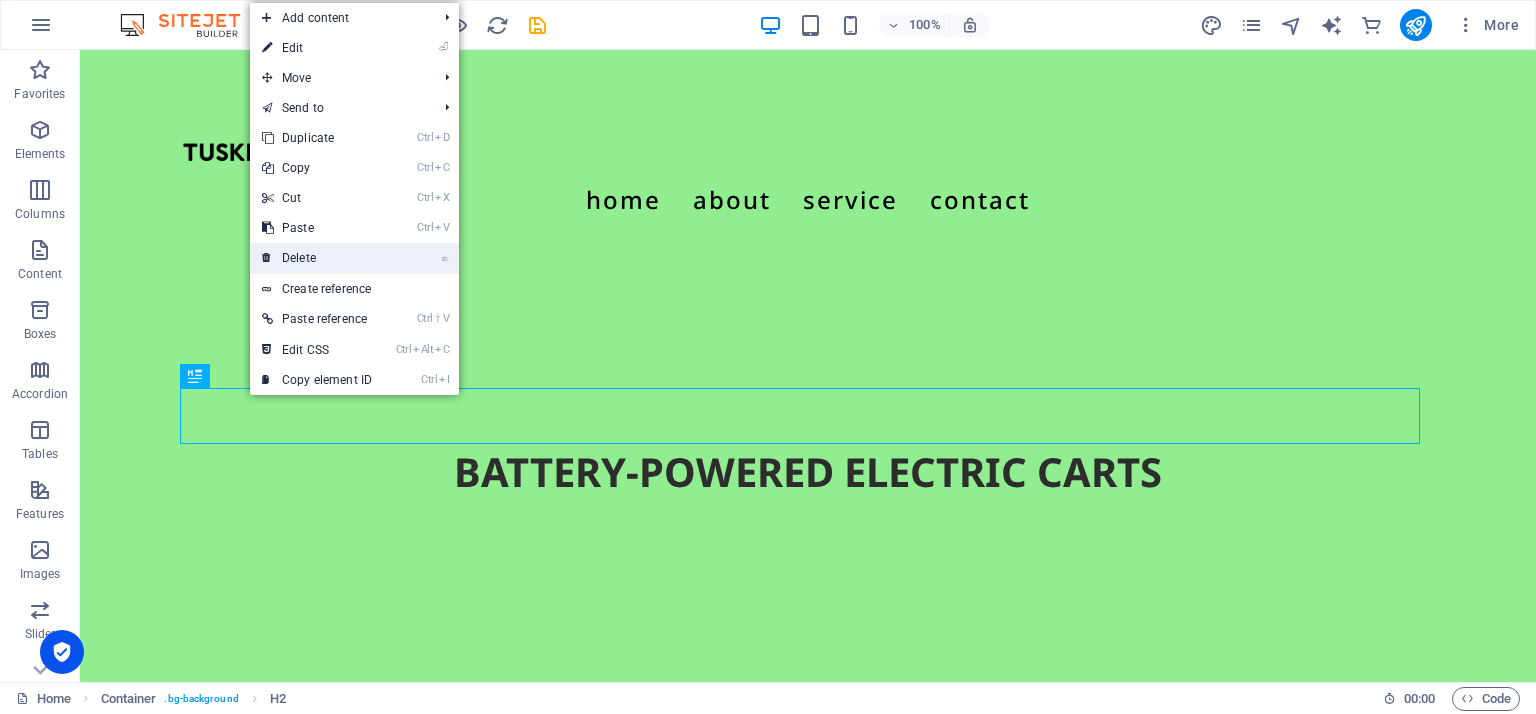 click on "⌦  Delete" at bounding box center (317, 258) 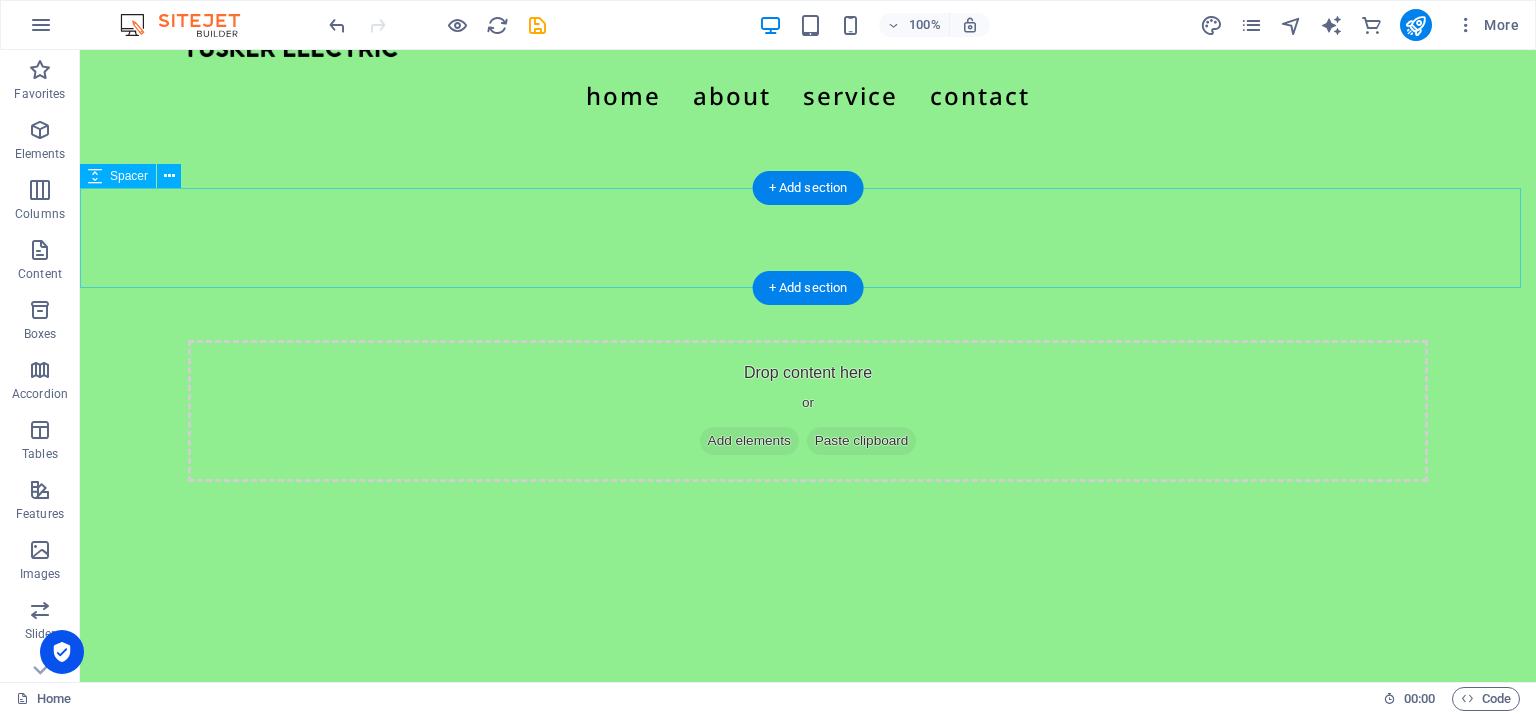 scroll, scrollTop: 0, scrollLeft: 0, axis: both 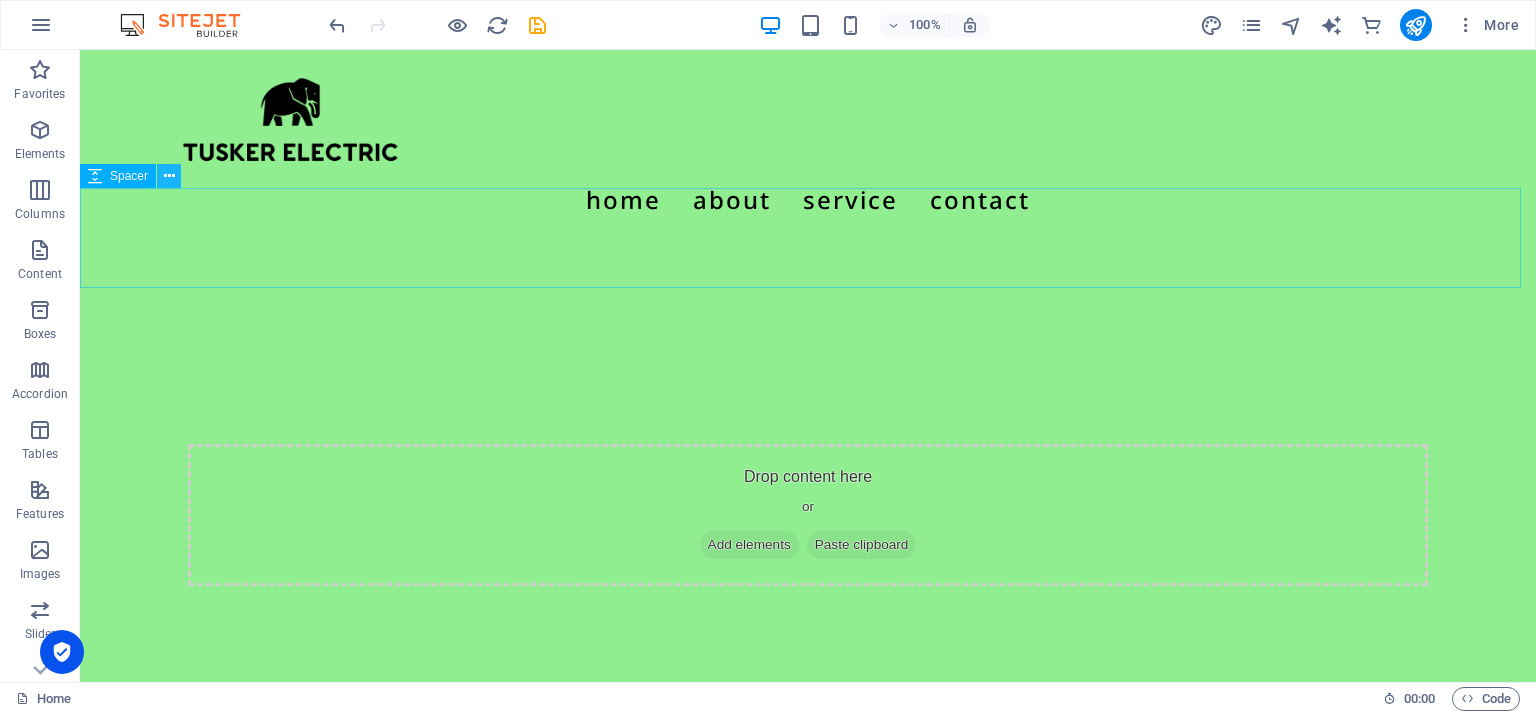 click at bounding box center [169, 176] 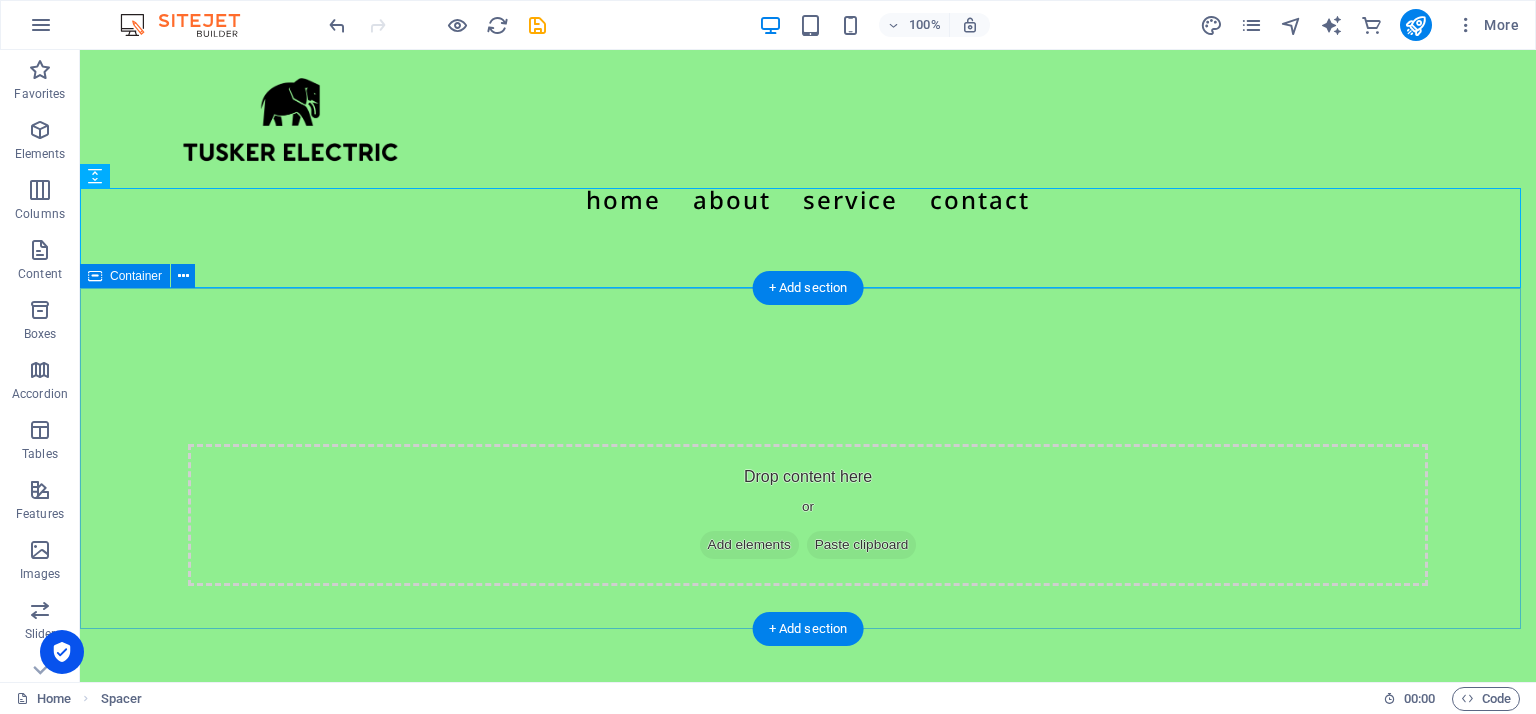 click on "Add elements" at bounding box center (749, 545) 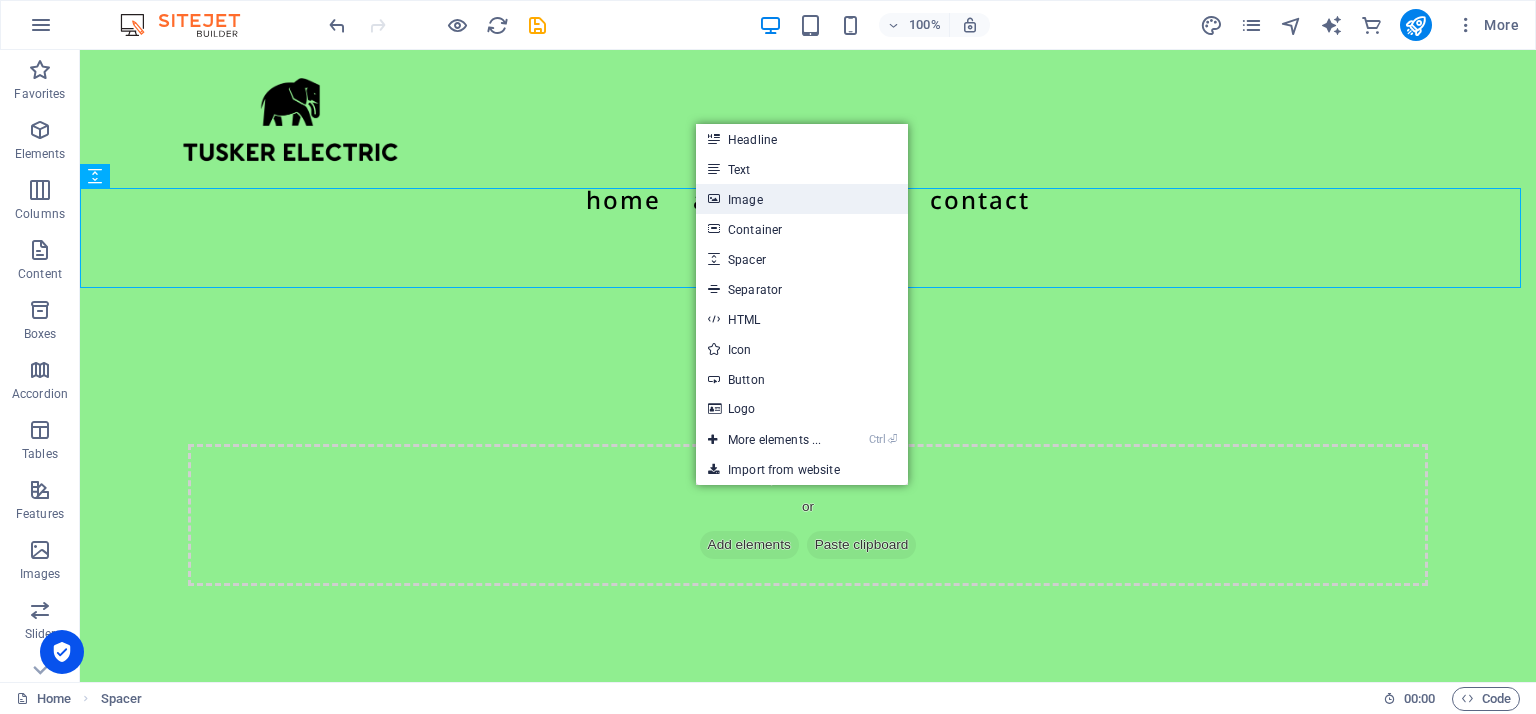 click on "Image" at bounding box center (802, 199) 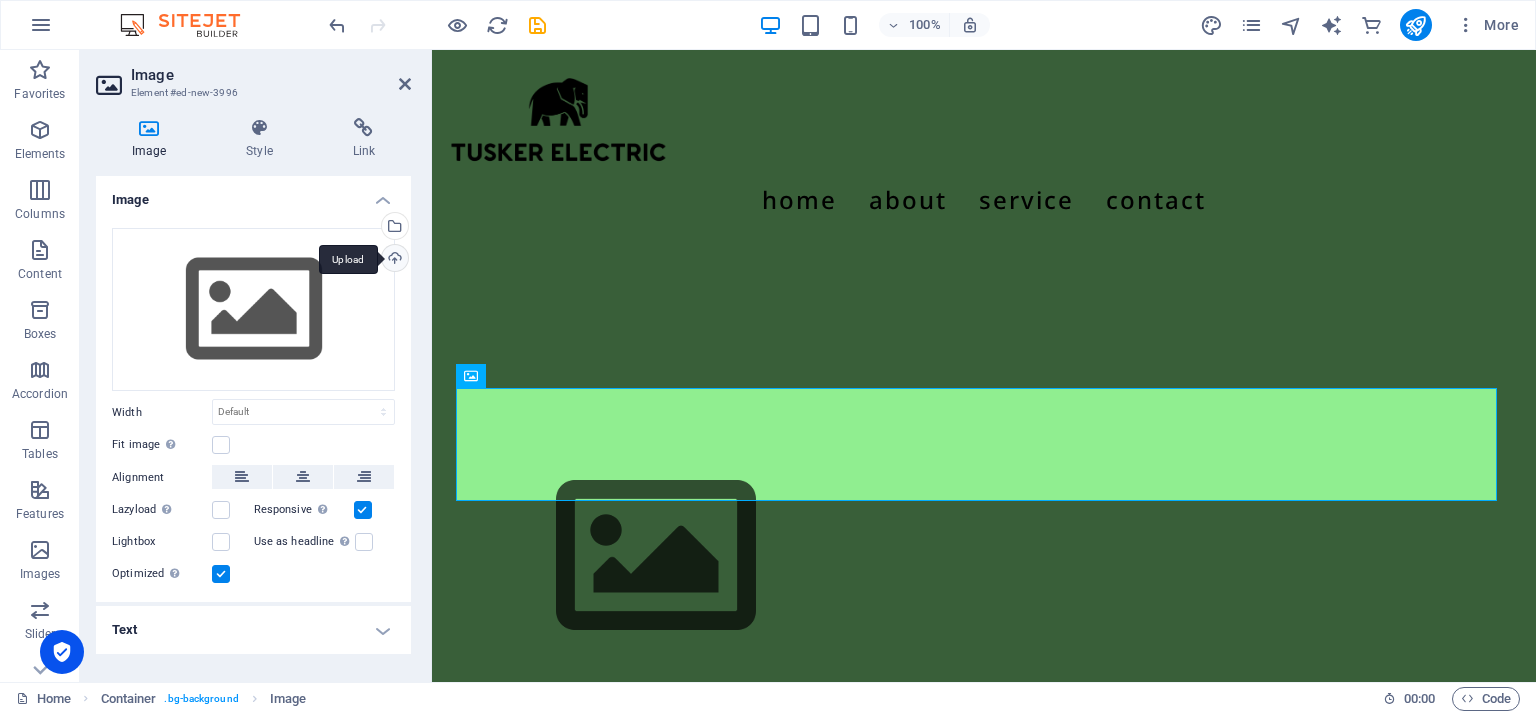 click on "Upload" at bounding box center [393, 260] 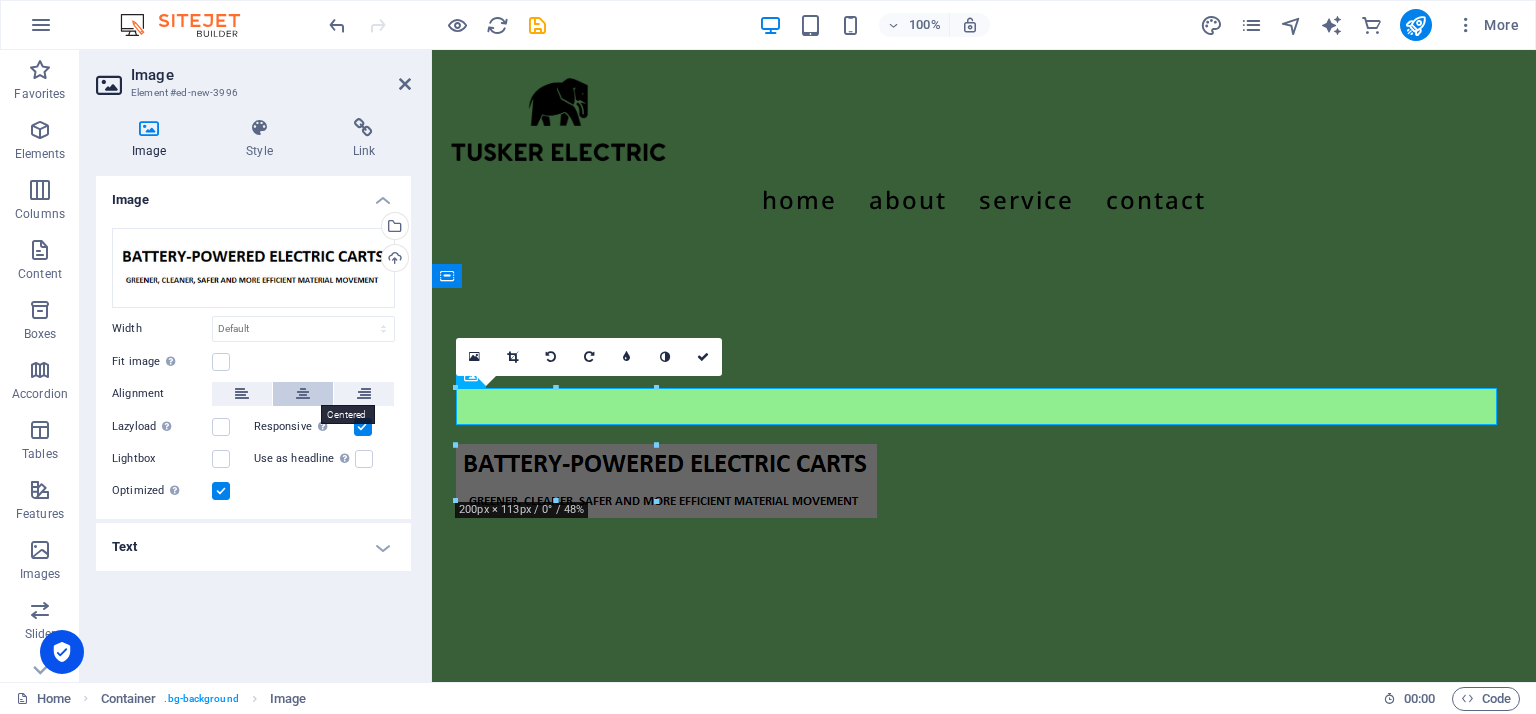 click at bounding box center (303, 394) 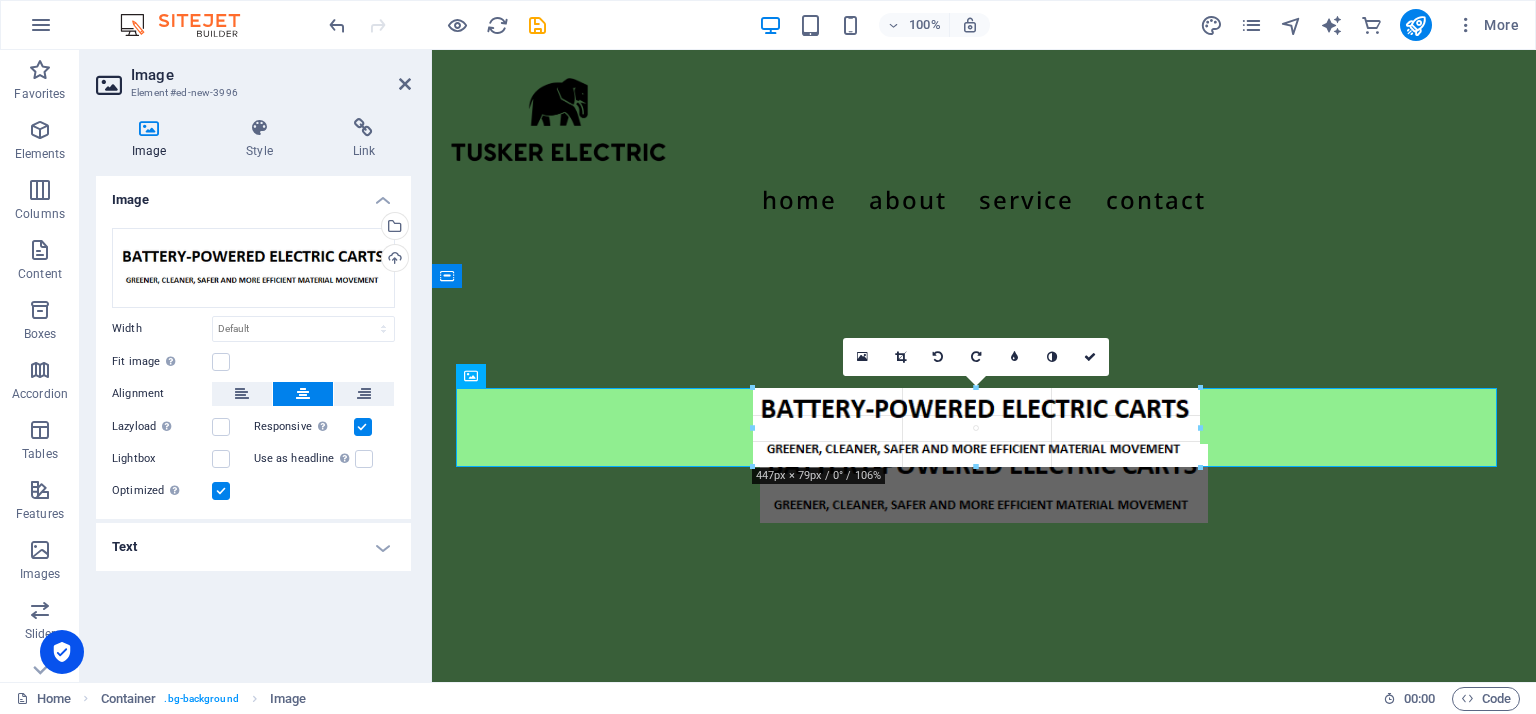 drag, startPoint x: 1078, startPoint y: 427, endPoint x: 660, endPoint y: 428, distance: 418.0012 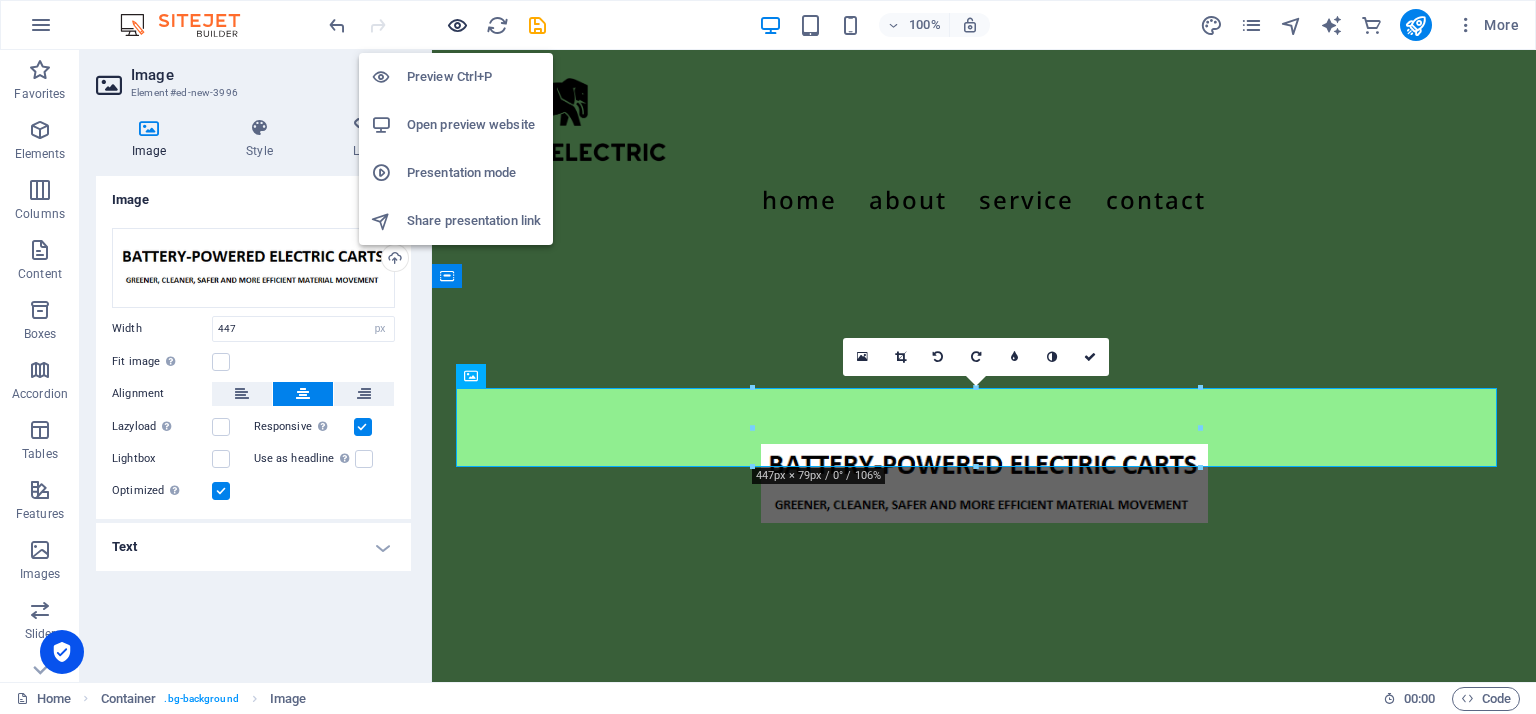 click at bounding box center [457, 25] 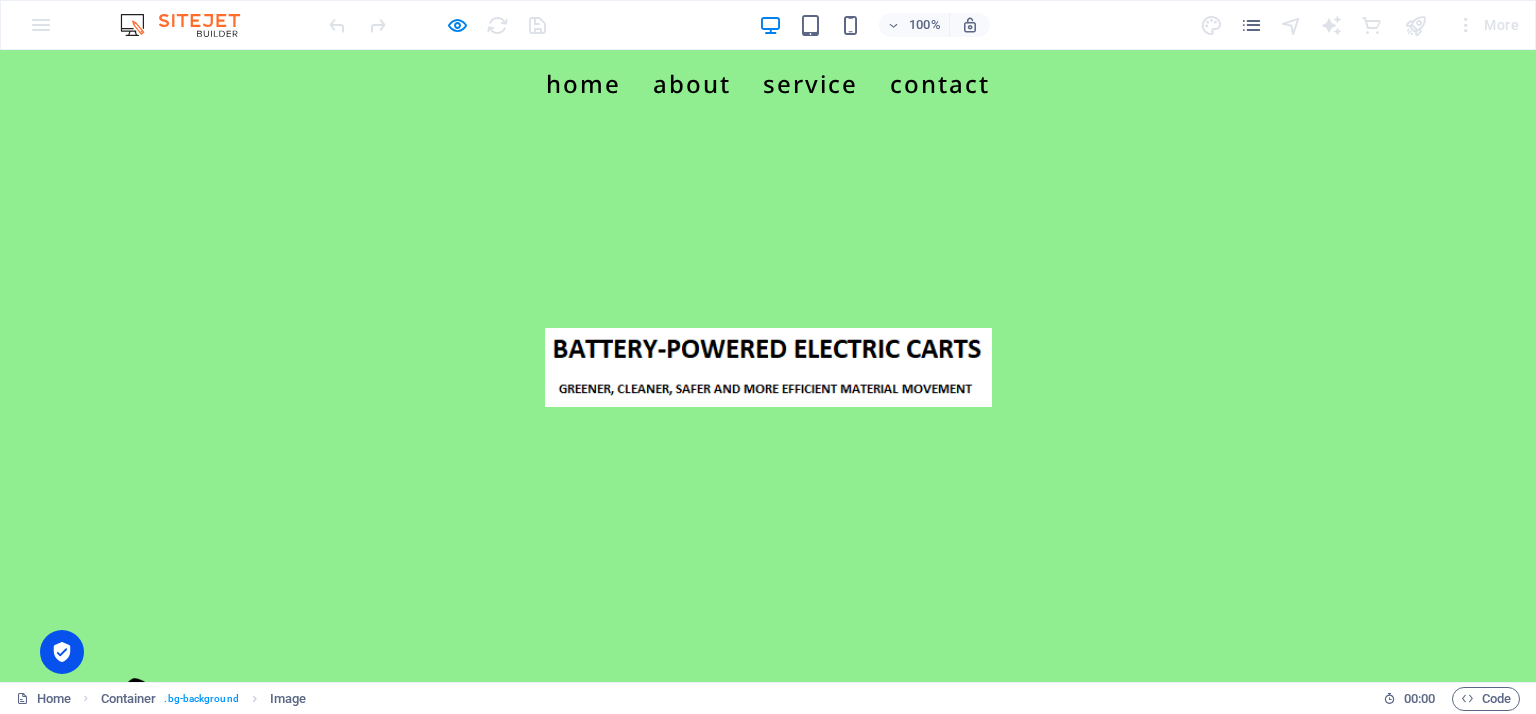 scroll, scrollTop: 0, scrollLeft: 0, axis: both 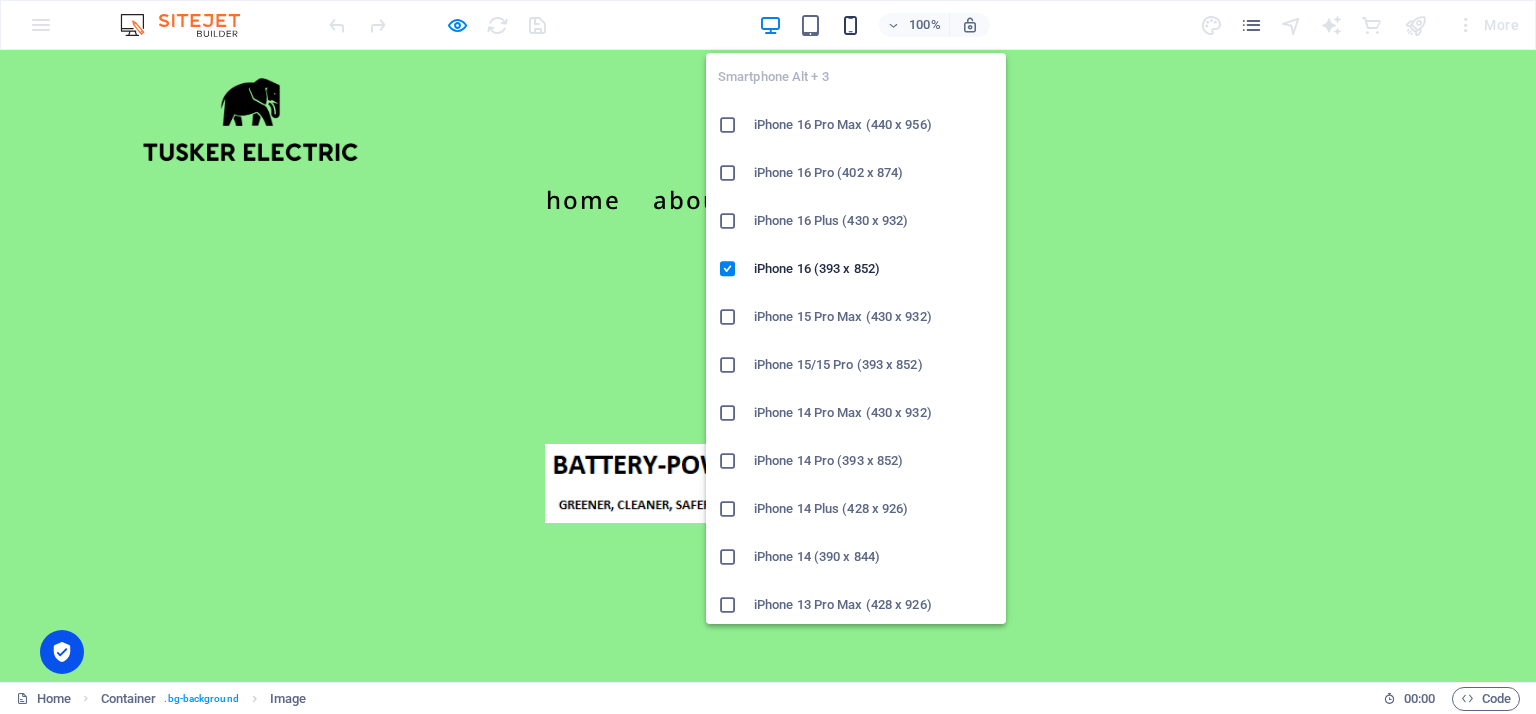 click at bounding box center [850, 25] 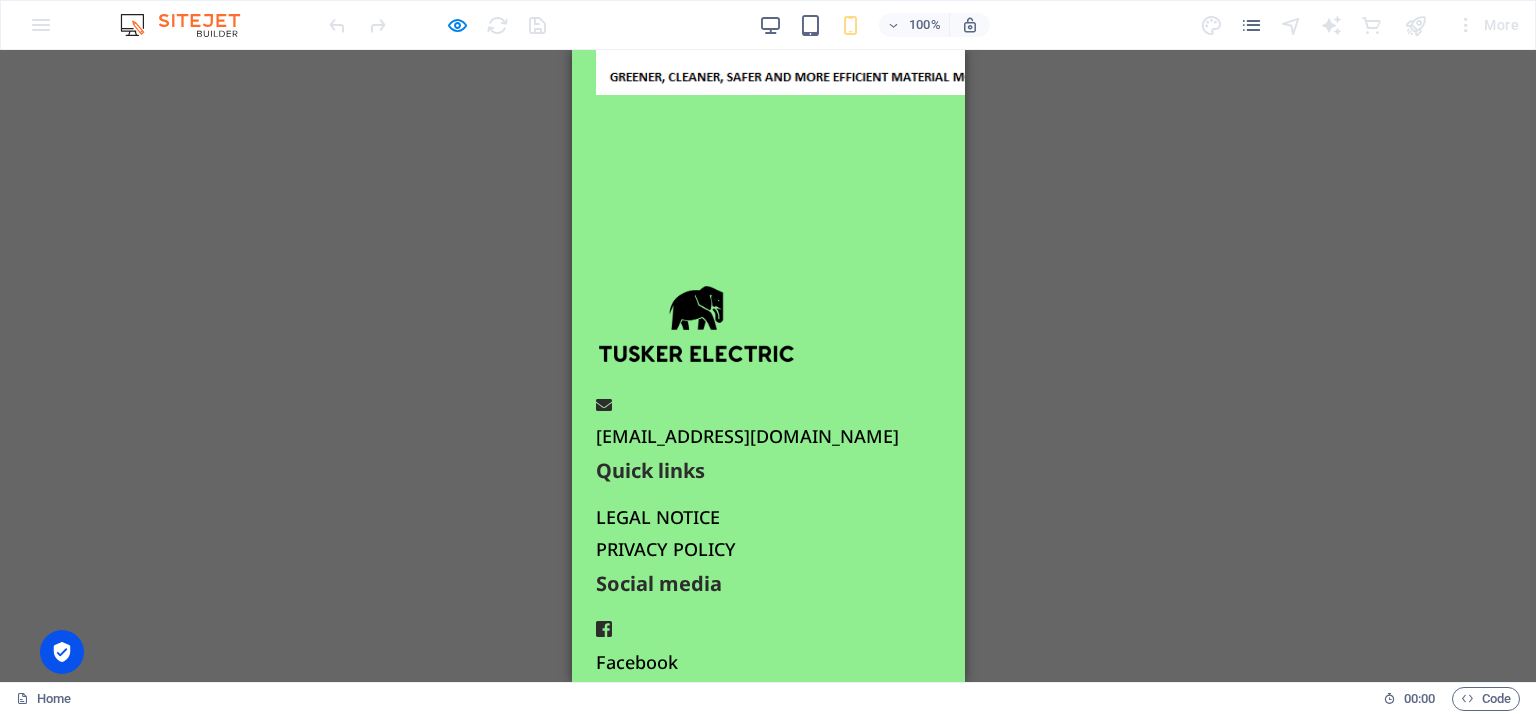 scroll, scrollTop: 0, scrollLeft: 0, axis: both 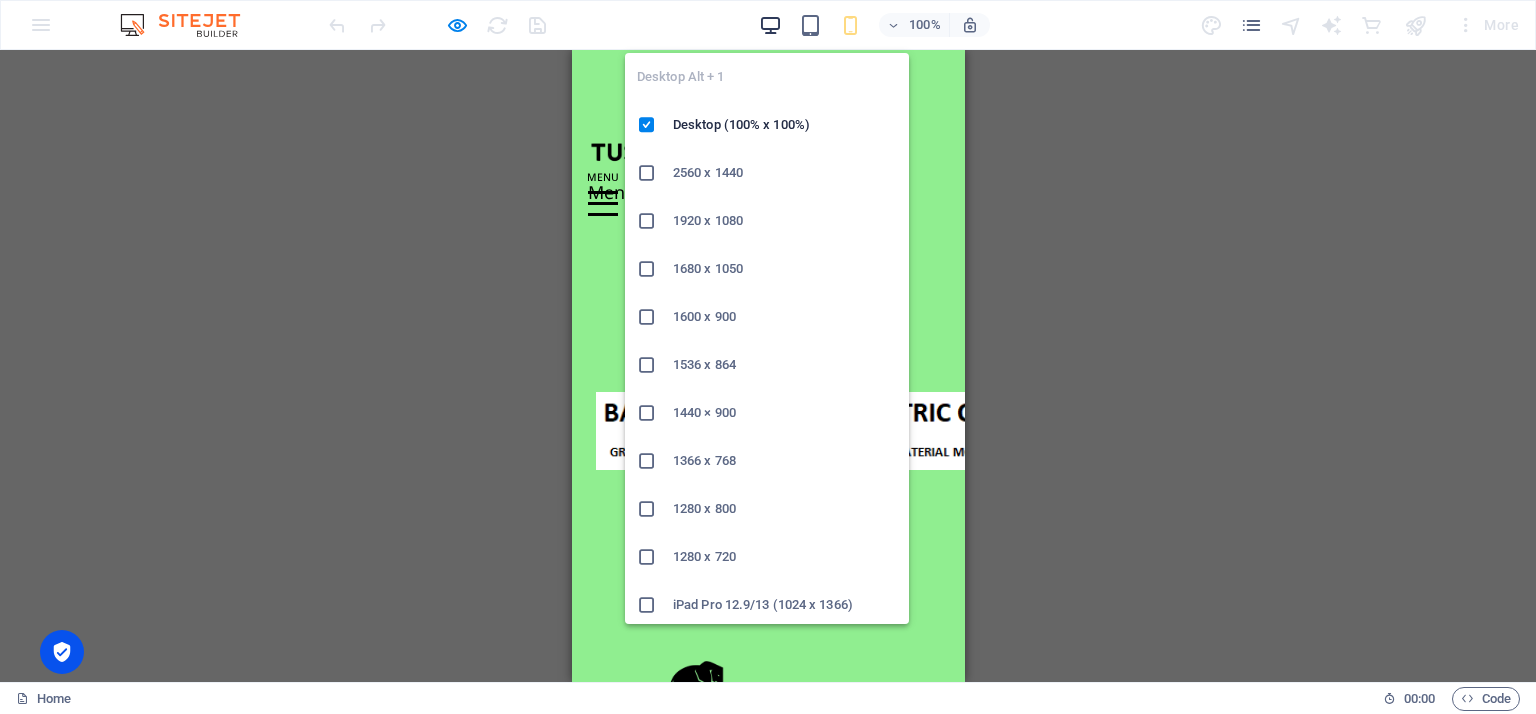 click at bounding box center (770, 25) 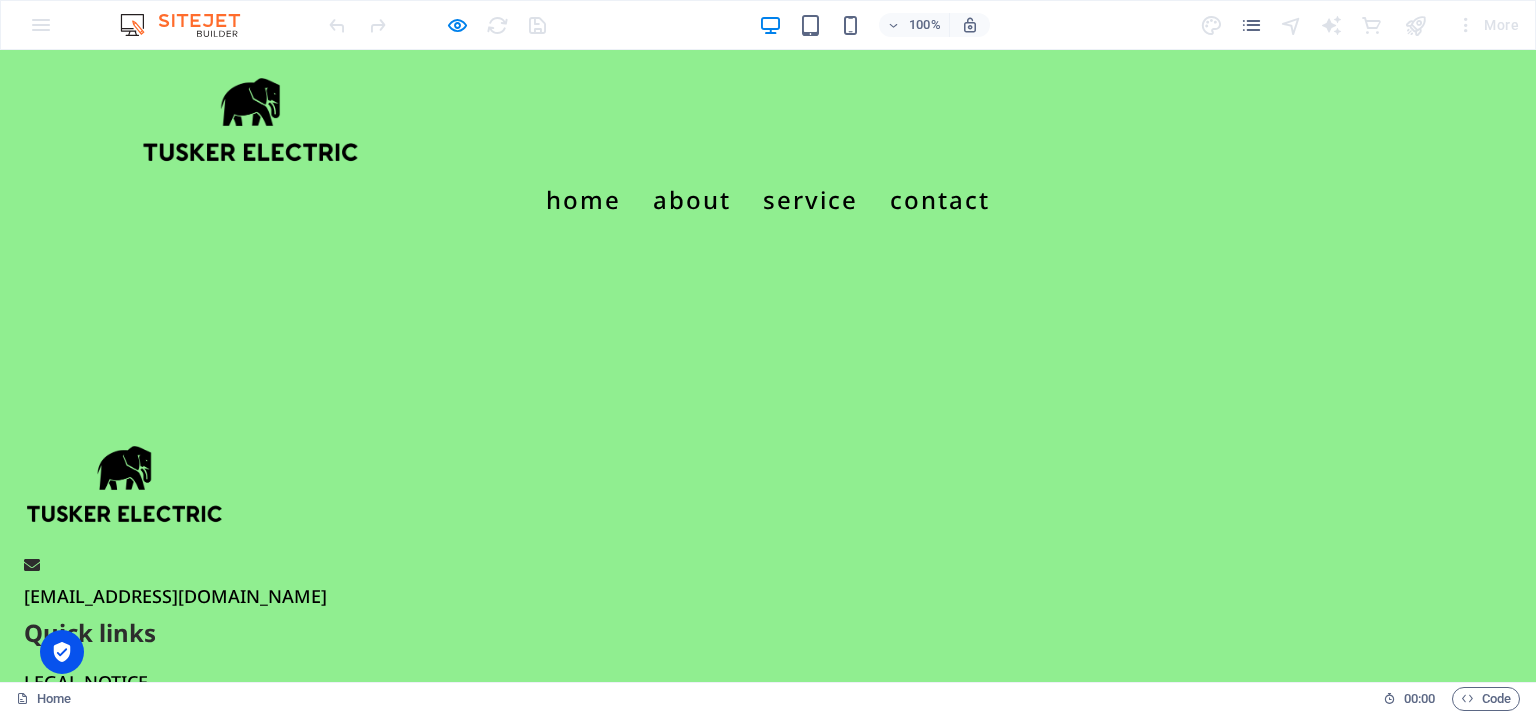 scroll, scrollTop: 0, scrollLeft: 0, axis: both 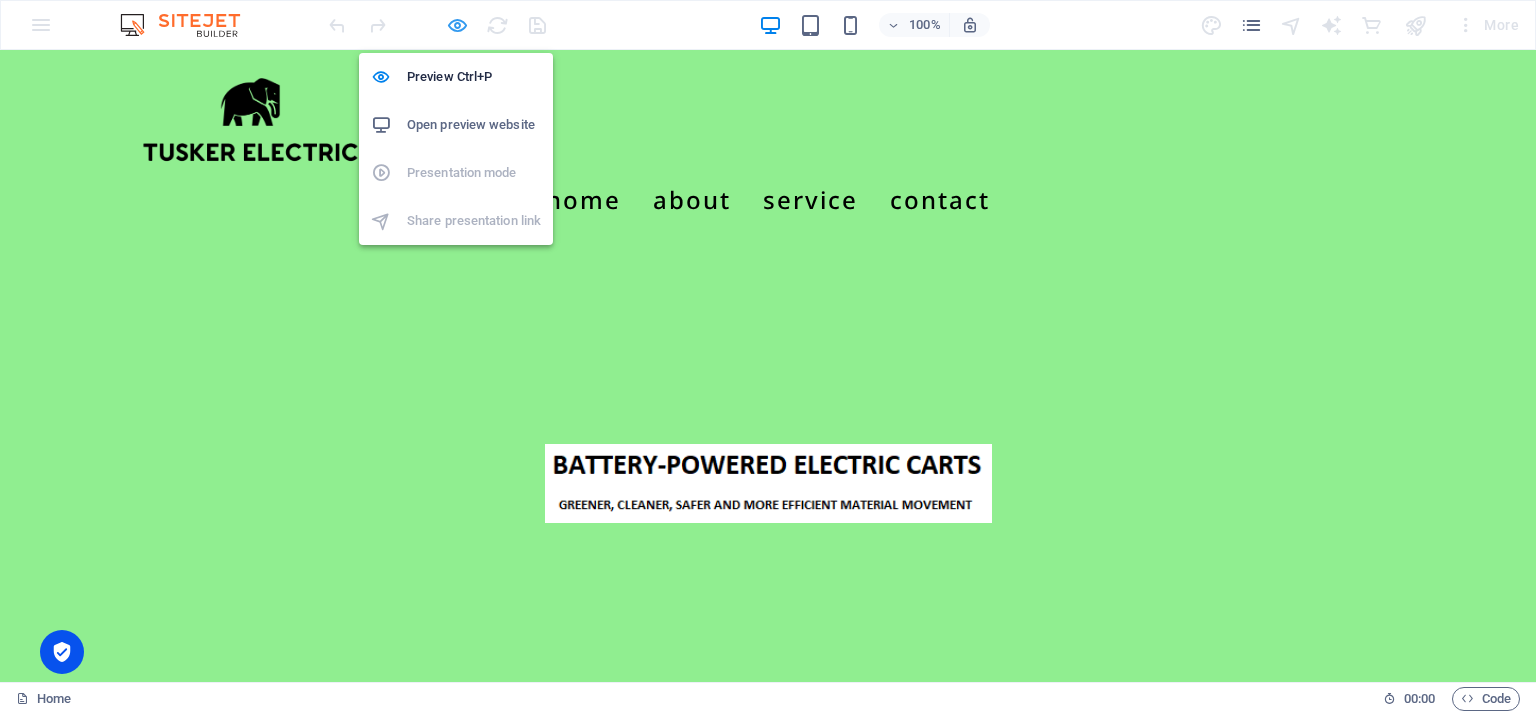 click at bounding box center [457, 25] 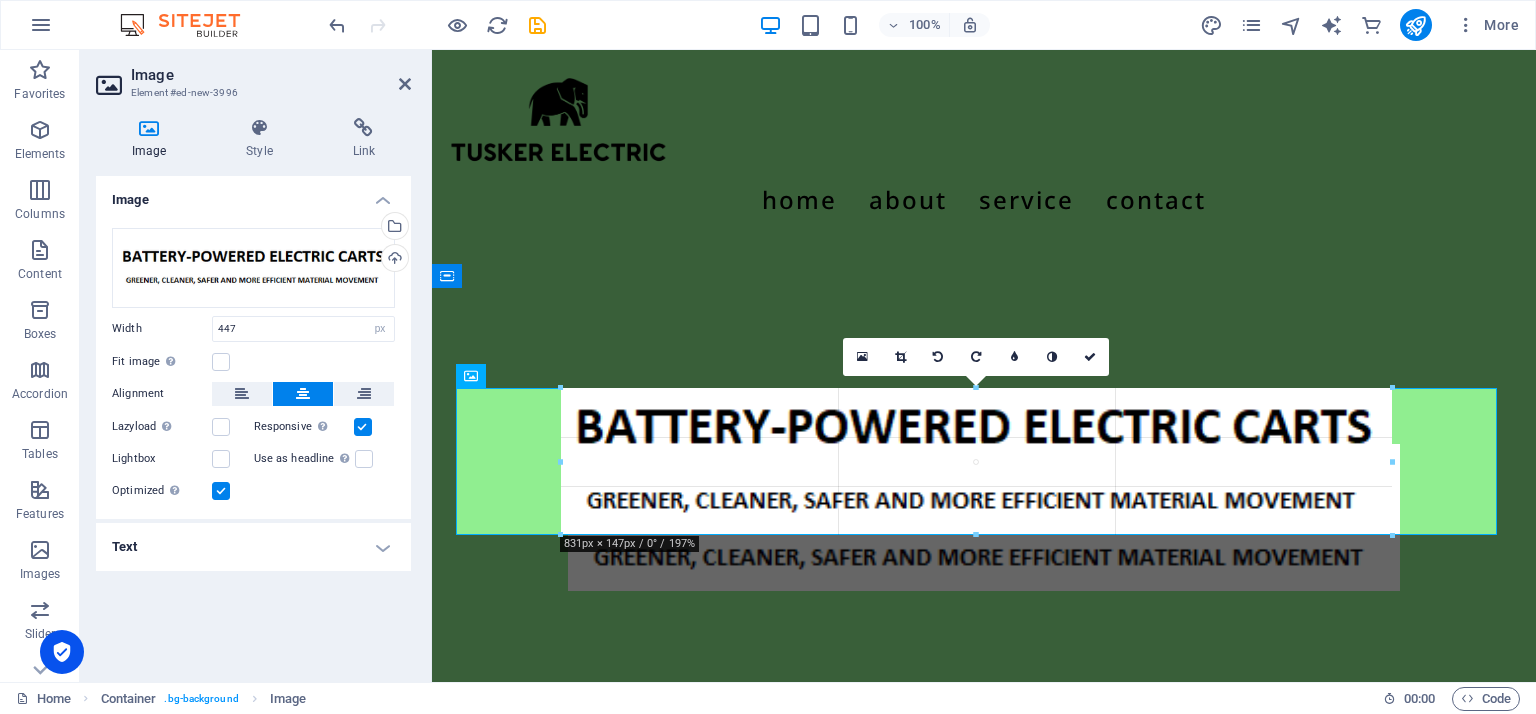 drag, startPoint x: 1198, startPoint y: 467, endPoint x: 821, endPoint y: 489, distance: 377.64136 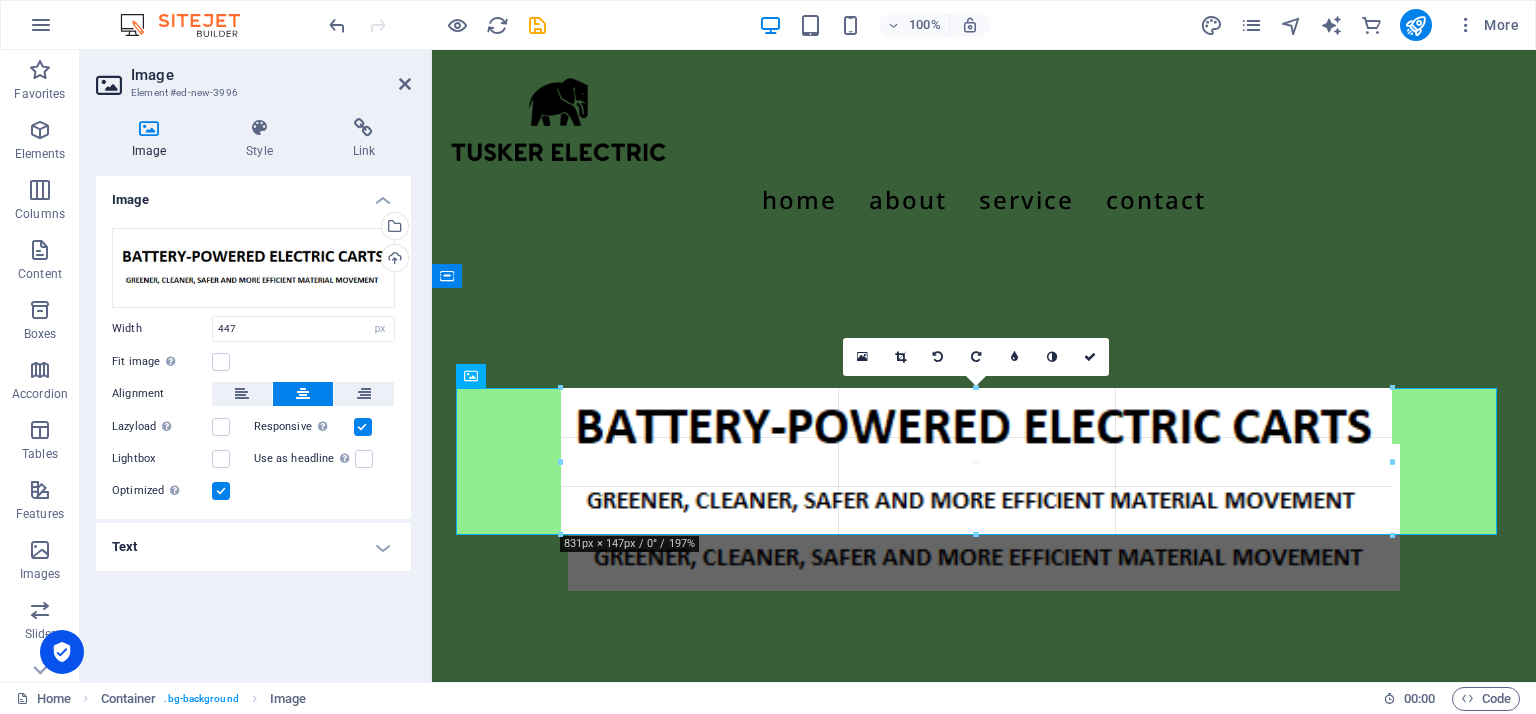 type on "831" 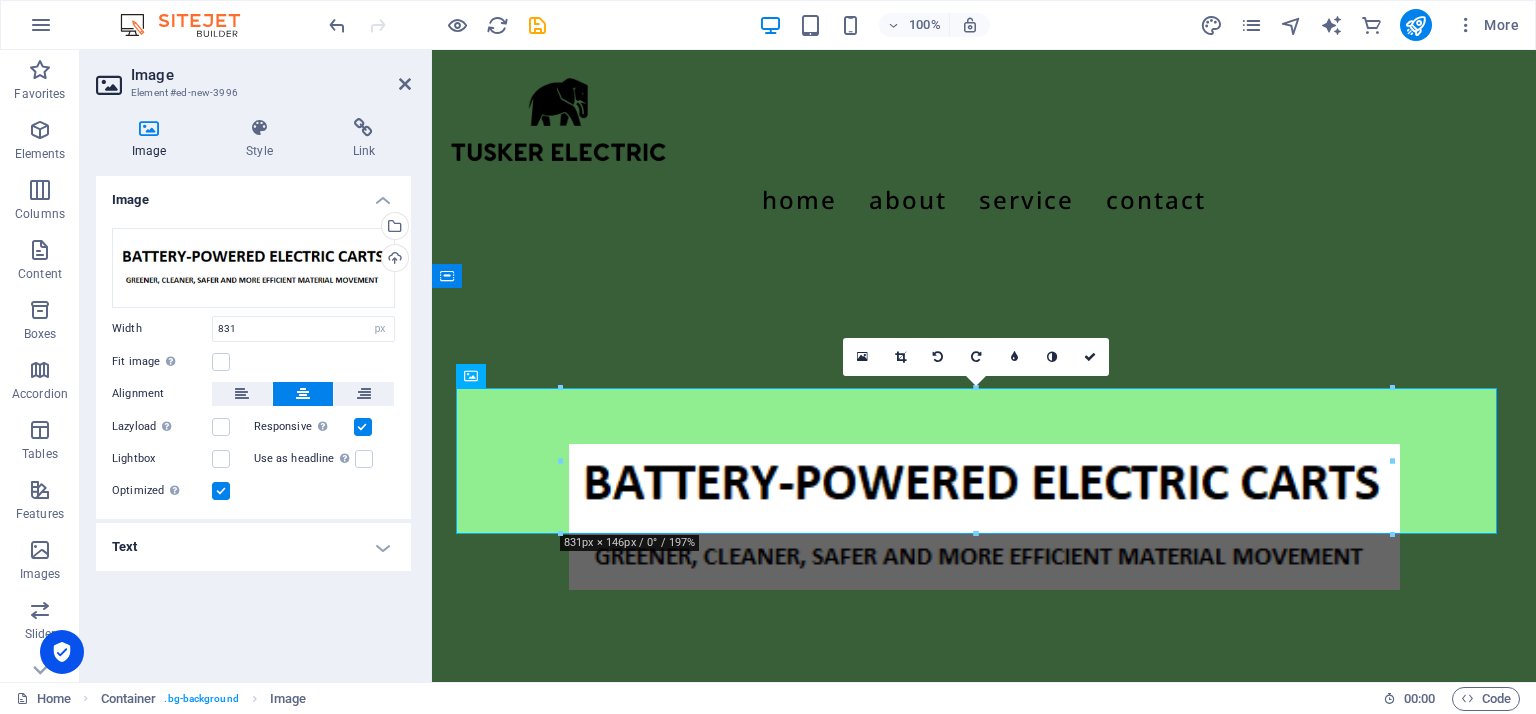 click on "Image Drag files here, click to choose files or select files from Files or our free stock photos & videos Select files from the file manager, stock photos, or upload file(s) Upload Width 831 Default auto px rem % em vh vw Fit image Automatically fit image to a fixed width and height Height Default auto px Alignment Lazyload Loading images after the page loads improves page speed. Responsive Automatically load retina image and smartphone optimized sizes. Lightbox Use as headline The image will be wrapped in an H1 headline tag. Useful for giving alternative text the weight of an H1 headline, e.g. for the logo. Leave unchecked if uncertain. Optimized Images are compressed to improve page speed. Position Direction Custom X offset 50 px rem % vh vw Y offset 50 px rem % vh vw Text Float No float Image left Image right Determine how text should behave around the image. Text Alternative text Image caption Paragraph Format Normal Heading 1 Heading 2 Heading 3 Heading 4 Heading 5 Heading 6 Code Font Family Arial Impact" at bounding box center (253, 421) 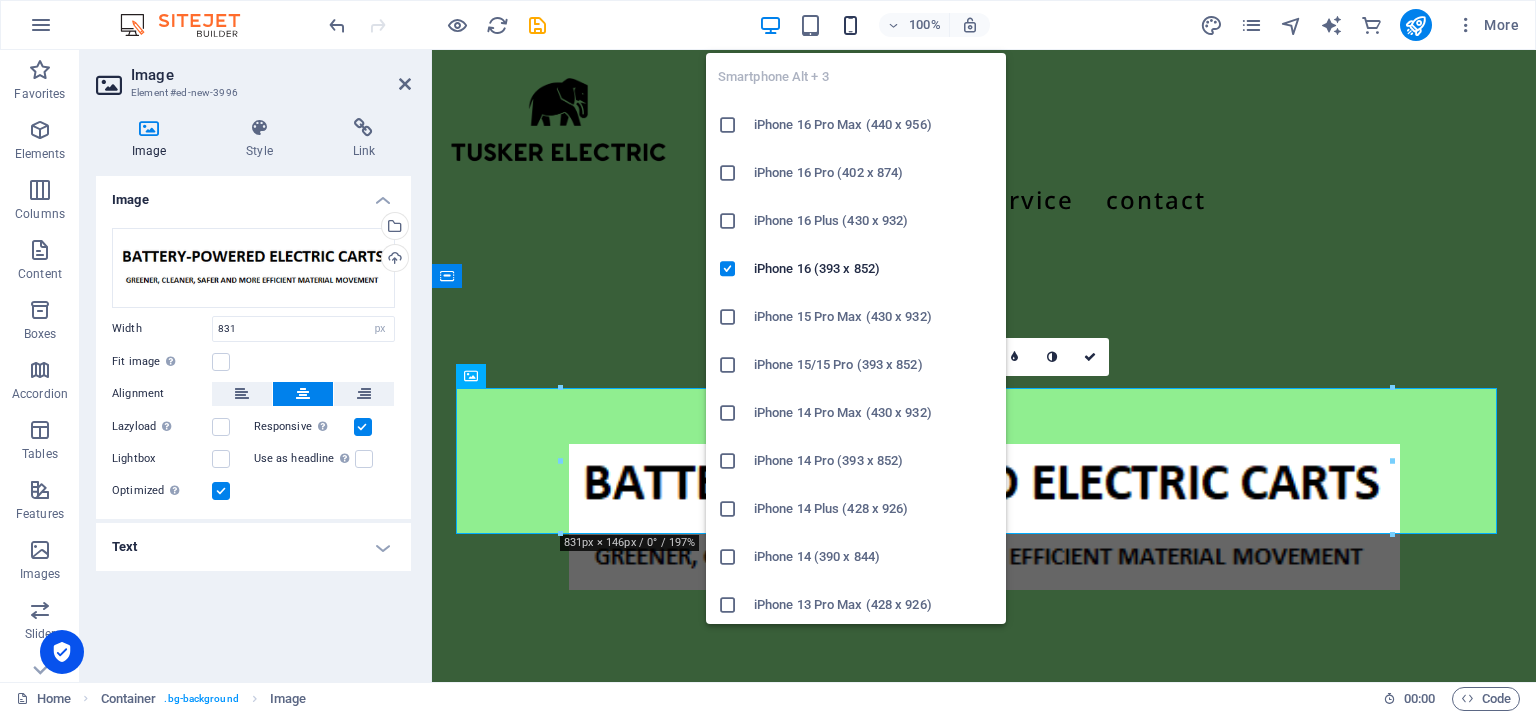click at bounding box center [850, 25] 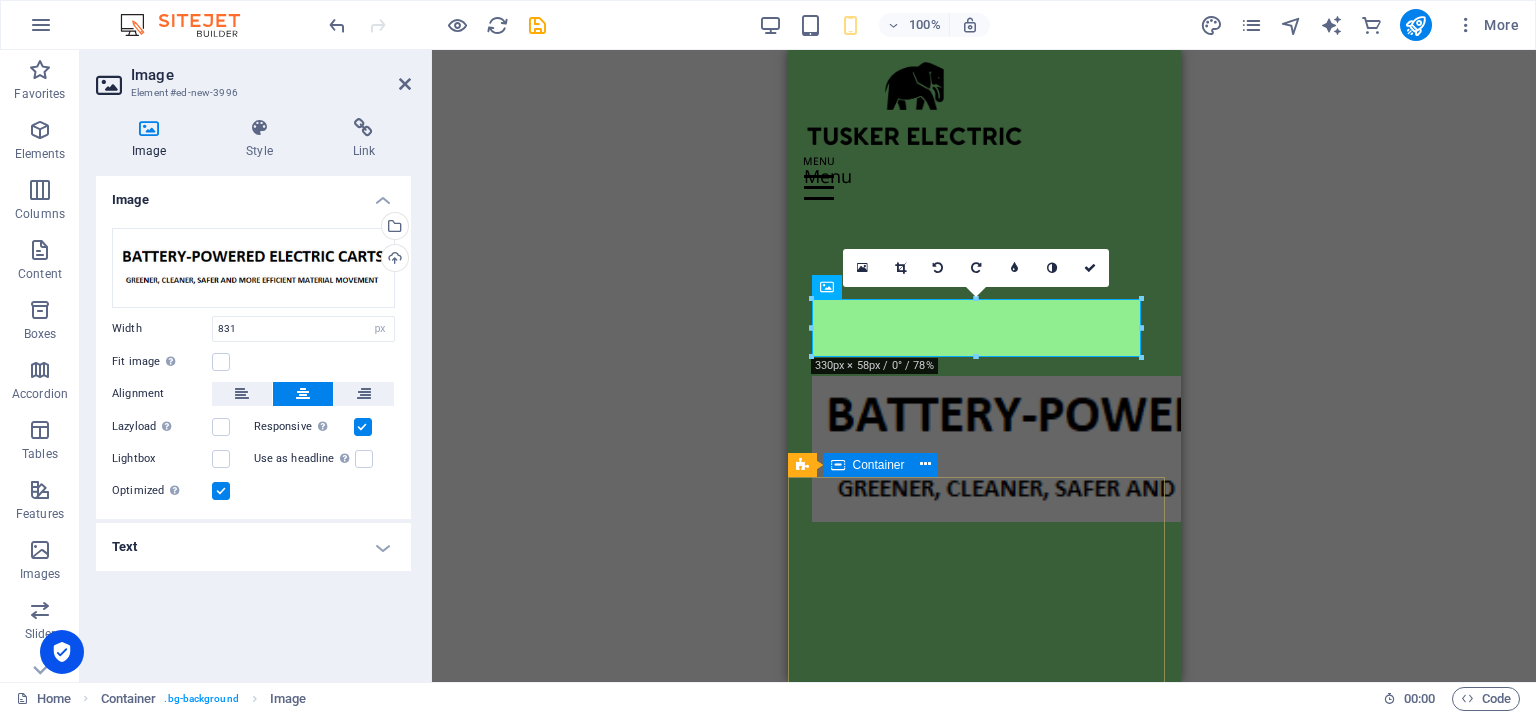 scroll, scrollTop: 0, scrollLeft: 0, axis: both 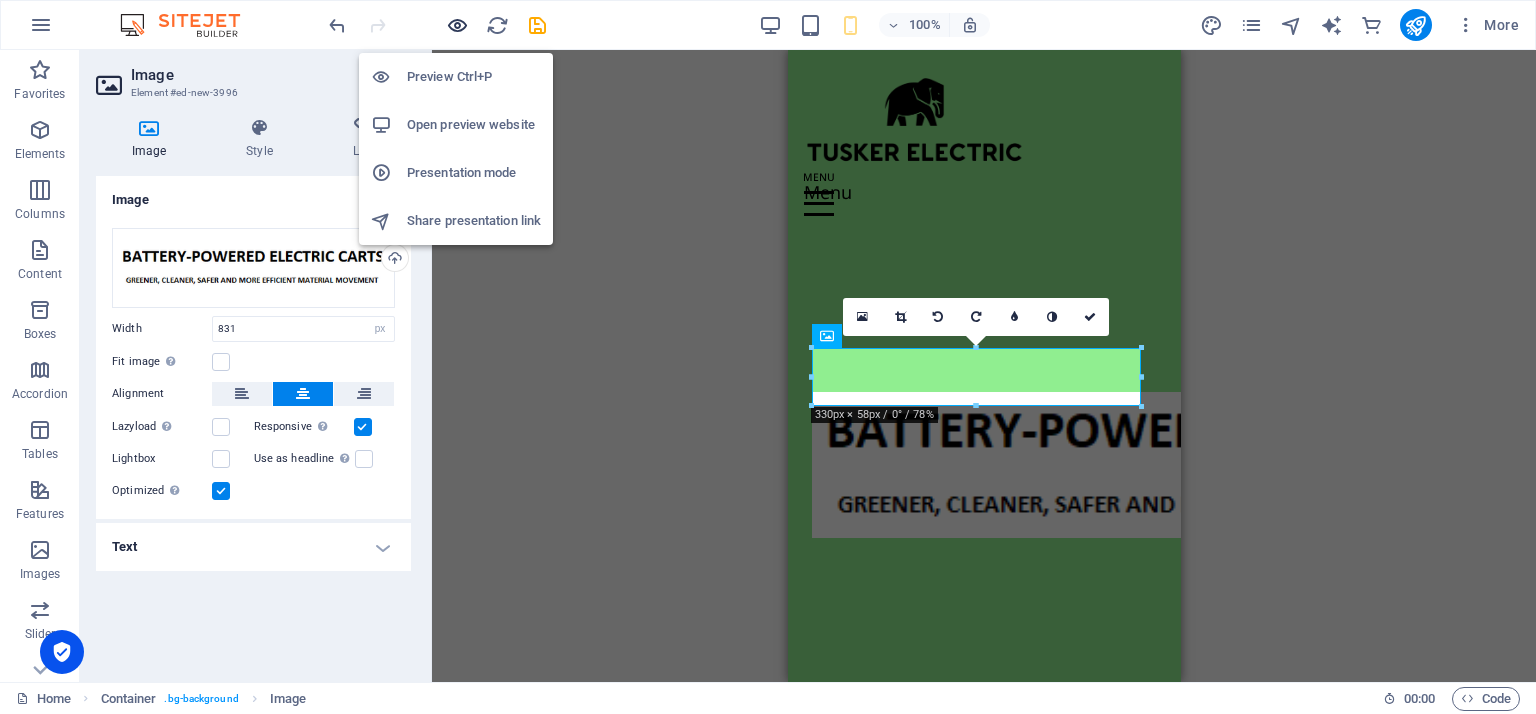 click at bounding box center [457, 25] 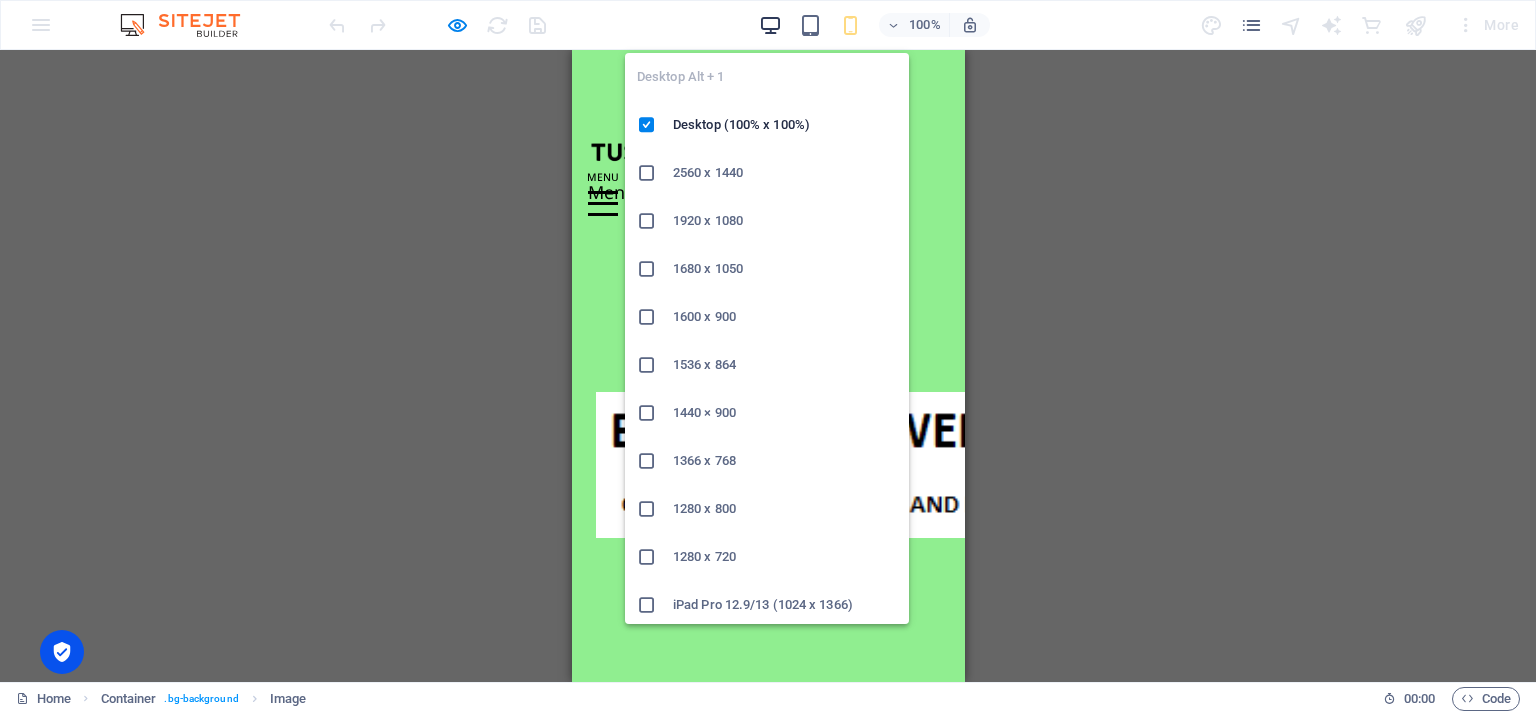 click at bounding box center [770, 25] 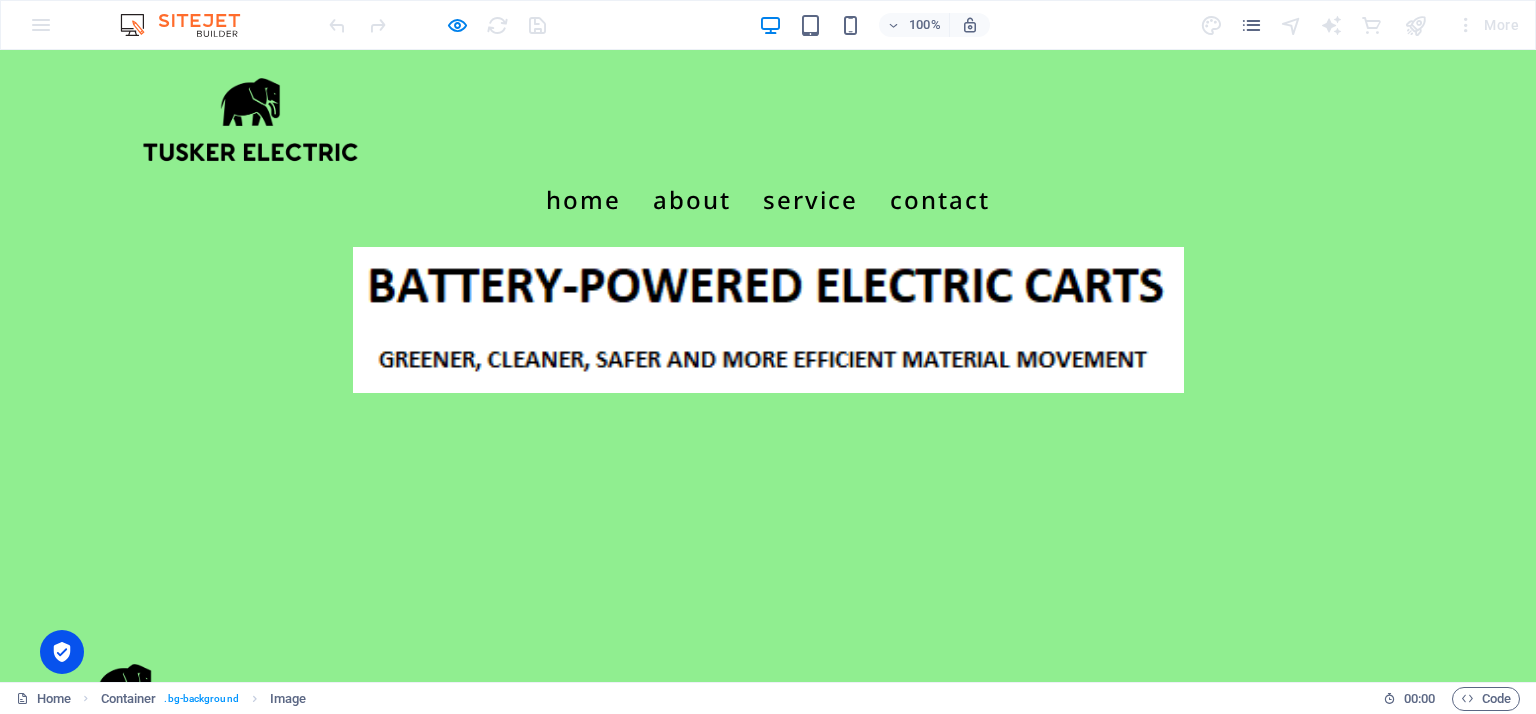 scroll, scrollTop: 139, scrollLeft: 0, axis: vertical 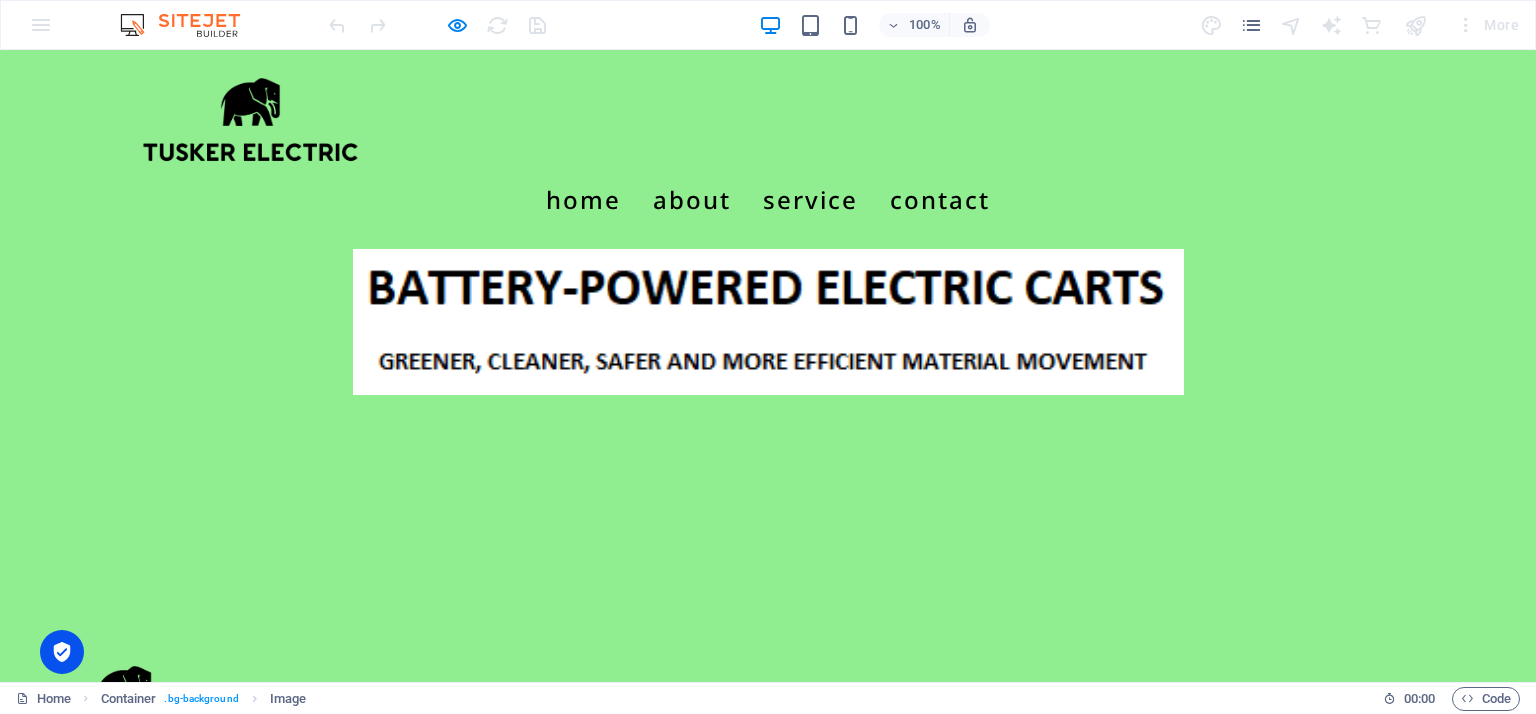 click at bounding box center [768, 322] 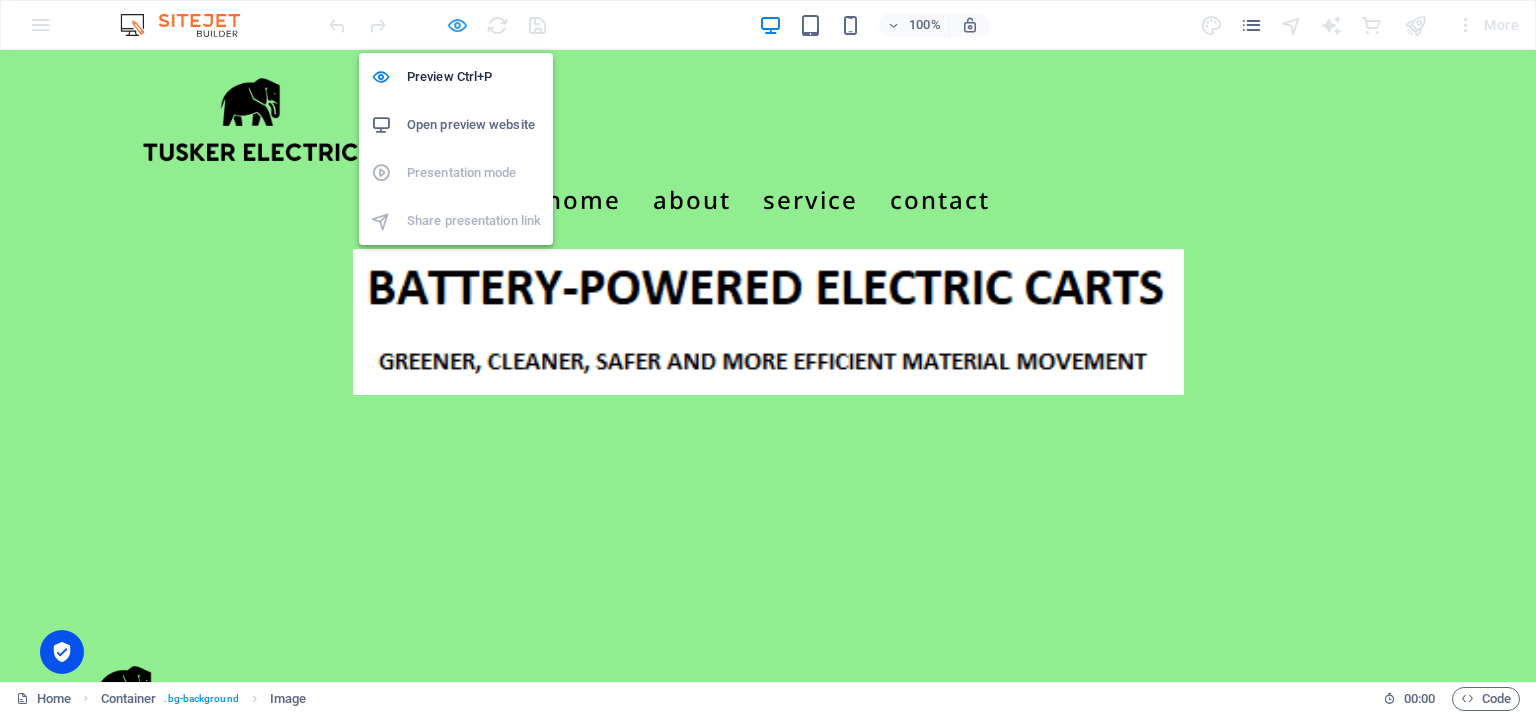 click at bounding box center (457, 25) 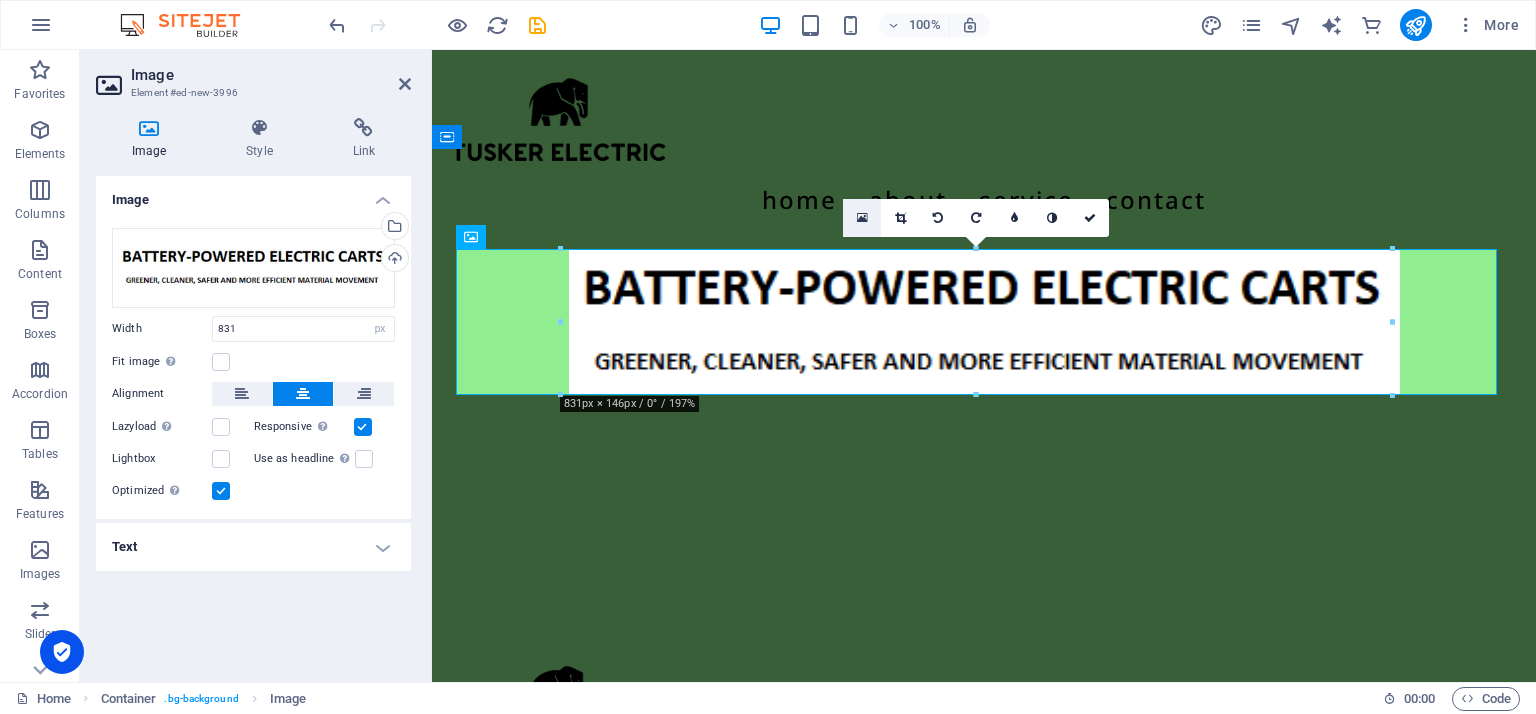 click at bounding box center [862, 218] 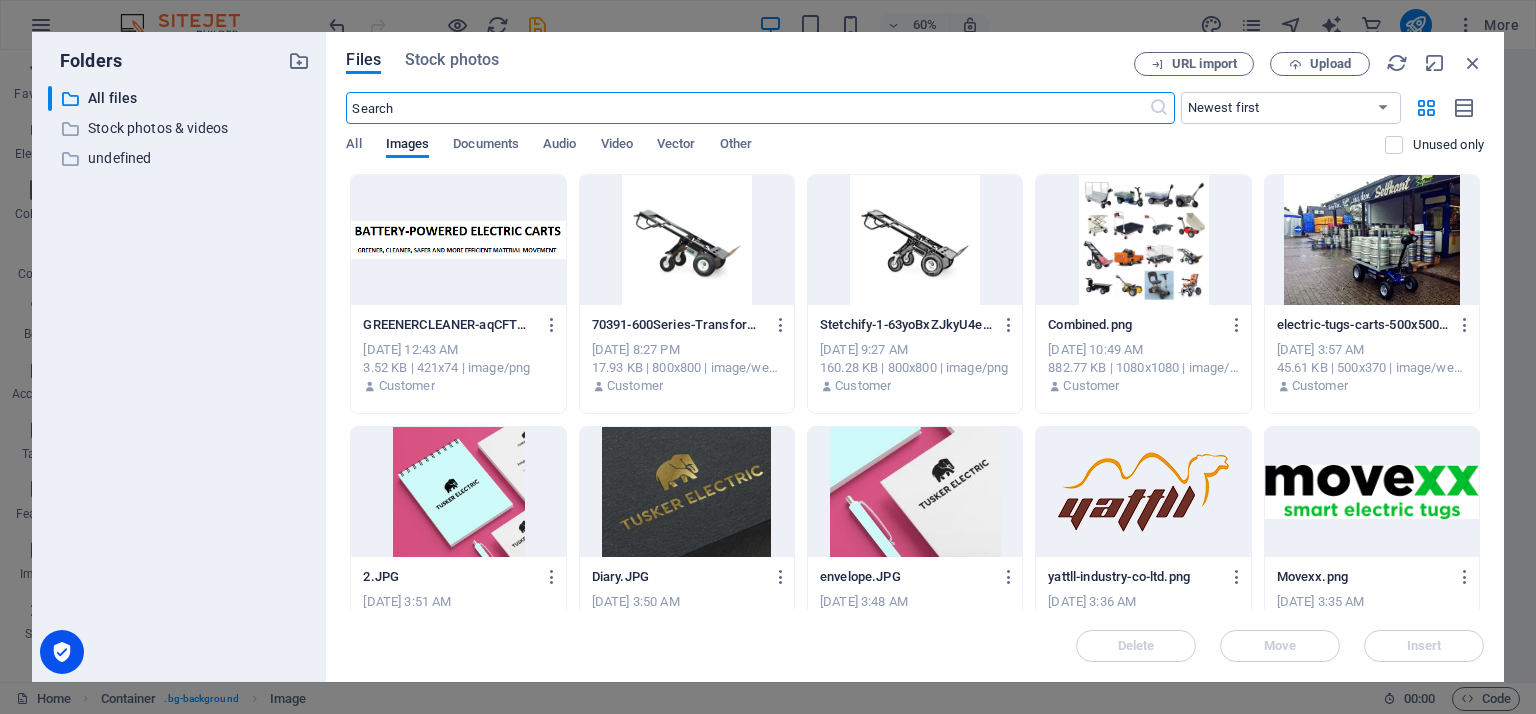 scroll, scrollTop: 0, scrollLeft: 0, axis: both 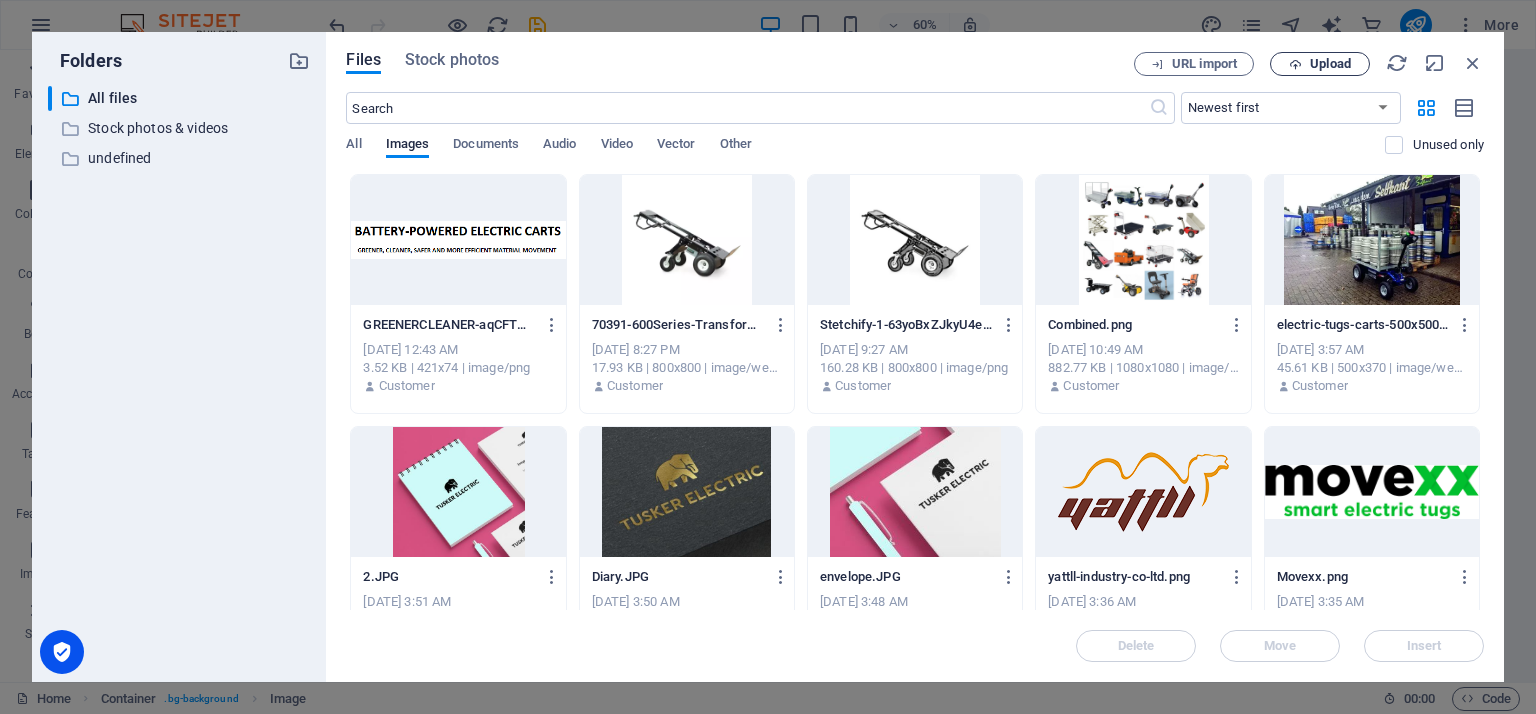 click on "Upload" at bounding box center [1330, 64] 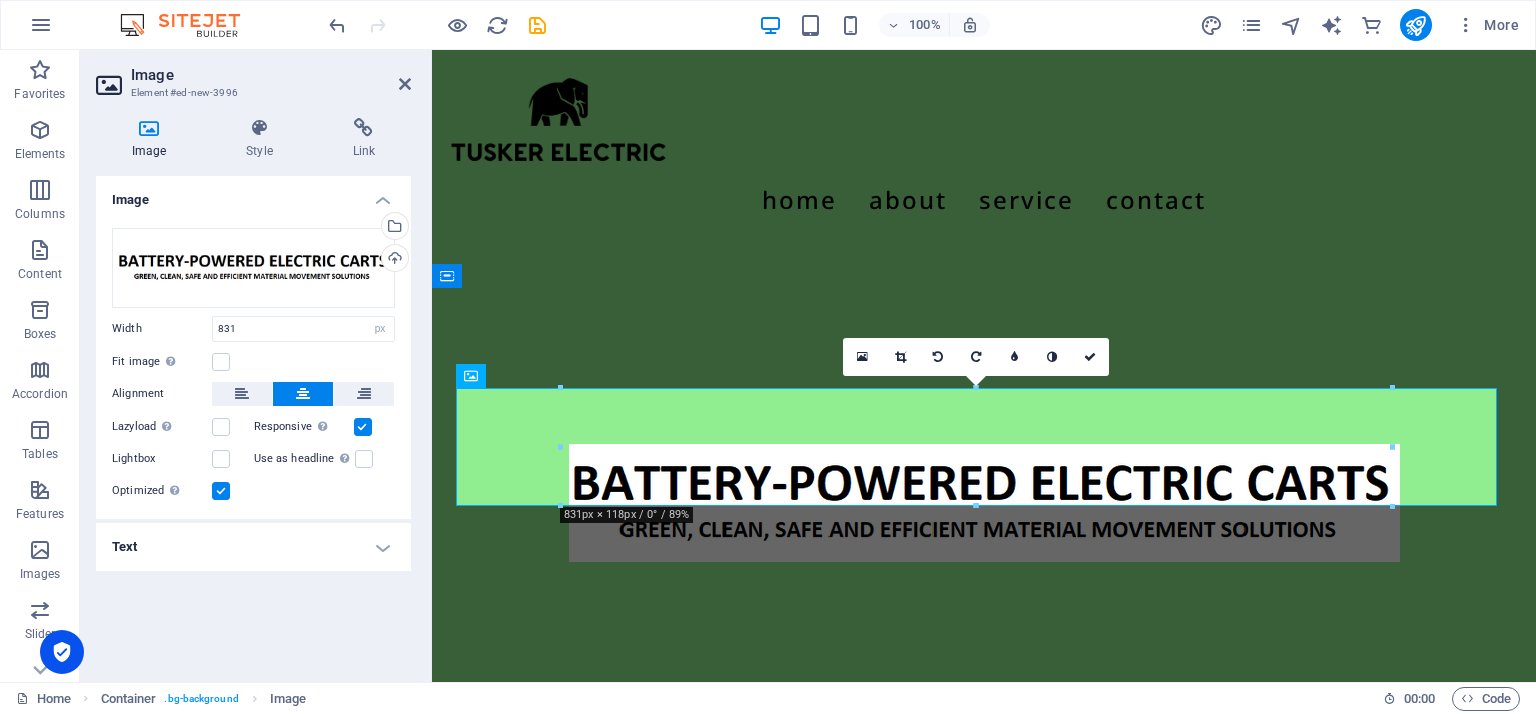 click on "100% More" at bounding box center (926, 25) 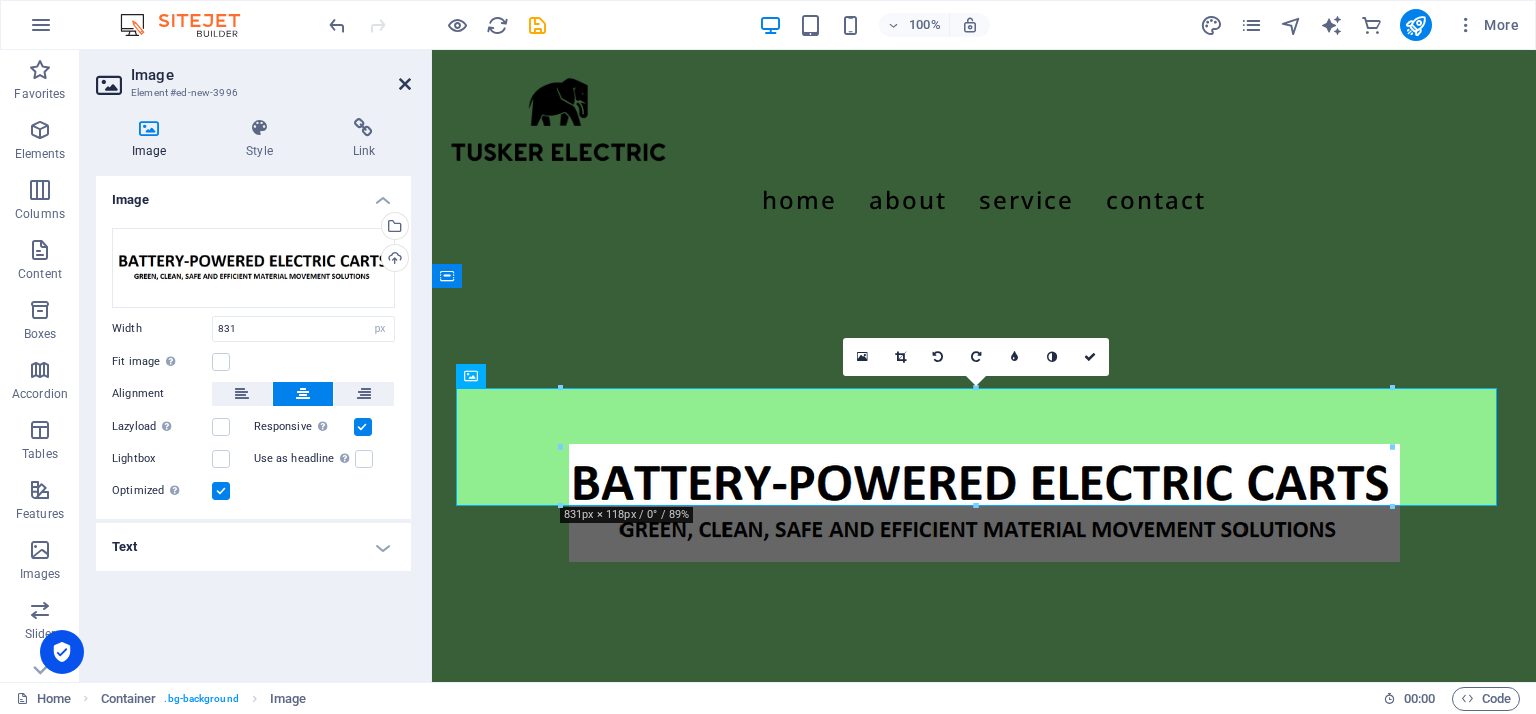 click at bounding box center [405, 84] 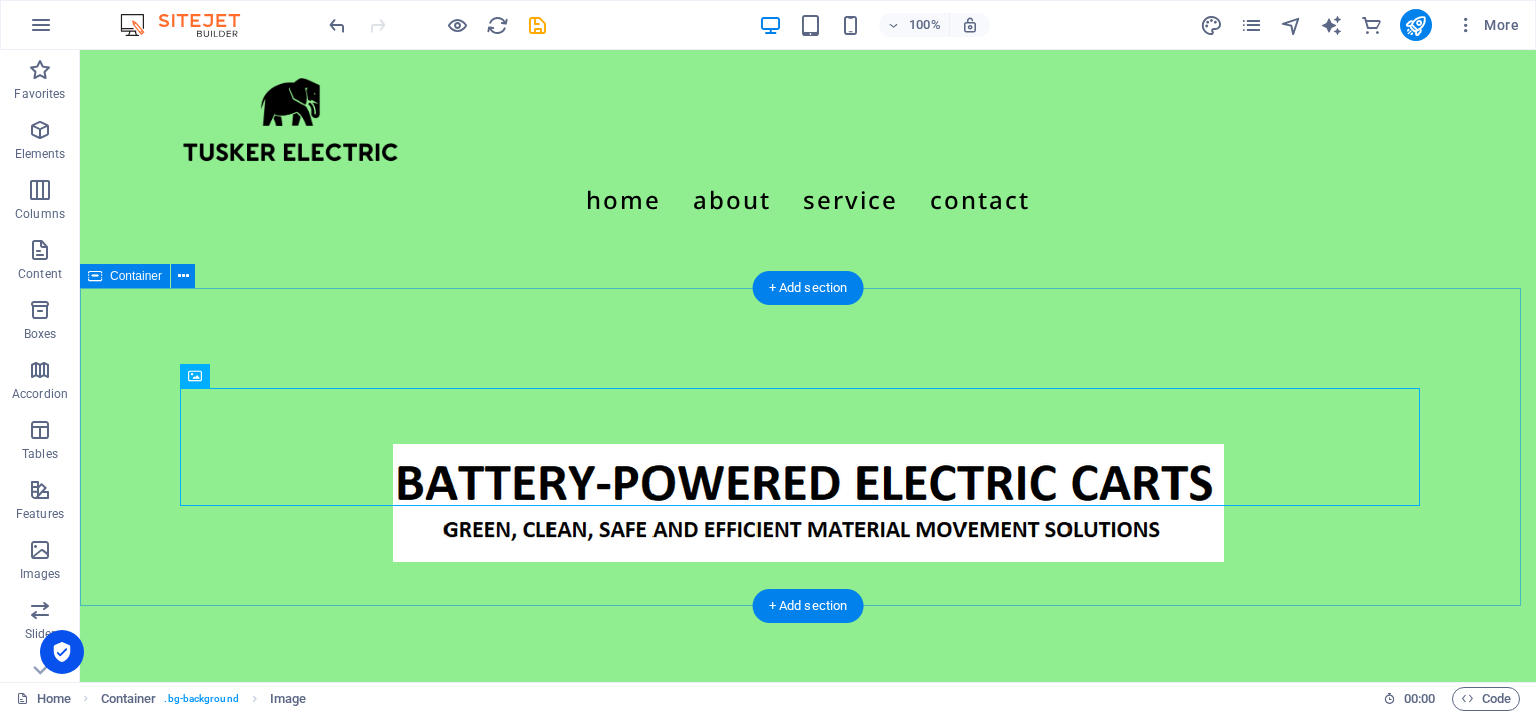 click at bounding box center [808, 503] 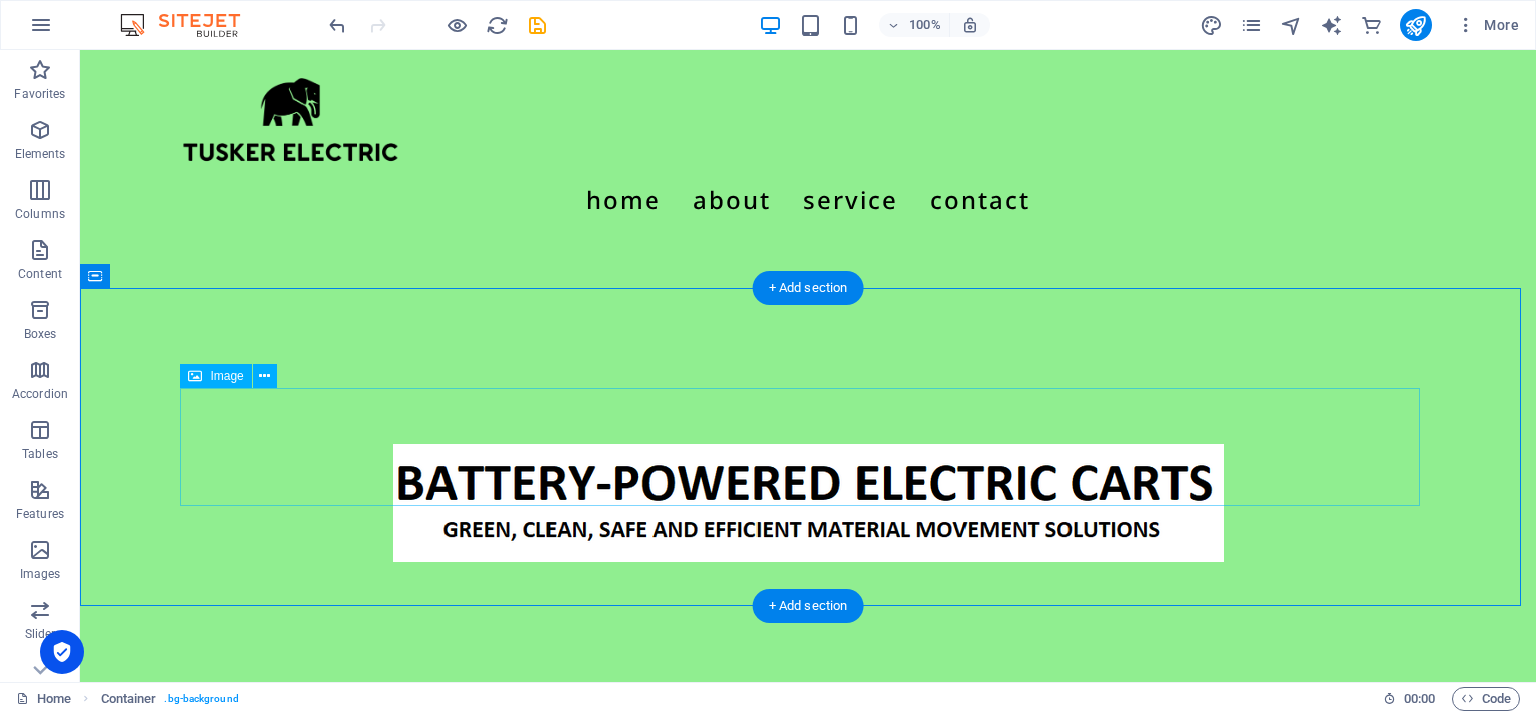 click at bounding box center [808, 503] 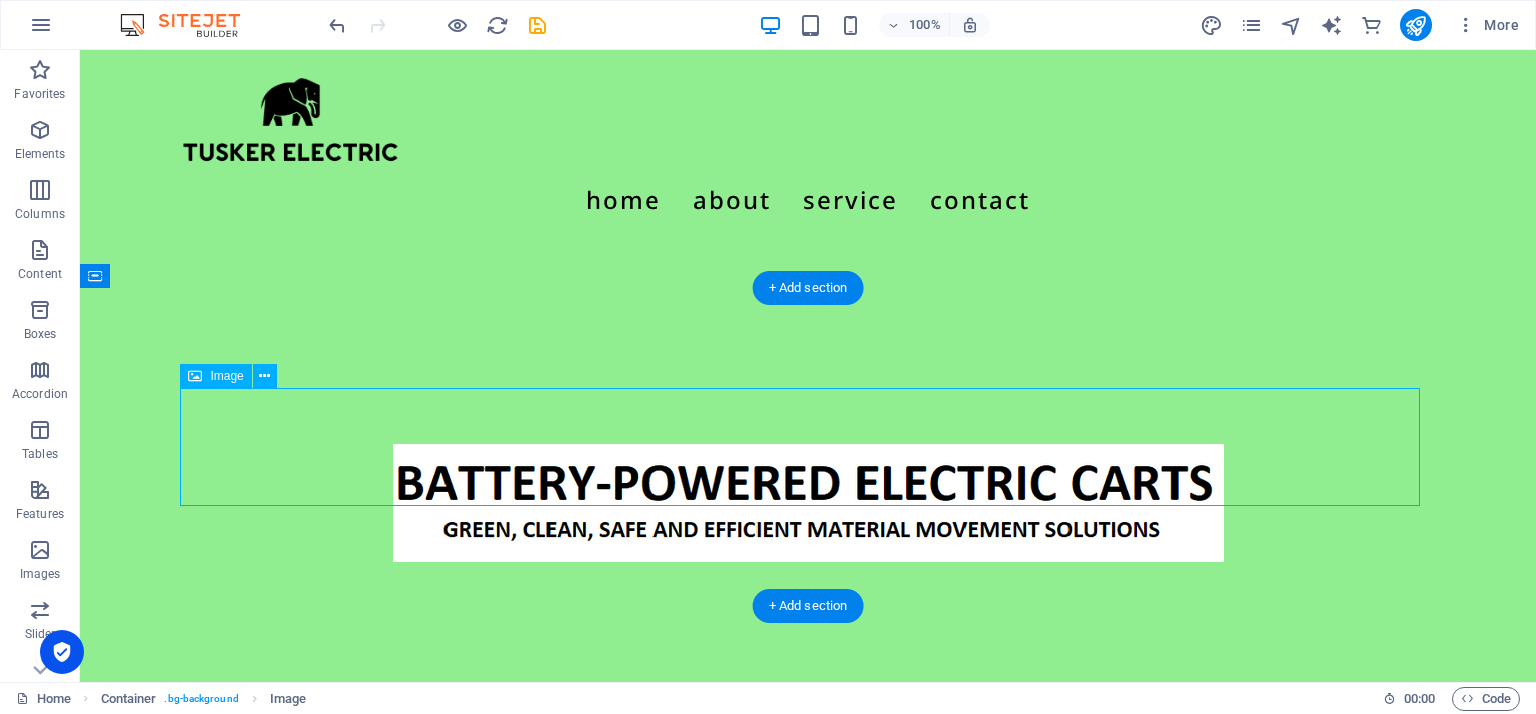 click at bounding box center (808, 503) 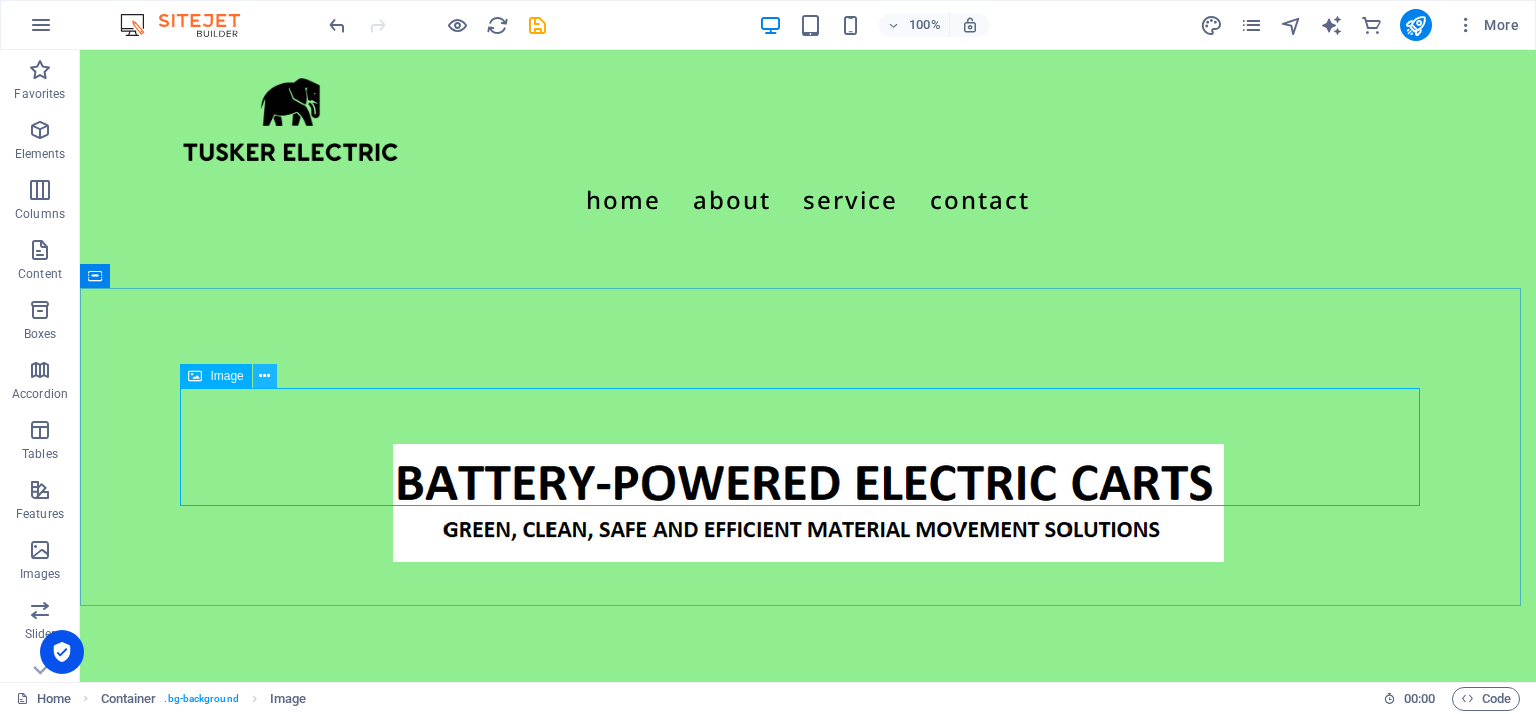click at bounding box center [264, 376] 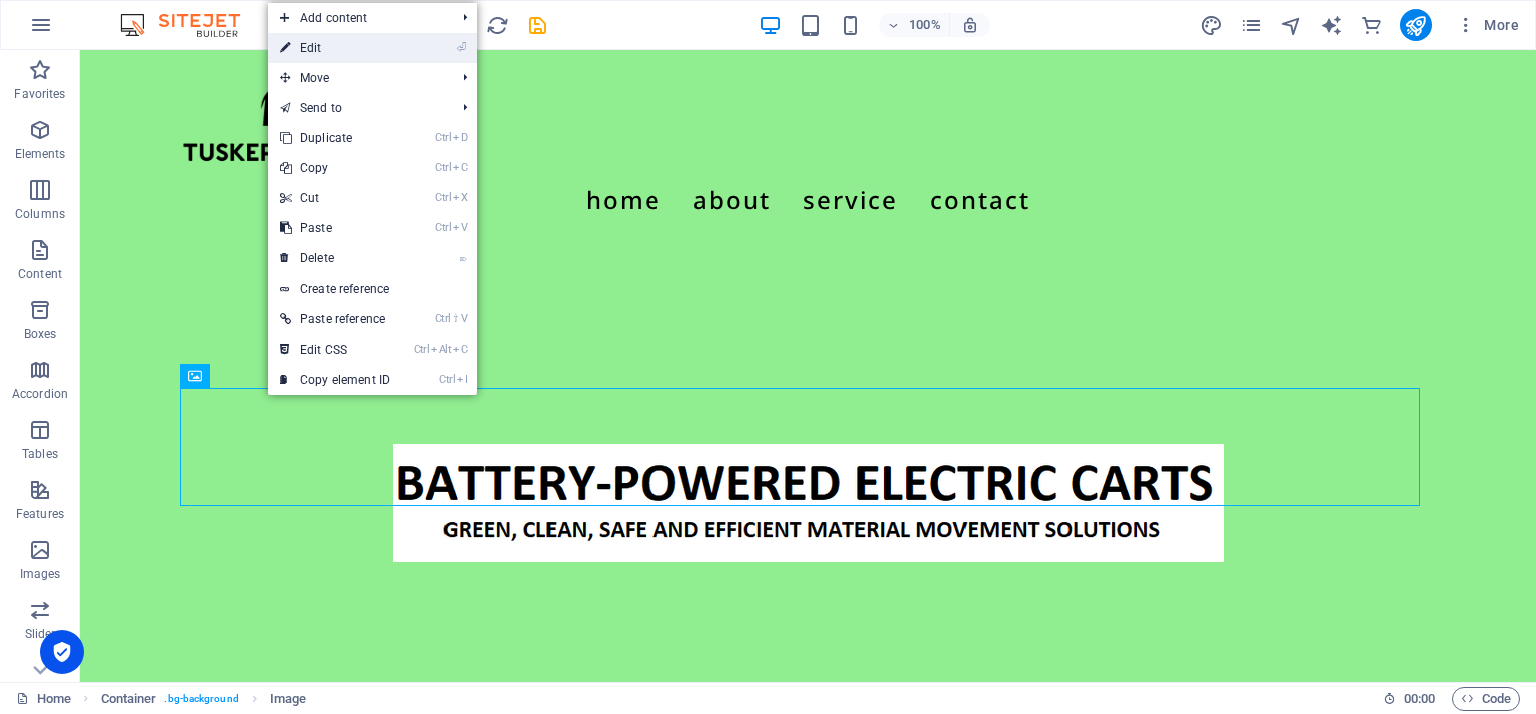 click on "⏎  Edit" at bounding box center (335, 48) 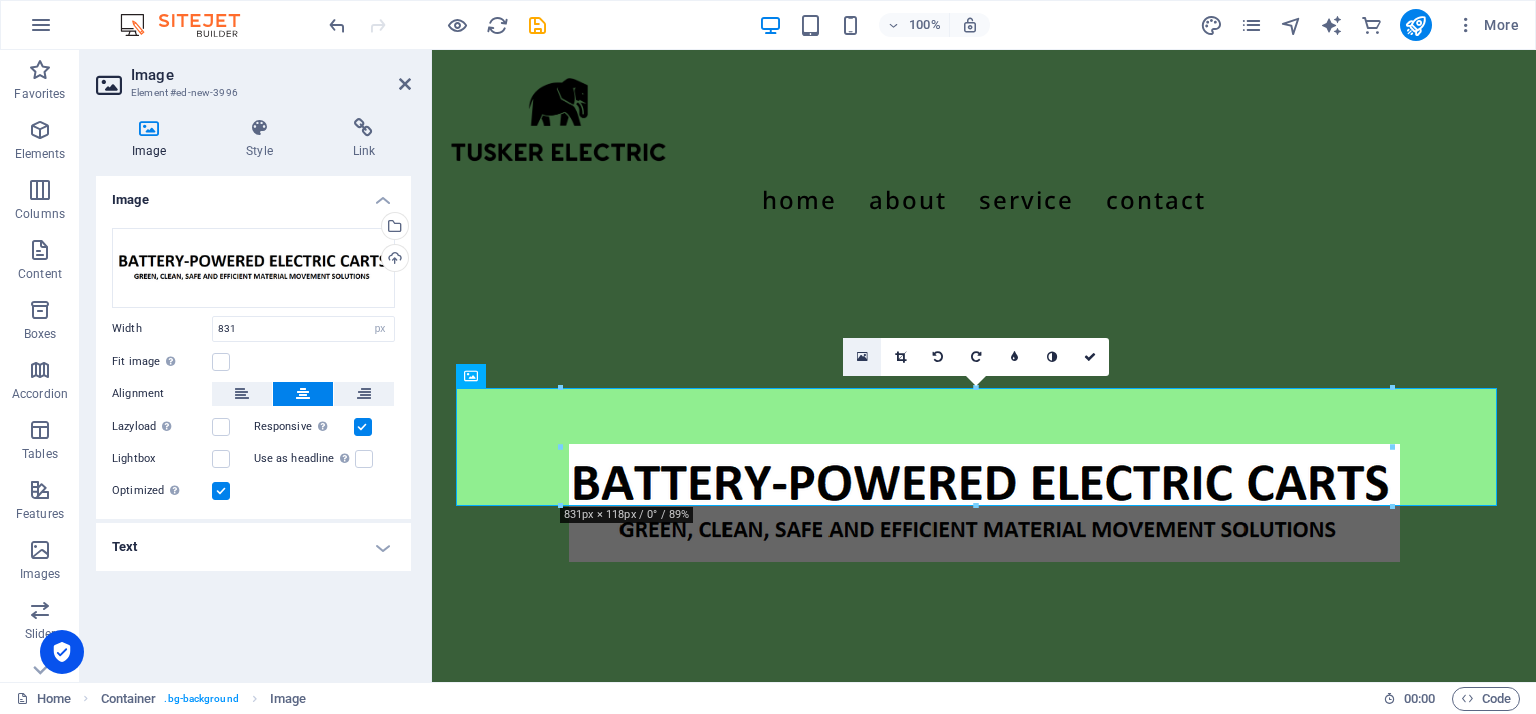 click at bounding box center (862, 357) 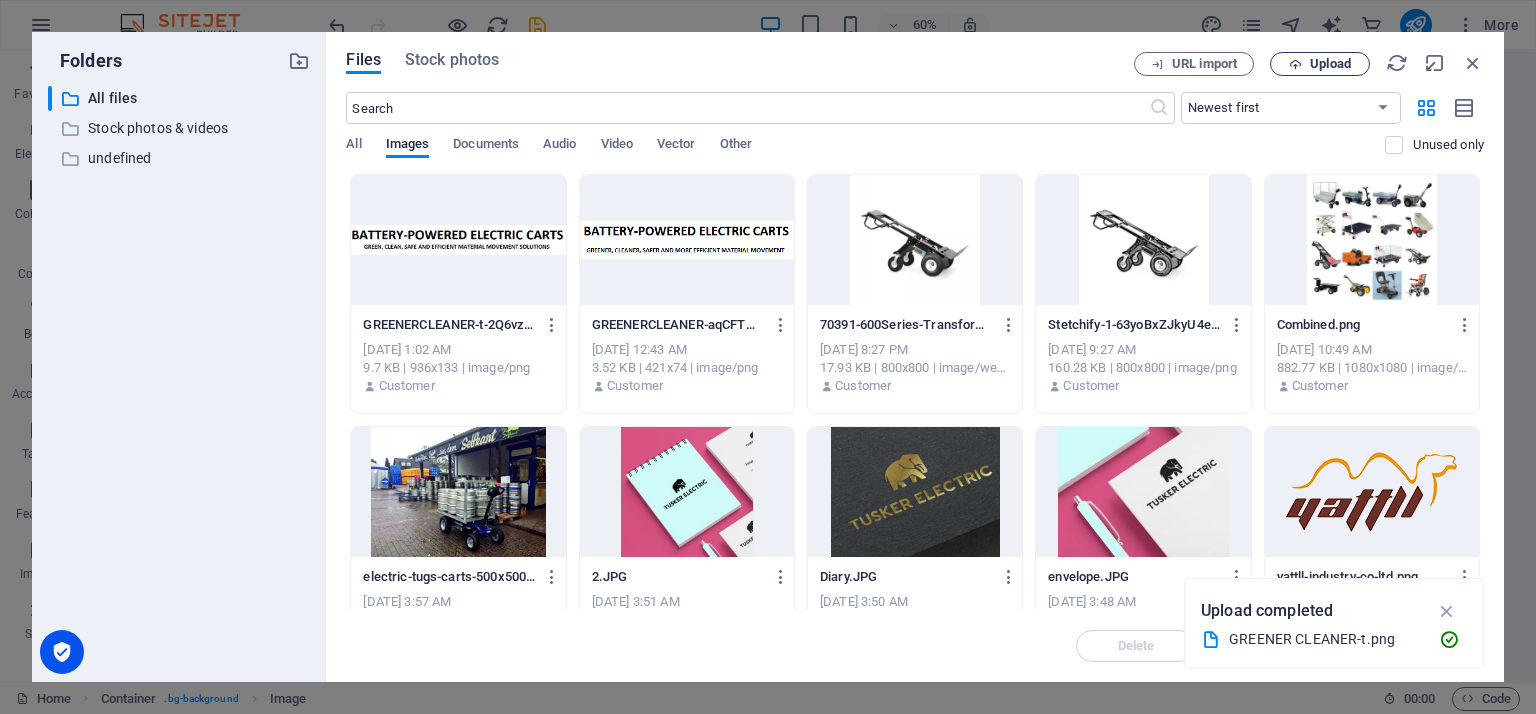 click on "Upload" at bounding box center [1330, 64] 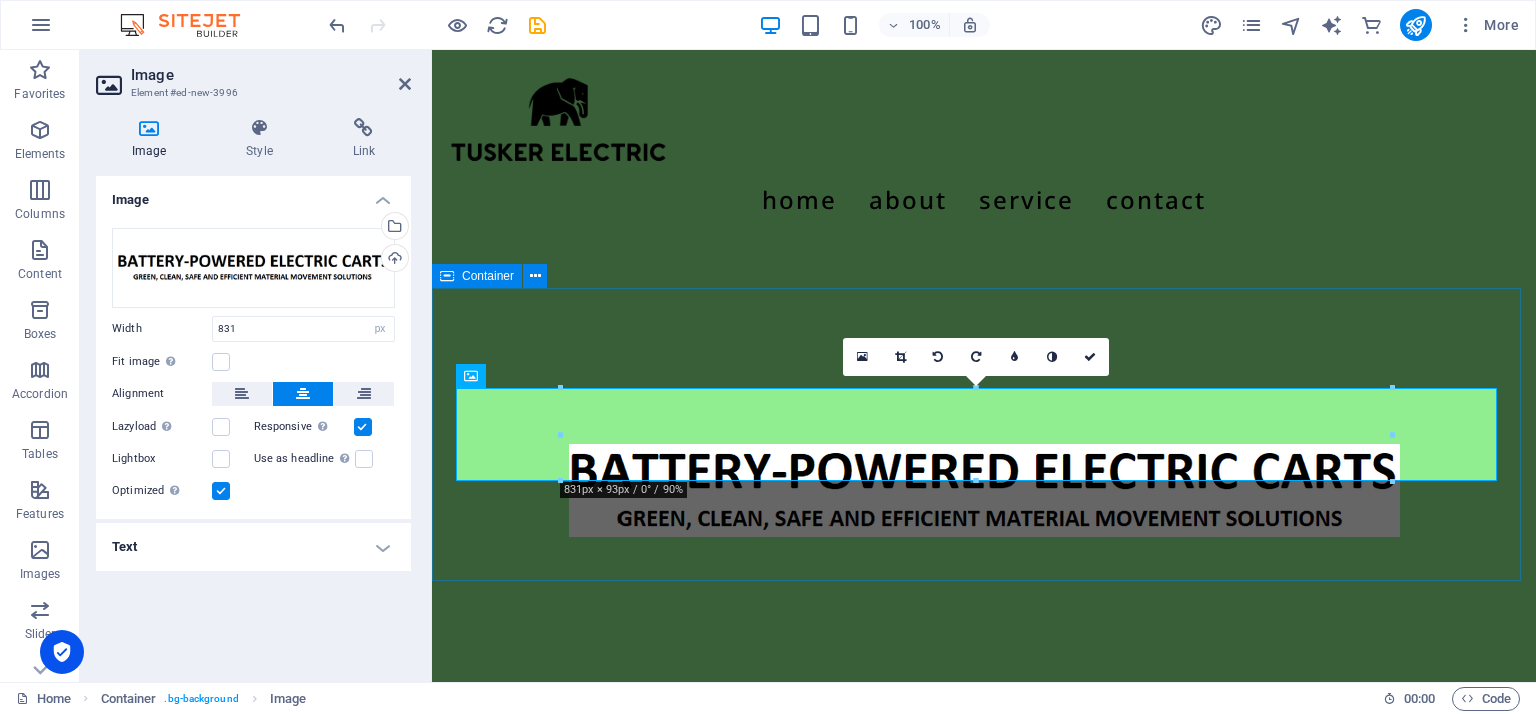click at bounding box center (984, 490) 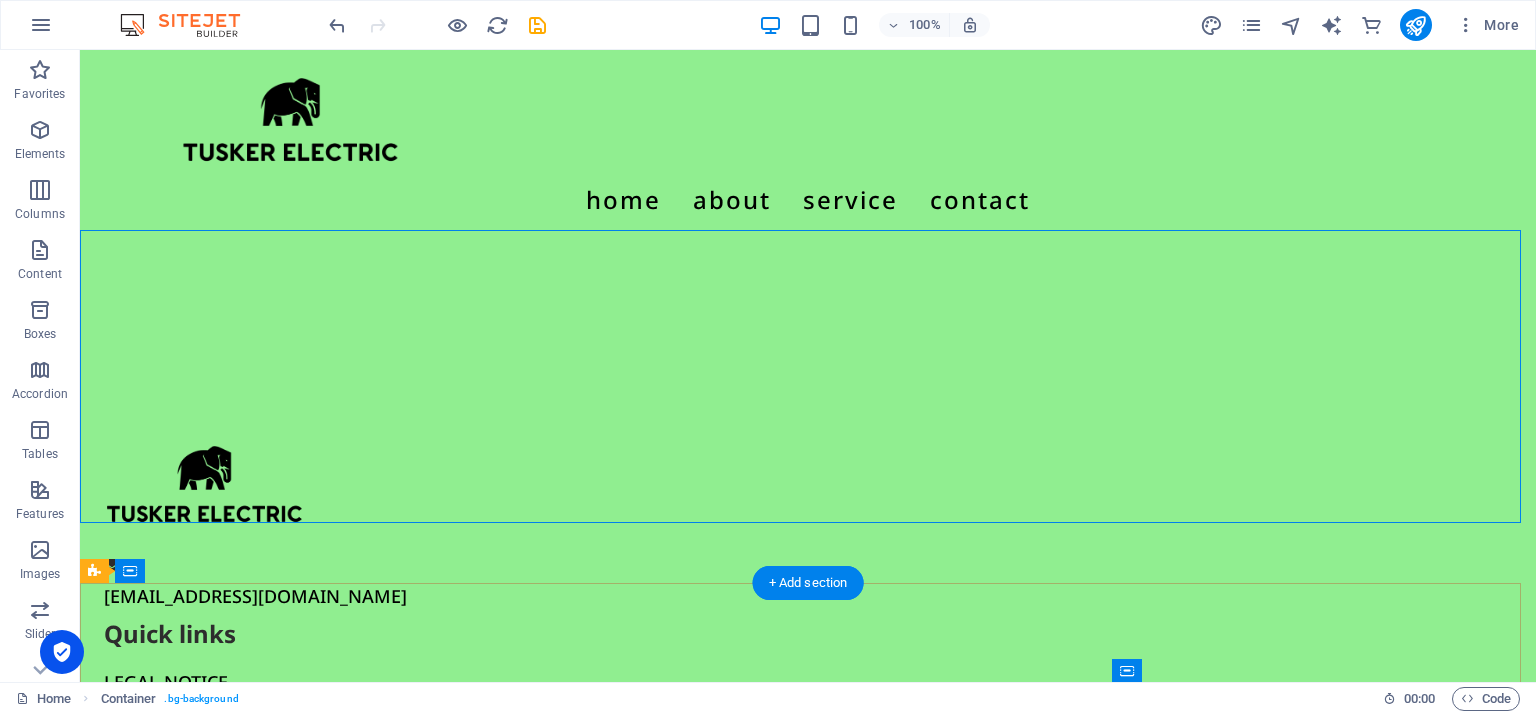 scroll, scrollTop: 0, scrollLeft: 0, axis: both 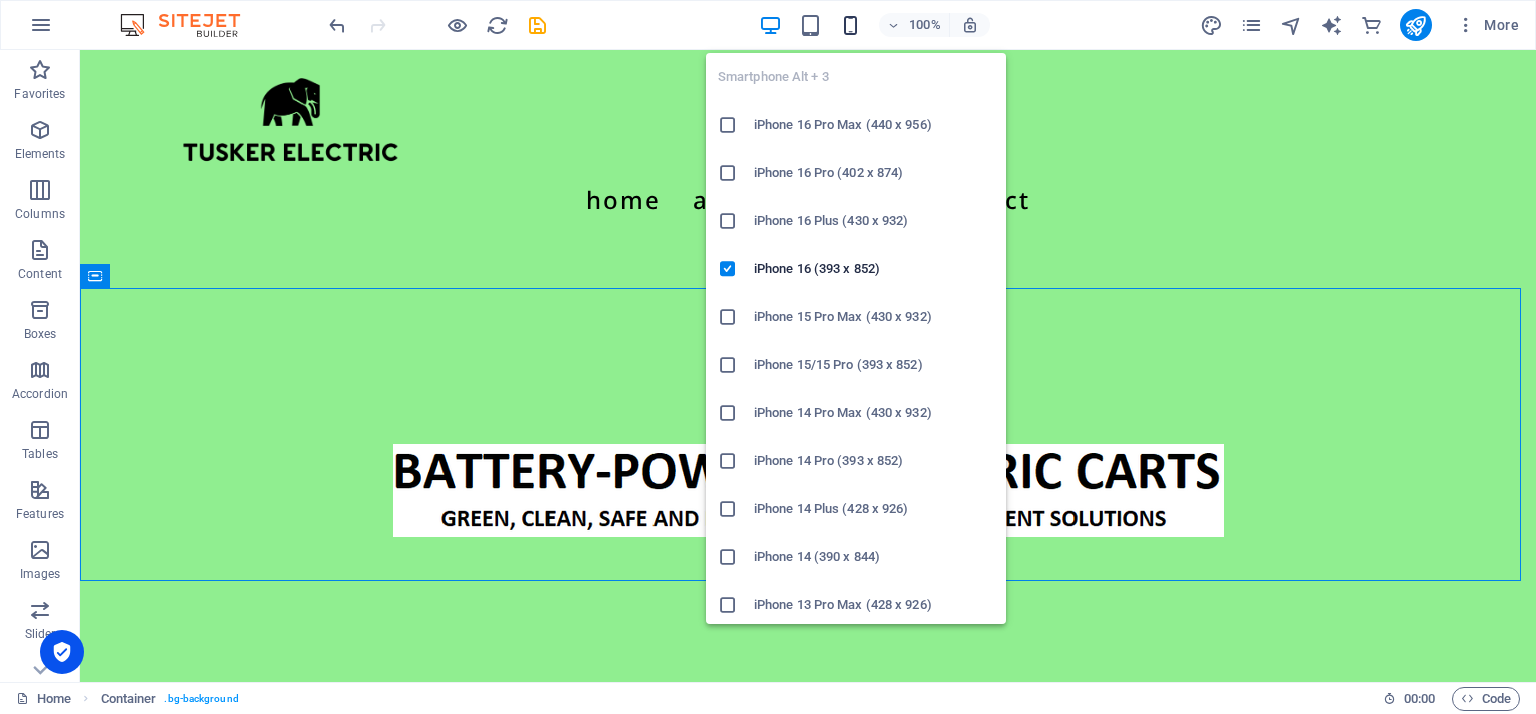 click at bounding box center [850, 25] 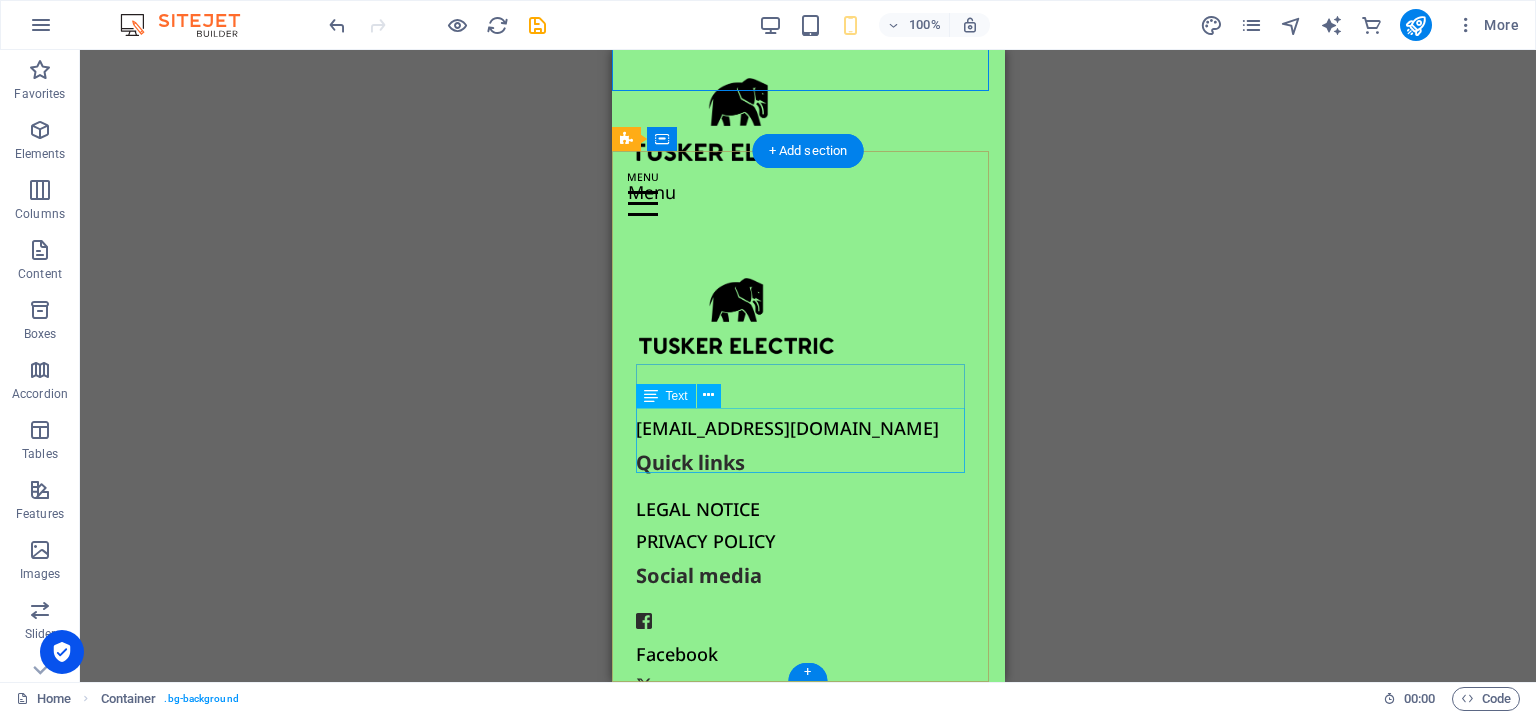 scroll, scrollTop: 0, scrollLeft: 0, axis: both 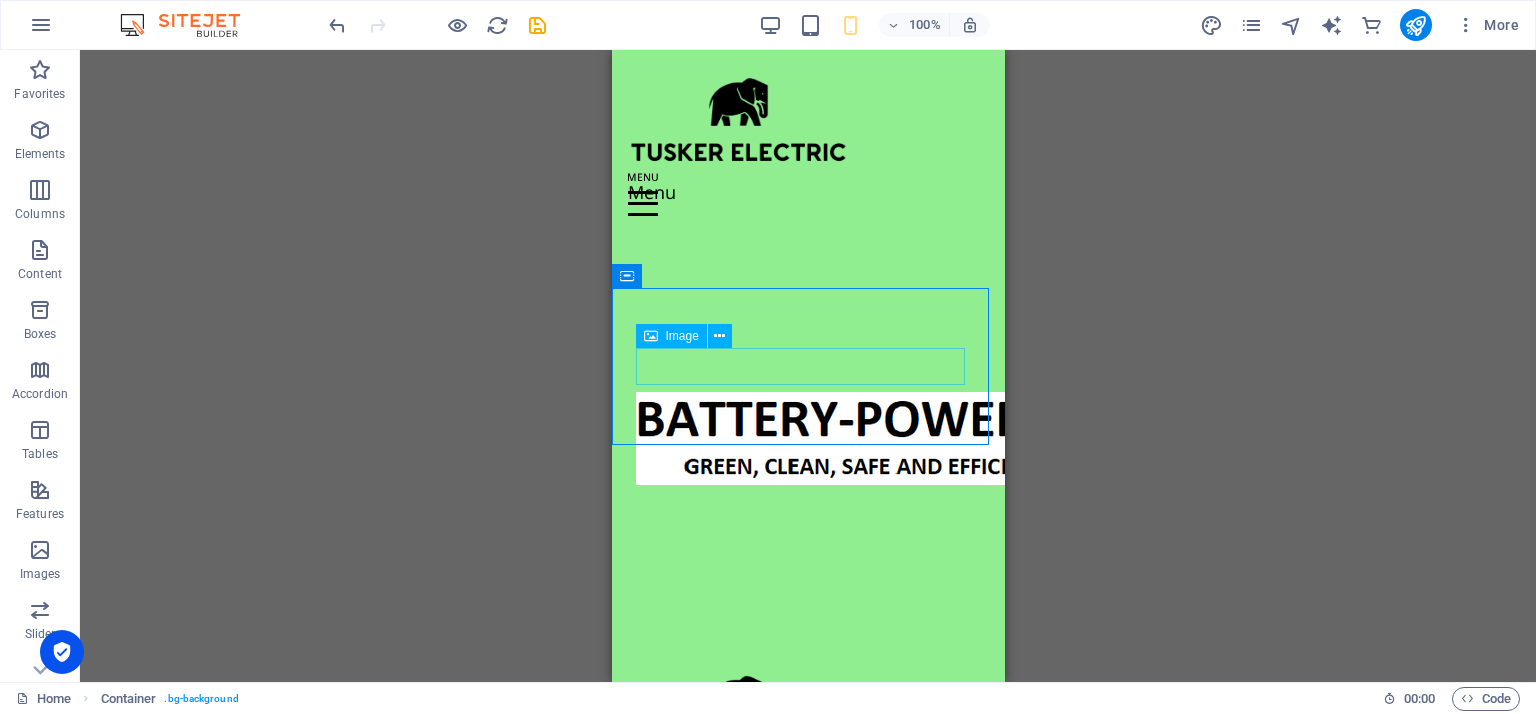 click on "Image" at bounding box center [682, 336] 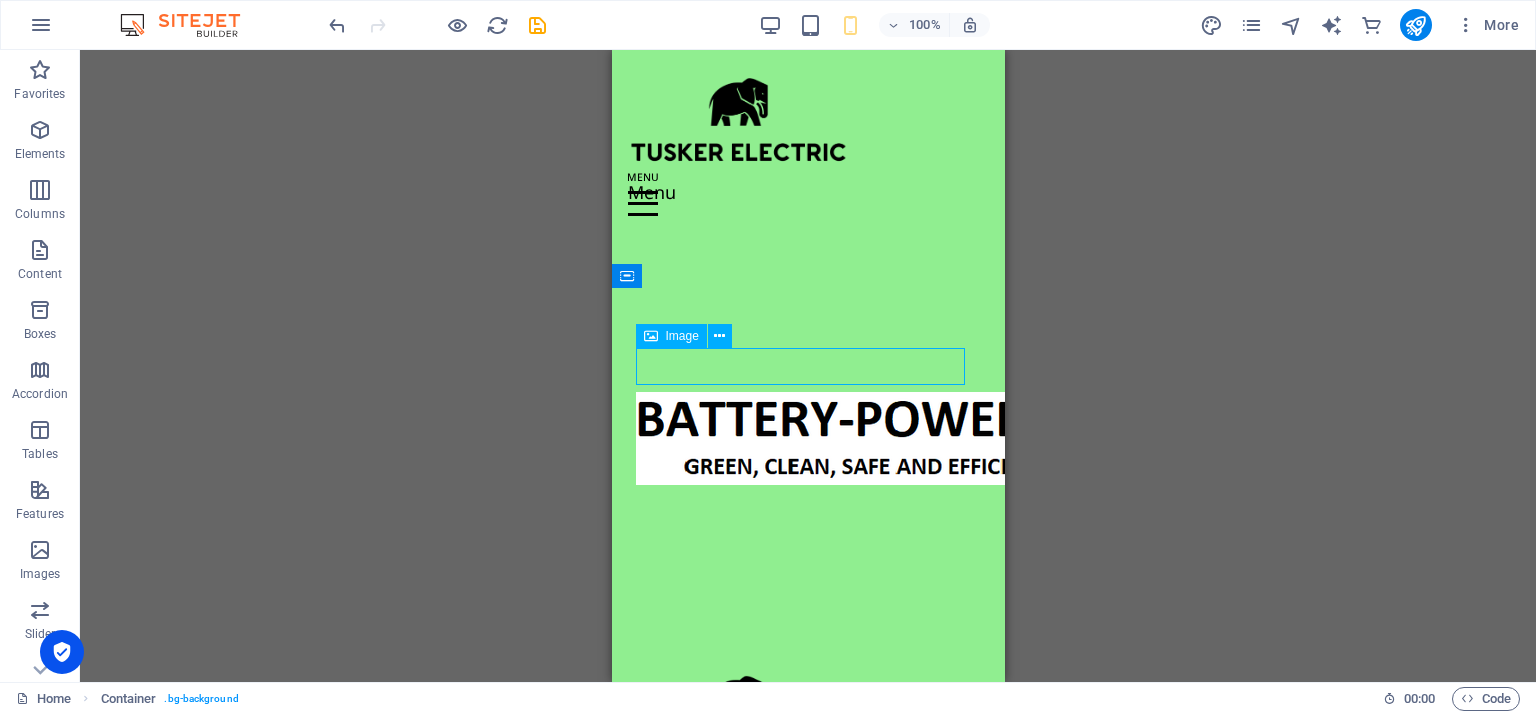 click on "Image" at bounding box center [682, 336] 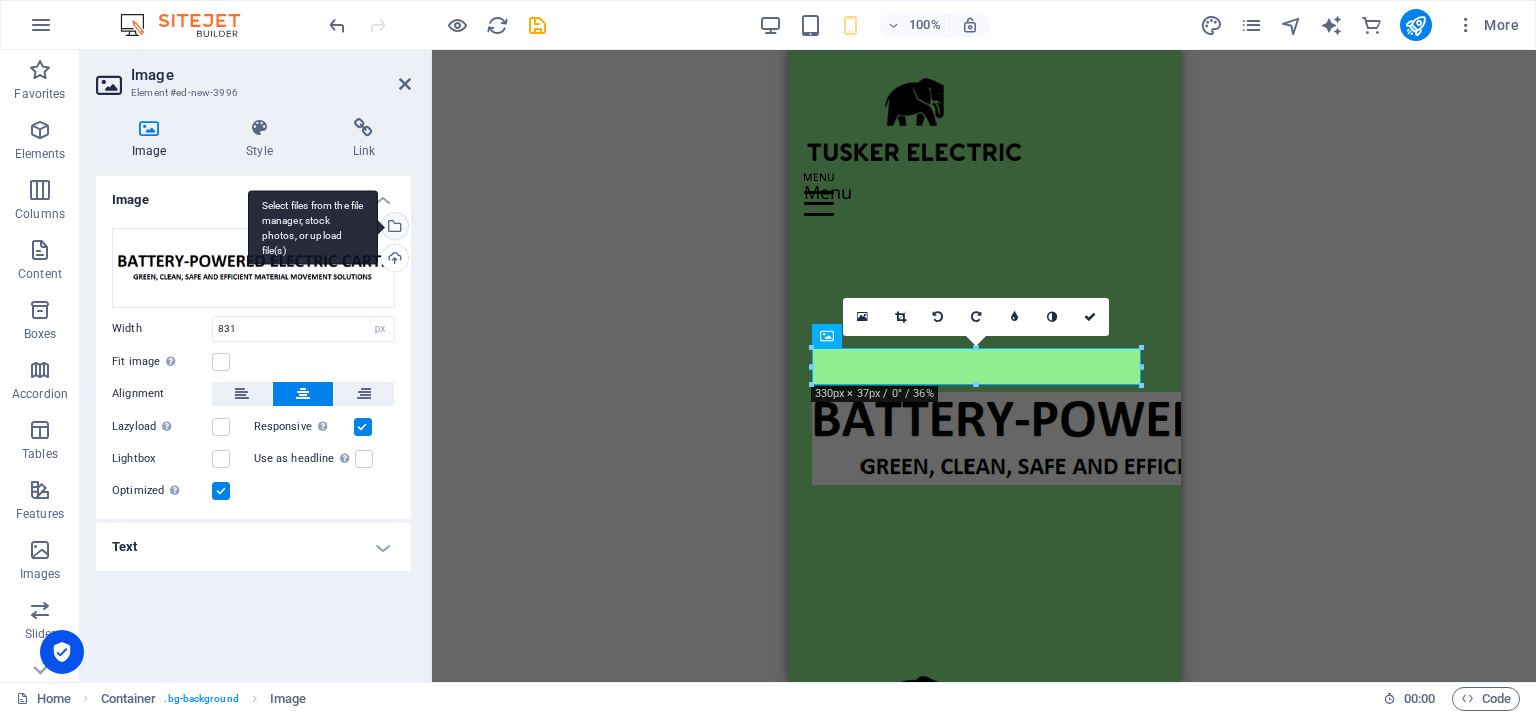 click on "Select files from the file manager, stock photos, or upload file(s)" at bounding box center (393, 228) 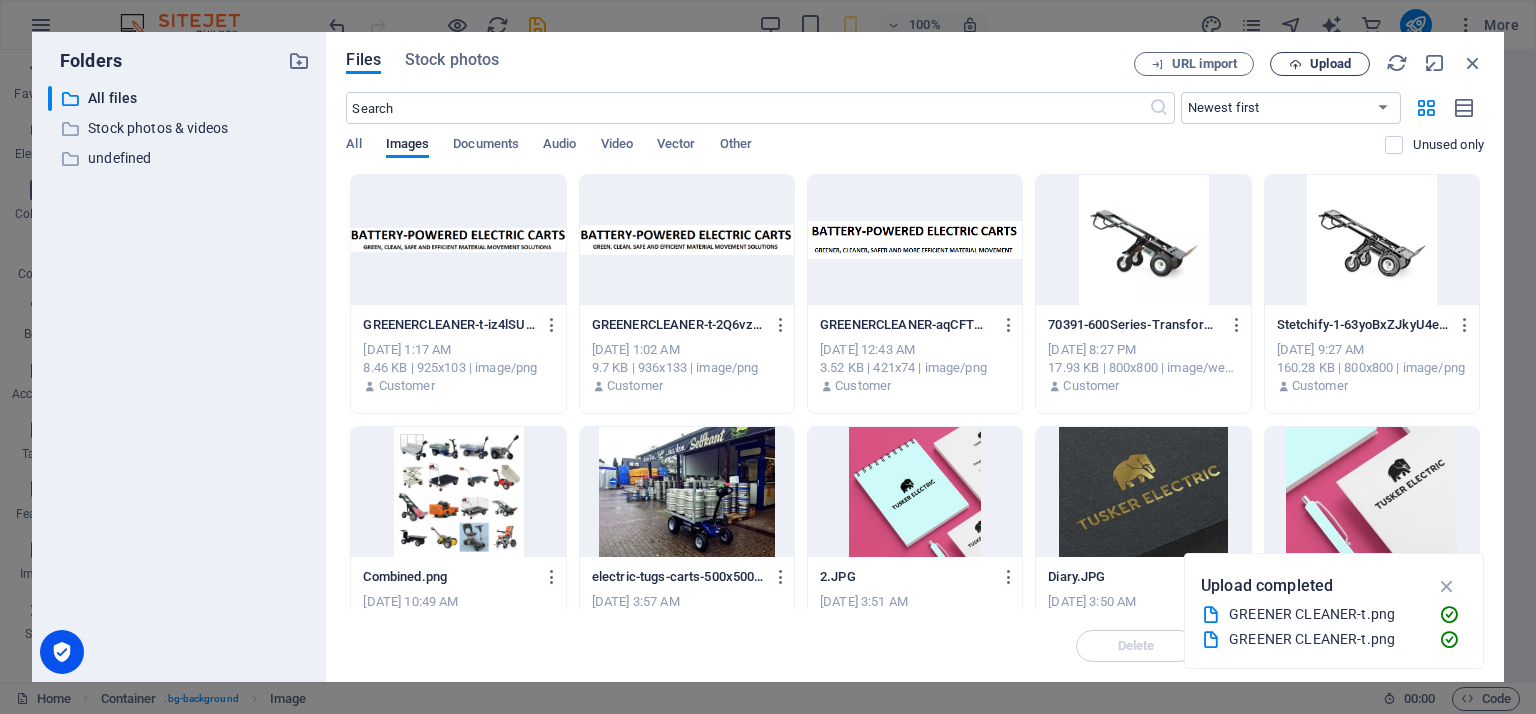 click on "Upload" at bounding box center (1330, 64) 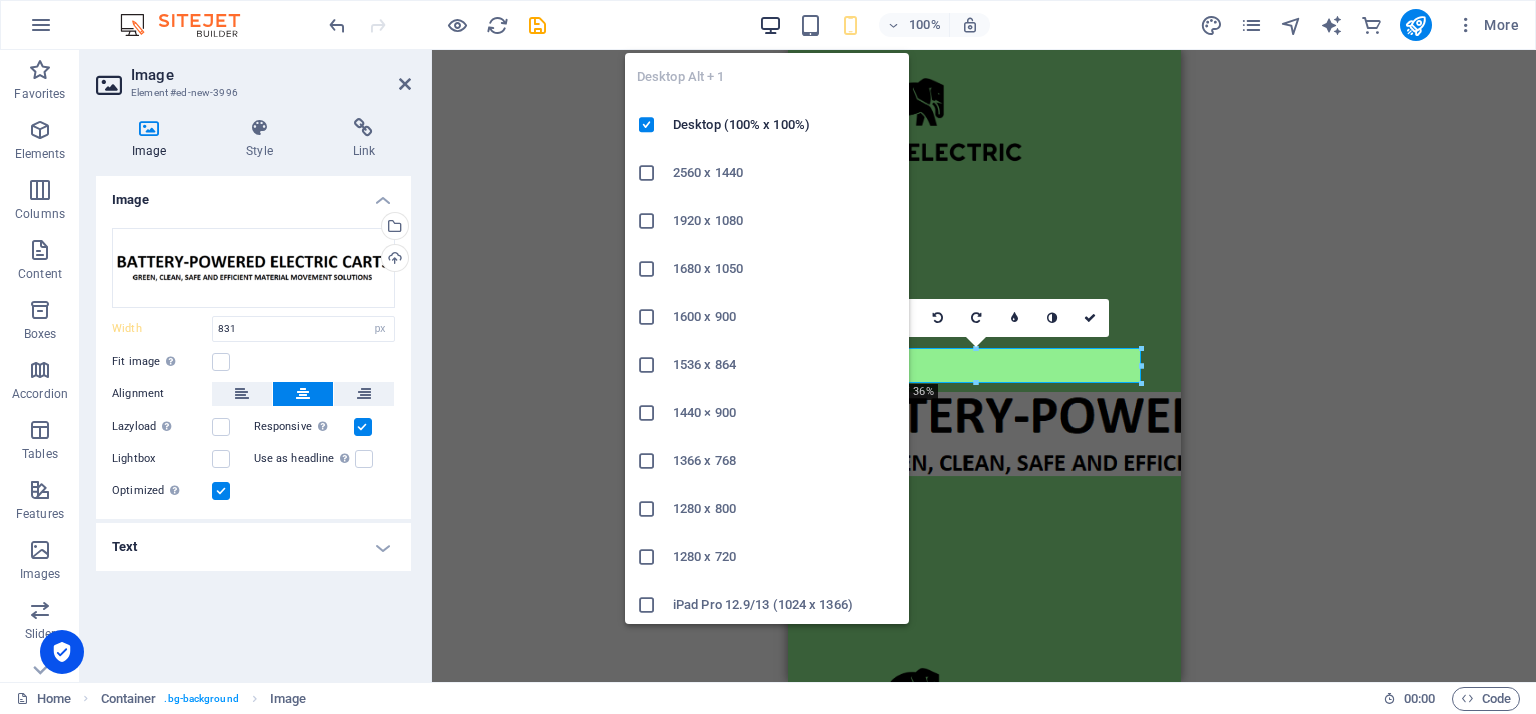 click at bounding box center [770, 25] 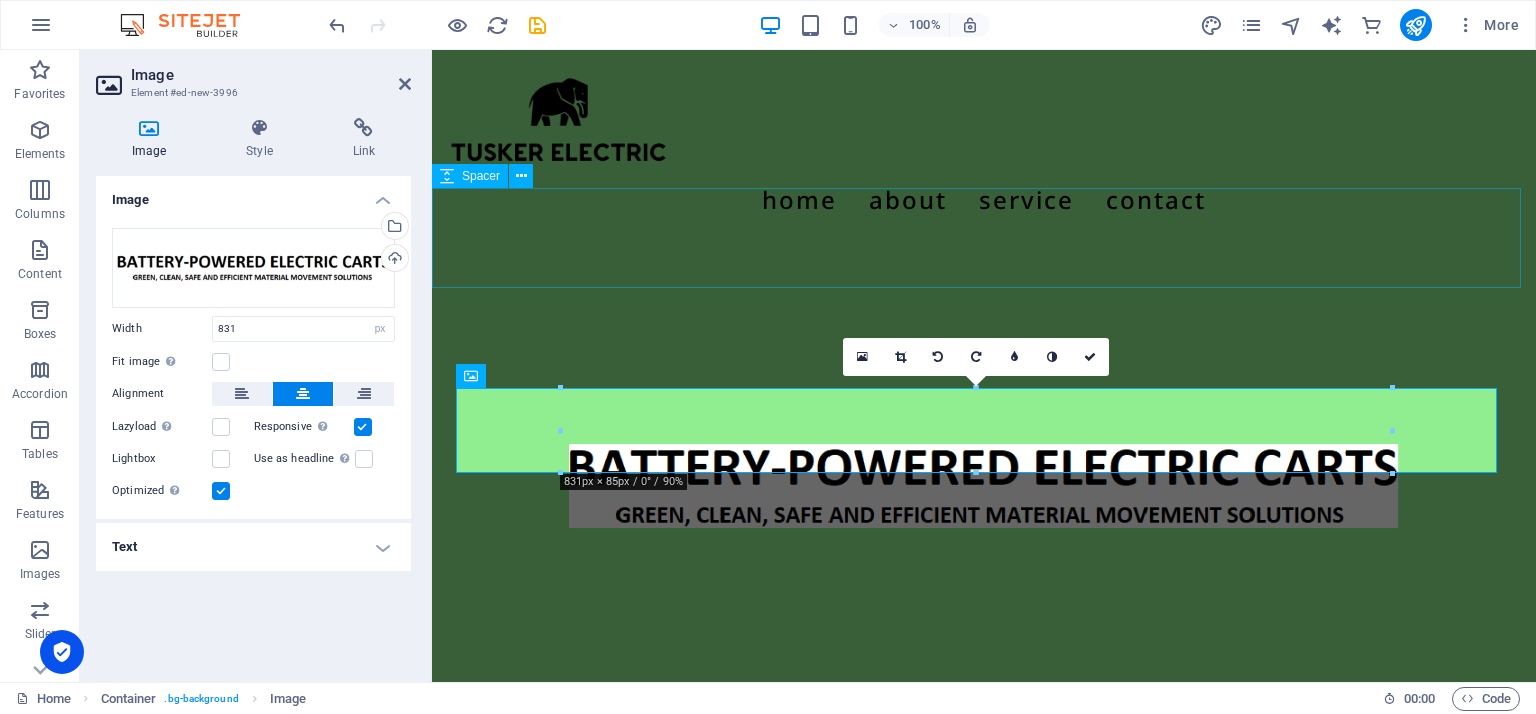 click at bounding box center (984, 294) 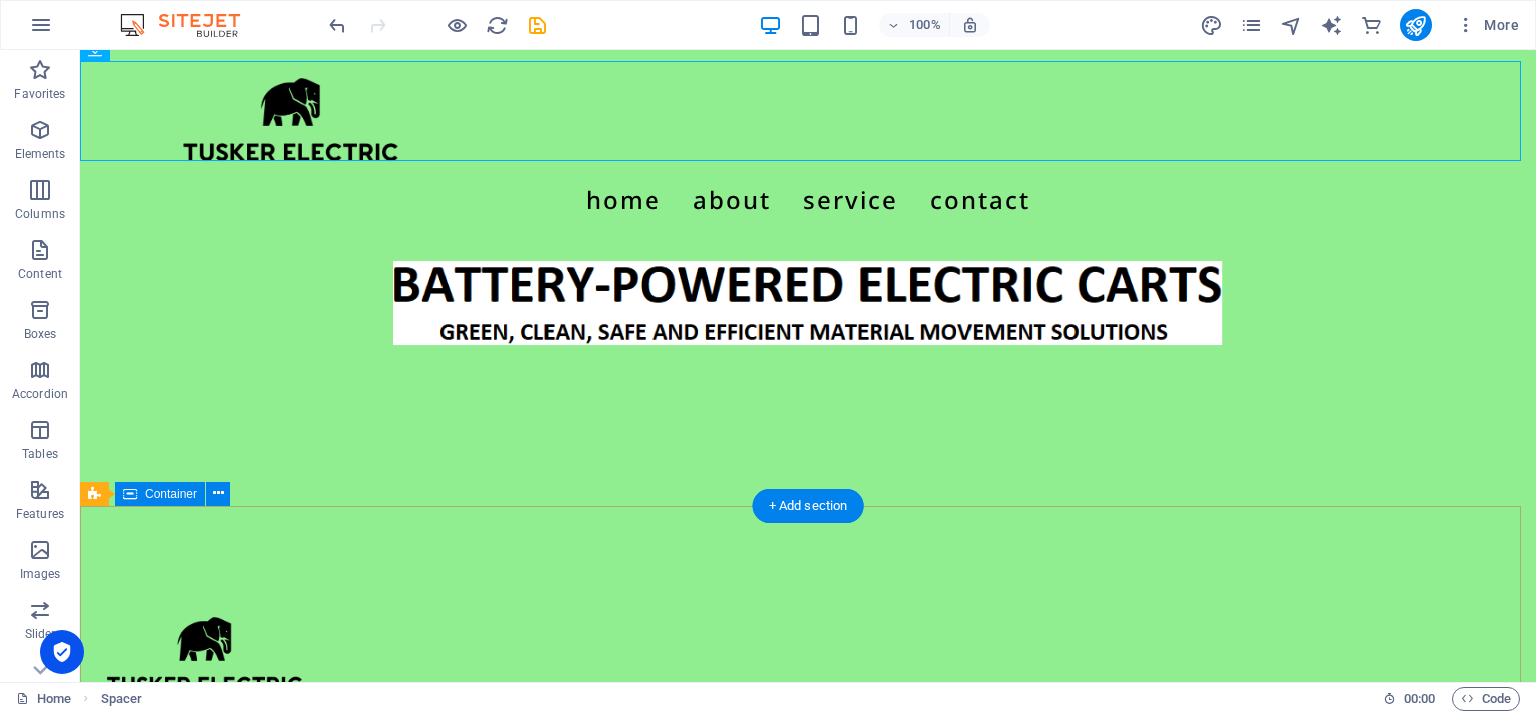 scroll, scrollTop: 297, scrollLeft: 0, axis: vertical 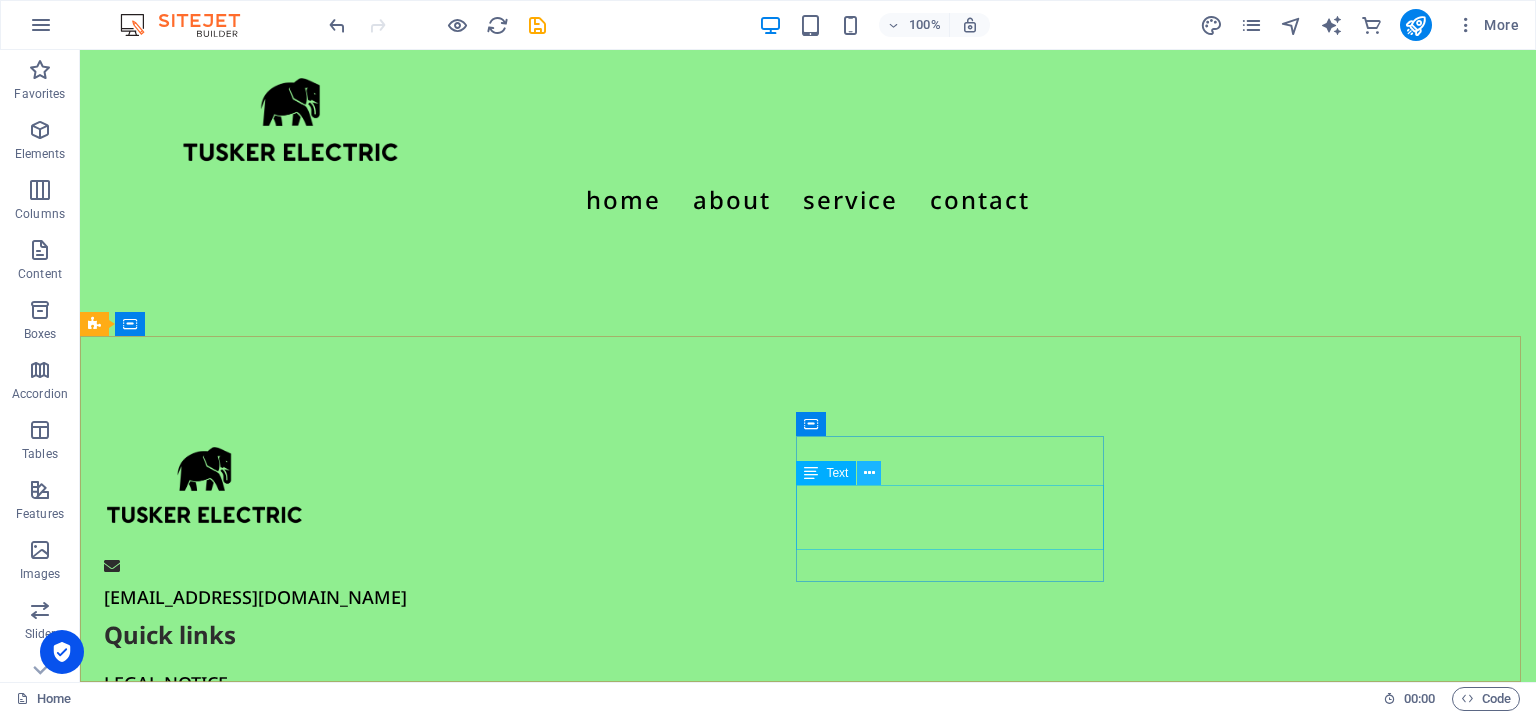 click at bounding box center [869, 473] 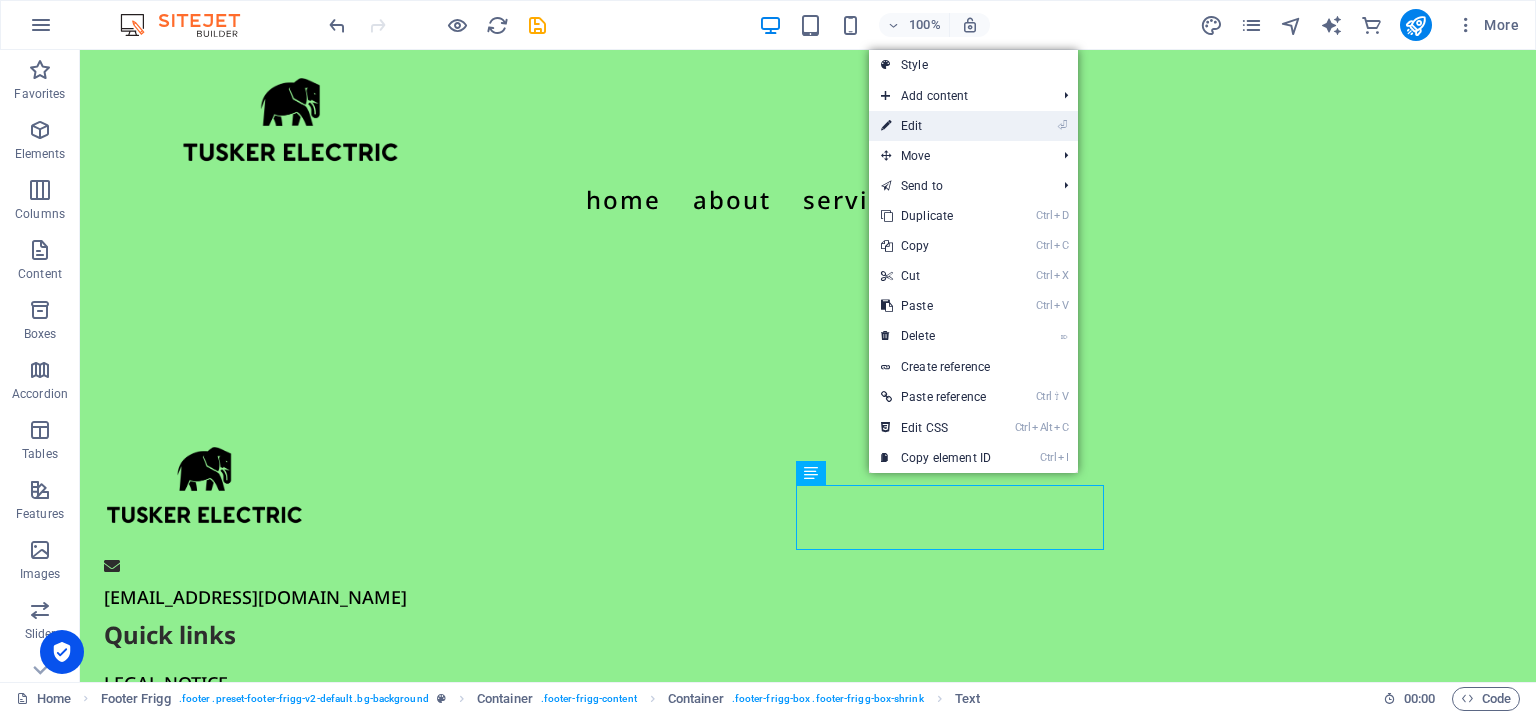 click on "⏎  Edit" at bounding box center (936, 126) 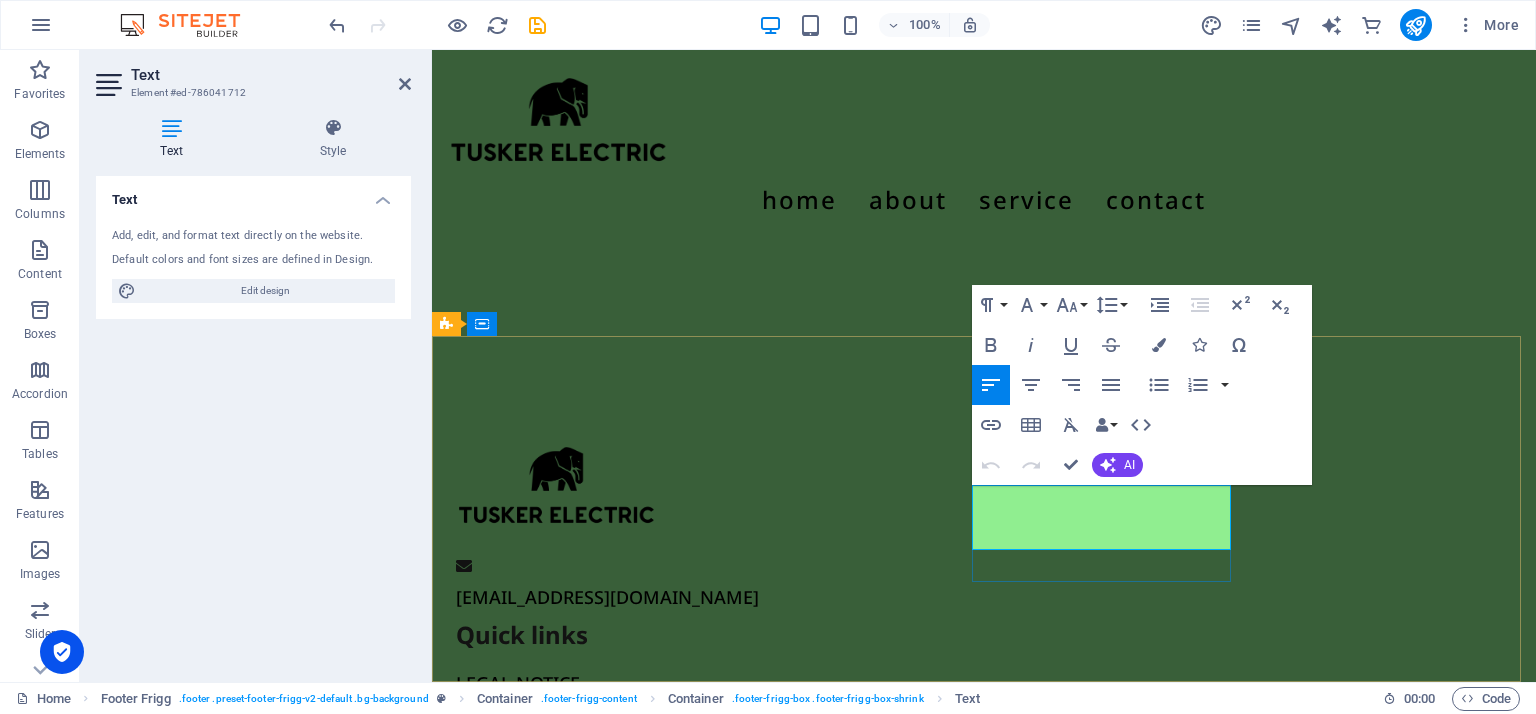 click on "LEGAL N" at bounding box center (493, 683) 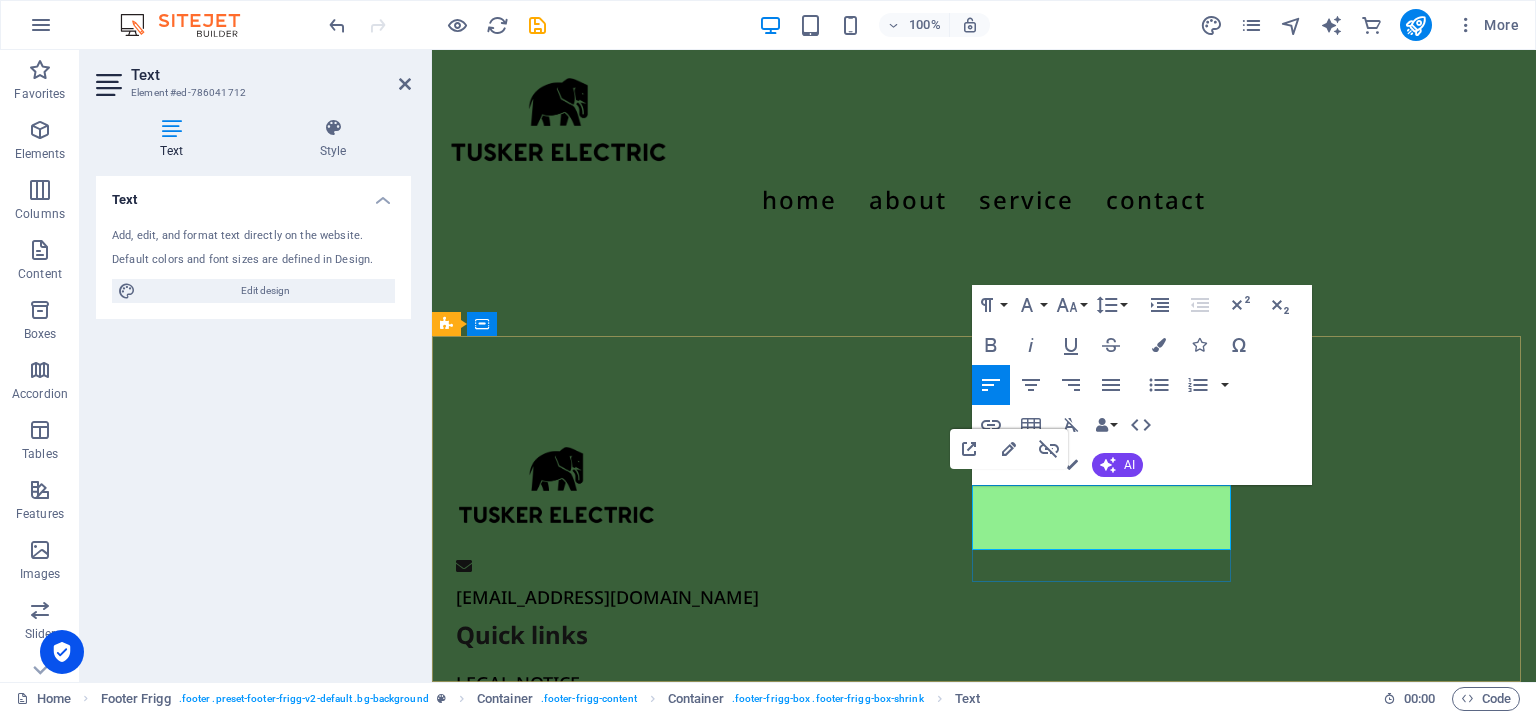 type 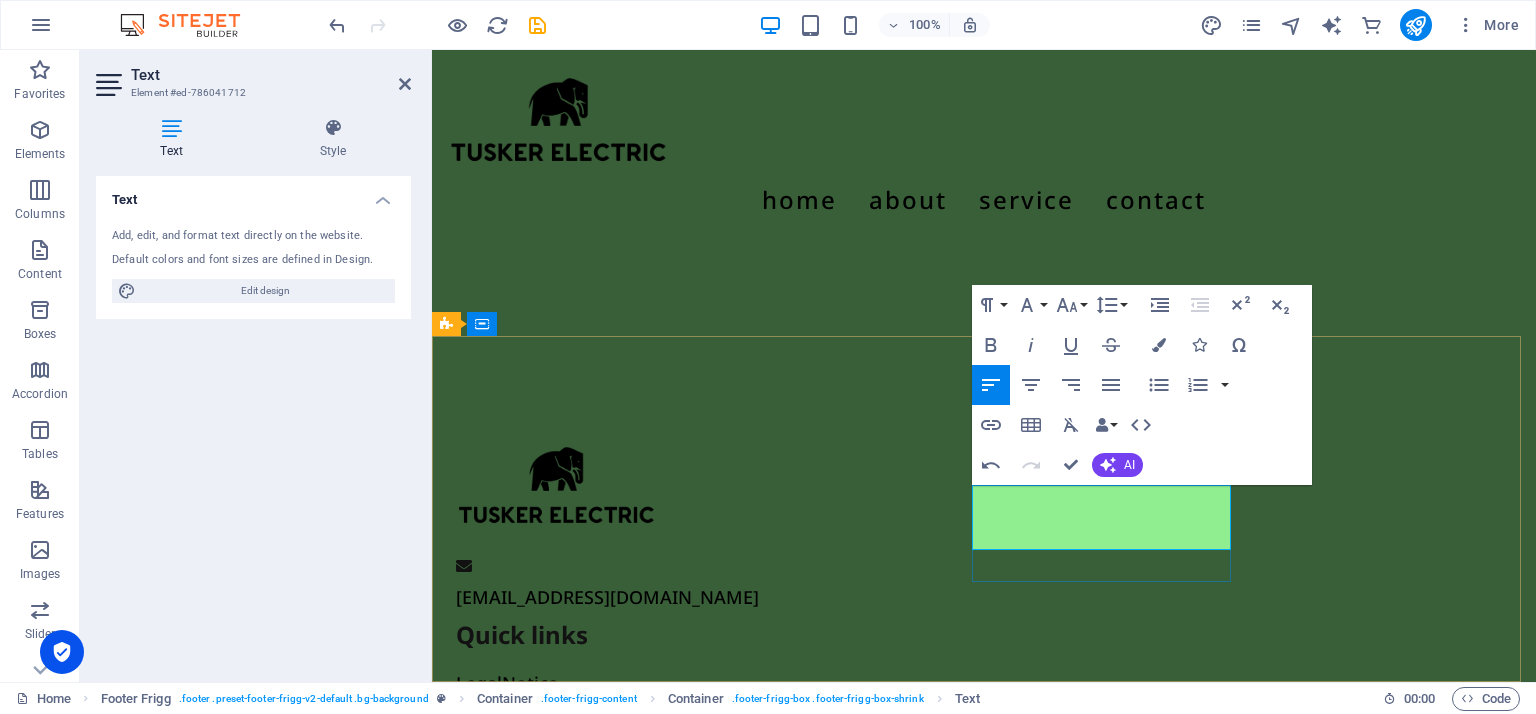 click on "PRIVACY POLICY" at bounding box center [526, 716] 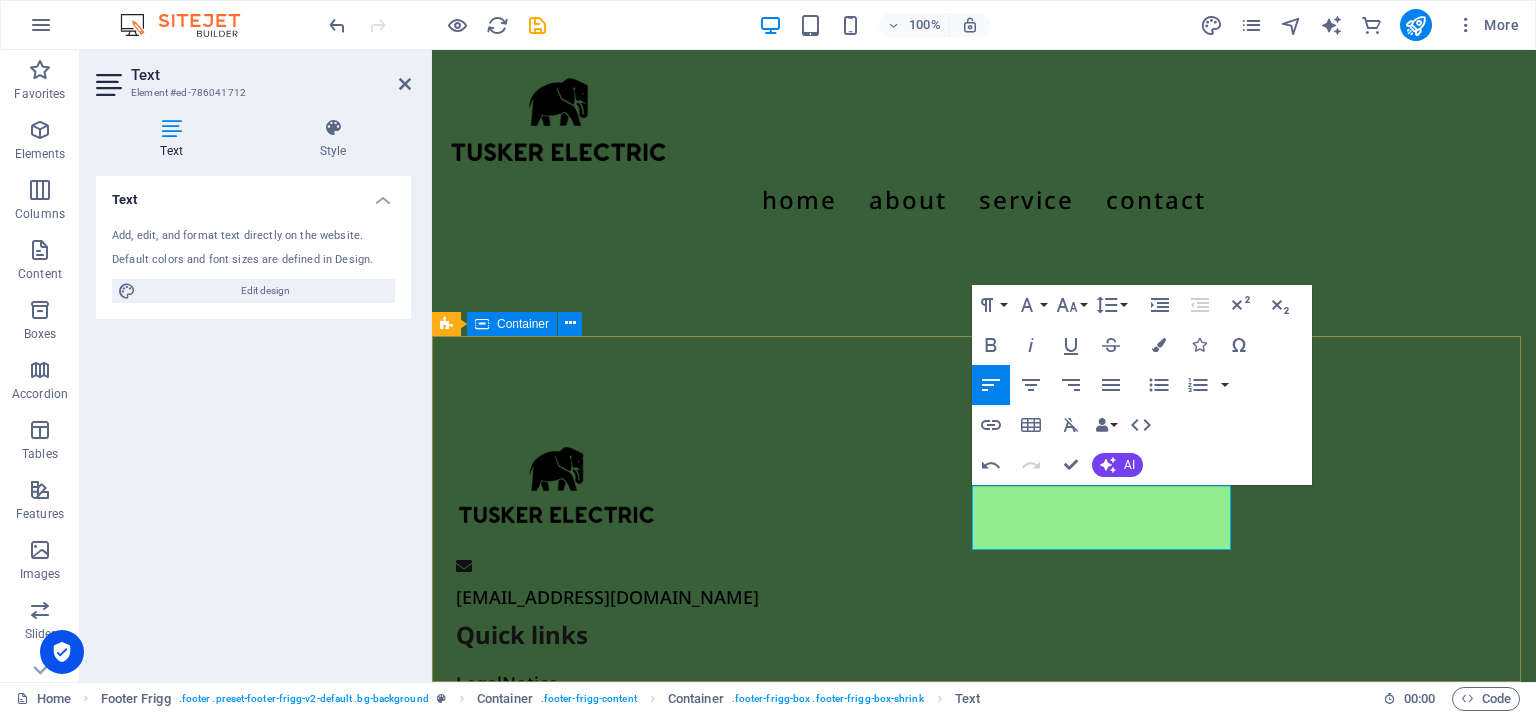 click on "[EMAIL_ADDRESS][DOMAIN_NAME] Quick links Legal  Notice Privacy Policy Social media Facebook Twitter Instagram" at bounding box center (984, 708) 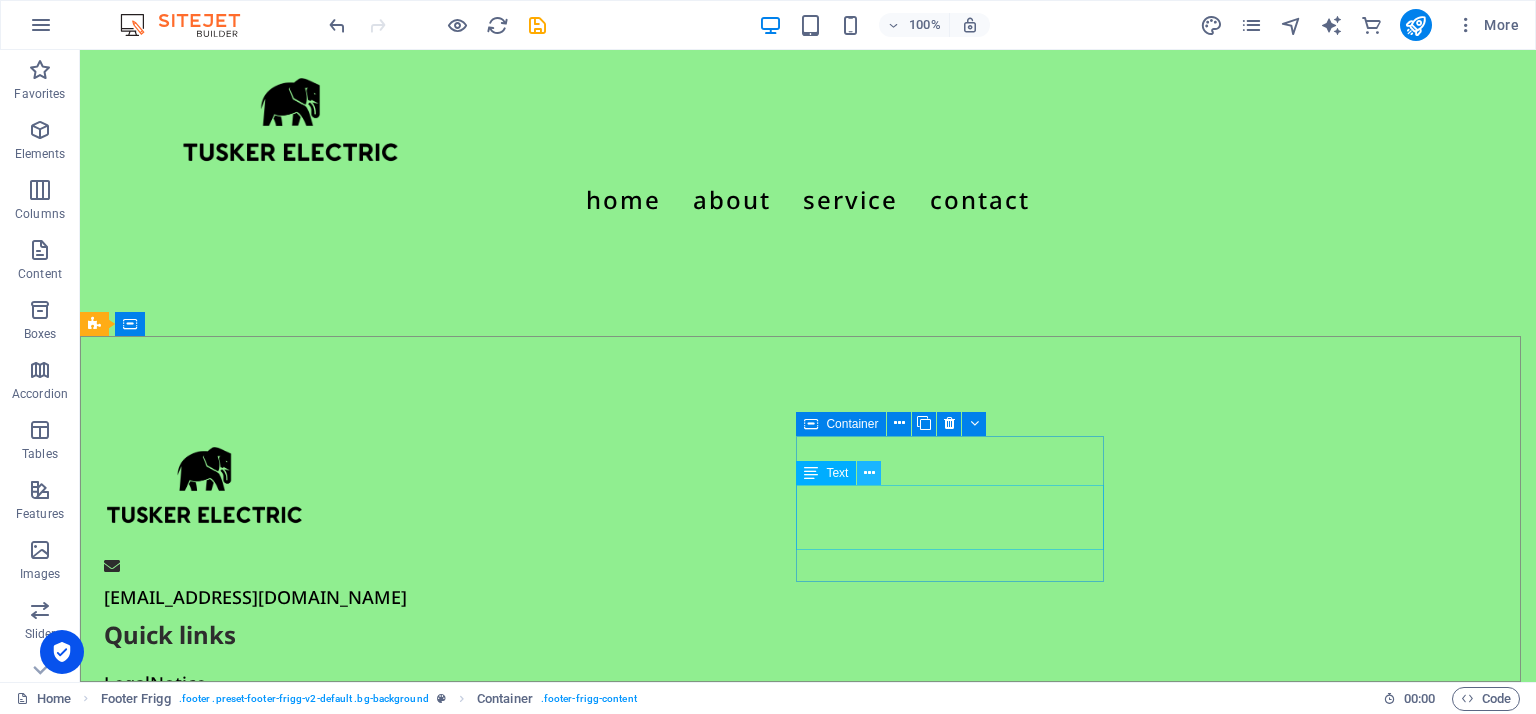 click at bounding box center [869, 473] 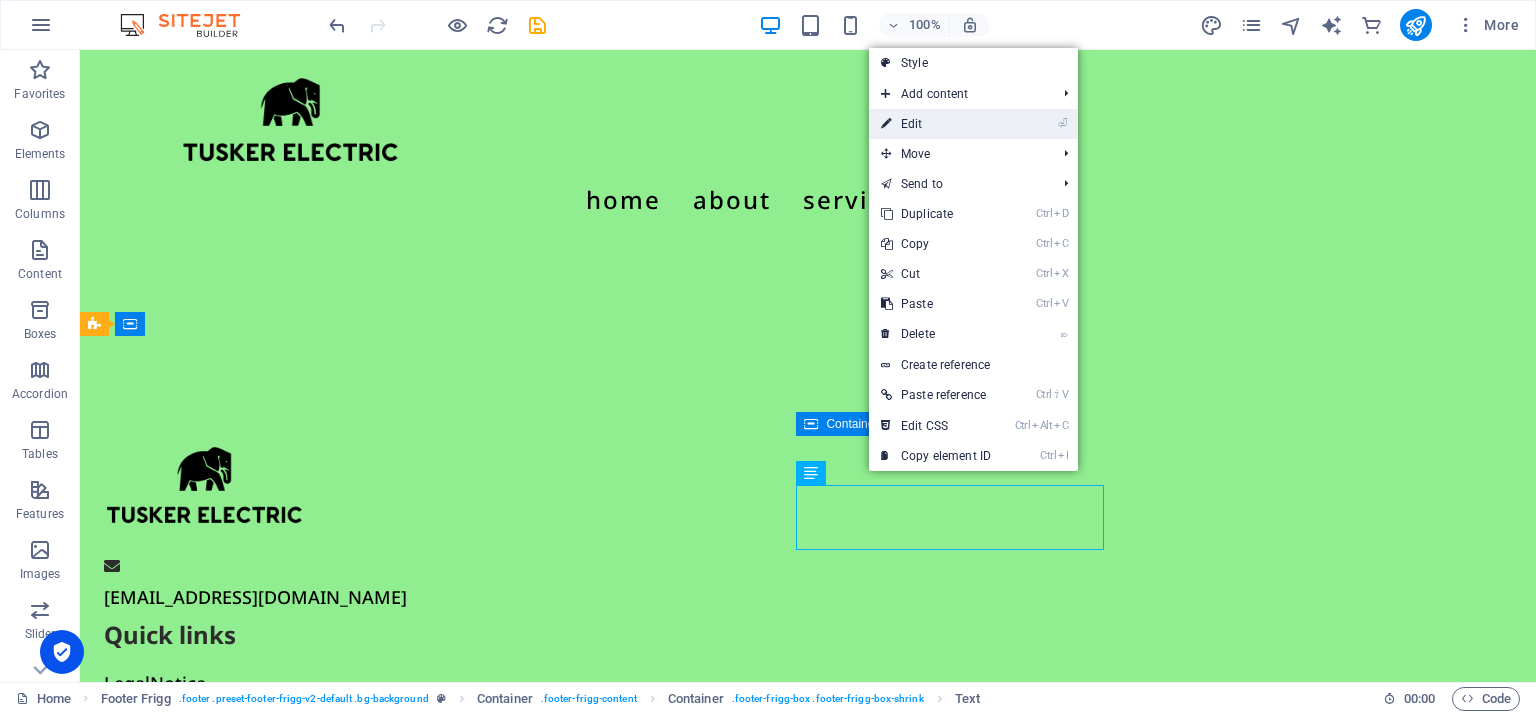 click on "⏎  Edit" at bounding box center (936, 124) 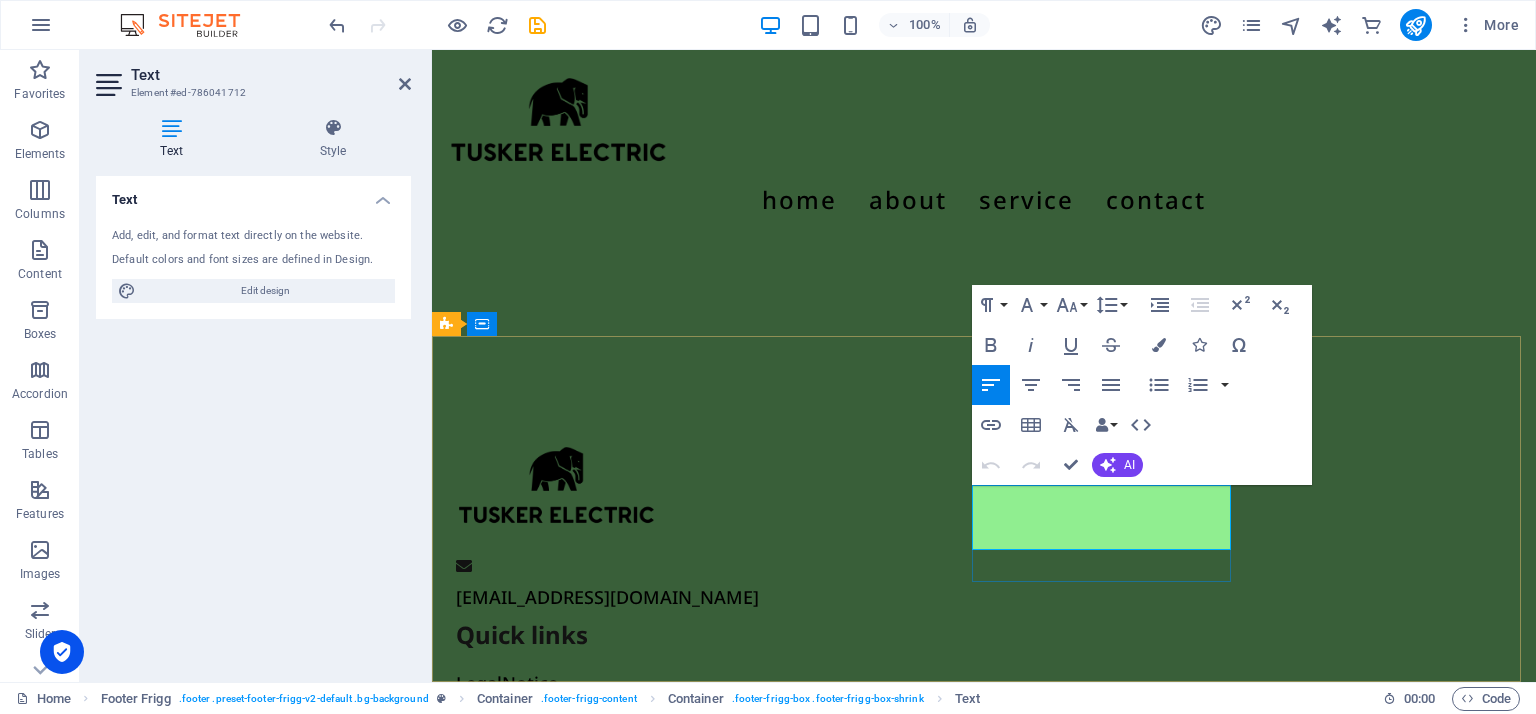 click on "Legal  Notice Privacy Policy" at bounding box center (984, 699) 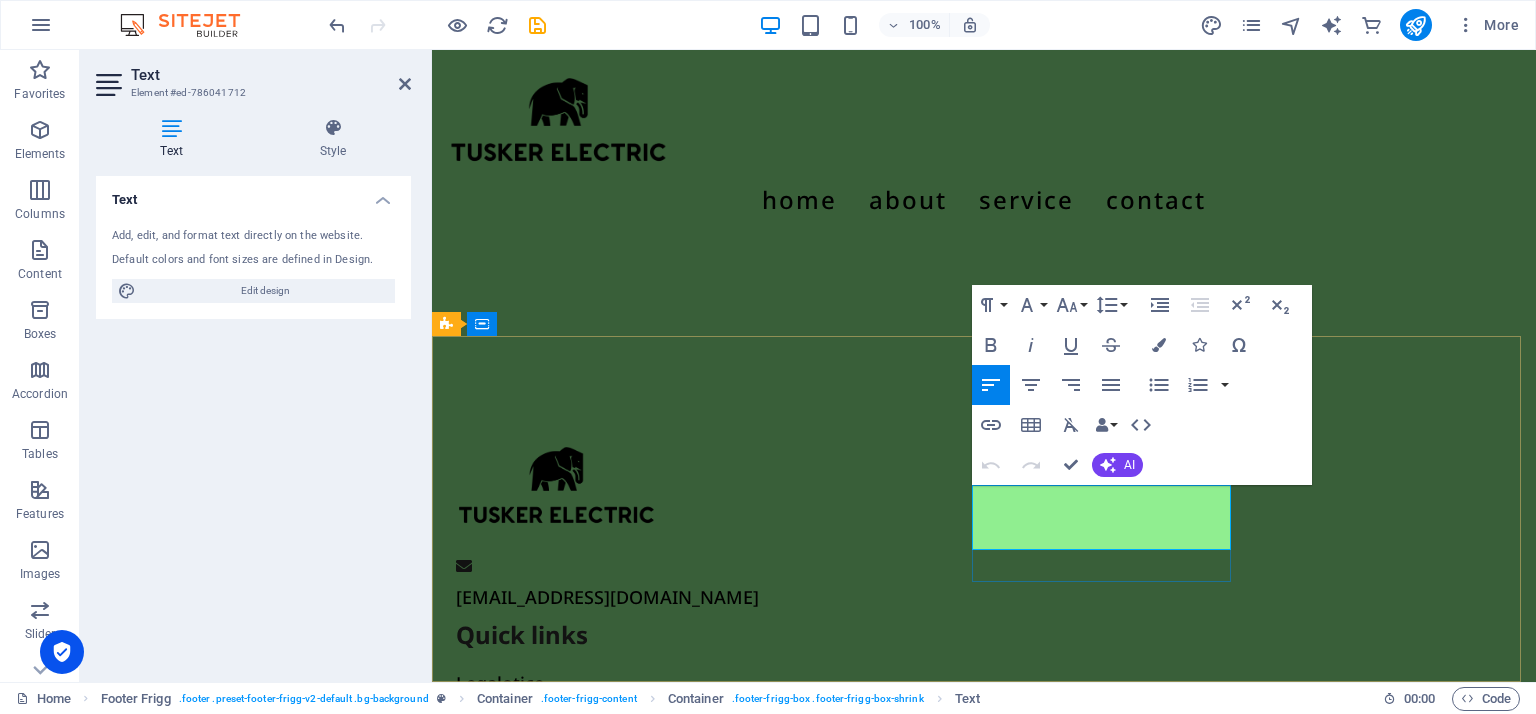 type 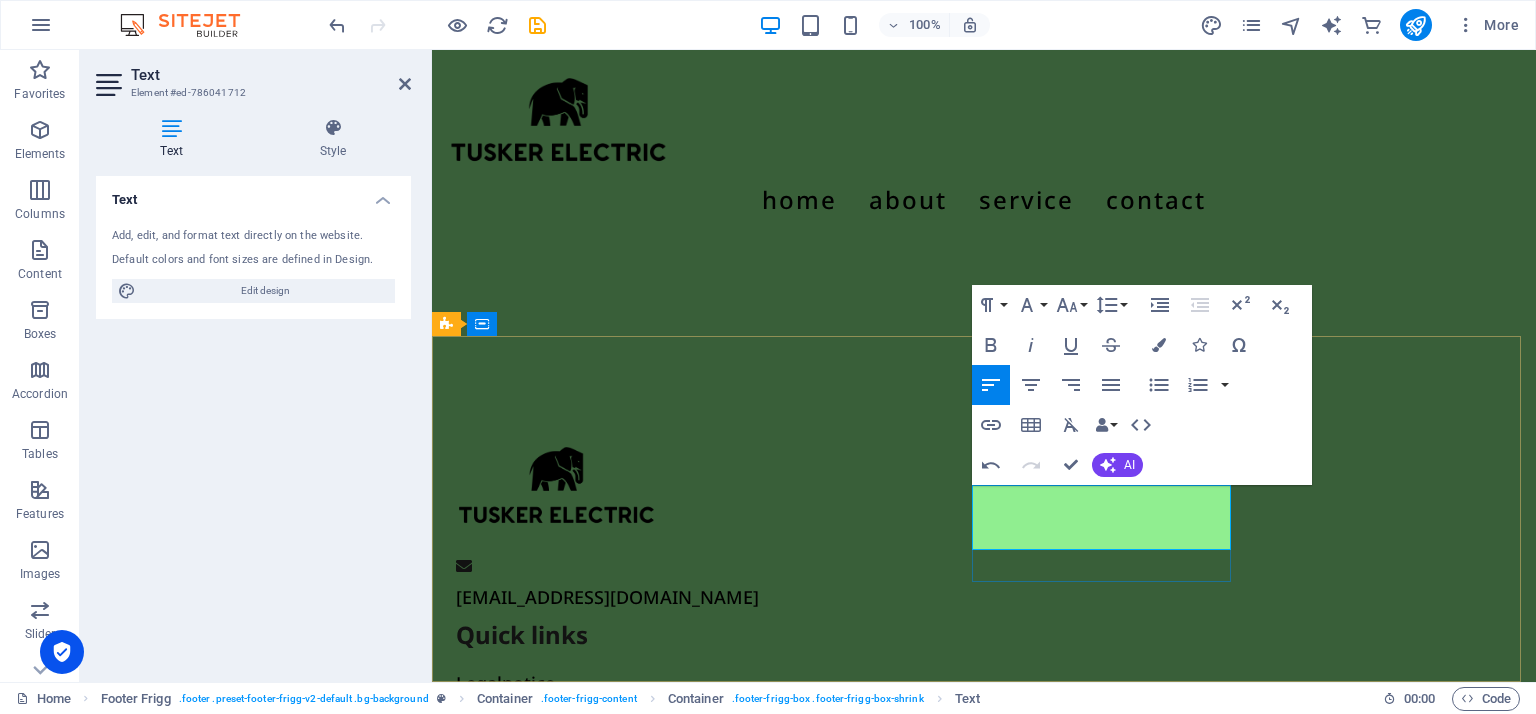 click on "Privacy Policy" at bounding box center (515, 716) 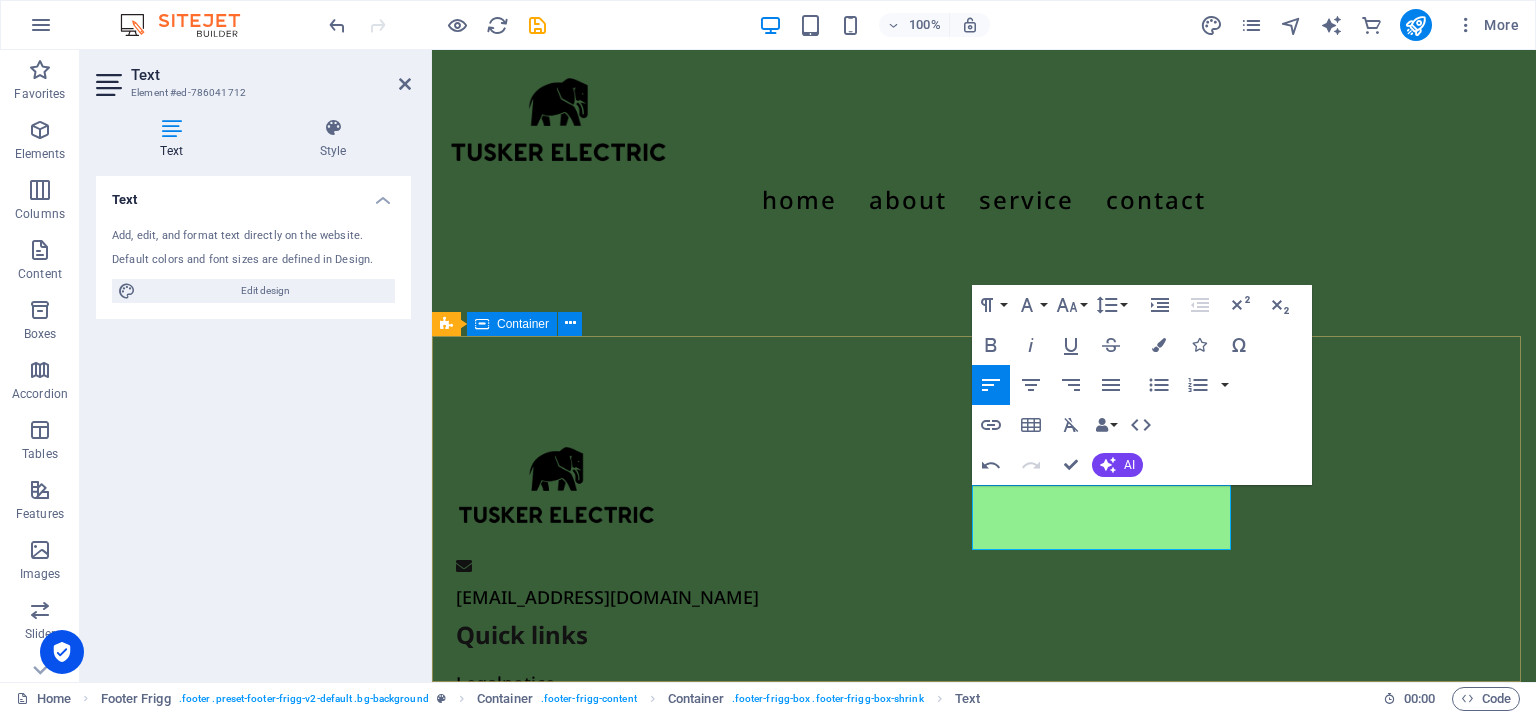 click on "[EMAIL_ADDRESS][DOMAIN_NAME] Quick links Legal  notice Privacy policy Social media Facebook Twitter Instagram" at bounding box center (984, 708) 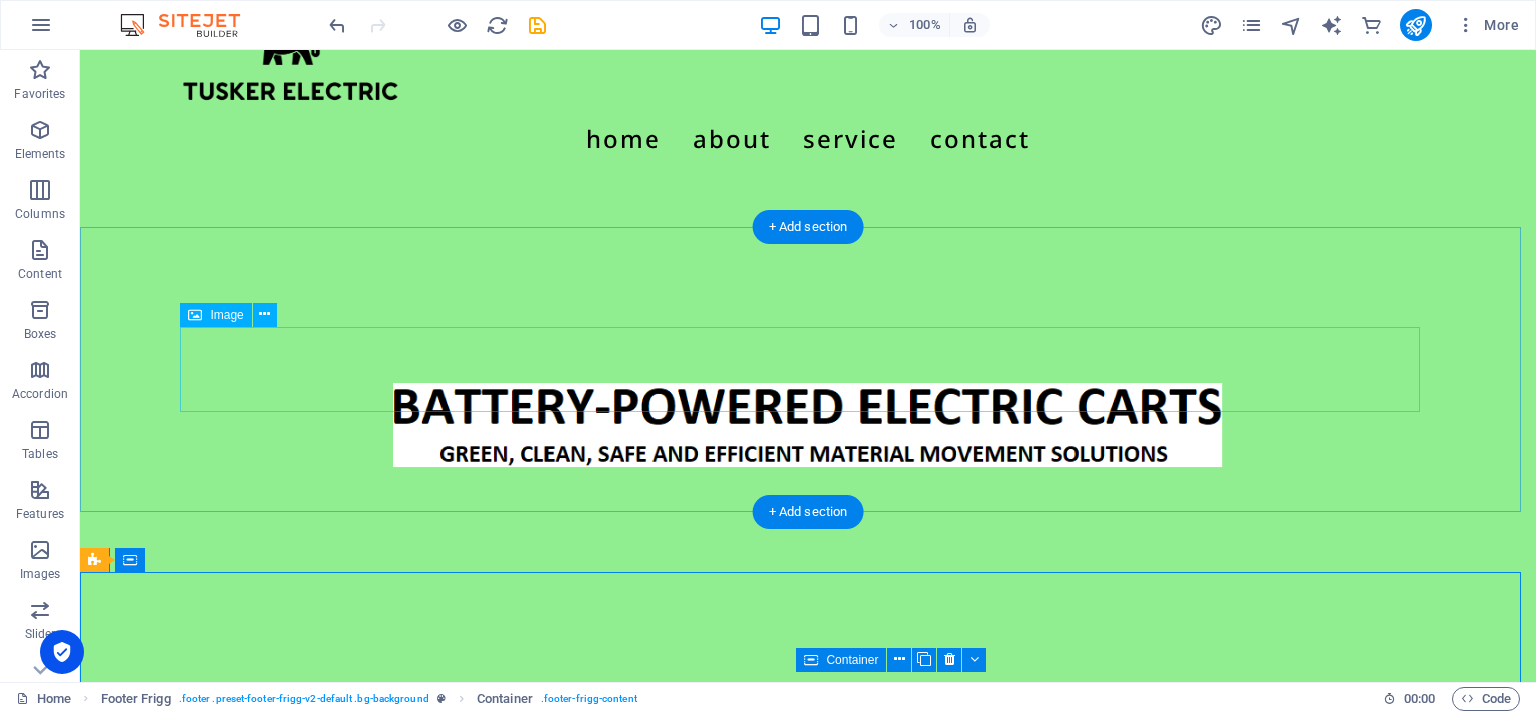 scroll, scrollTop: 0, scrollLeft: 0, axis: both 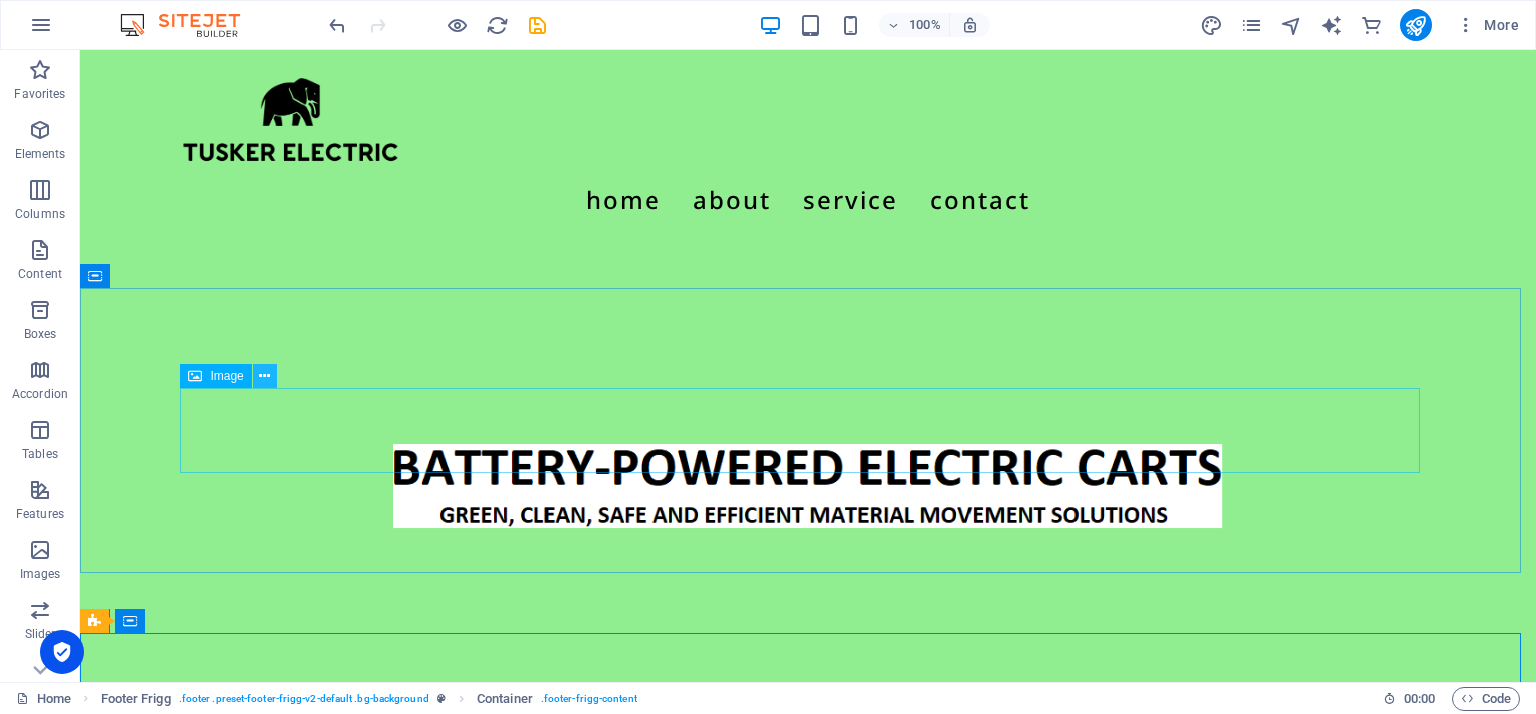 click at bounding box center [264, 376] 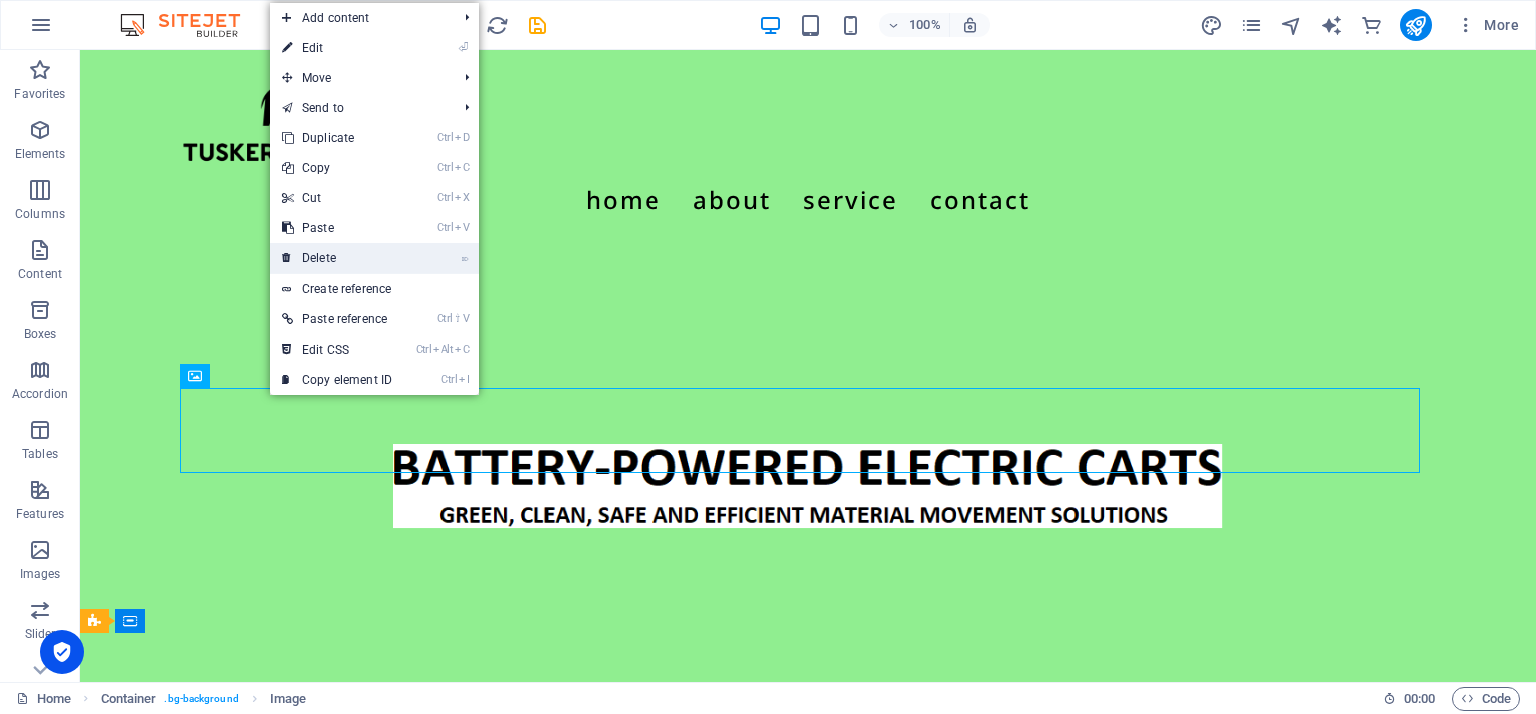 click on "⌦  Delete" at bounding box center [337, 258] 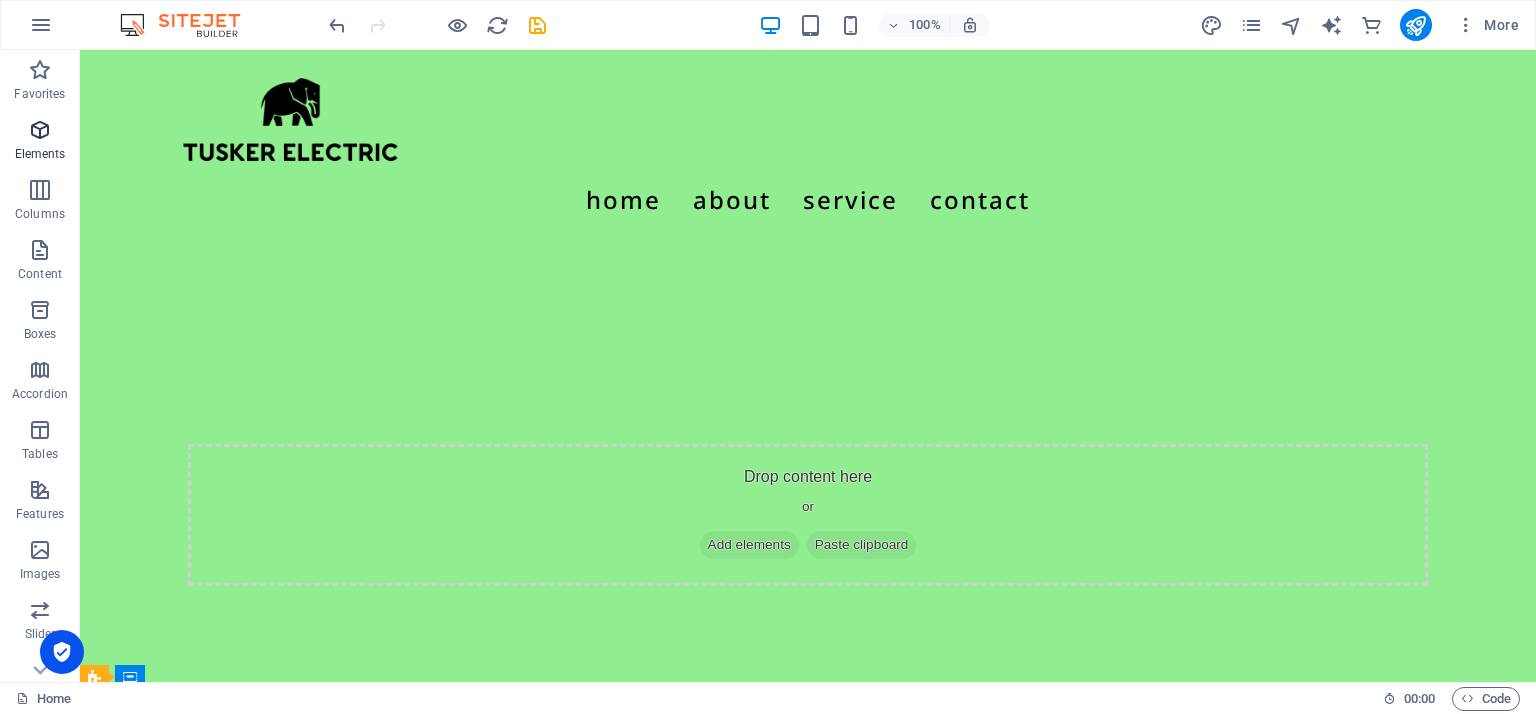 click at bounding box center [40, 130] 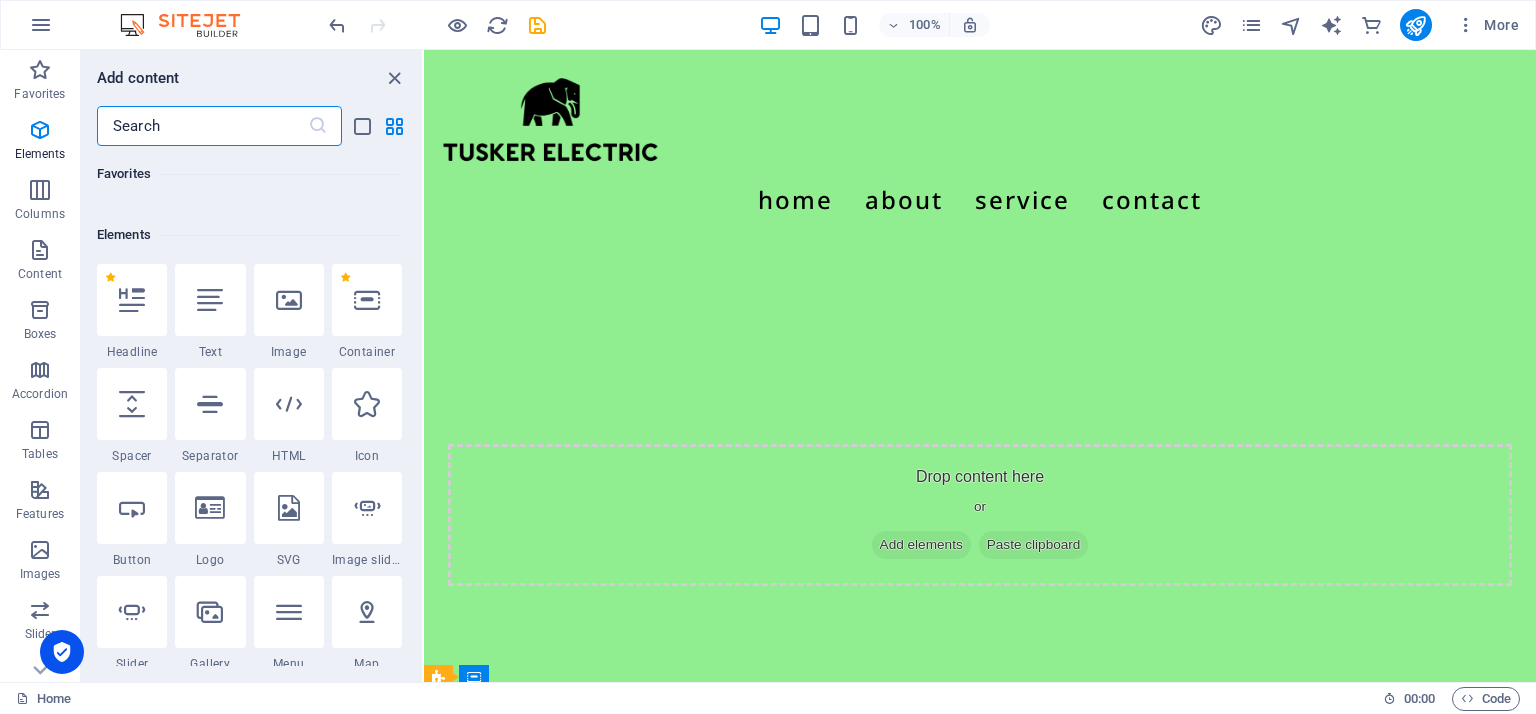 scroll, scrollTop: 212, scrollLeft: 0, axis: vertical 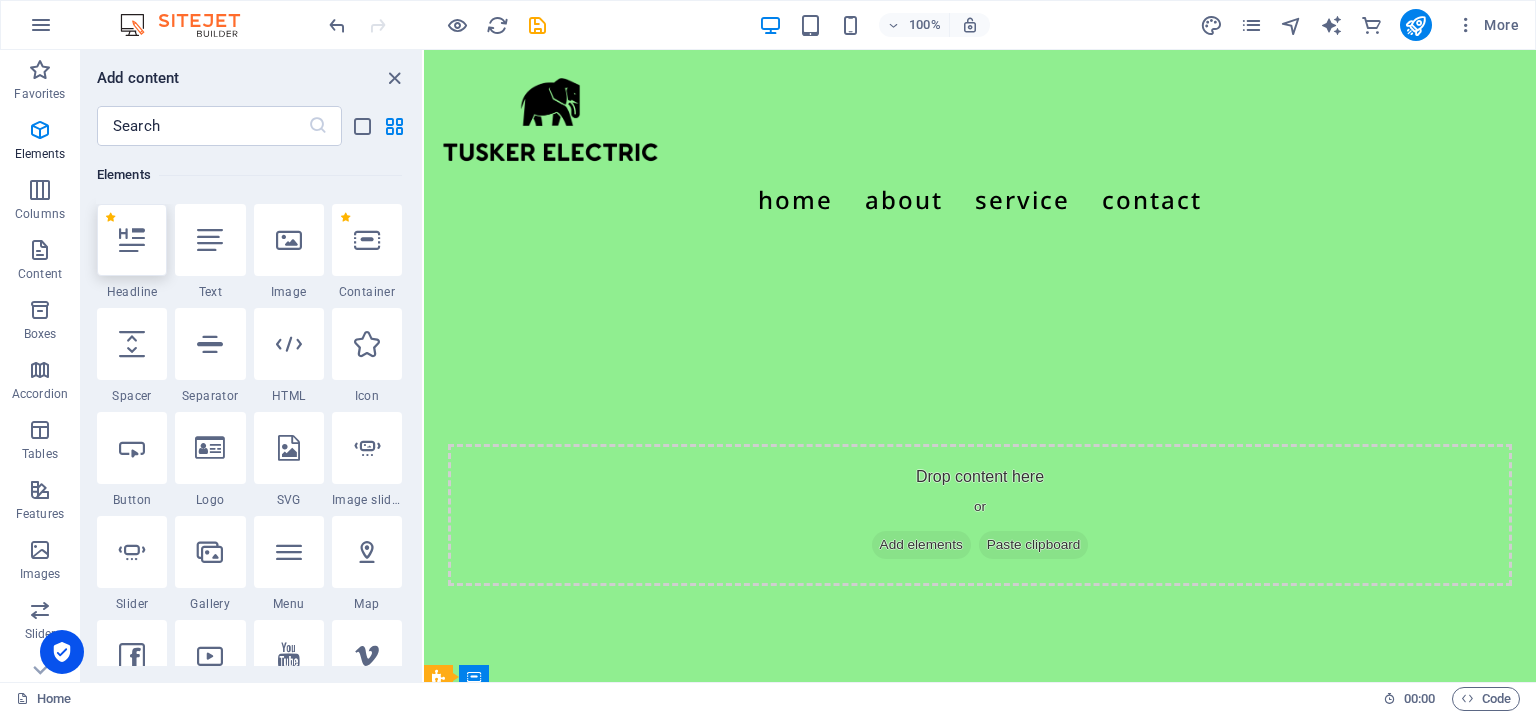 click at bounding box center (132, 240) 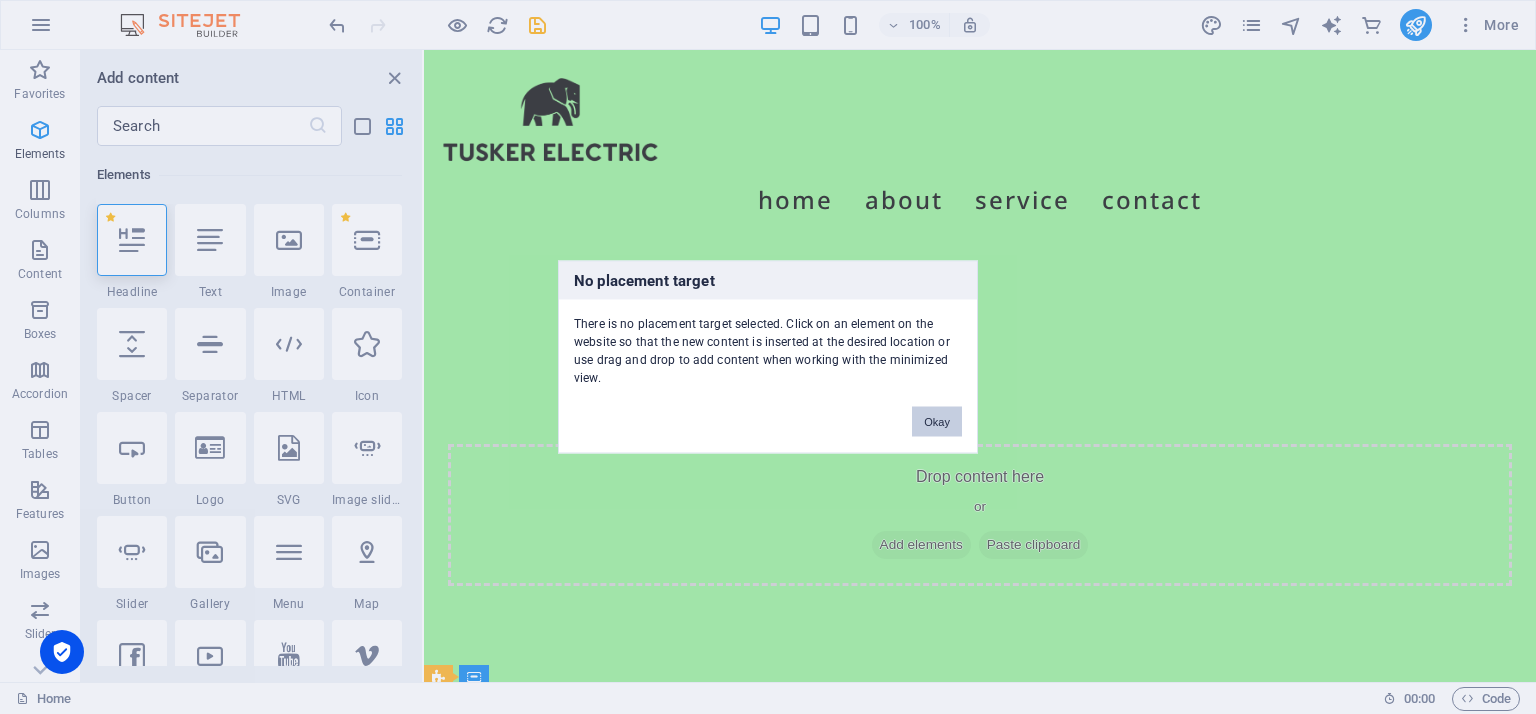 click on "Okay" at bounding box center (937, 422) 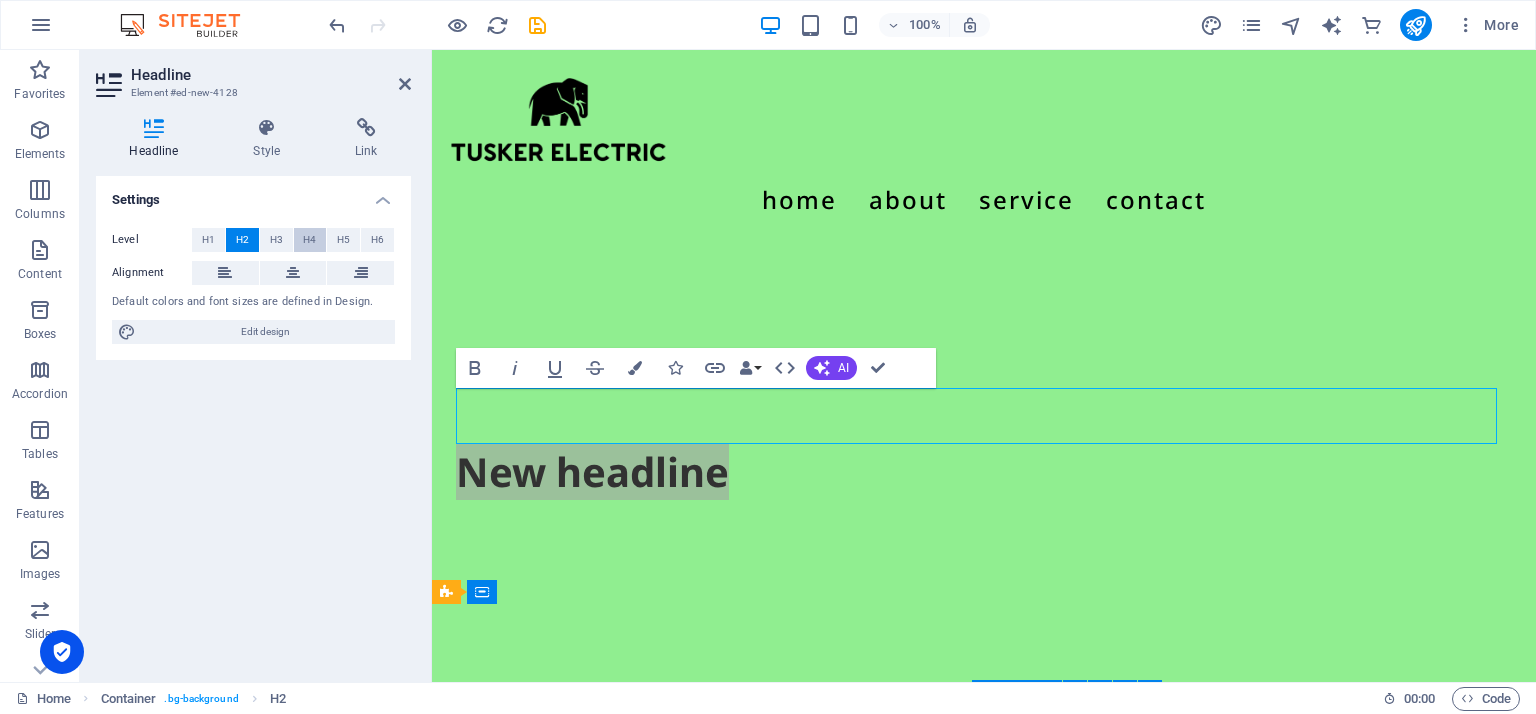 click on "H4" at bounding box center (309, 240) 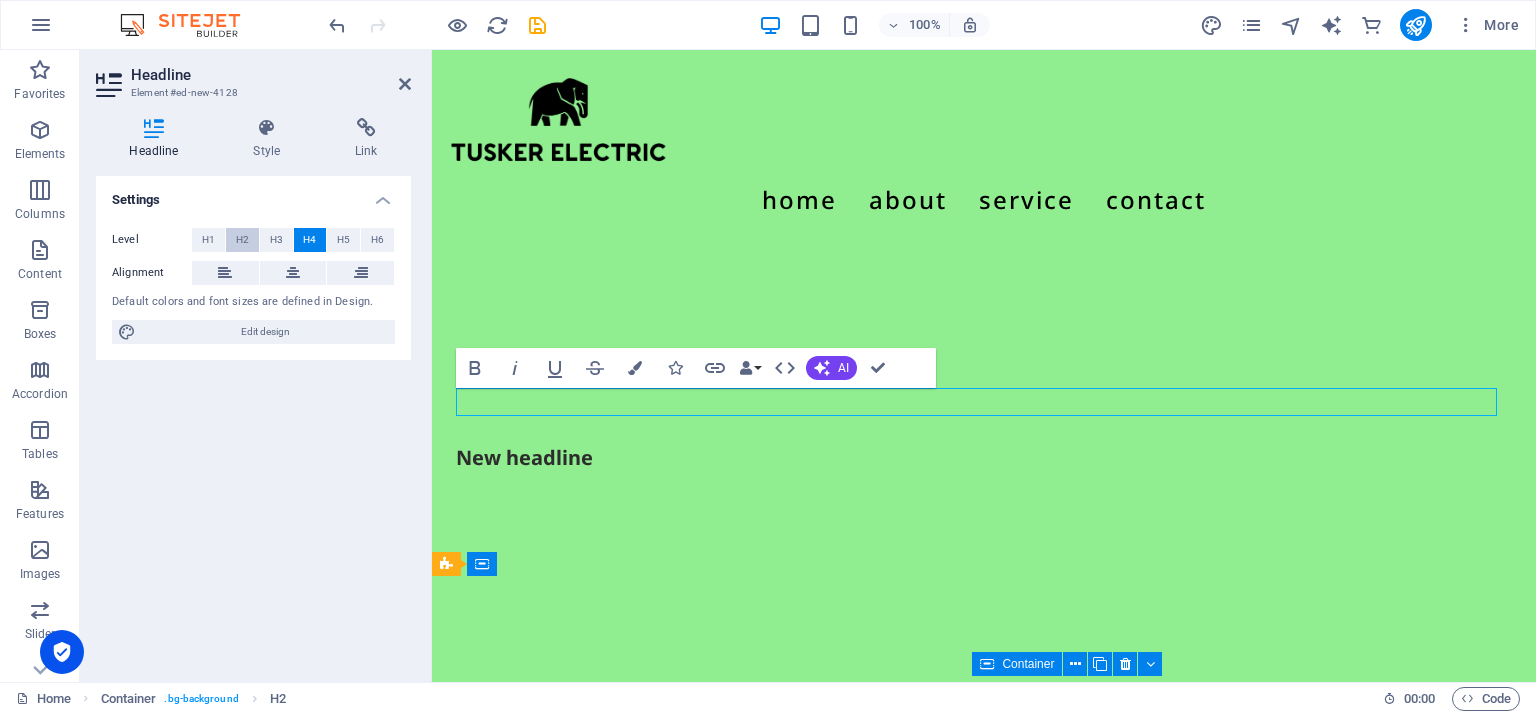 click on "H2" at bounding box center (242, 240) 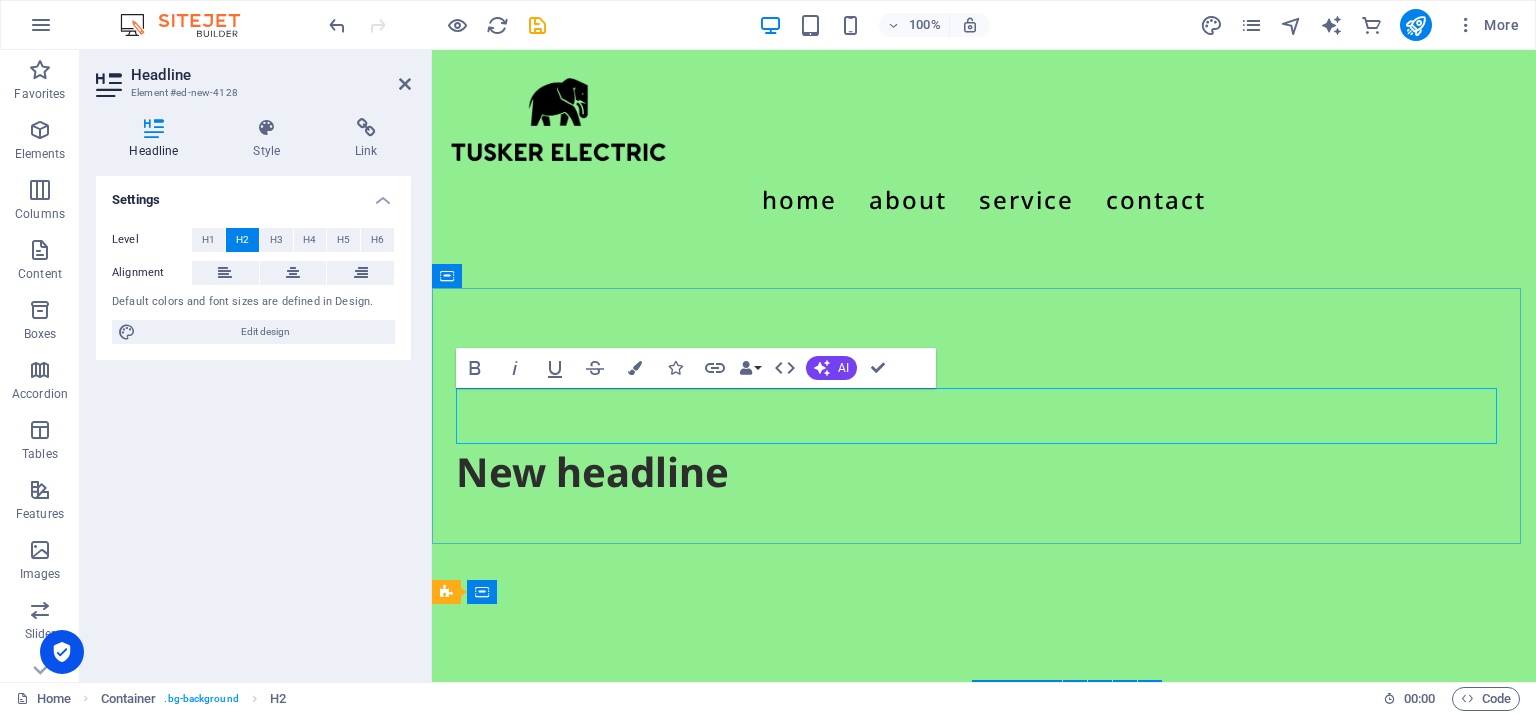 click on "New headline" at bounding box center [984, 472] 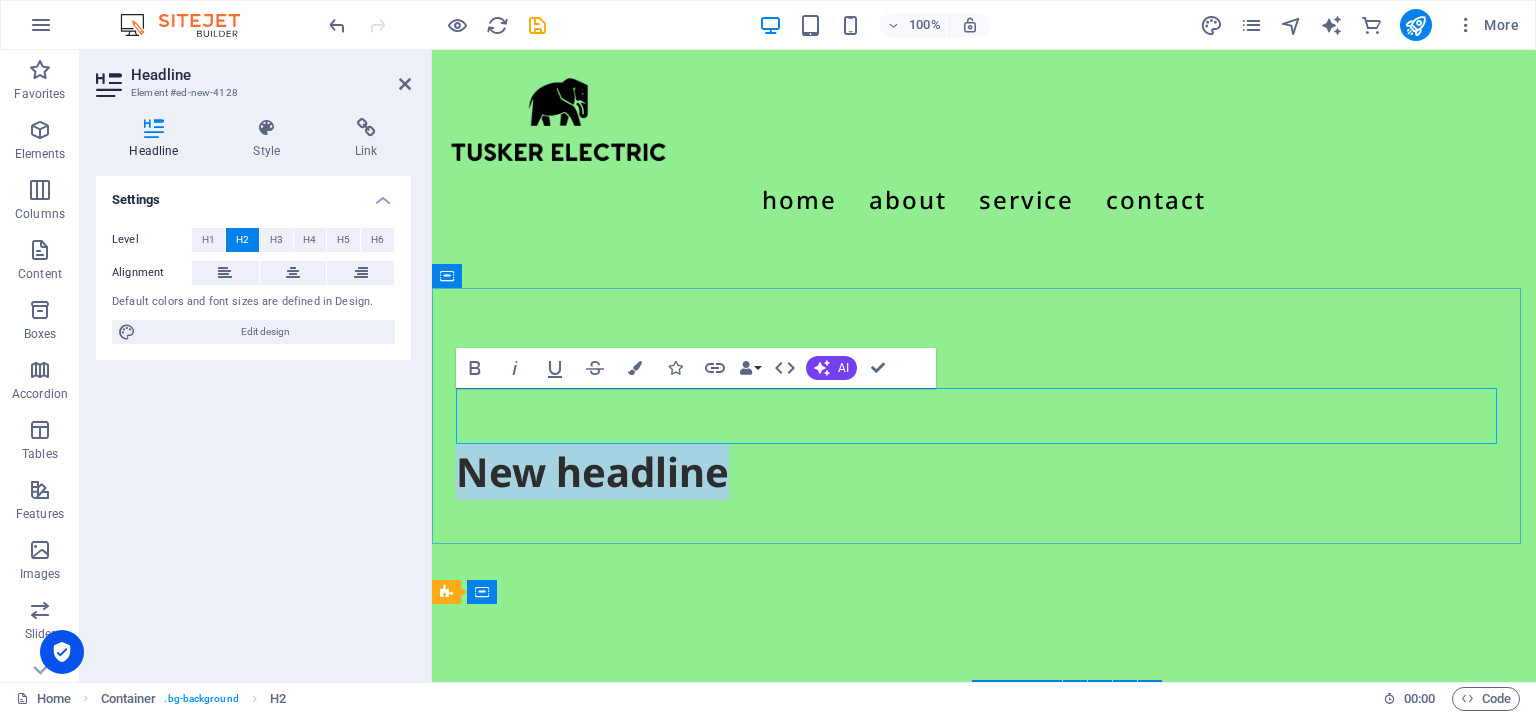 drag, startPoint x: 731, startPoint y: 426, endPoint x: 464, endPoint y: 398, distance: 268.46414 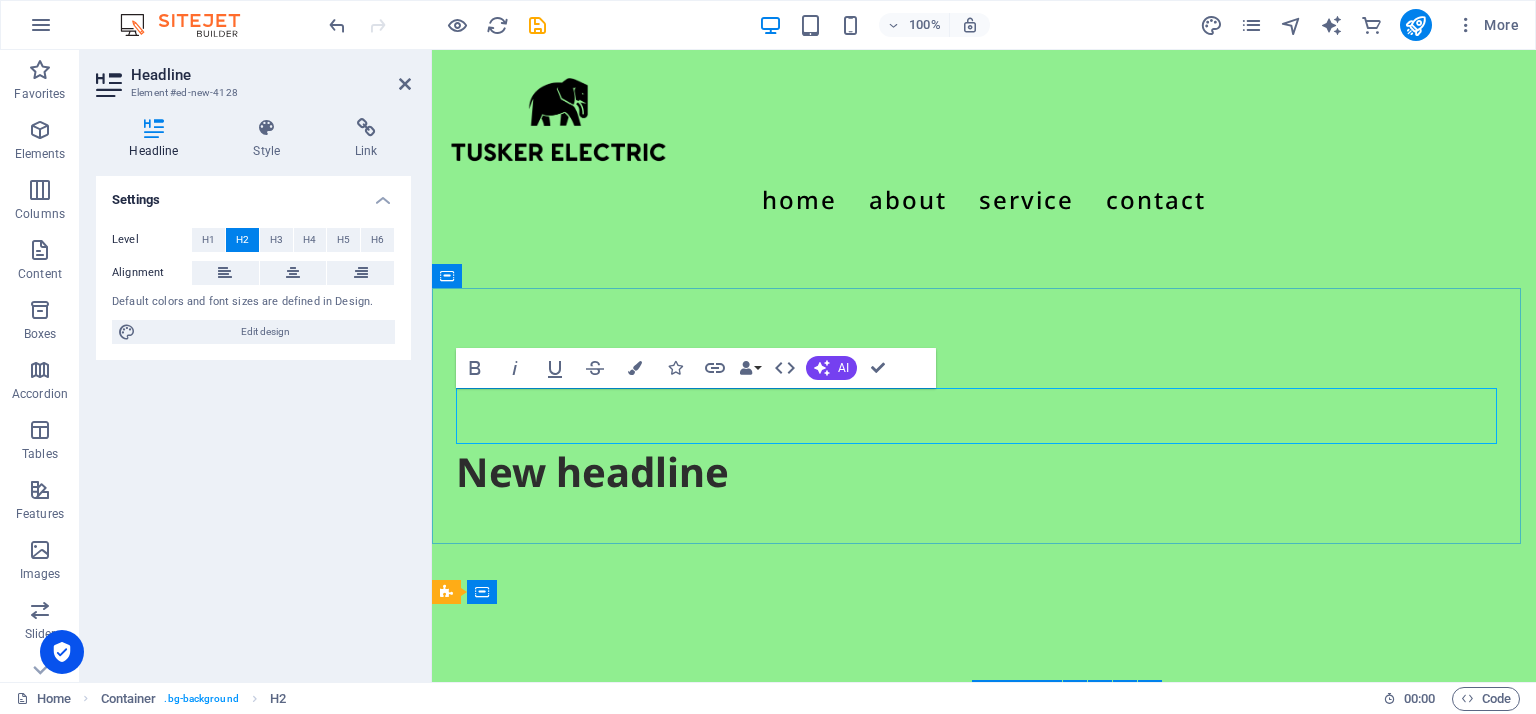 type 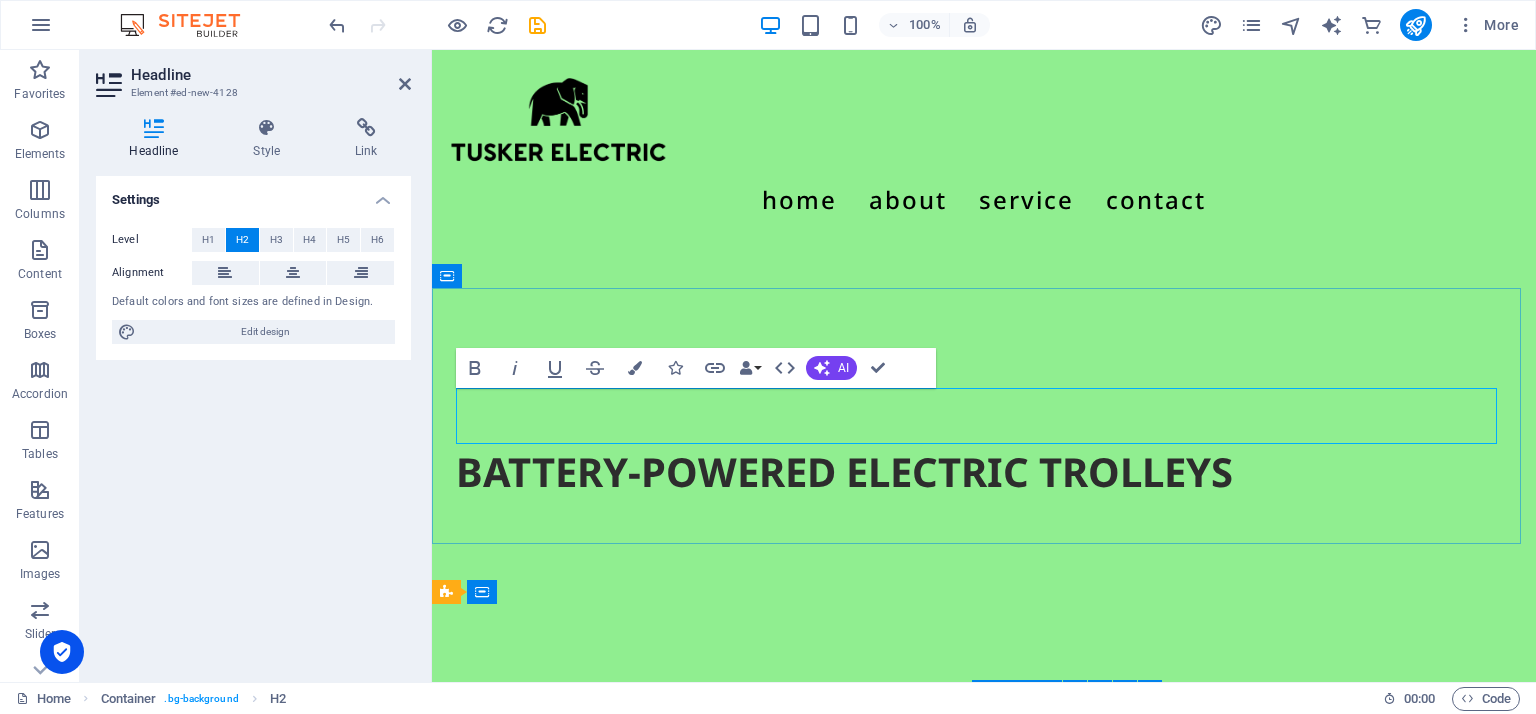 click on "BATTERY-POWERED ELECTRIC TROLLEYS" at bounding box center [984, 472] 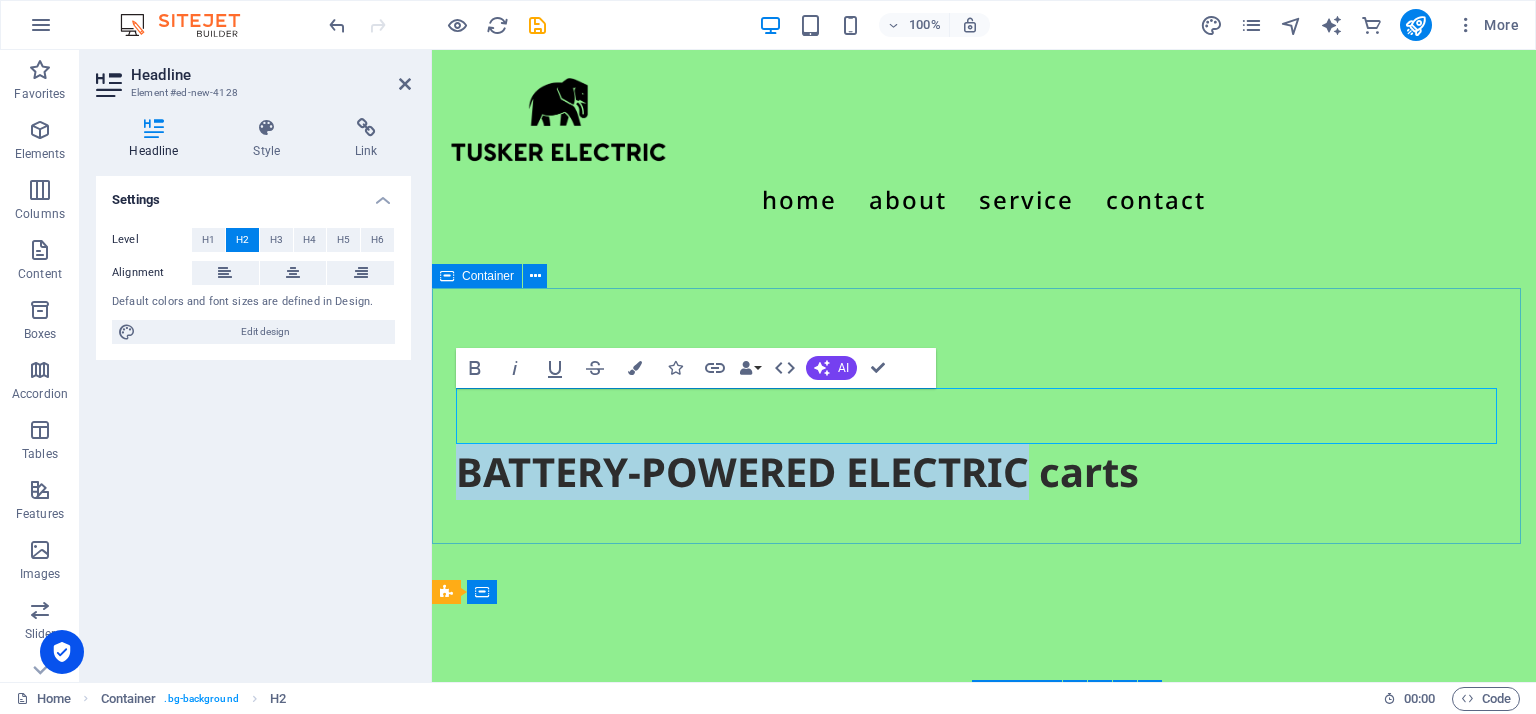 drag, startPoint x: 1028, startPoint y: 406, endPoint x: 454, endPoint y: 383, distance: 574.46063 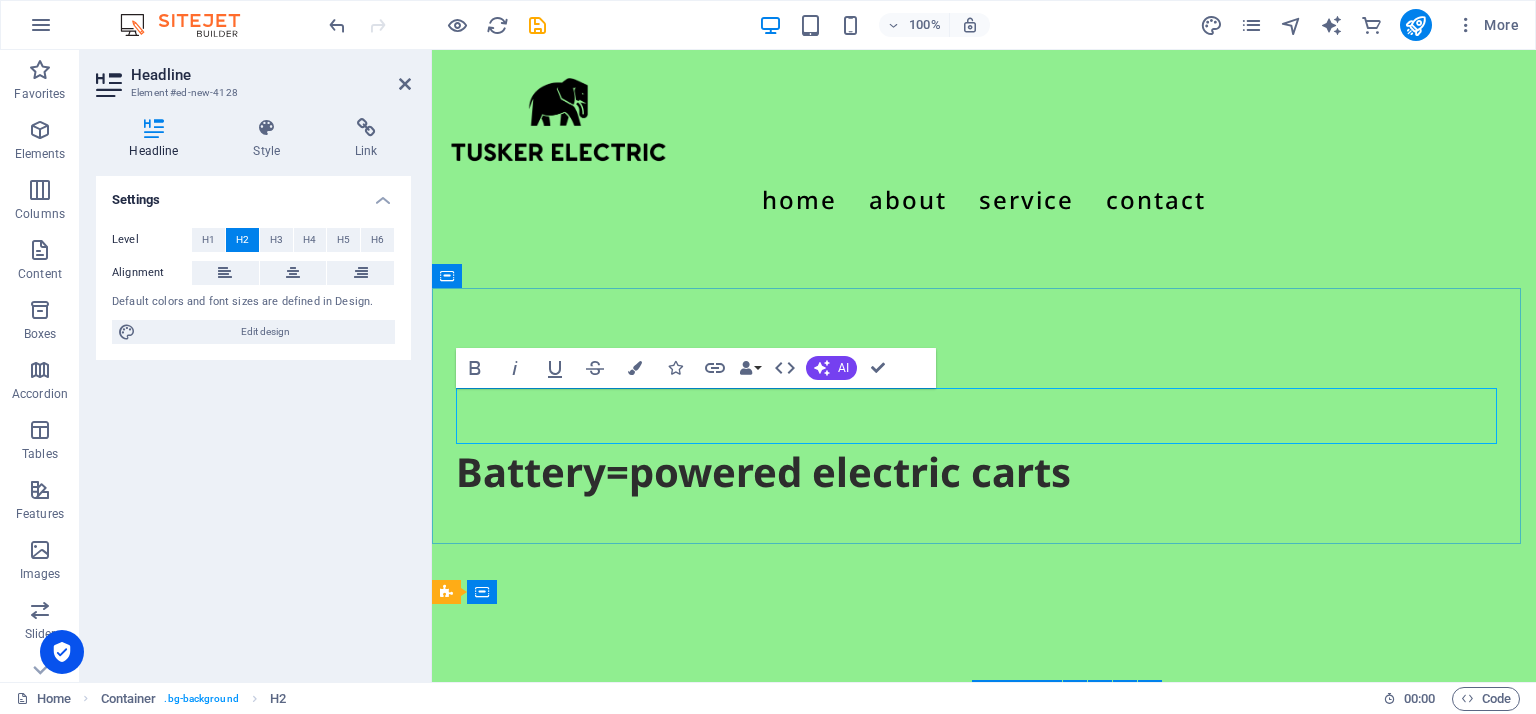 click on "Battery=powered electric carts" at bounding box center (984, 472) 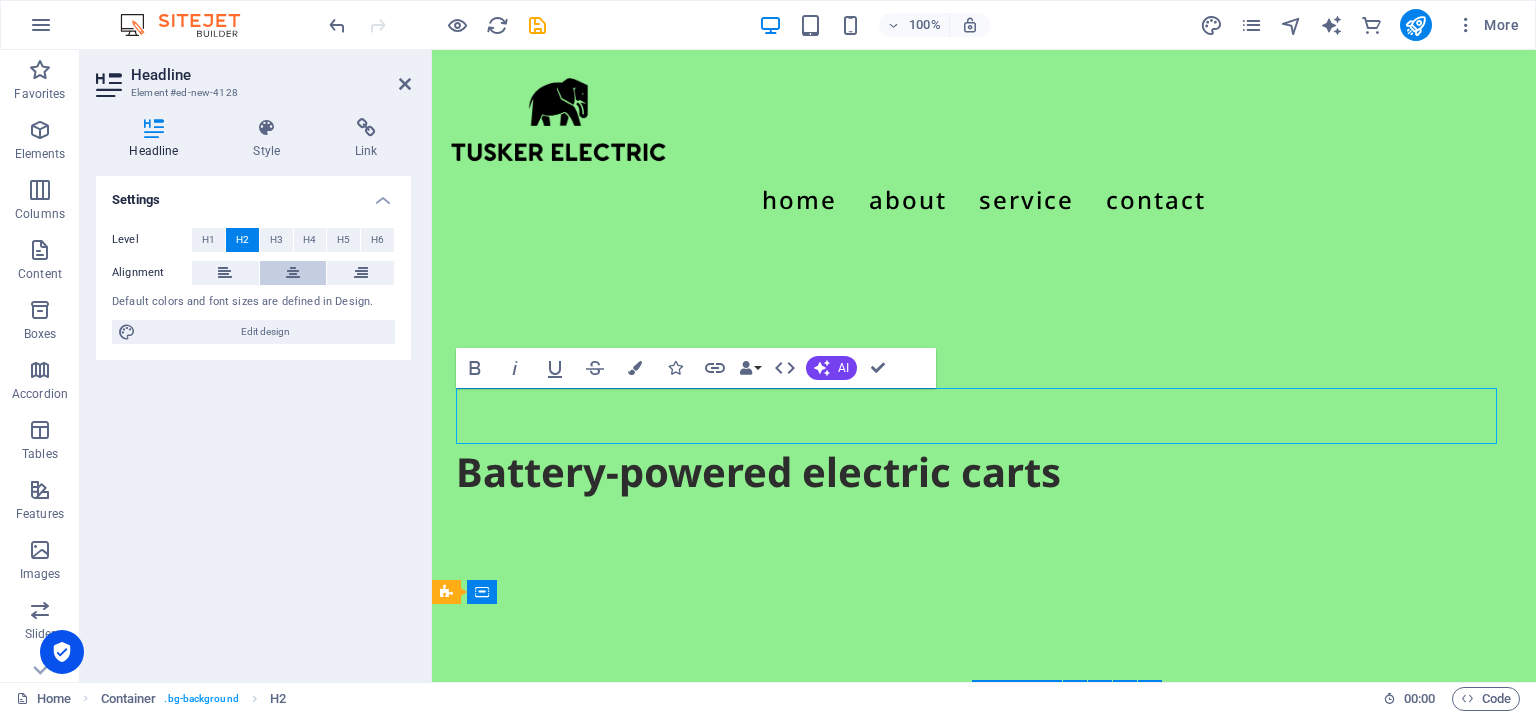 click at bounding box center (293, 273) 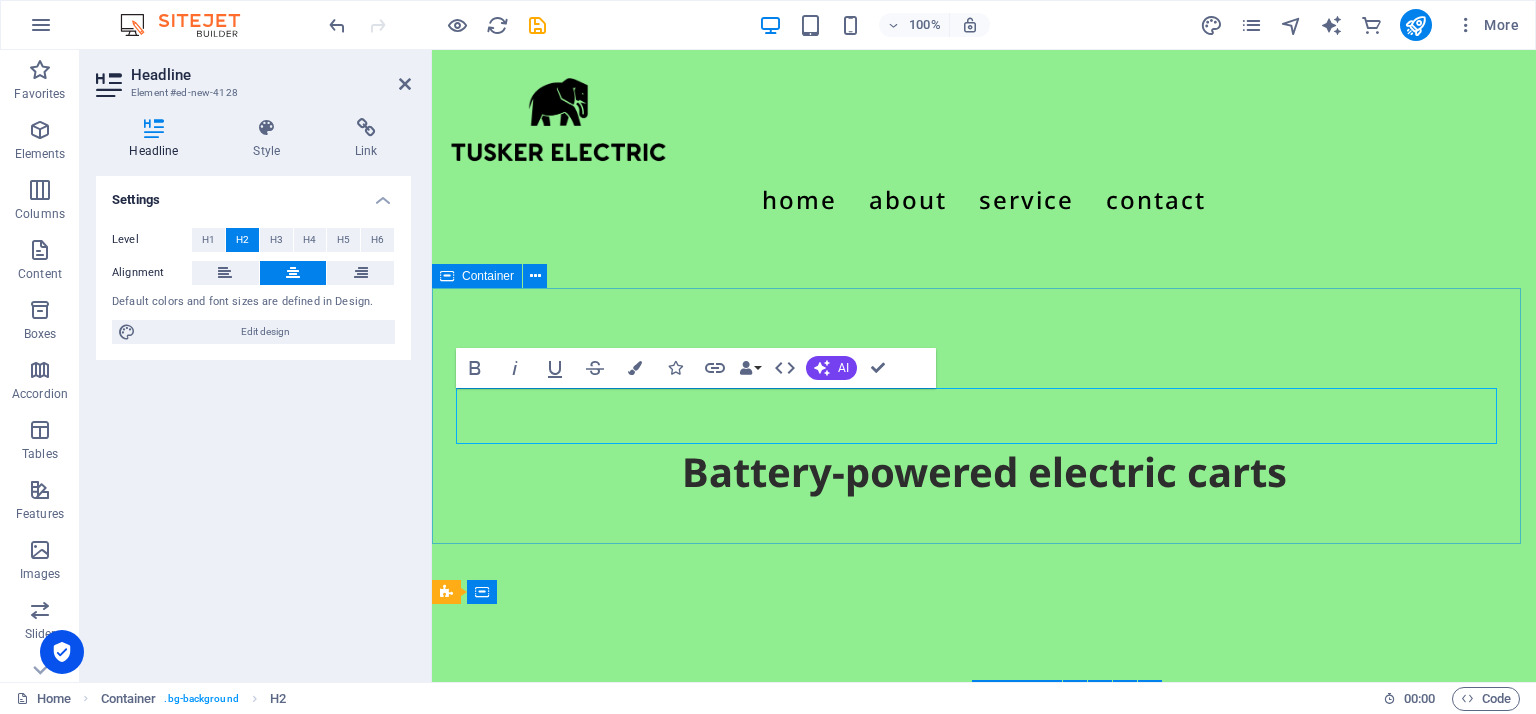 click on "Battery-powered electric carts" at bounding box center [984, 472] 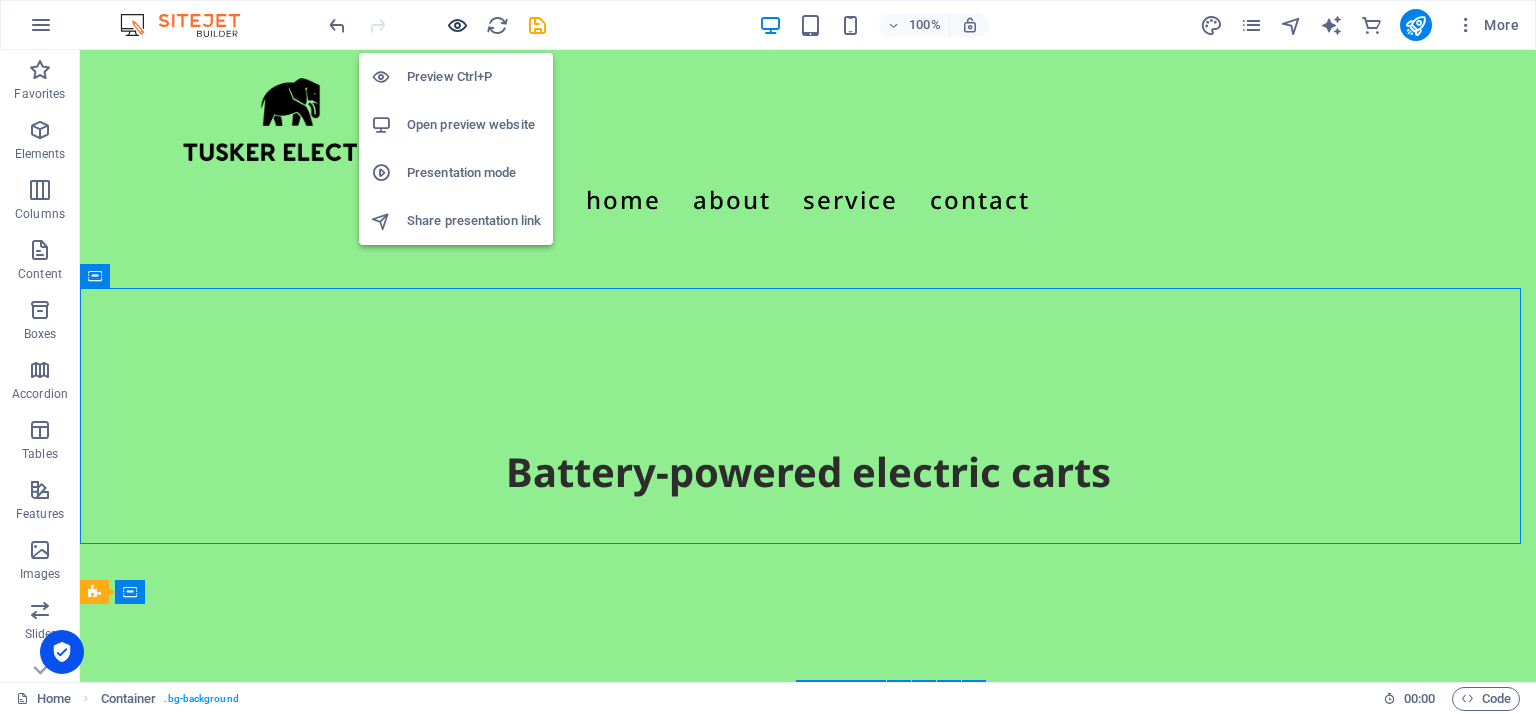 click at bounding box center [457, 25] 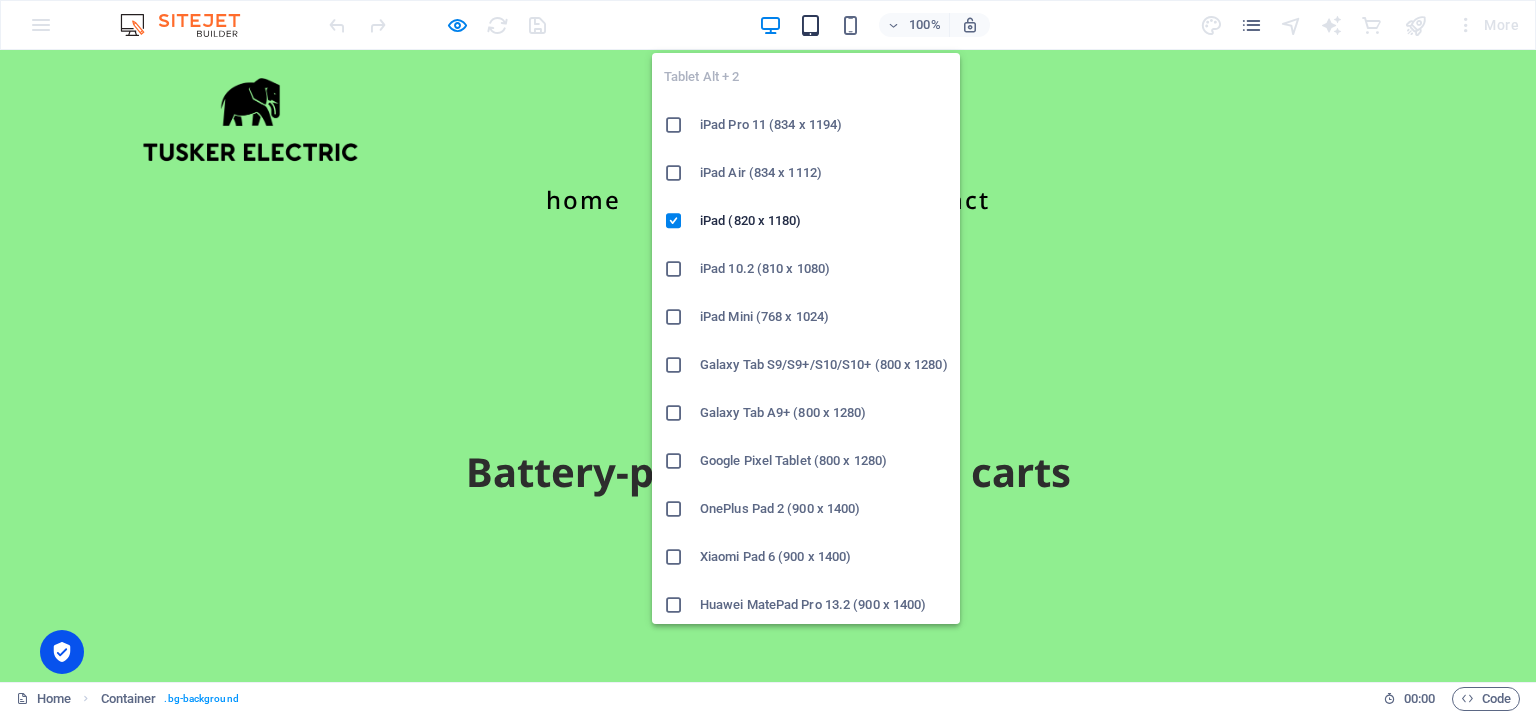 click at bounding box center [810, 25] 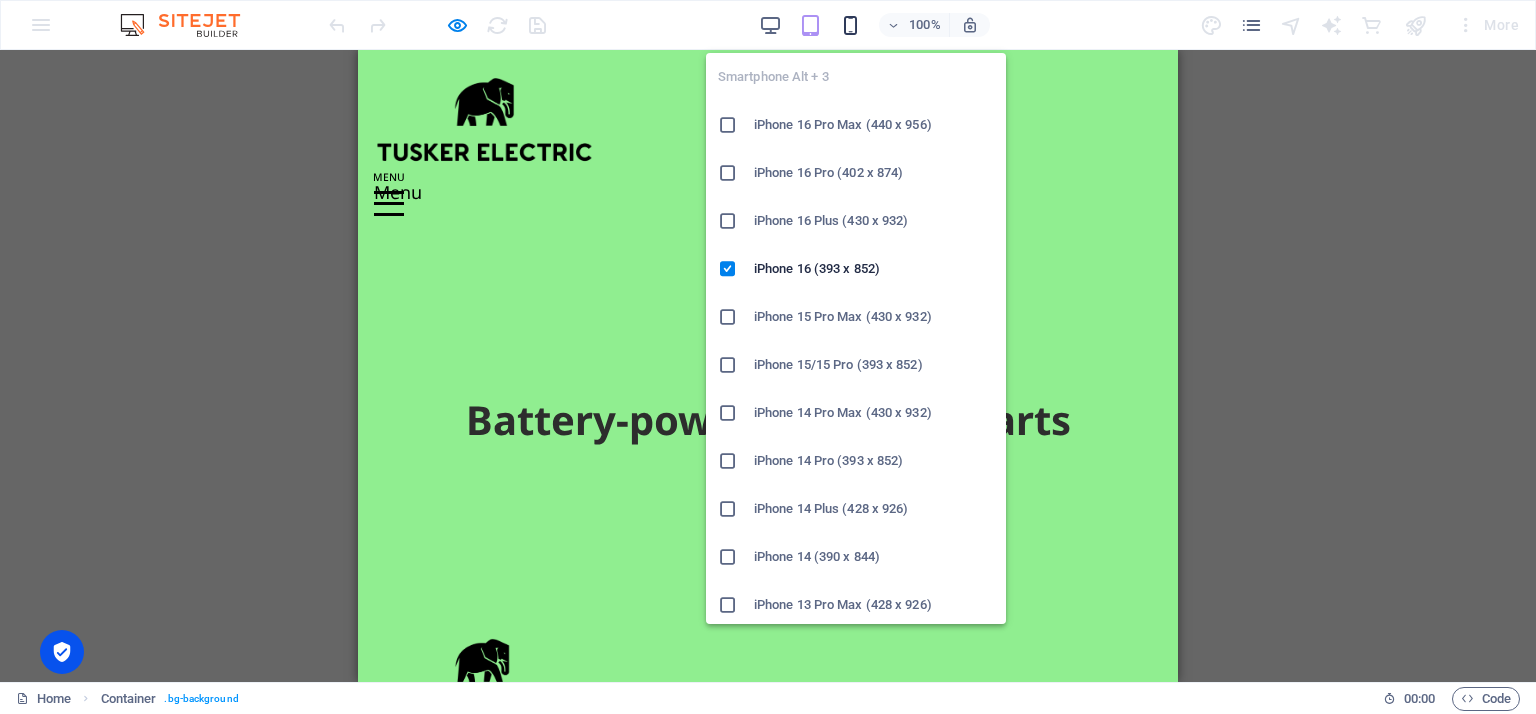 click at bounding box center (850, 25) 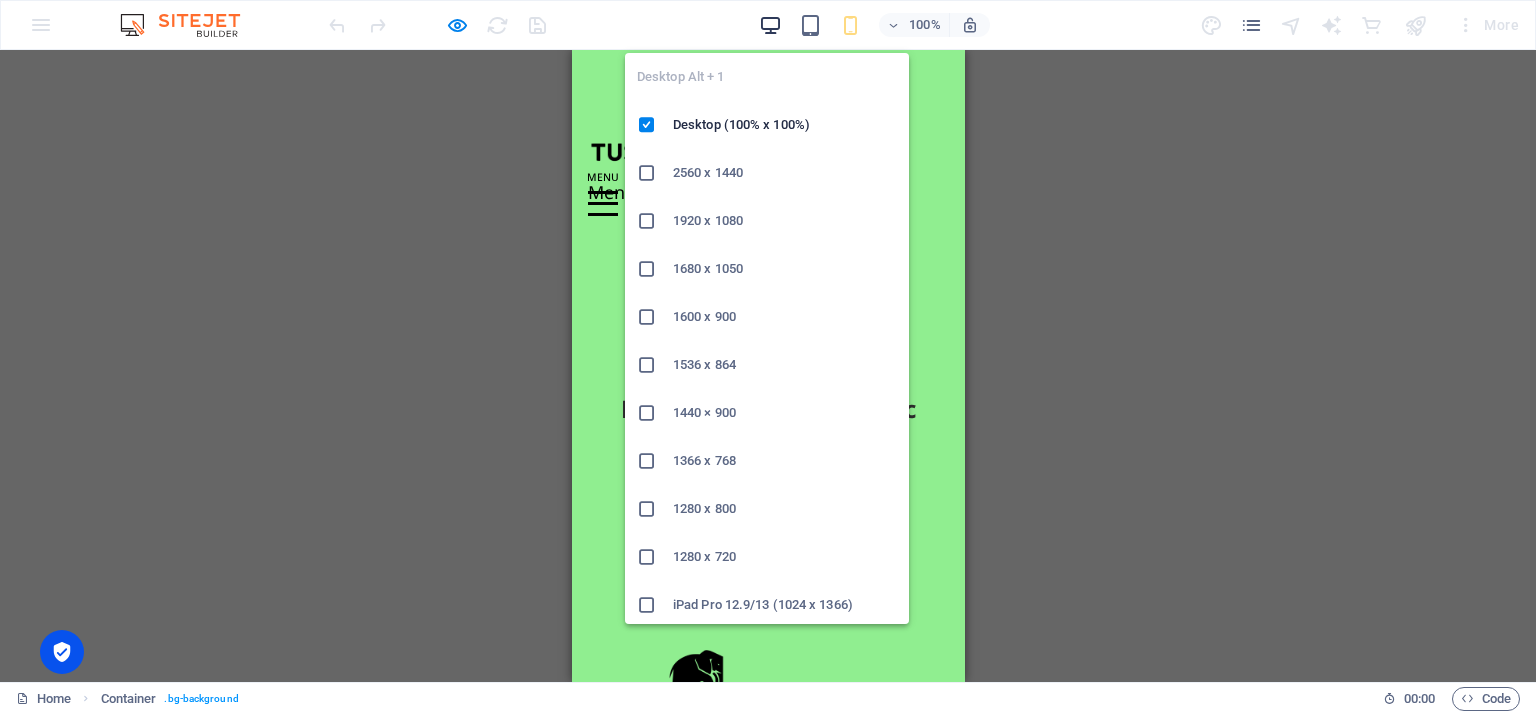 click at bounding box center (770, 25) 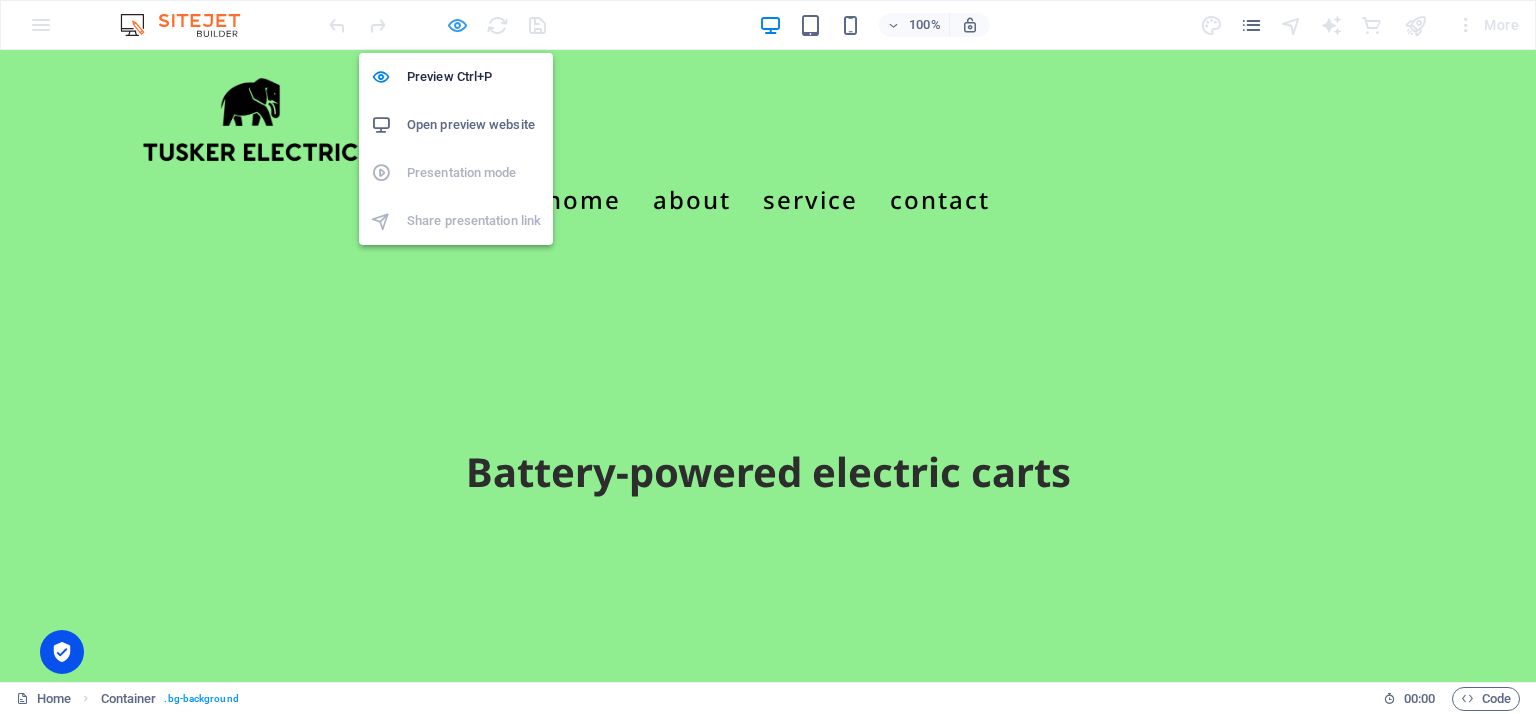 click at bounding box center (457, 25) 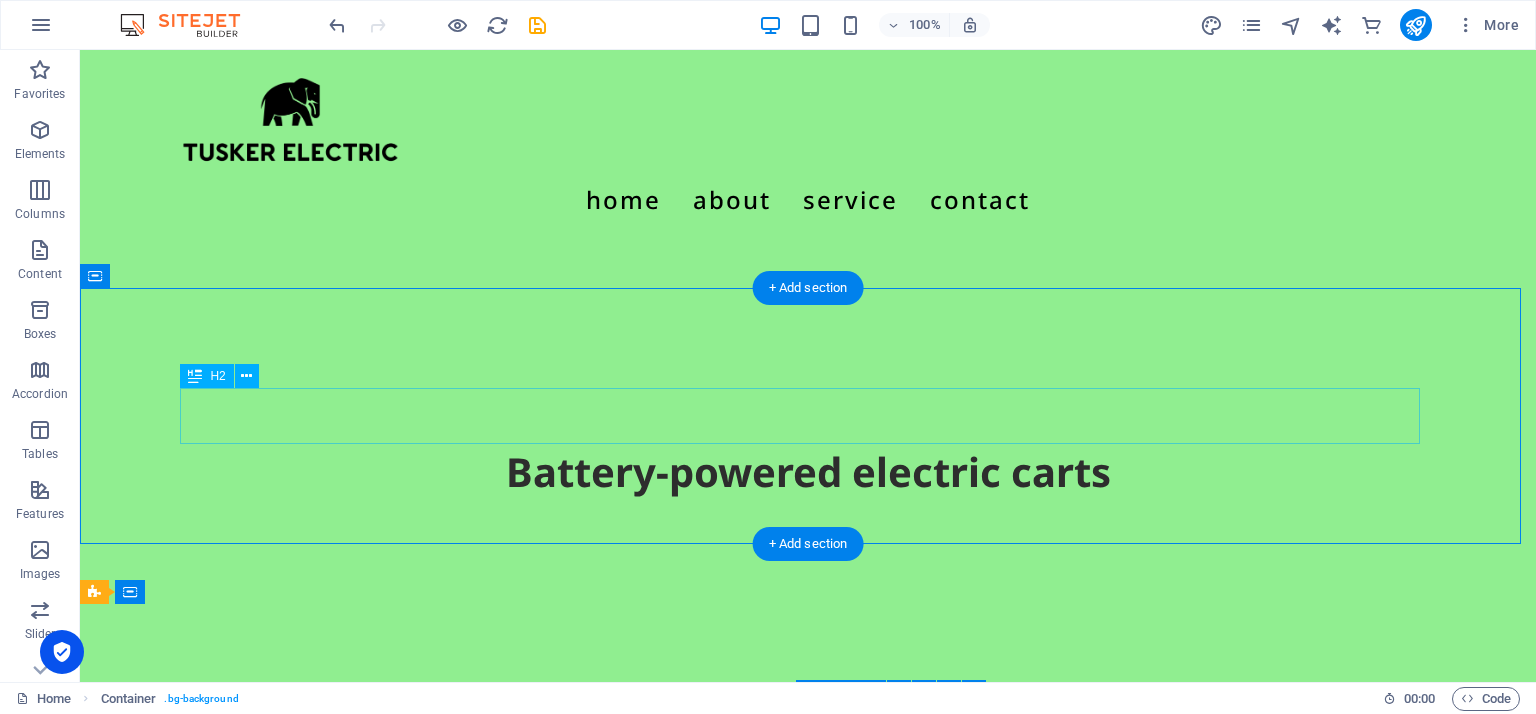 click on "Battery-powered electric carts" at bounding box center [808, 472] 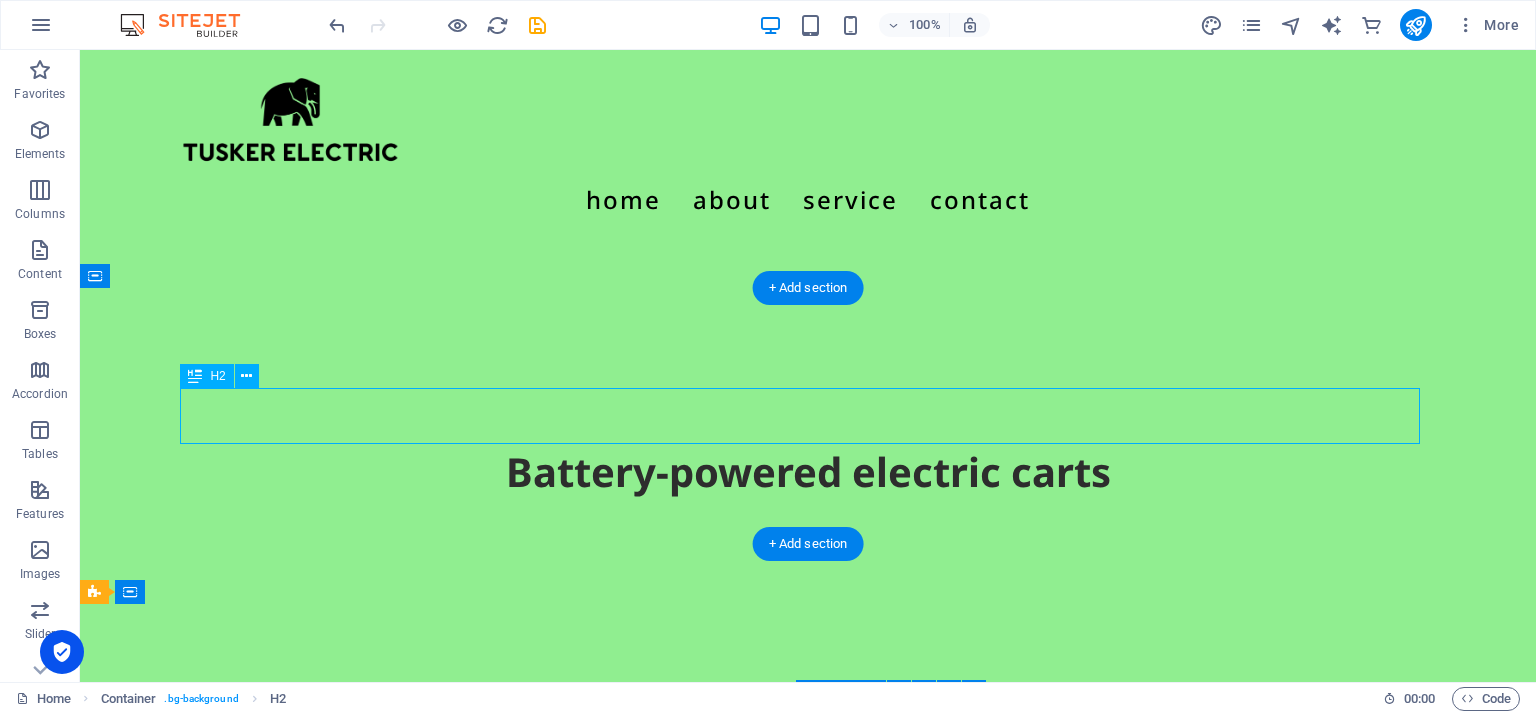 click on "Battery-powered electric carts" at bounding box center (808, 472) 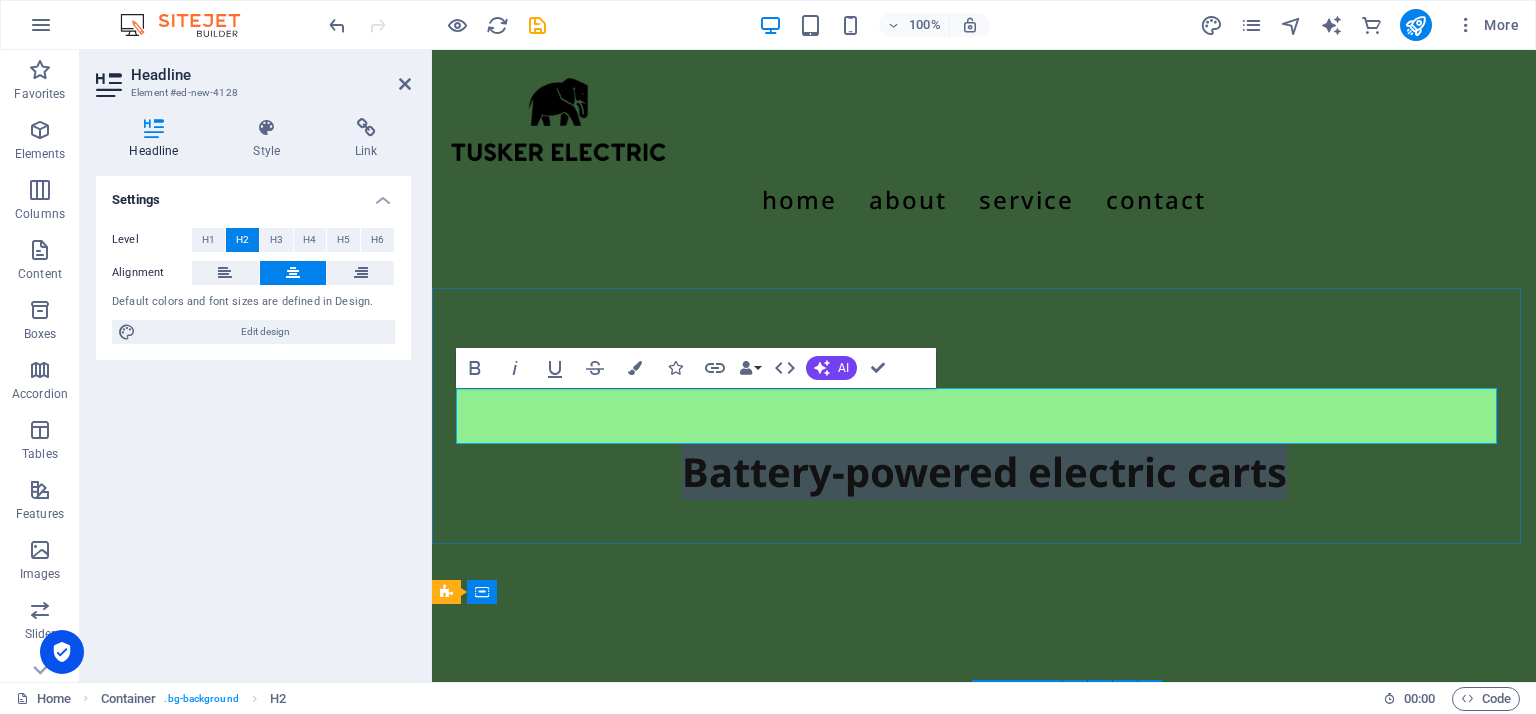 type 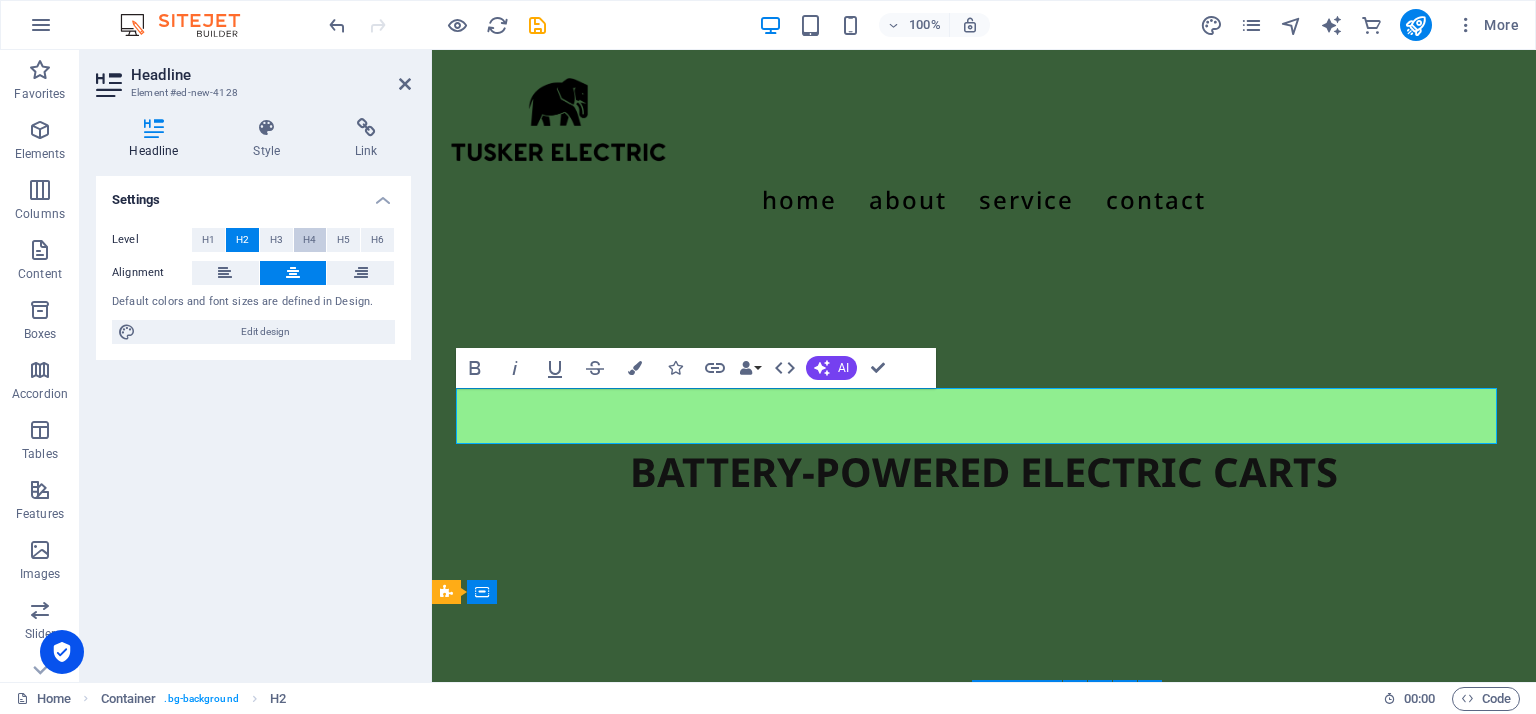 click on "H4" at bounding box center [309, 240] 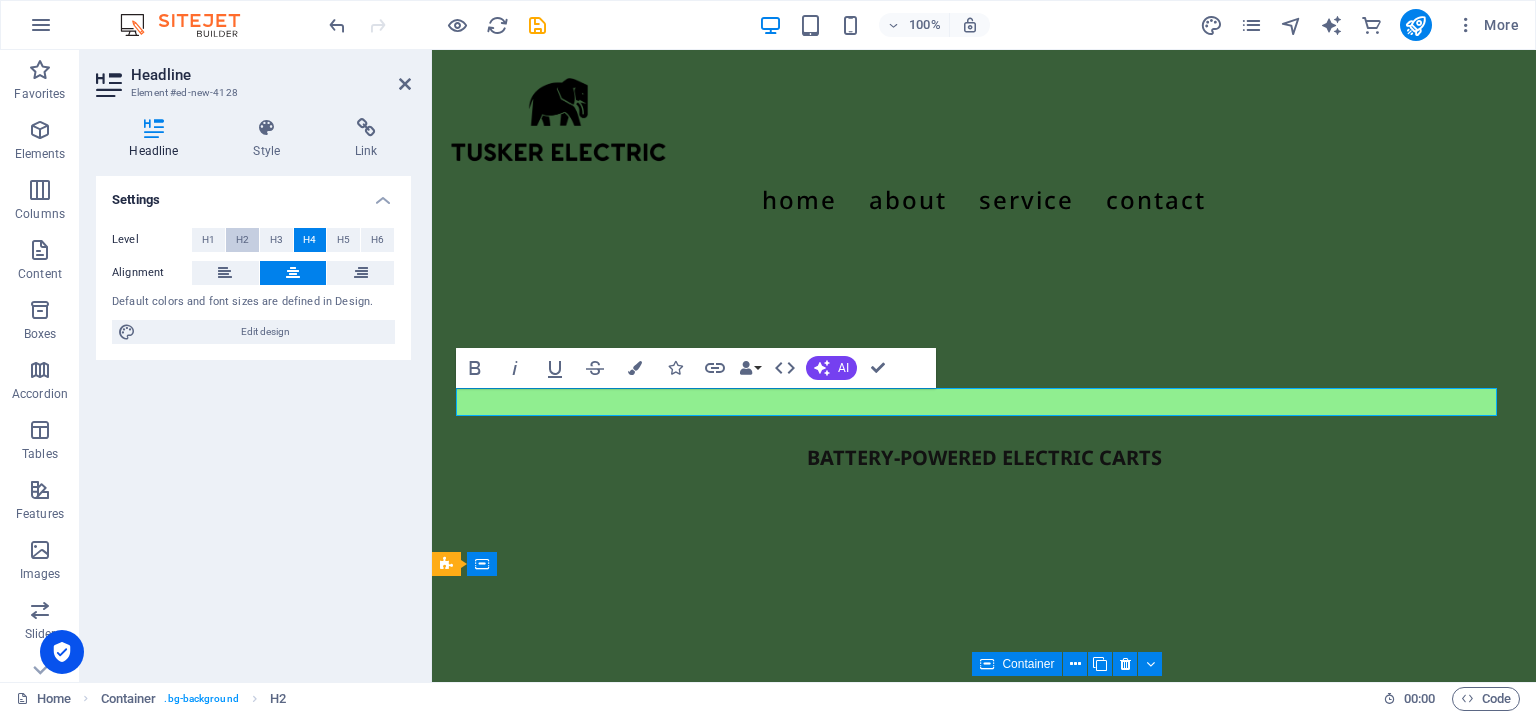 click on "H2" at bounding box center [242, 240] 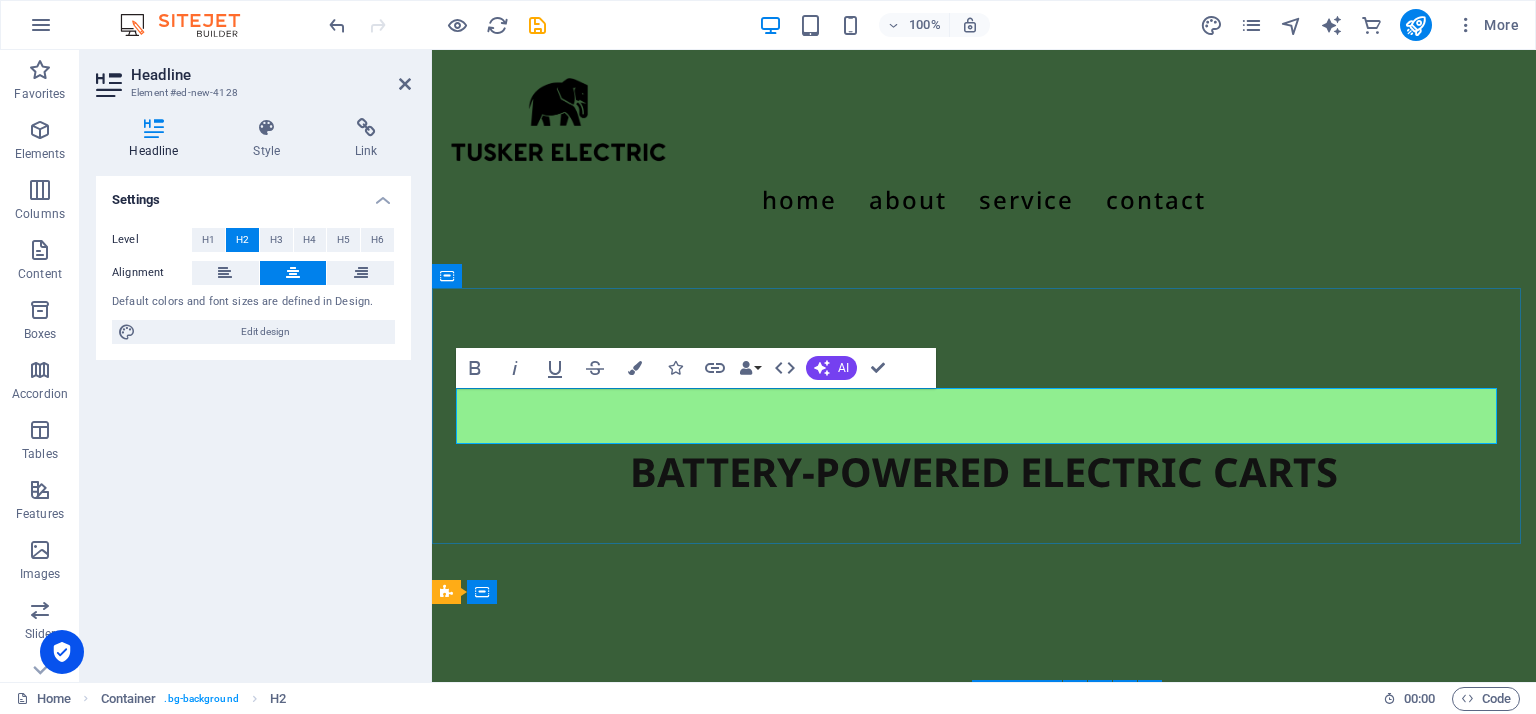 click on "BATTERY-POWERED ELECTRIC CARTS" at bounding box center [984, 472] 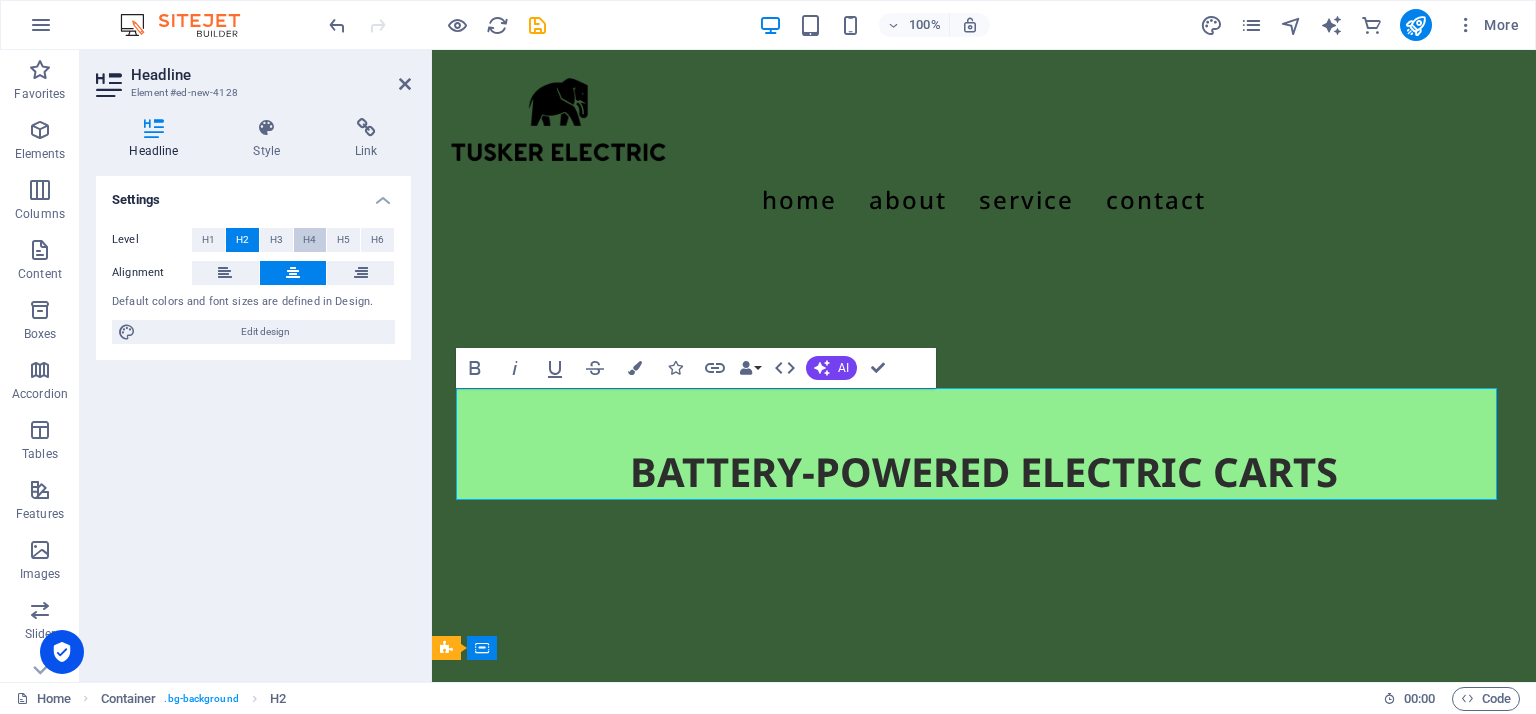 click on "H4" at bounding box center [309, 240] 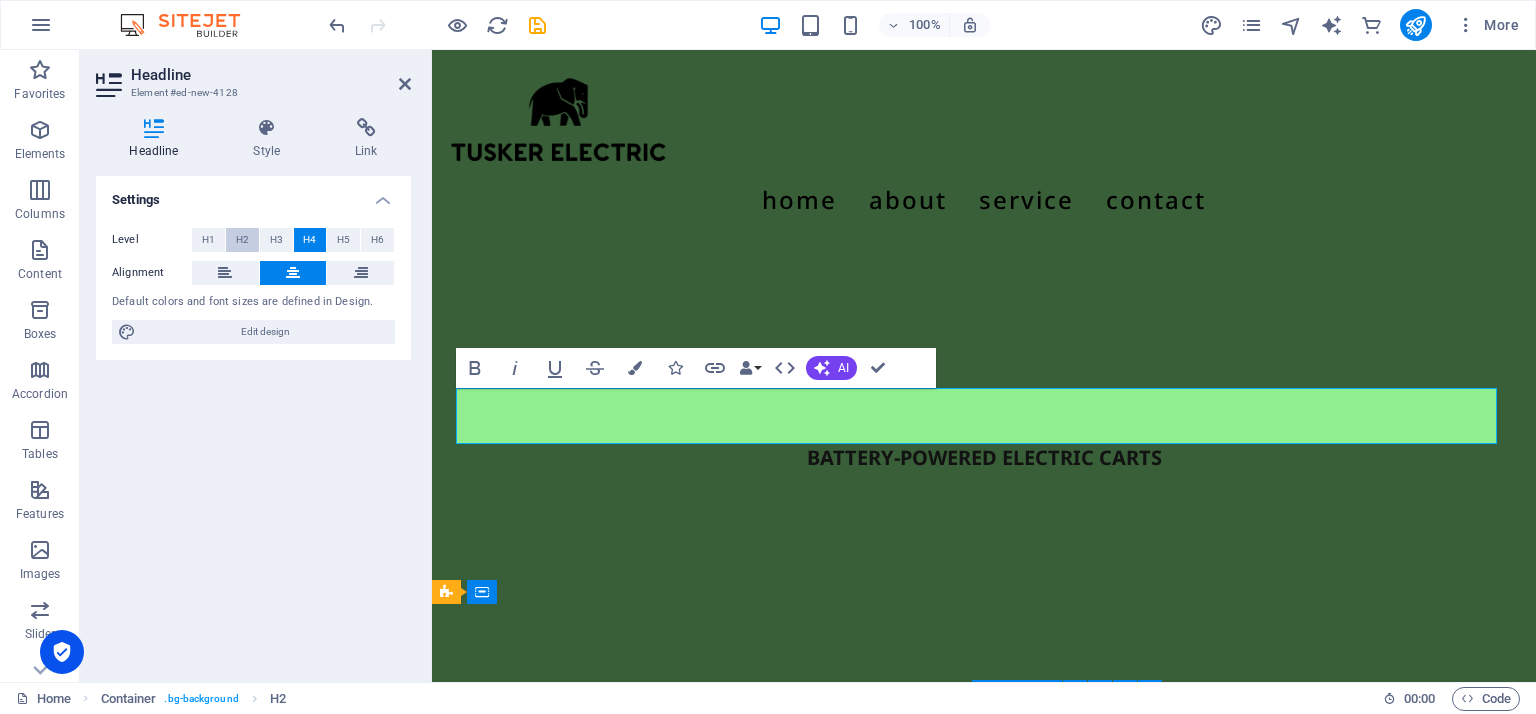 click on "H2" at bounding box center [242, 240] 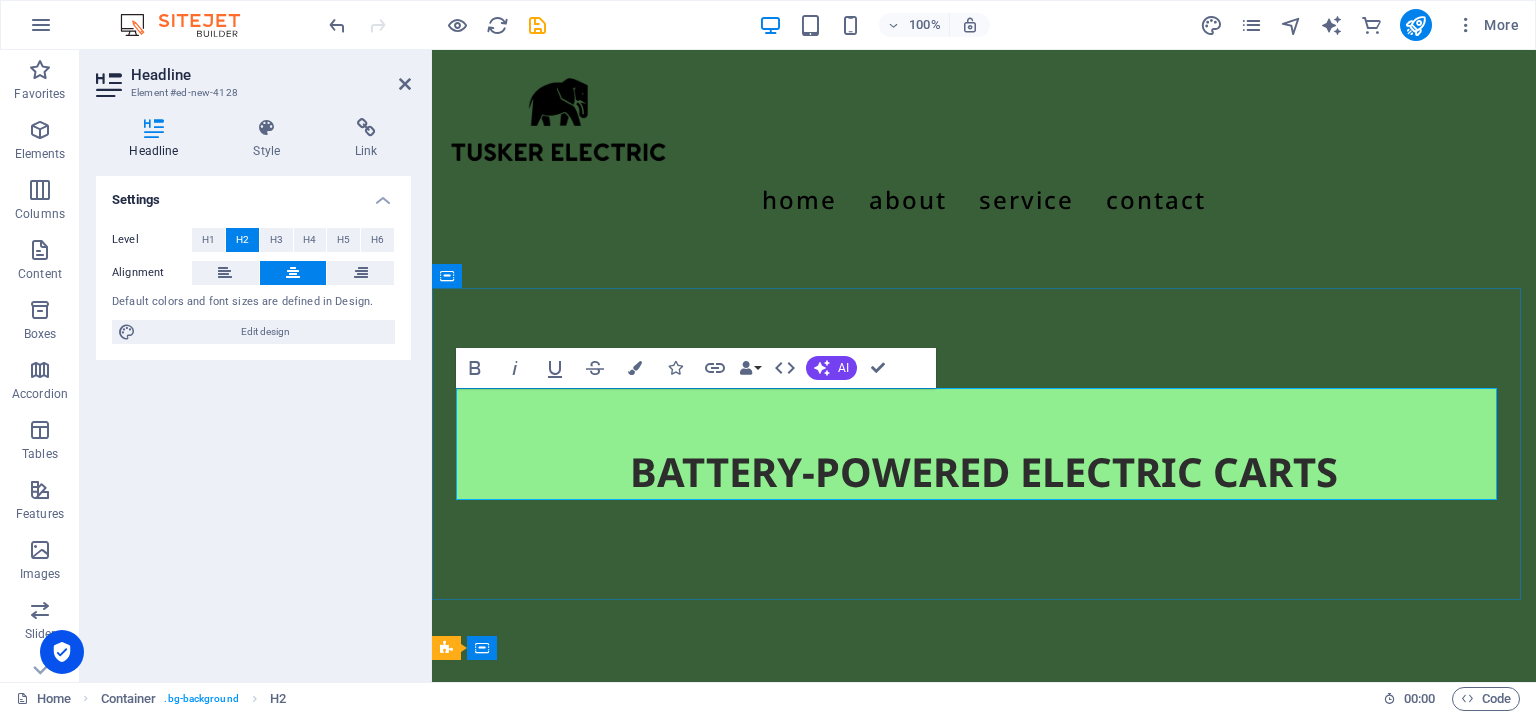 click on "BATTERY-POWERED ELECTRIC CARTS ‌" at bounding box center [984, 500] 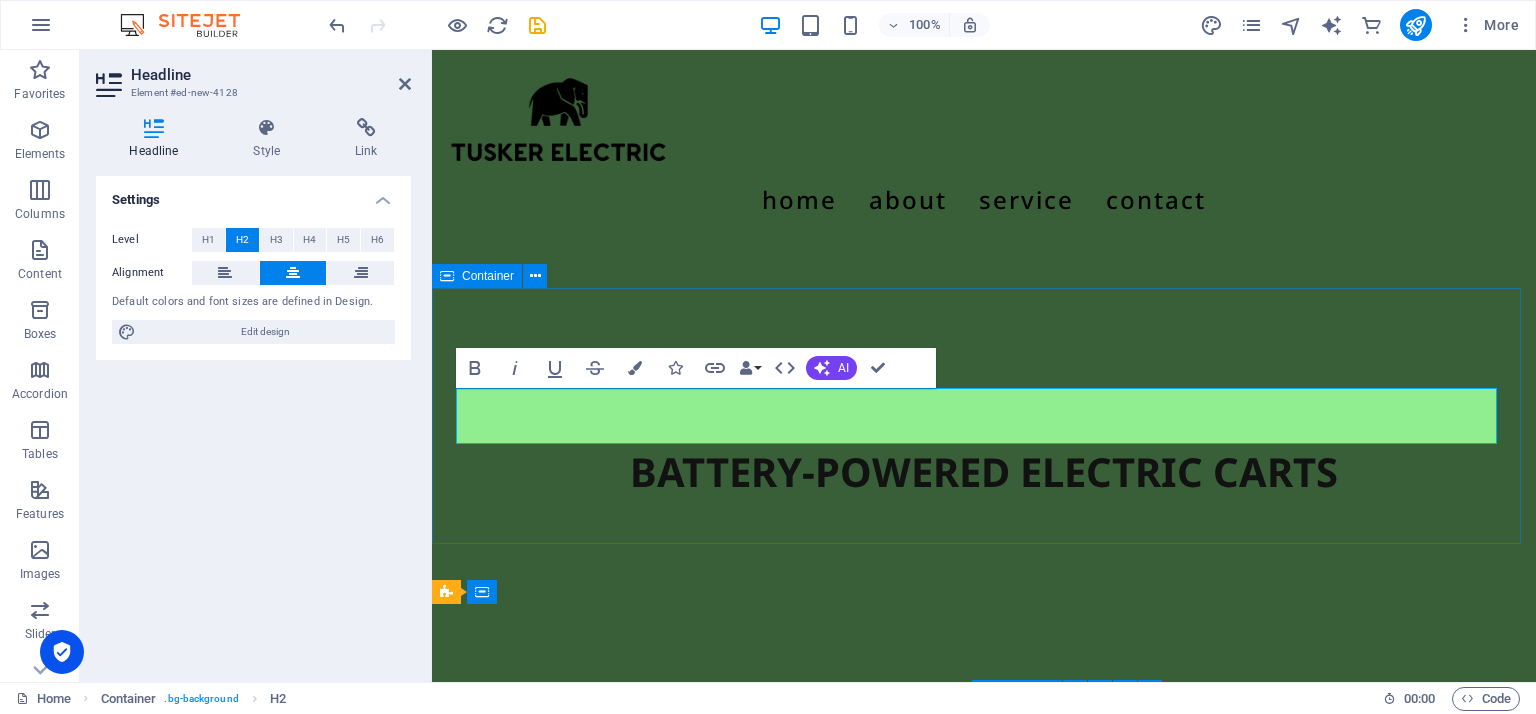 click on "BATTERY-POWERED ELECTRIC CARTS‌" at bounding box center [984, 472] 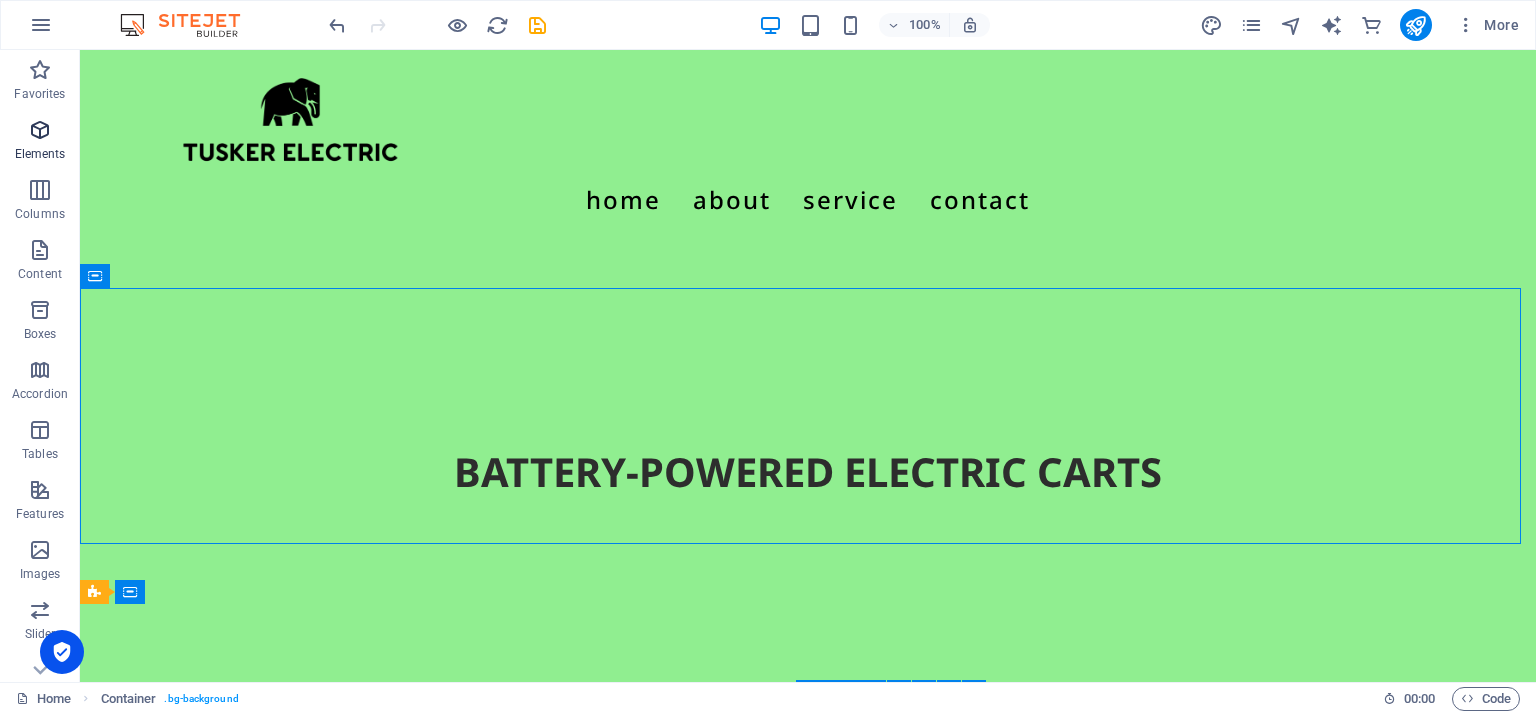 click on "Elements" at bounding box center (40, 154) 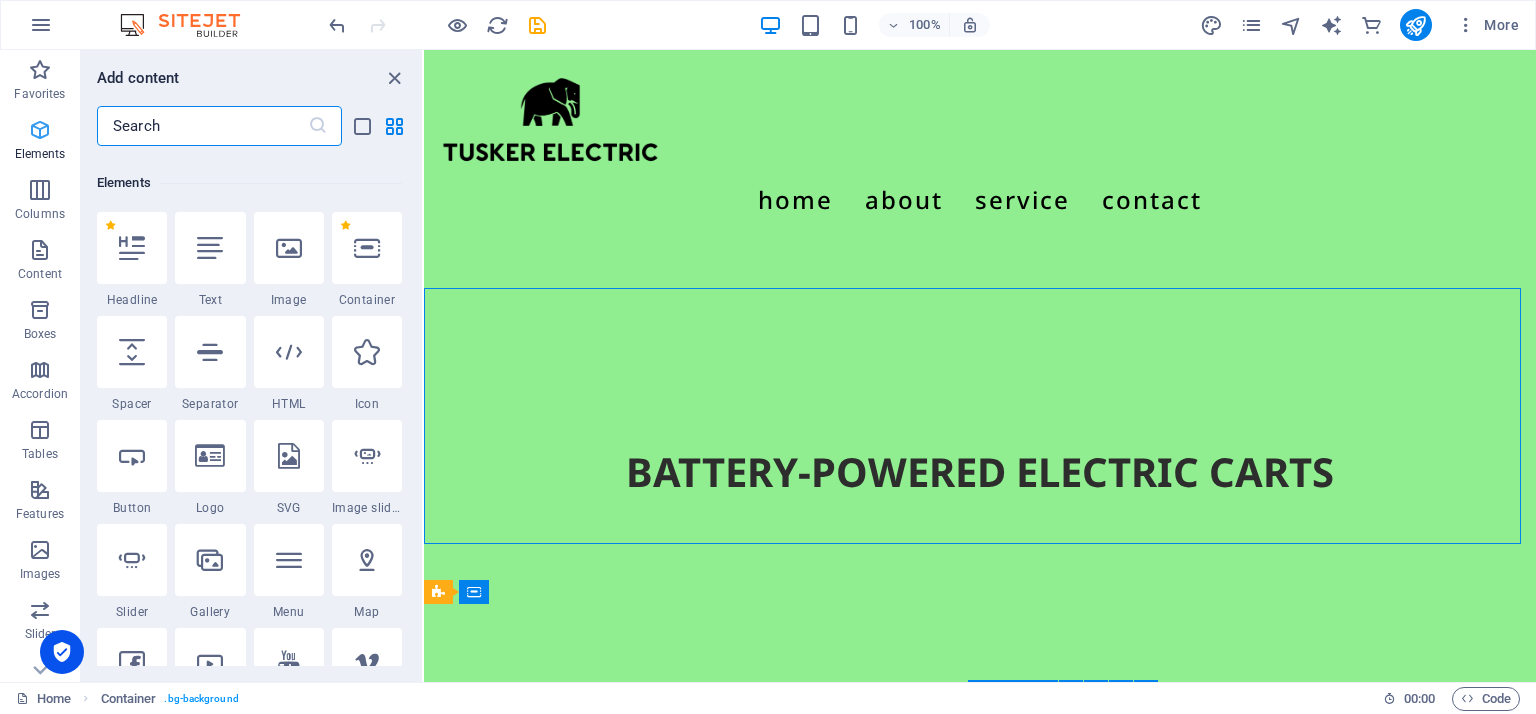 scroll, scrollTop: 212, scrollLeft: 0, axis: vertical 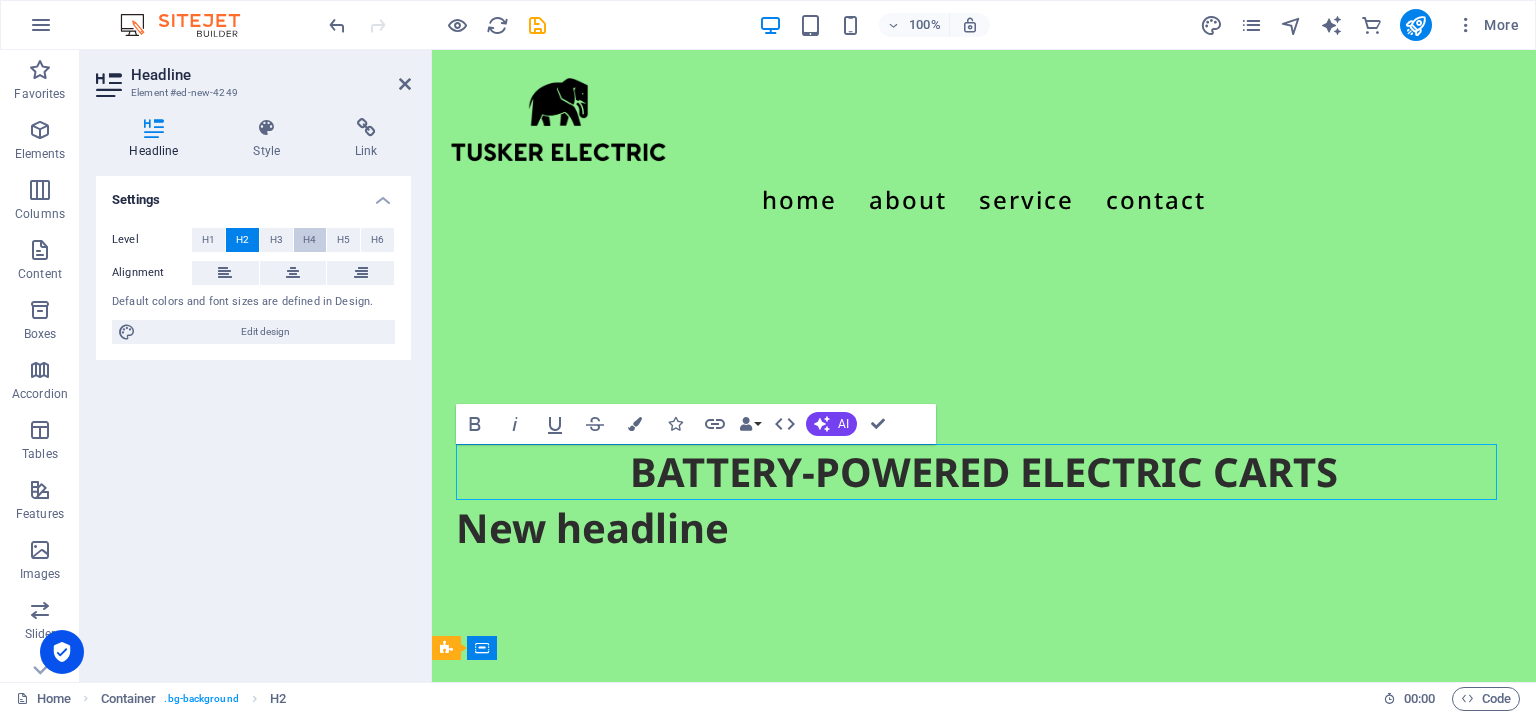 click on "H4" at bounding box center [309, 240] 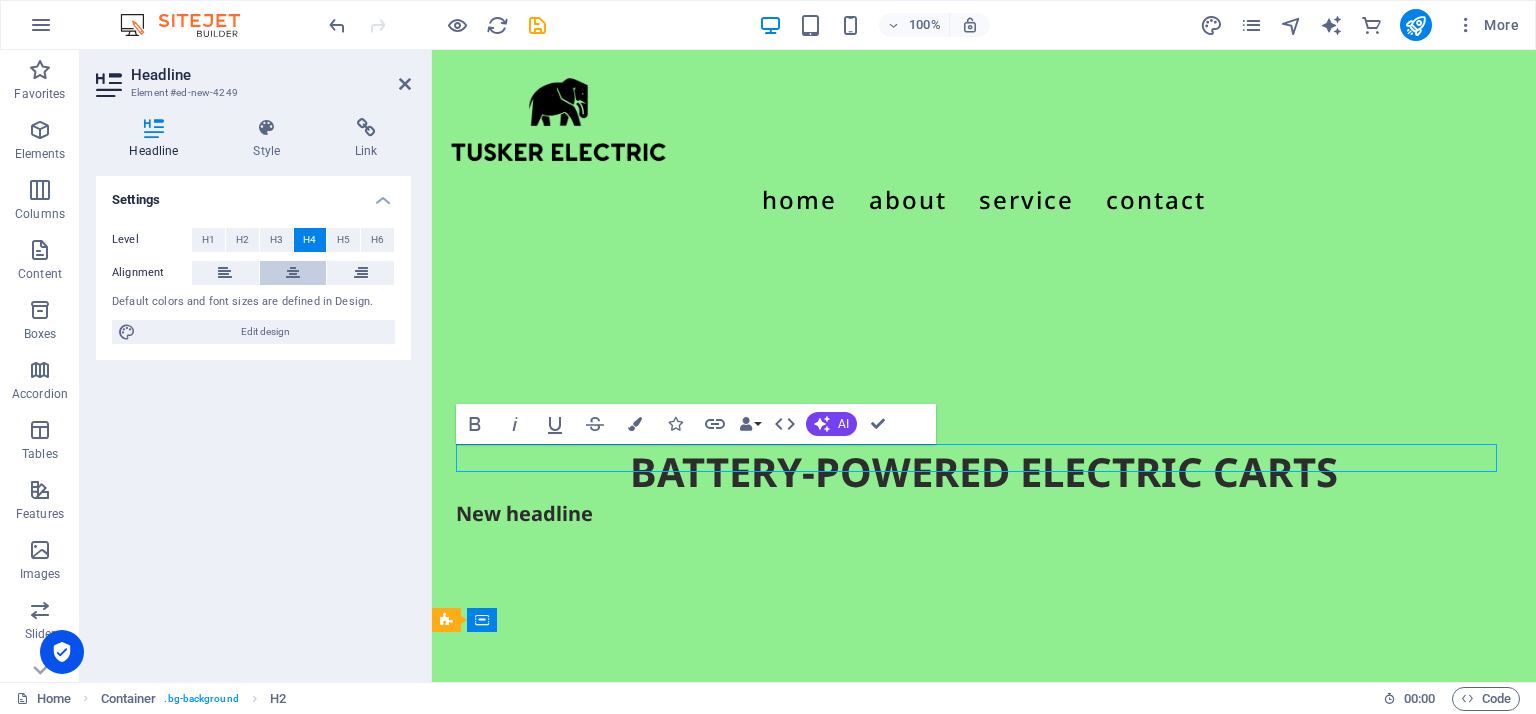 click at bounding box center (293, 273) 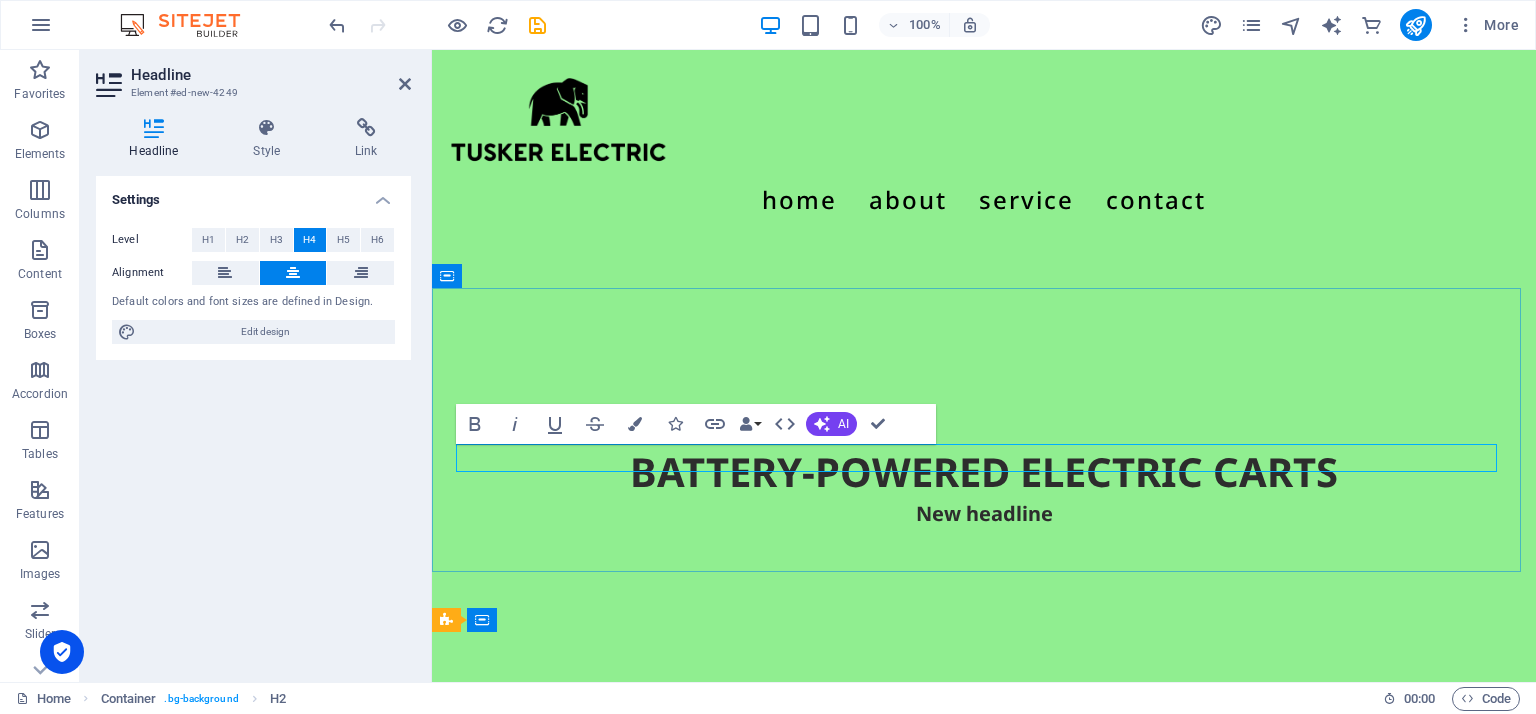 click on "New headline" at bounding box center [984, 514] 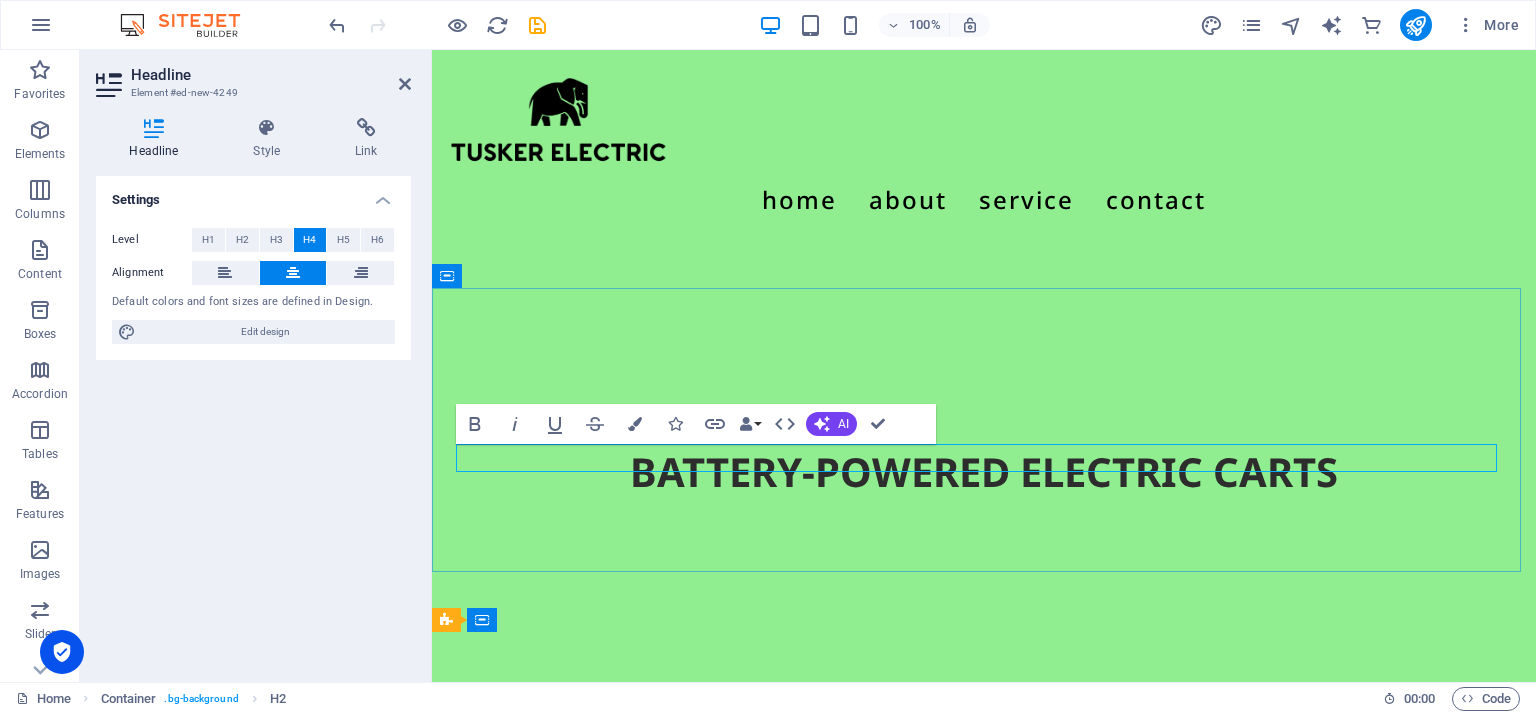 type 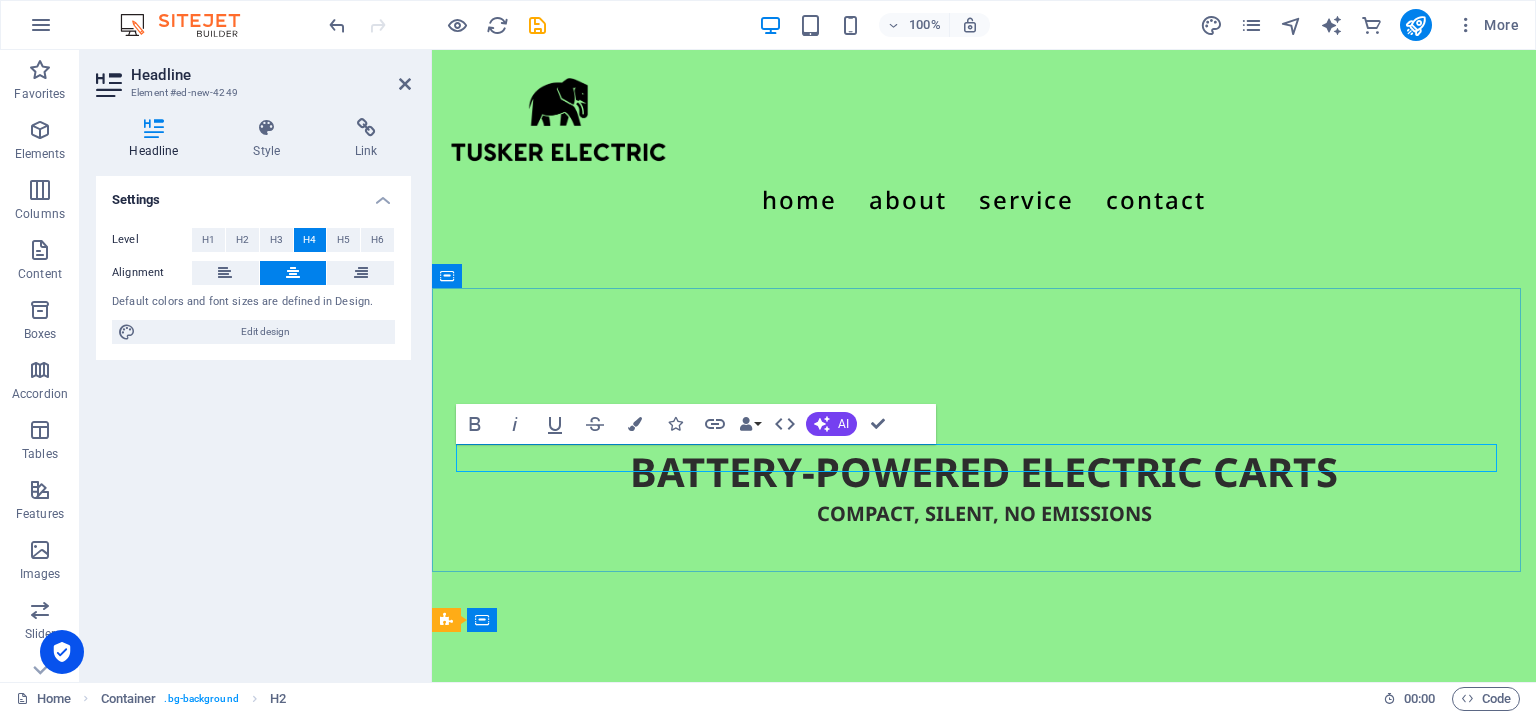 click on "COMPACT, SILENT, NO EMISSIONS" at bounding box center (984, 514) 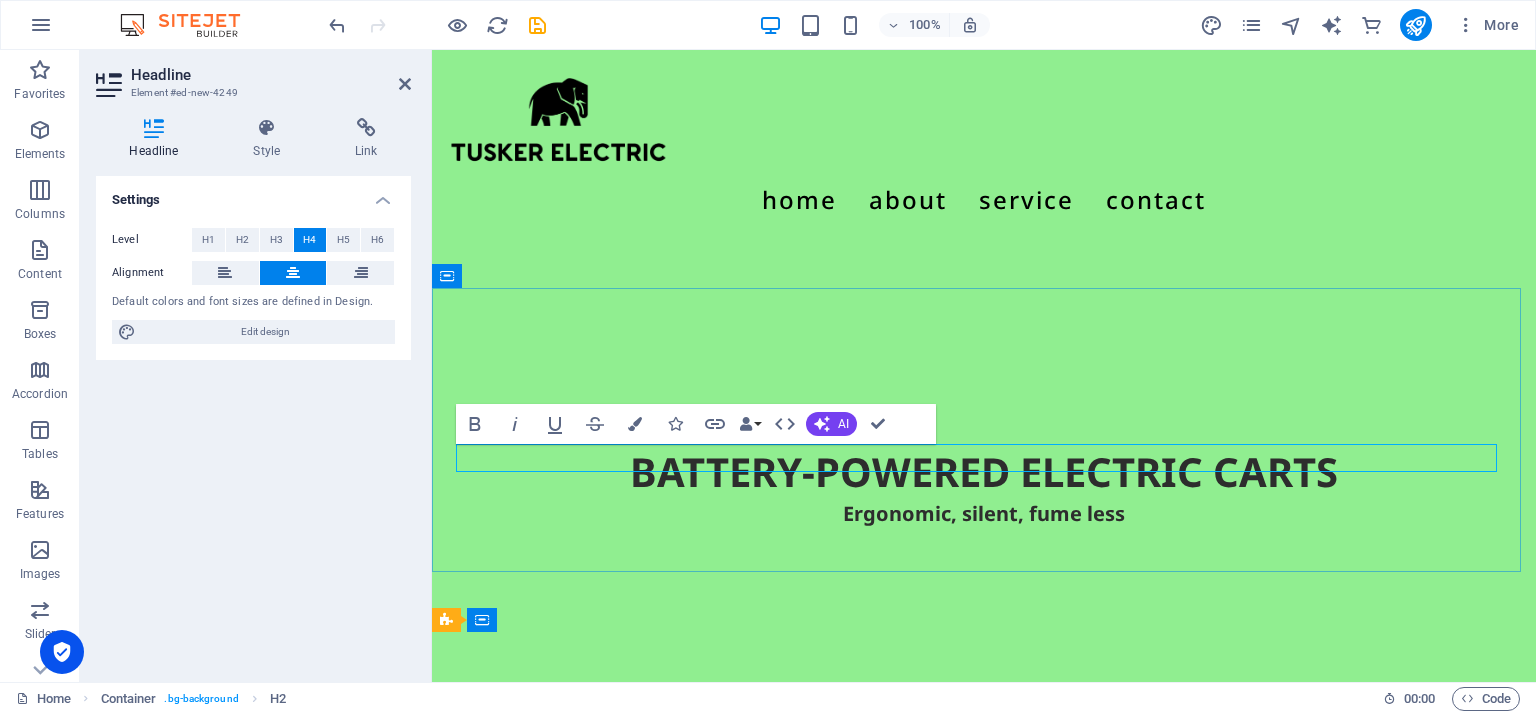 click on "Ergonomic, silent, fume less" at bounding box center [984, 514] 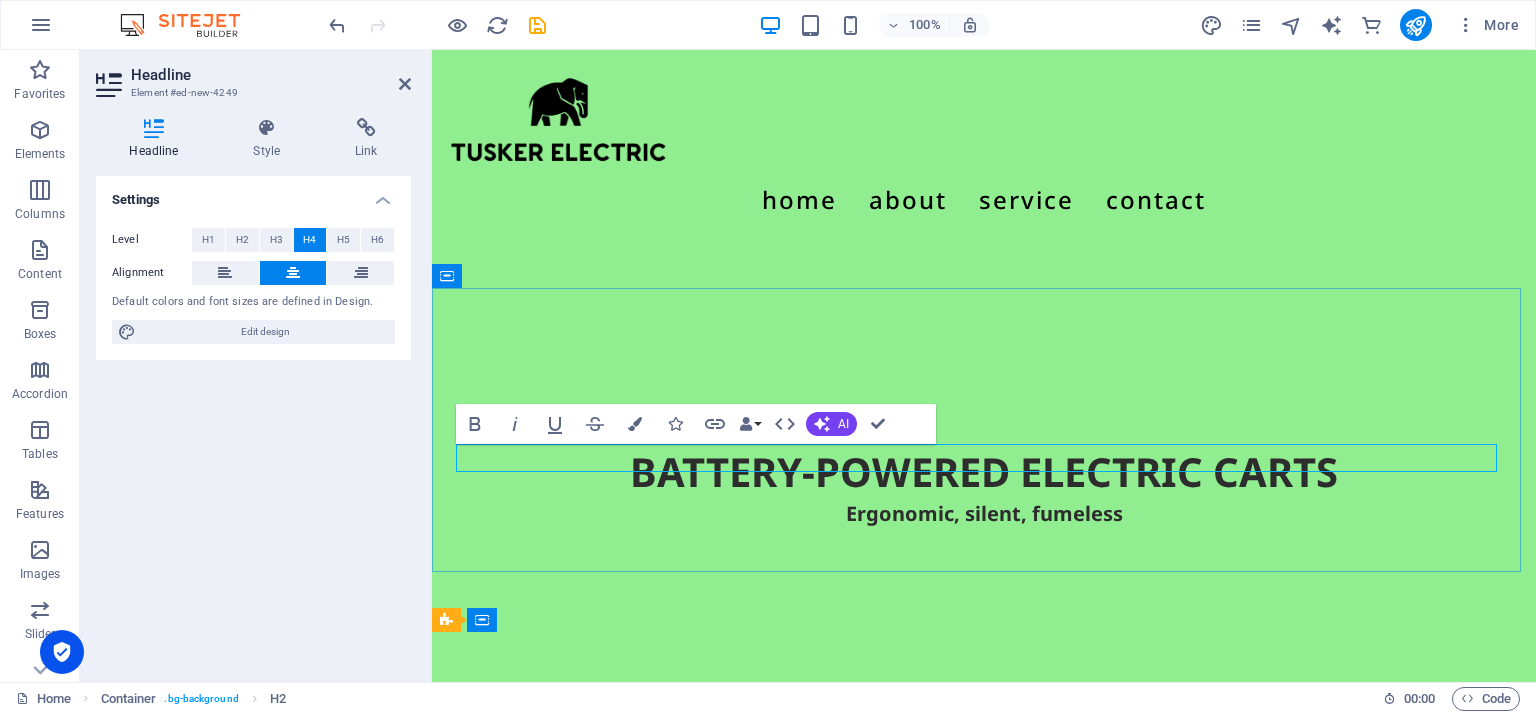 click on "Ergonomic, silent, fumeless" at bounding box center (984, 514) 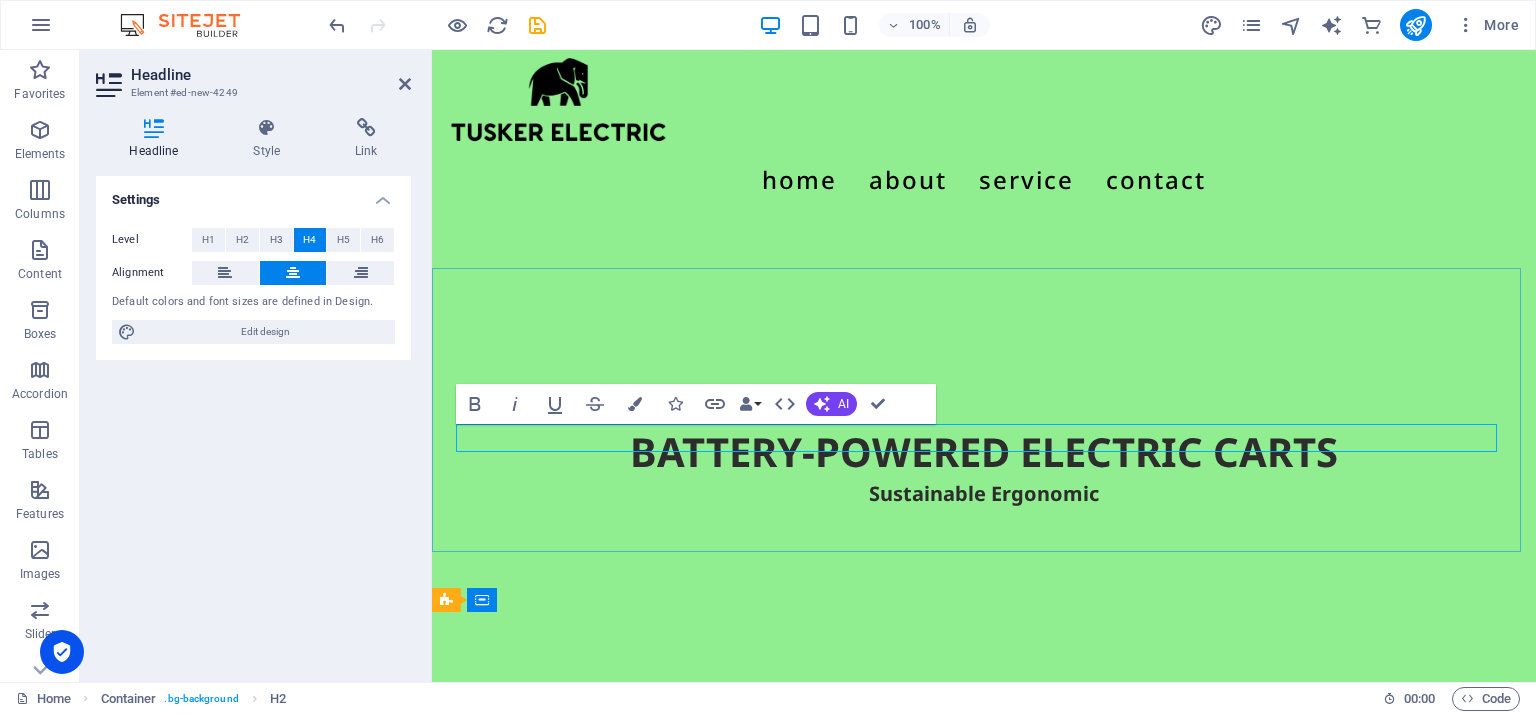 scroll, scrollTop: 0, scrollLeft: 0, axis: both 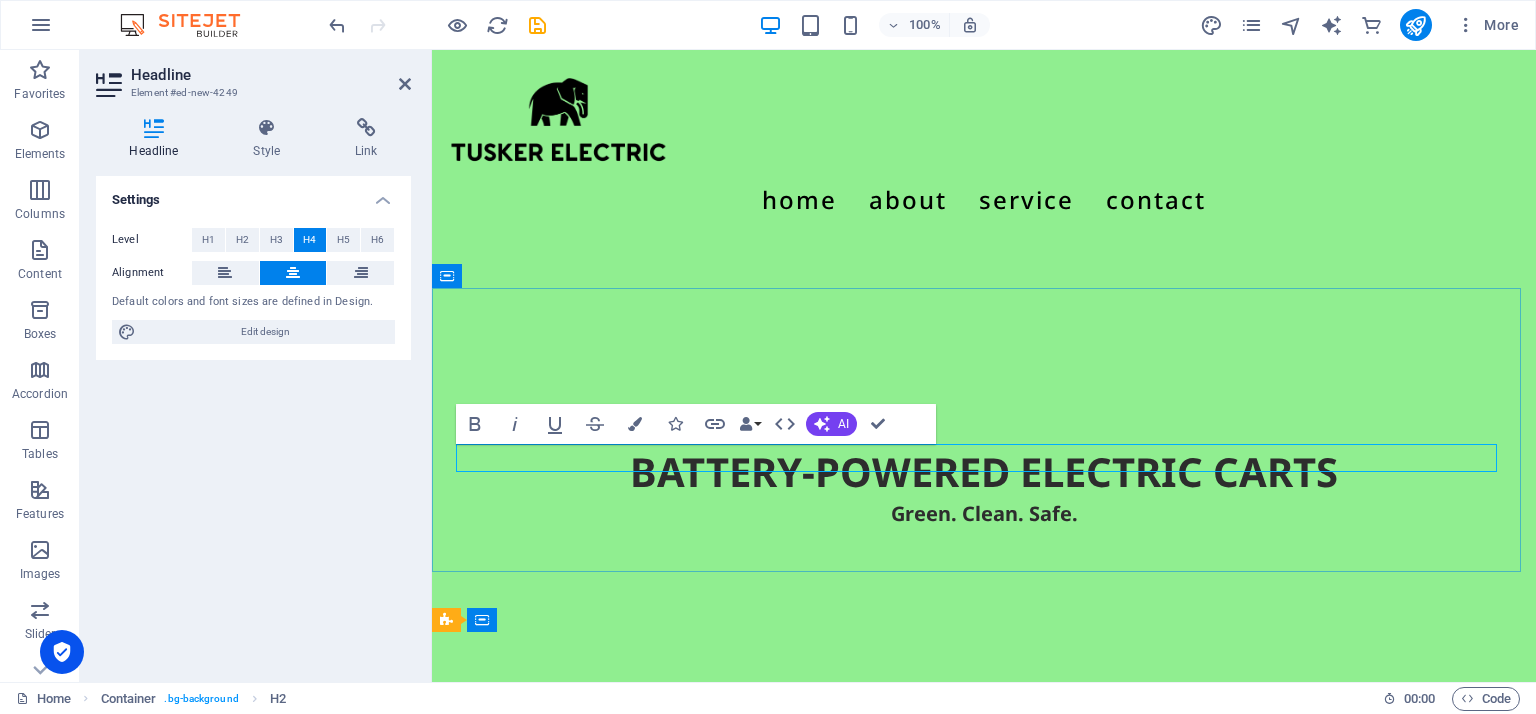 click on "Green. Clean. Safe." at bounding box center (984, 514) 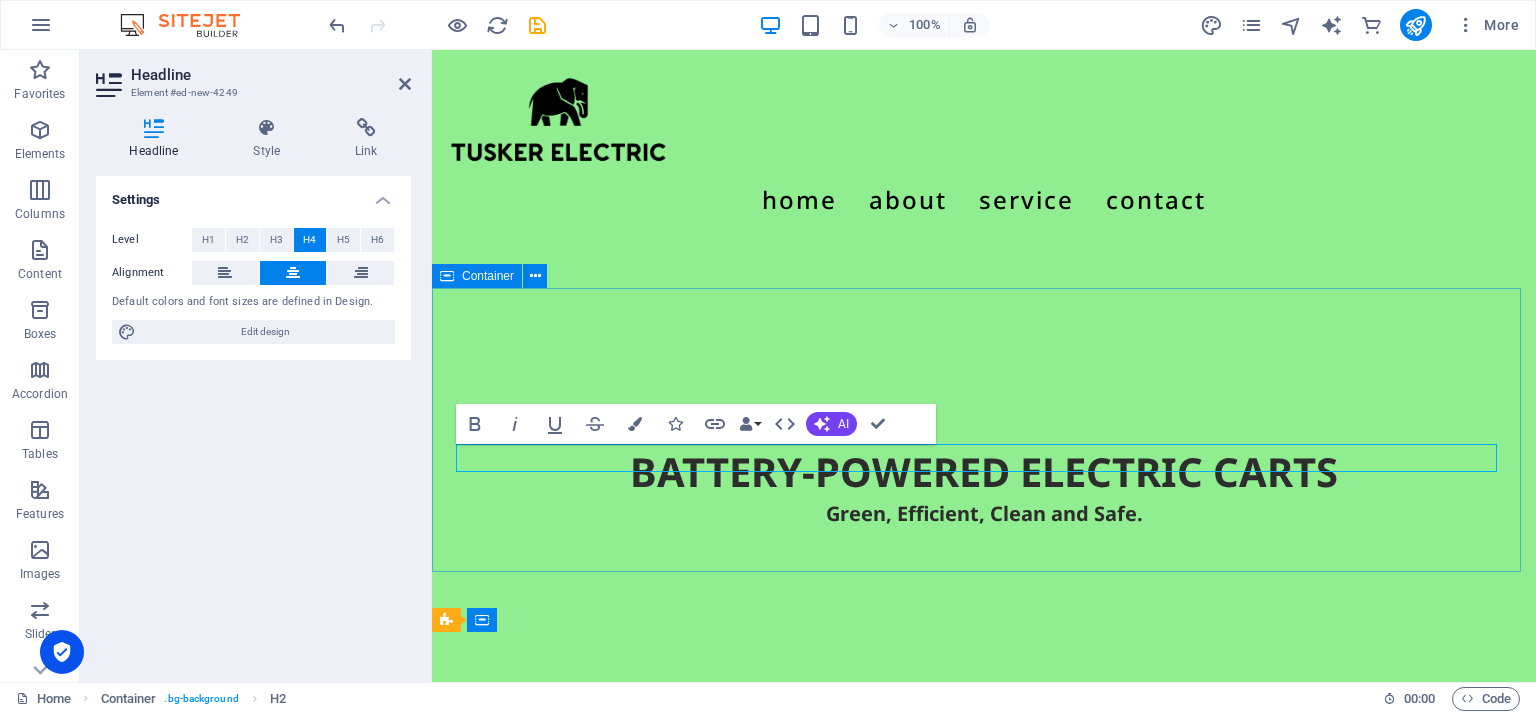 click on "BATTERY-POWERED ELECTRIC CARTS Green, Efficient, Clean and Safe." at bounding box center [984, 486] 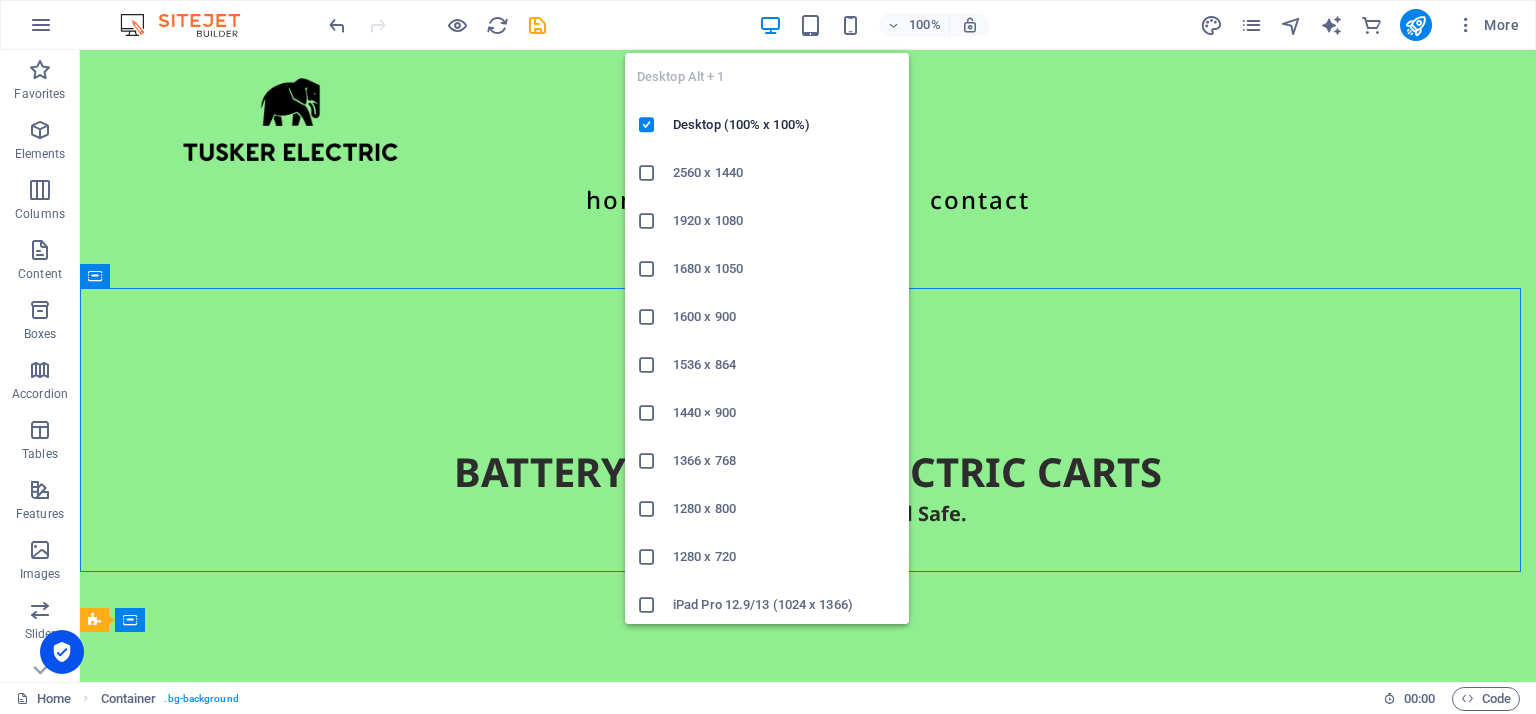 click at bounding box center [770, 25] 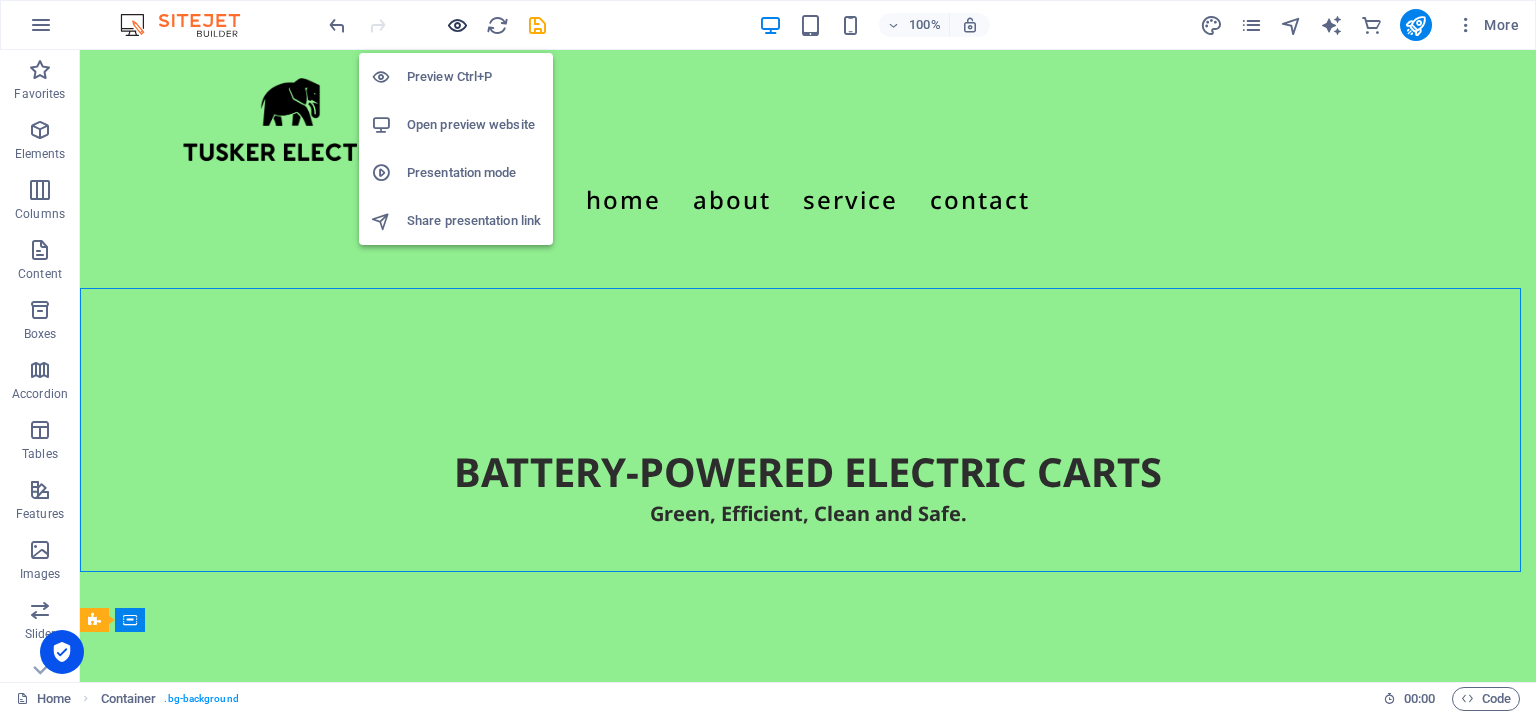 click at bounding box center [457, 25] 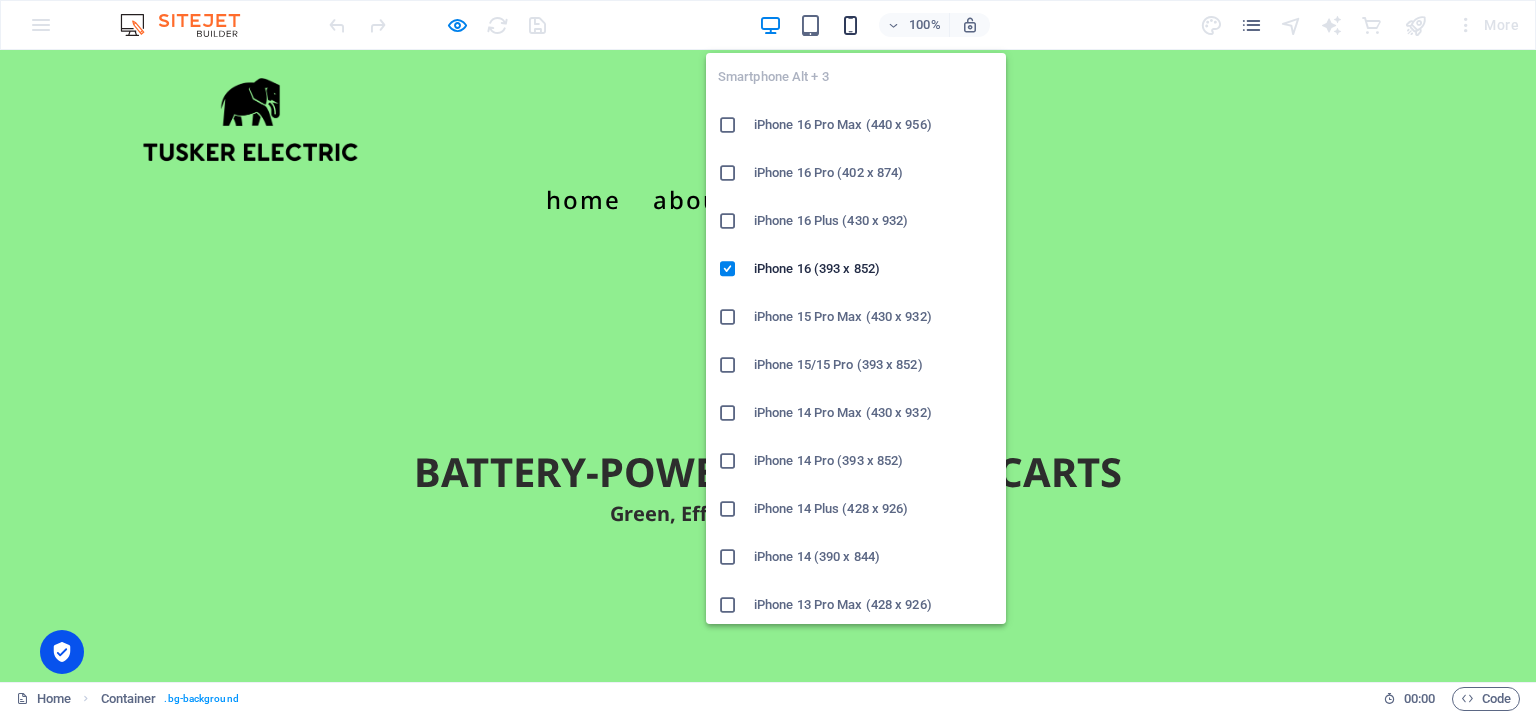 click at bounding box center [850, 25] 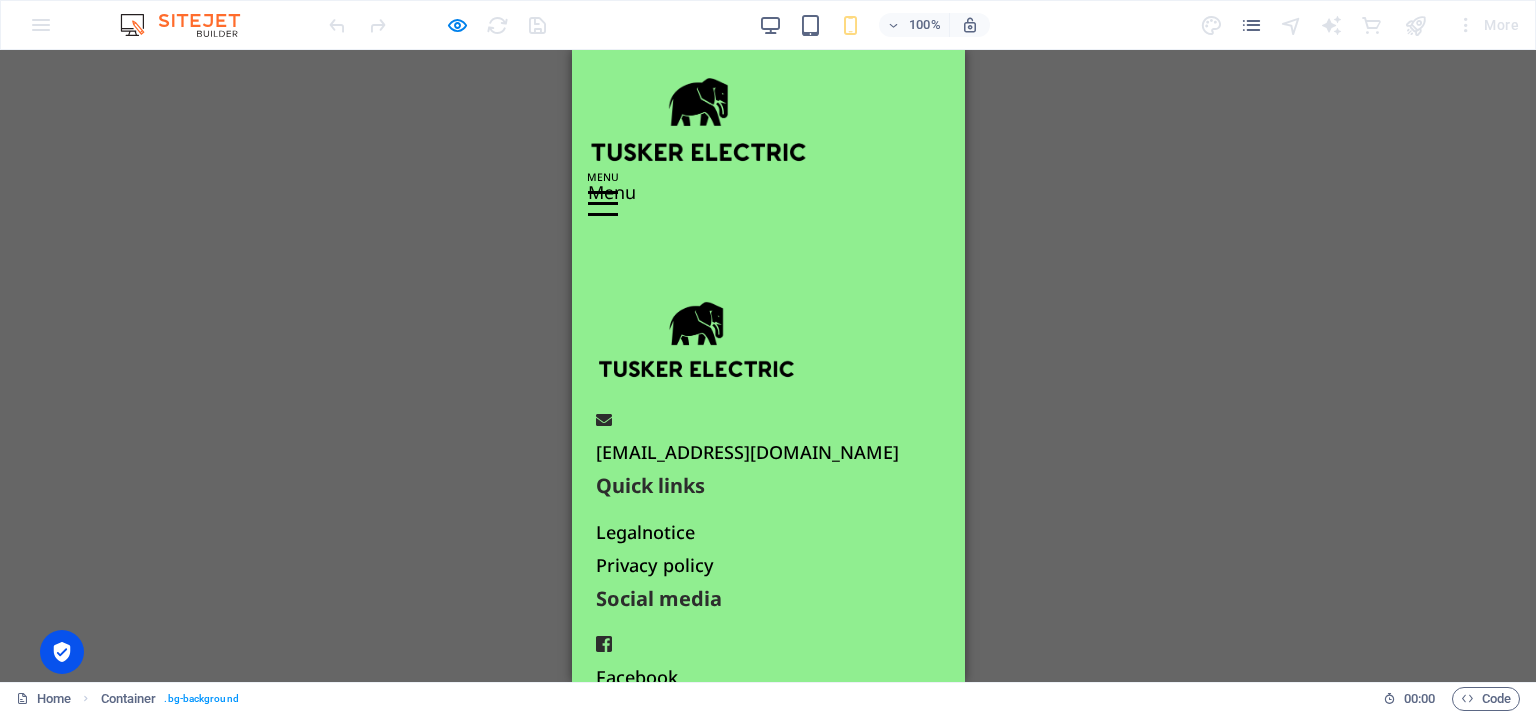 scroll, scrollTop: 0, scrollLeft: 0, axis: both 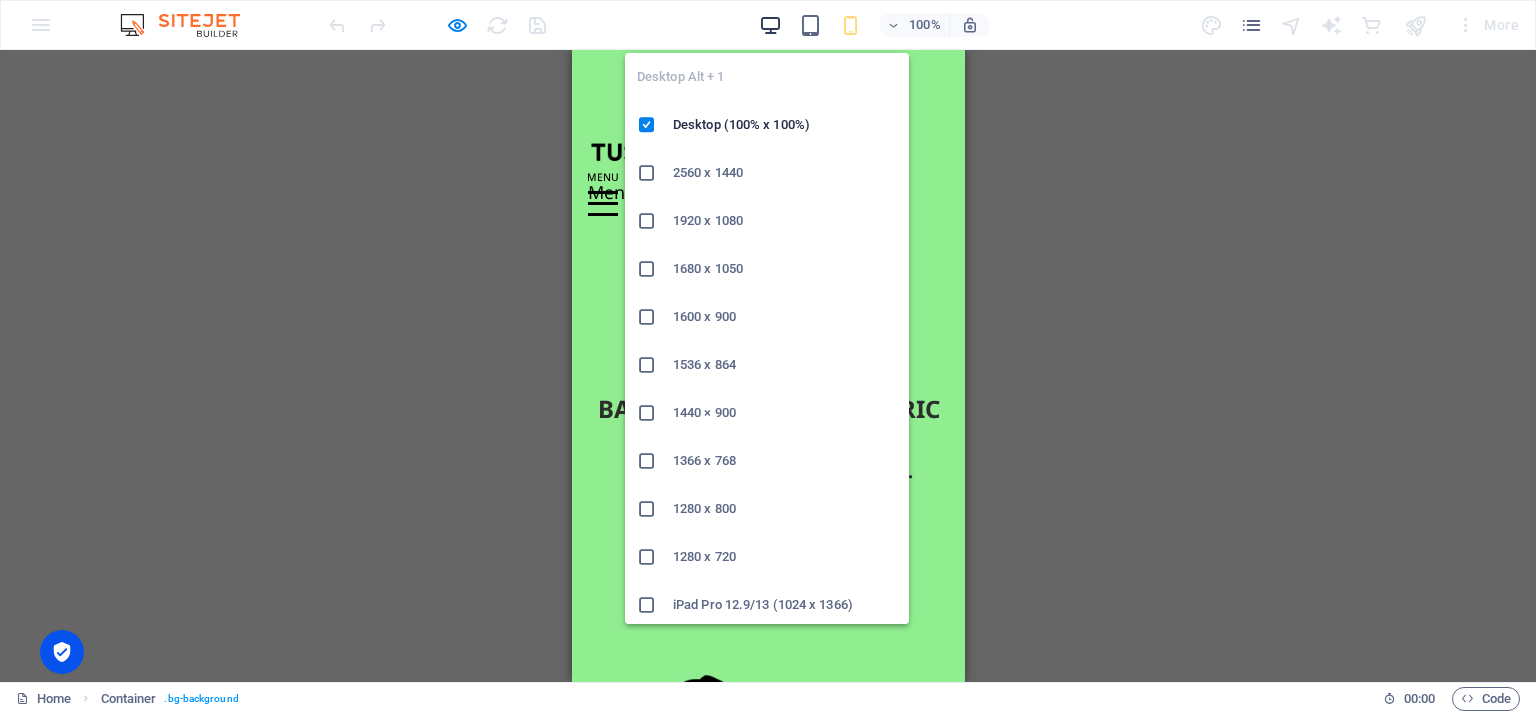 click at bounding box center (770, 25) 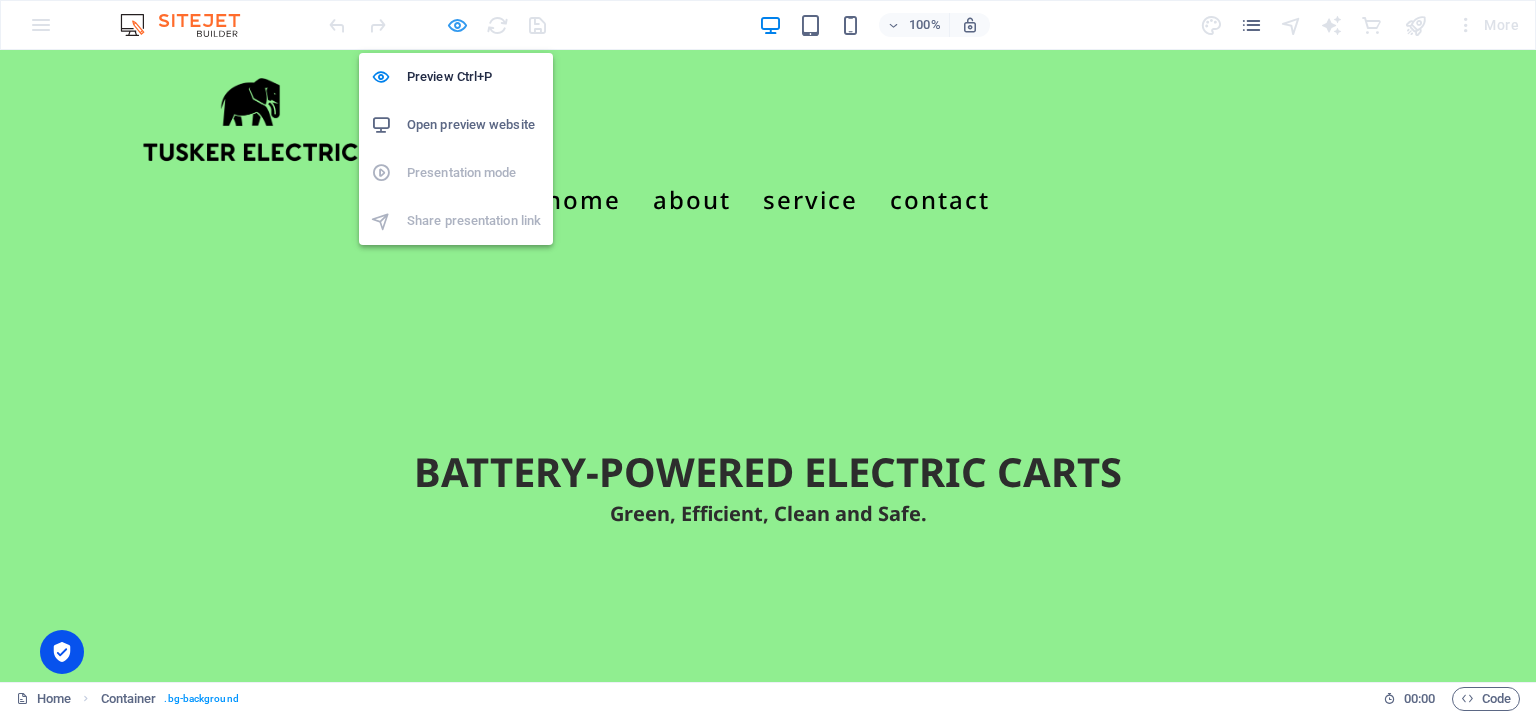 click at bounding box center [457, 25] 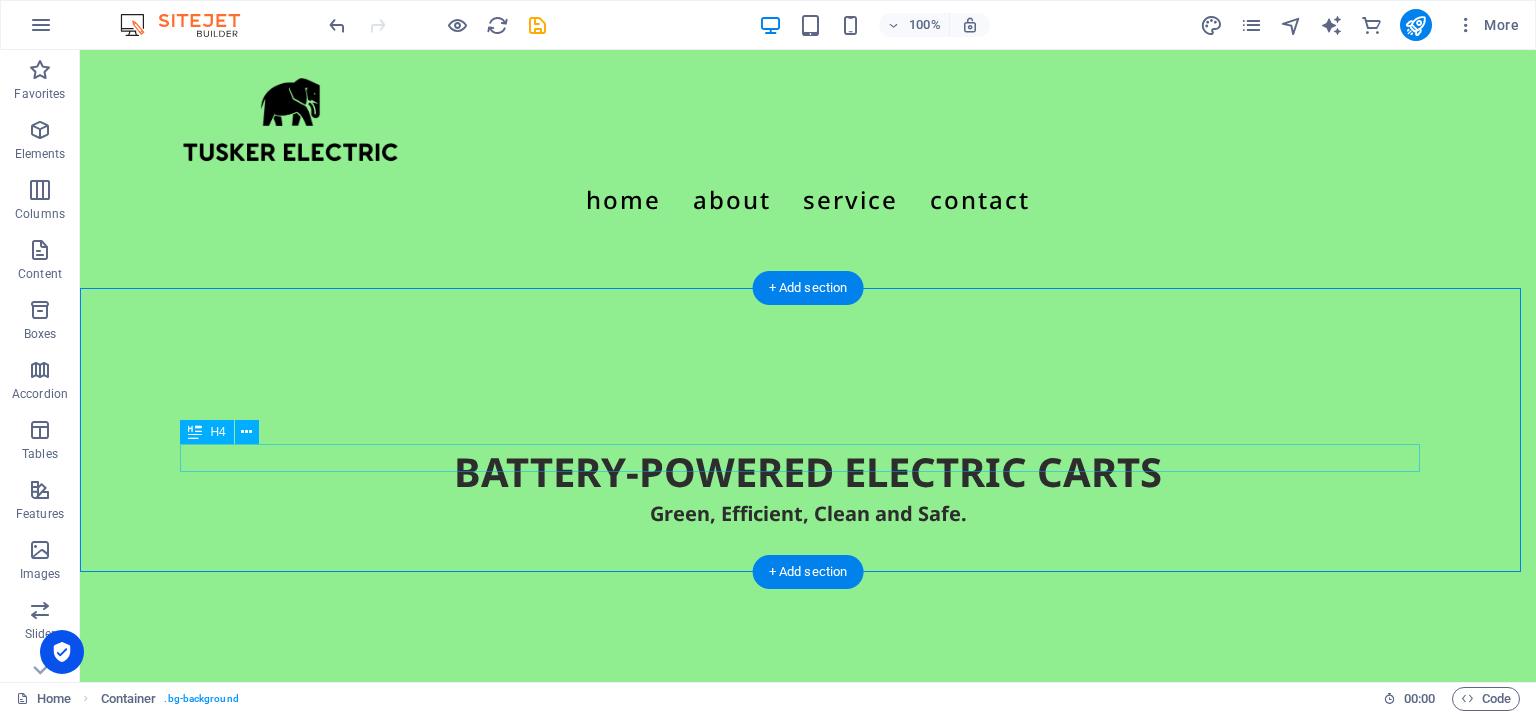 click on "Green, Efficient, Clean and Safe." at bounding box center [808, 514] 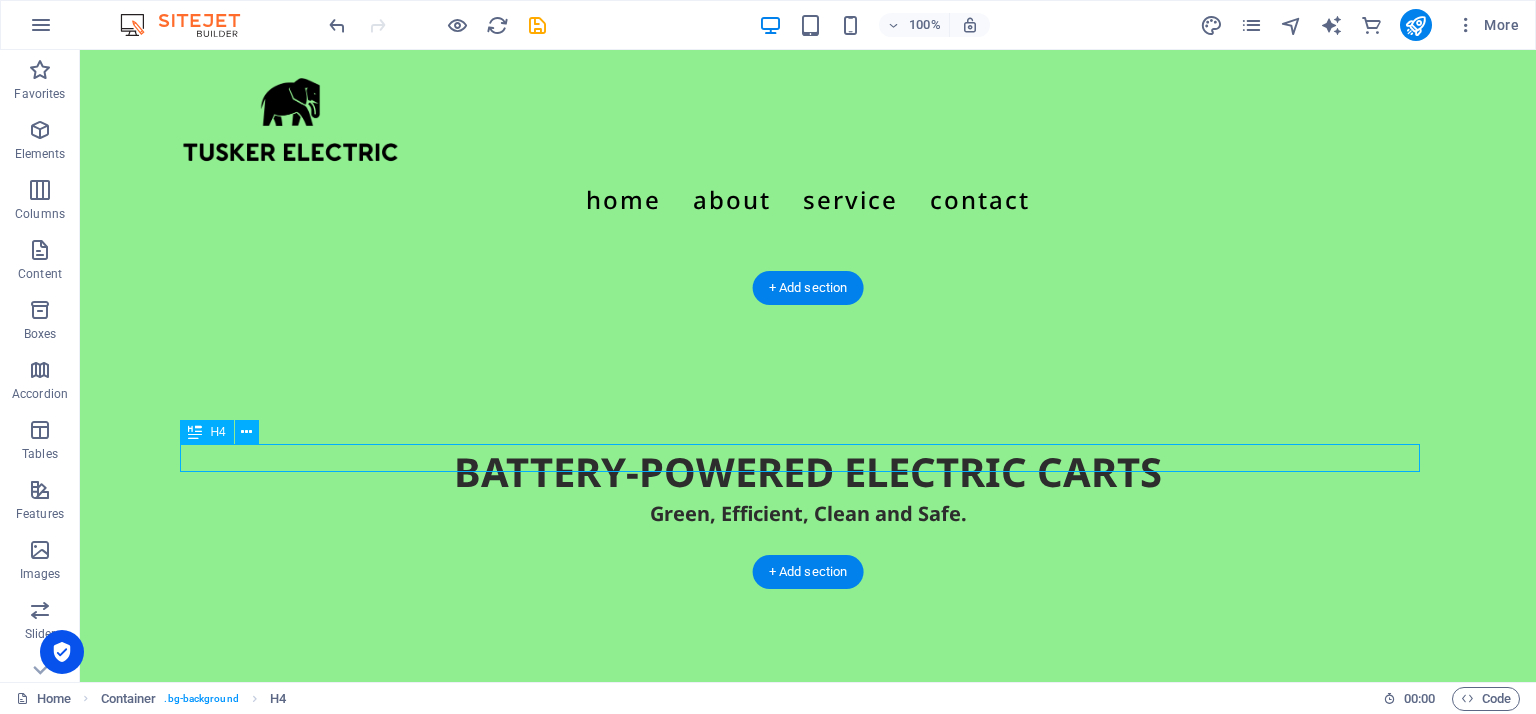 click on "Green, Efficient, Clean and Safe." at bounding box center [808, 514] 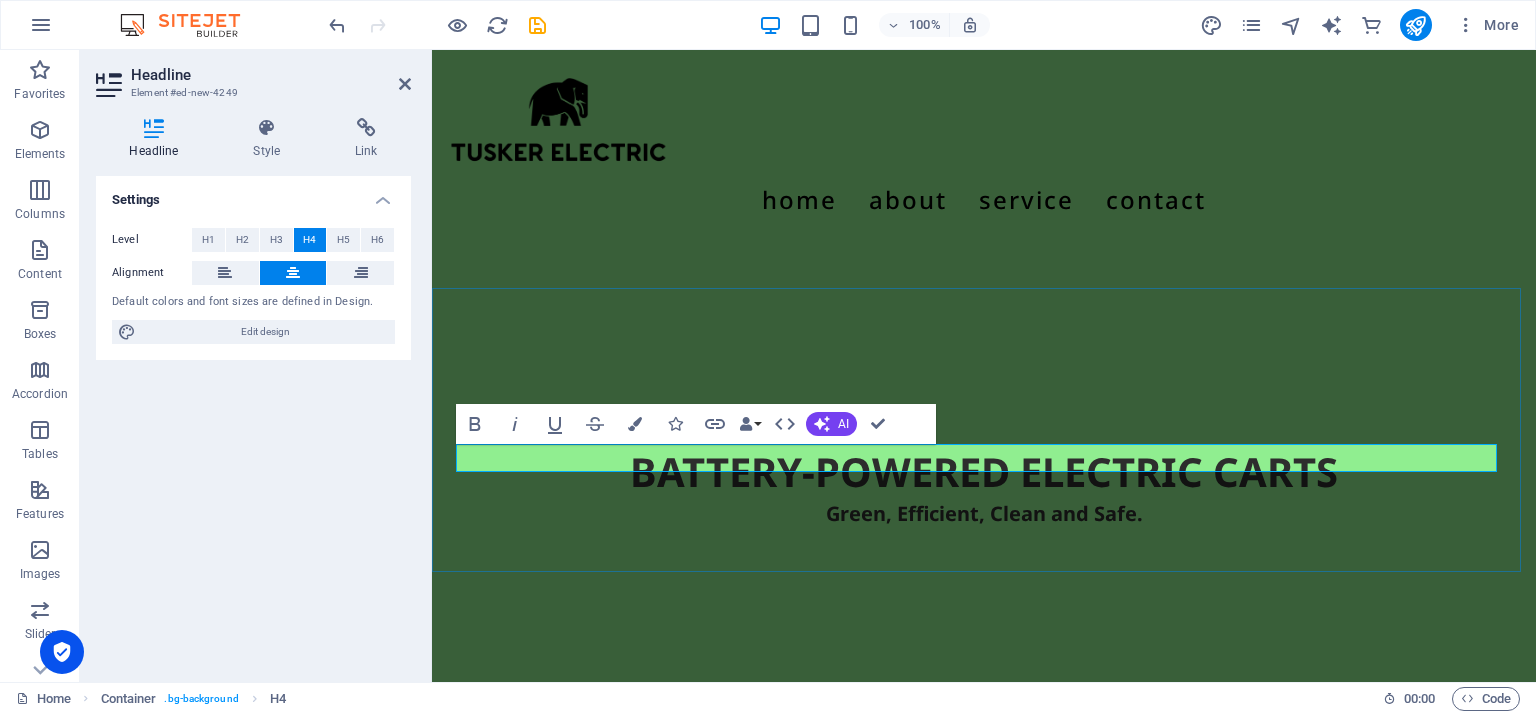 click on "Green, Efficient, Clean and Safe." at bounding box center [984, 514] 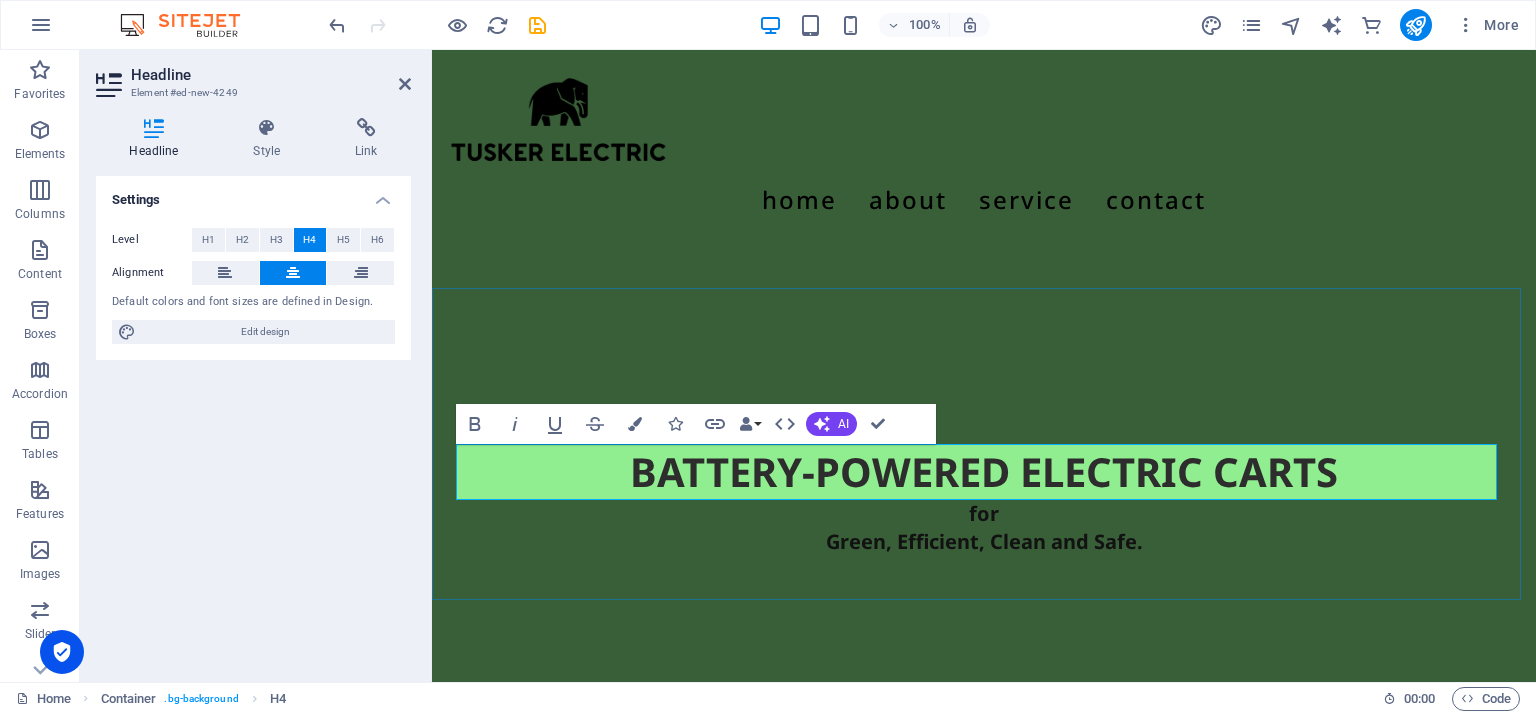 click on "for ‌Green, Efficient, Clean and Safe." at bounding box center (984, 528) 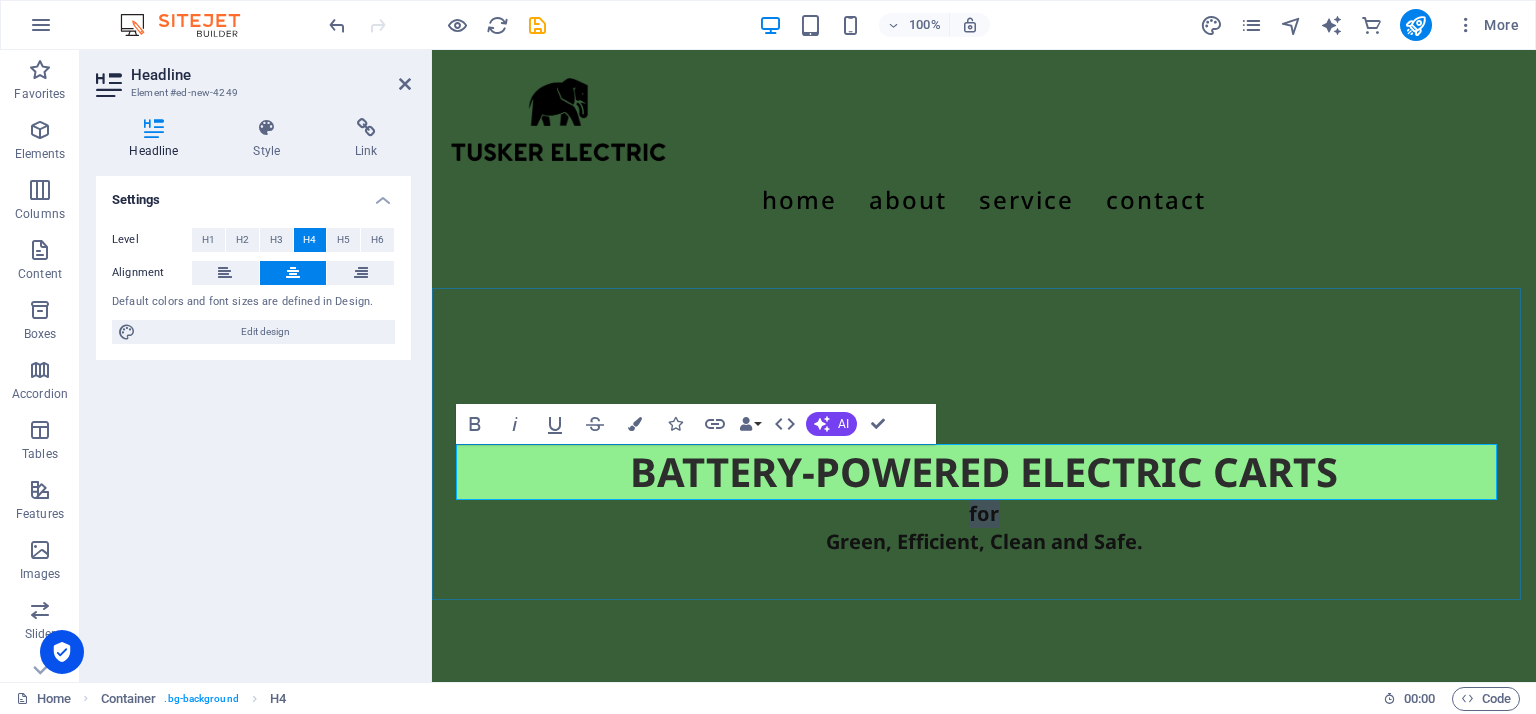 drag, startPoint x: 960, startPoint y: 460, endPoint x: 992, endPoint y: 460, distance: 32 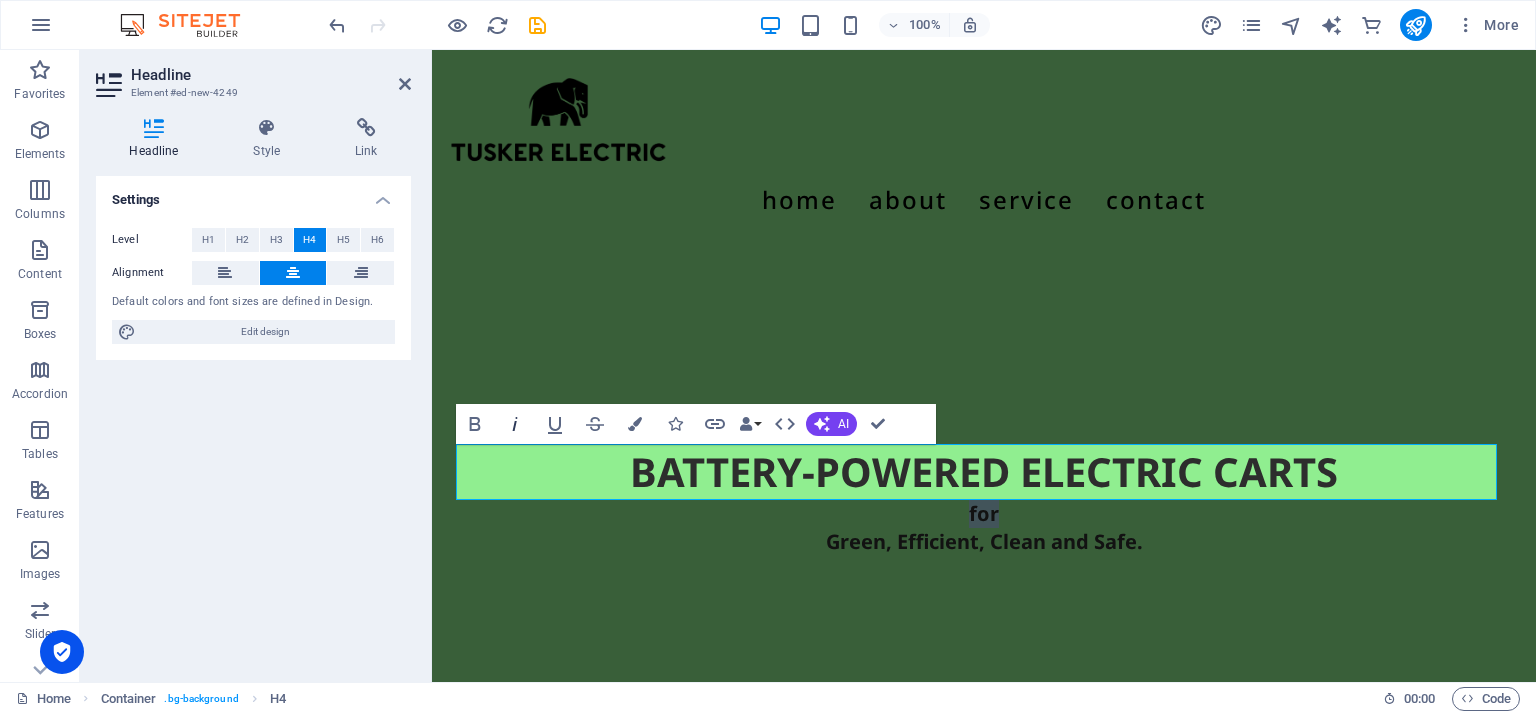 click 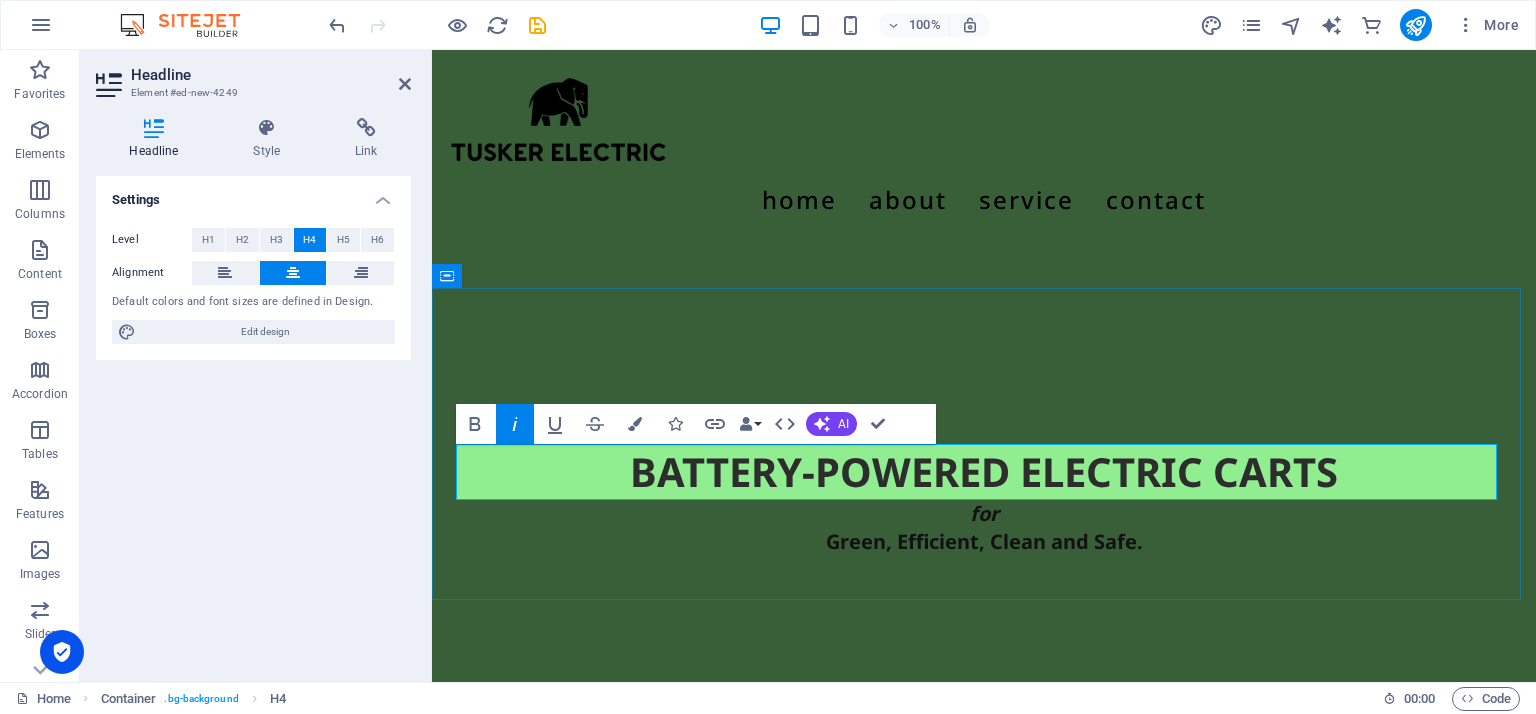 click on "for ‌Green, Efficient, Clean and Safe." at bounding box center (984, 528) 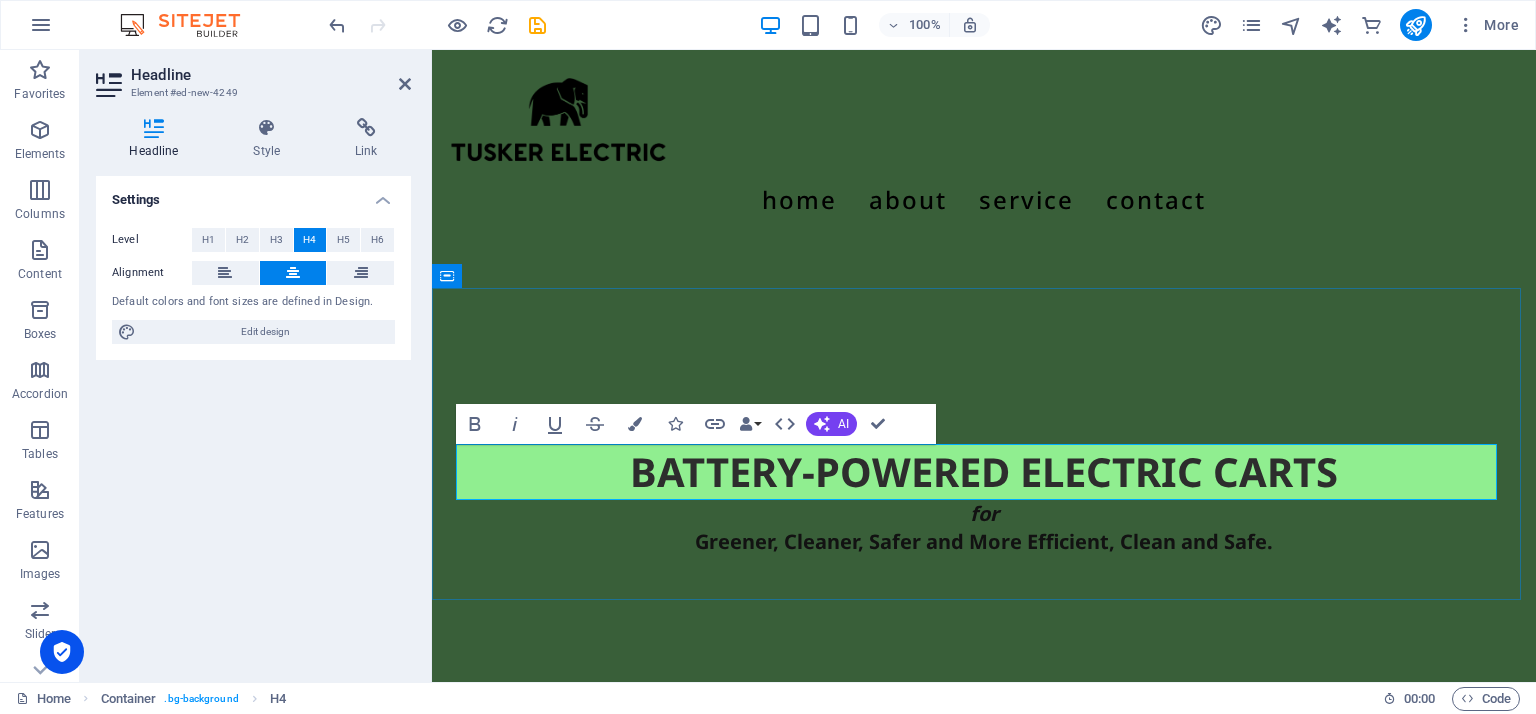 click on "for ‌Greener, Cleaner, Safer and More Efficient, Clean and Safe." at bounding box center (984, 528) 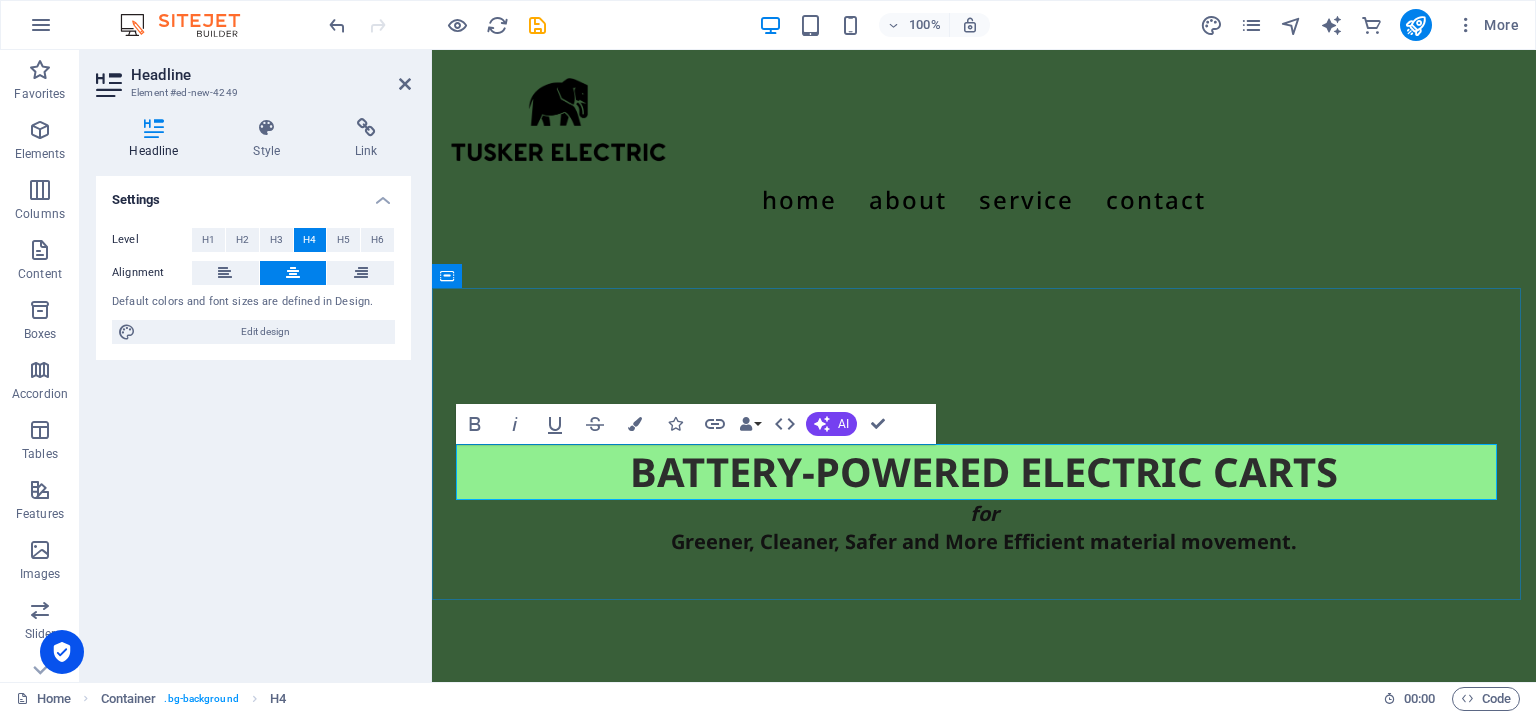 click on "for ‌Greener, Cleaner, Safer and More Efficient material movement." at bounding box center (984, 528) 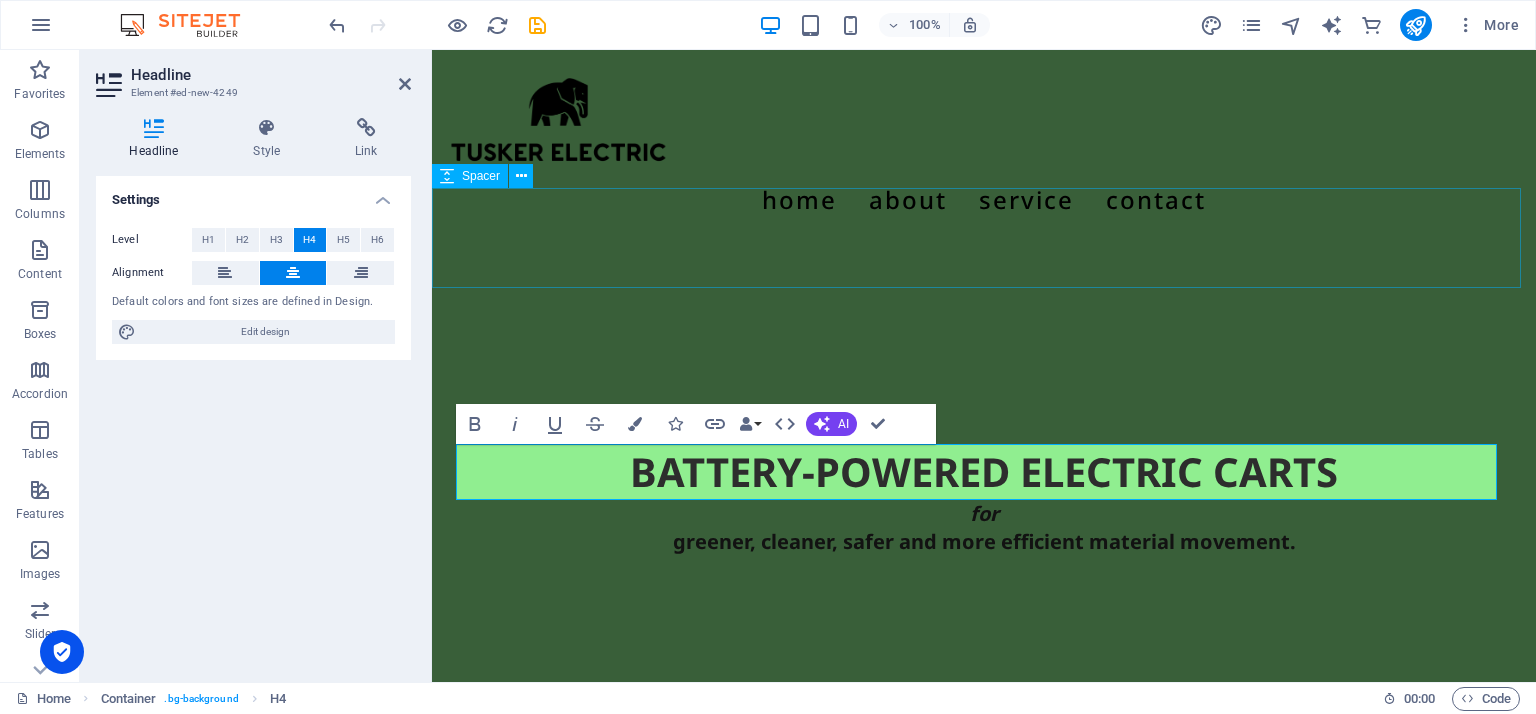 click at bounding box center [984, 294] 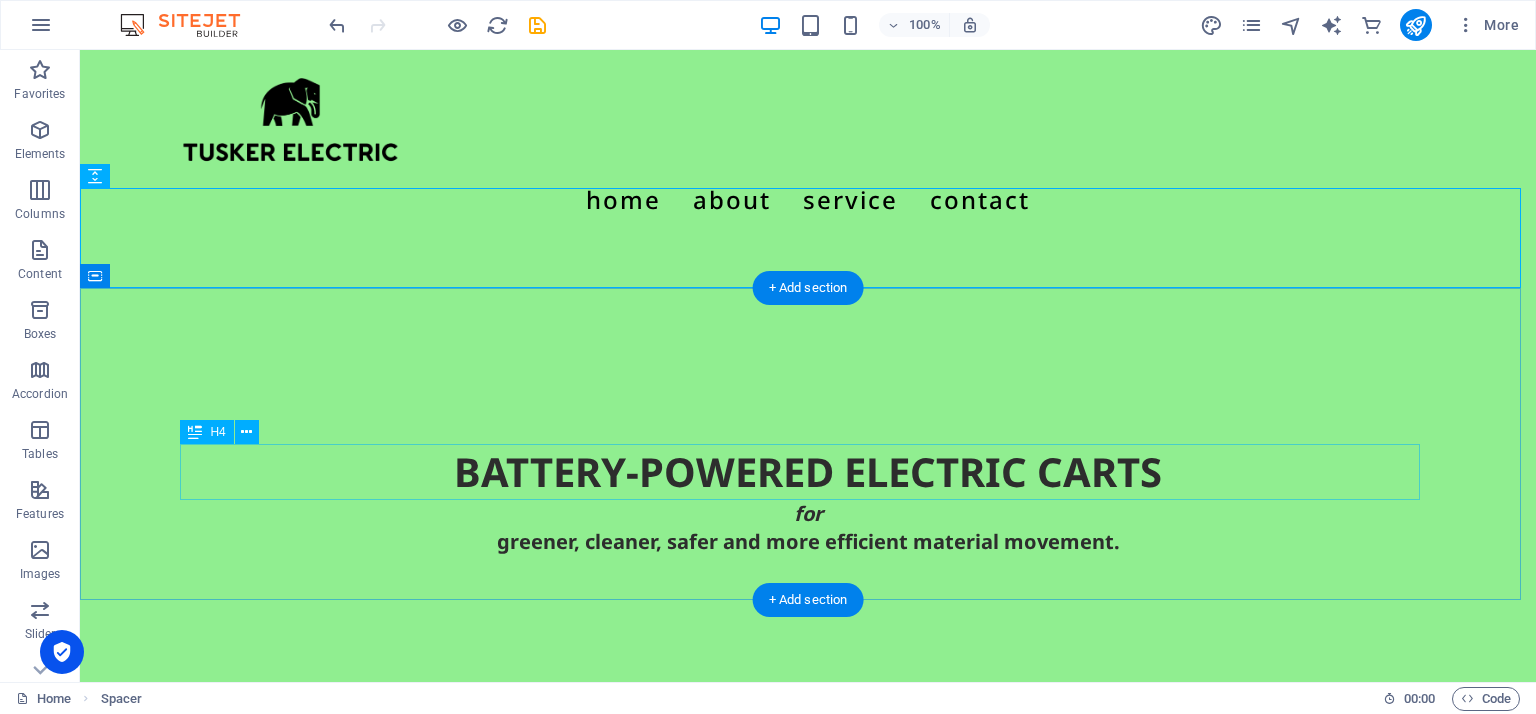 click on "for greener, cleaner, safer and more efficient material movement." at bounding box center [808, 528] 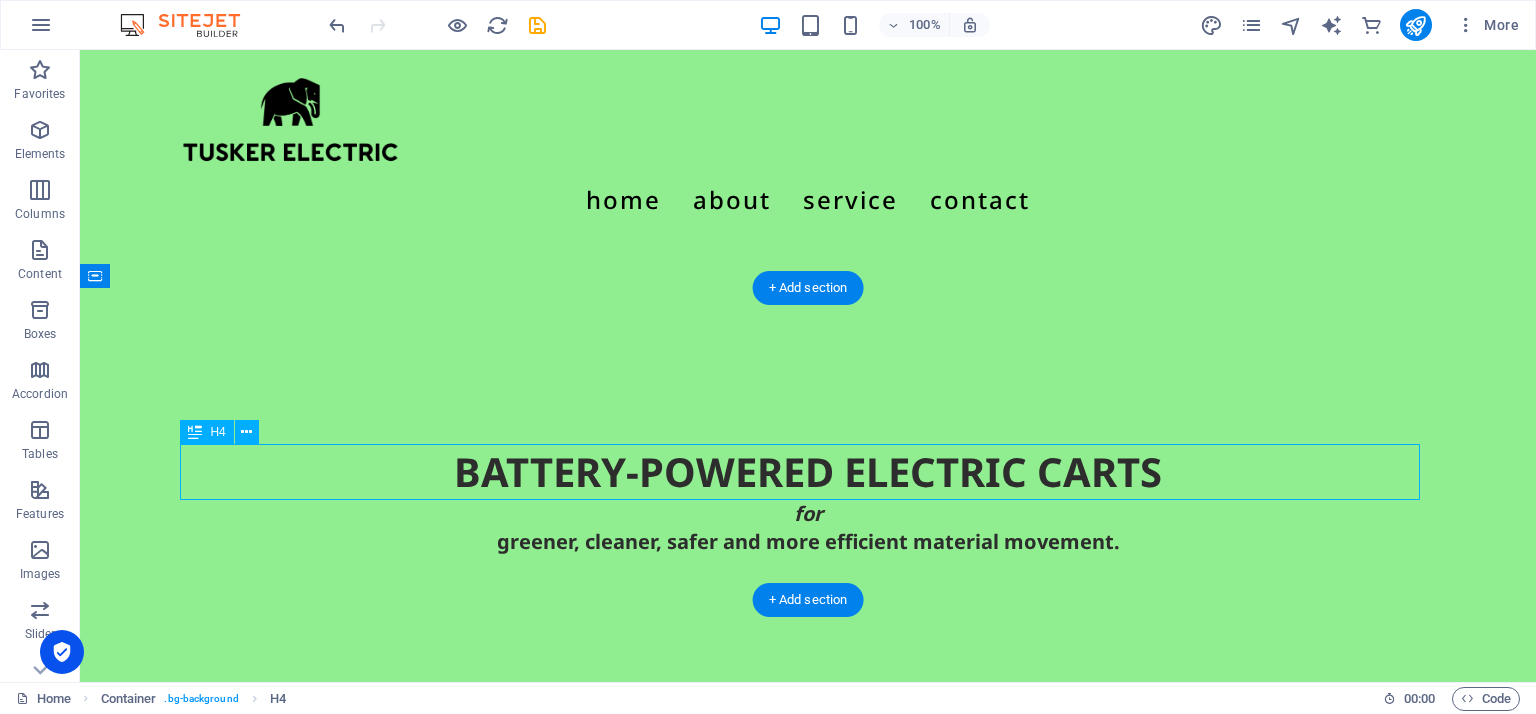 click on "for greener, cleaner, safer and more efficient material movement." at bounding box center (808, 528) 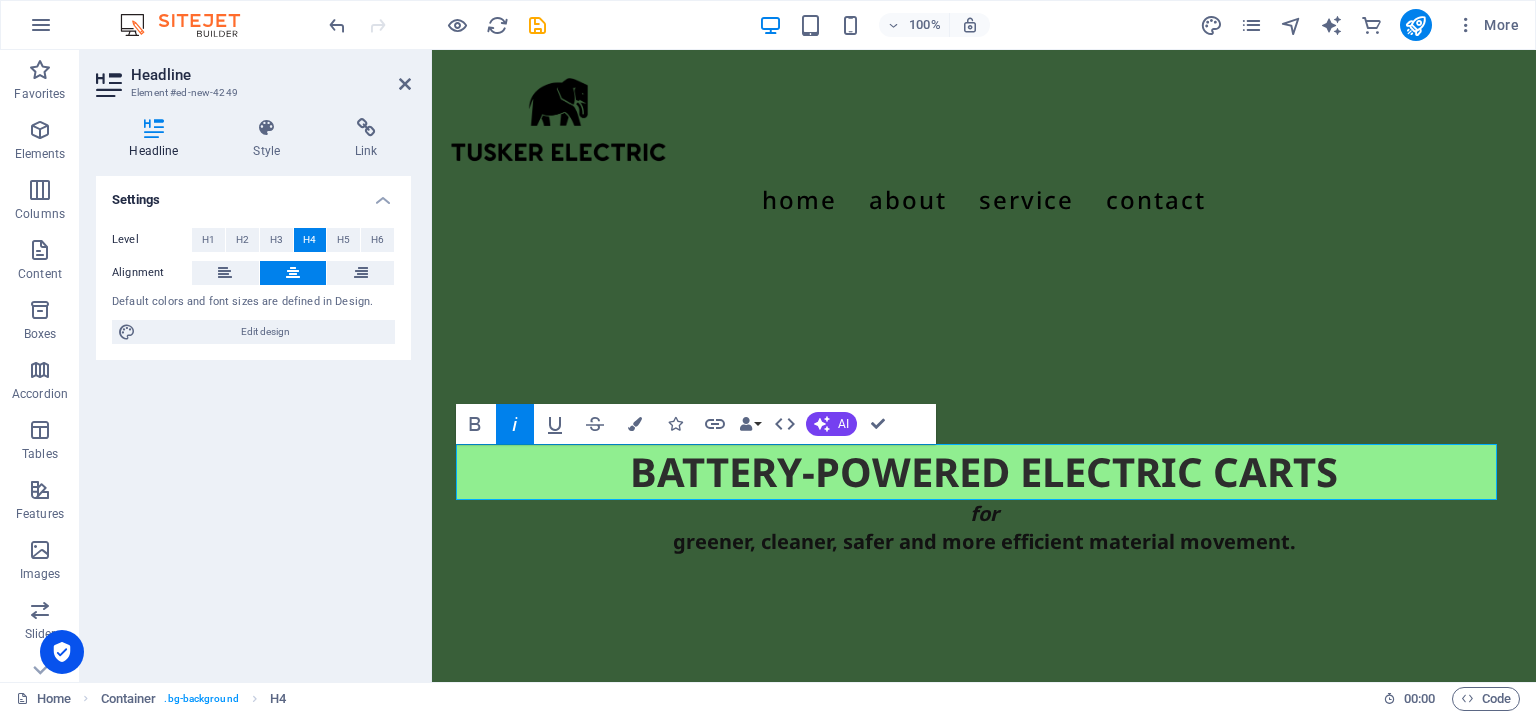 click 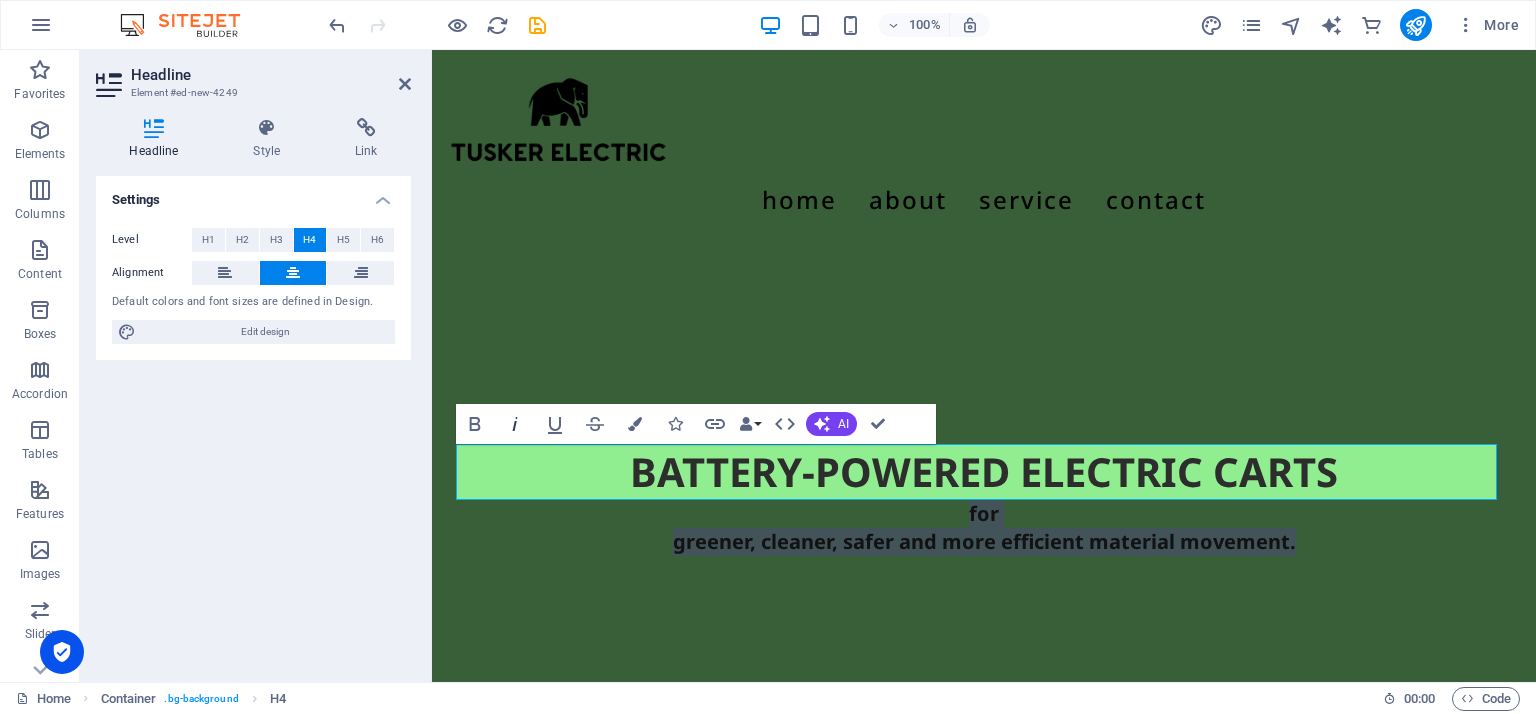 click 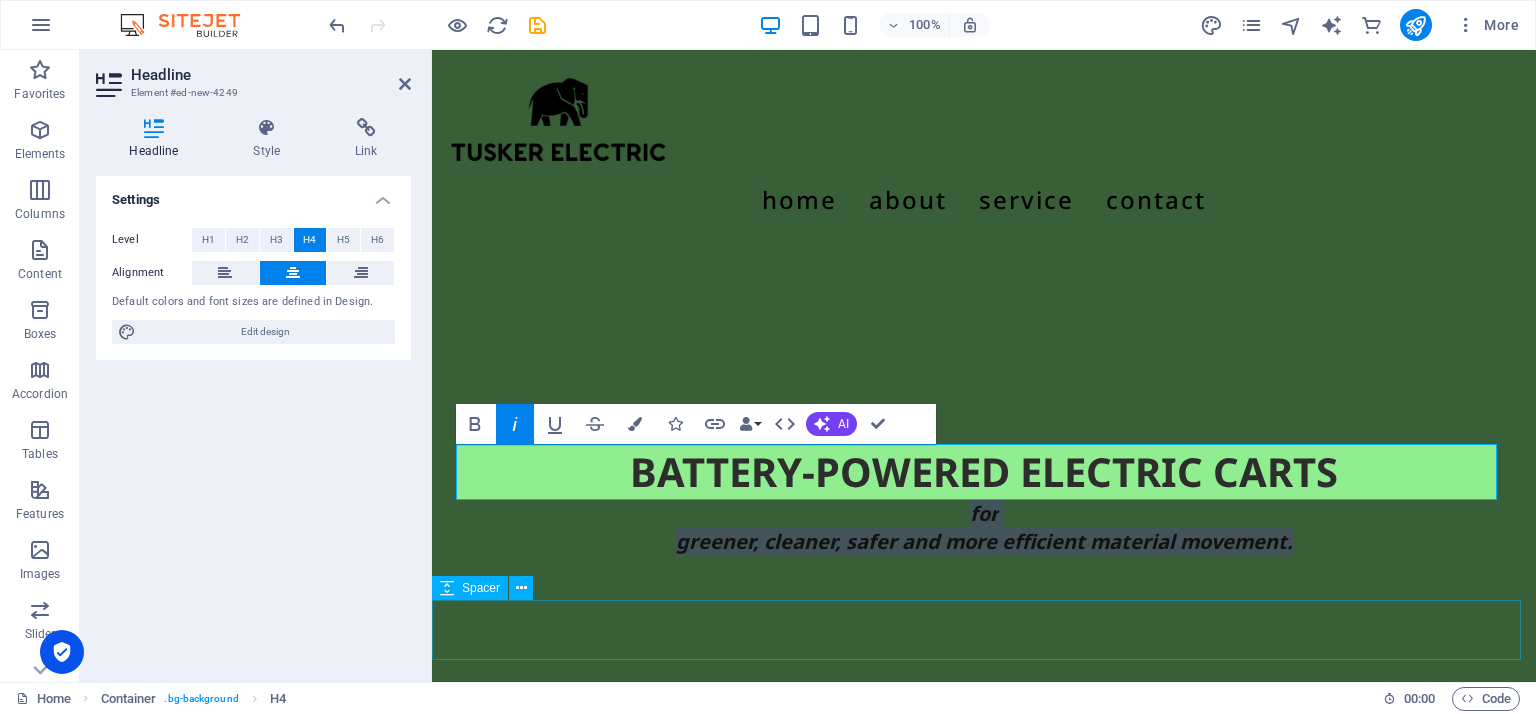 click at bounding box center [984, 686] 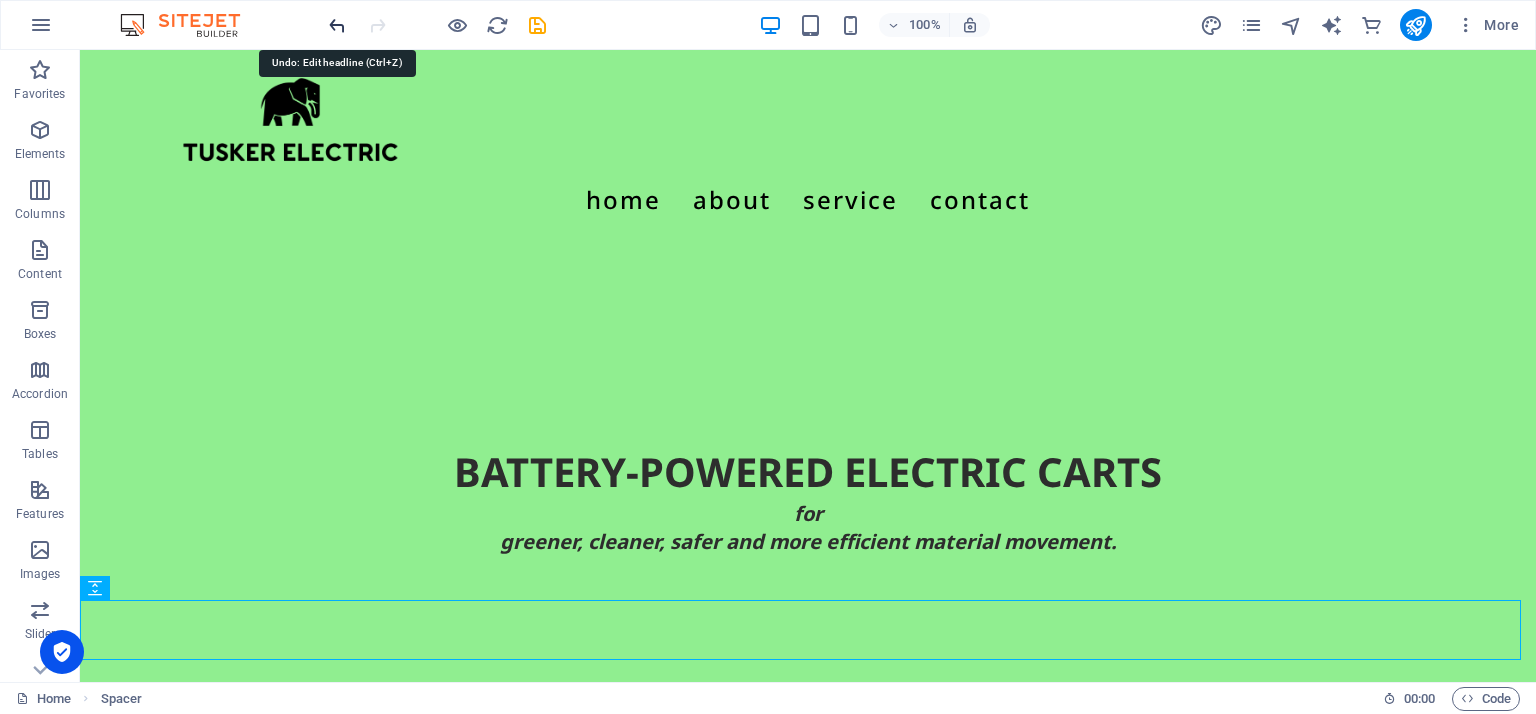 click at bounding box center [337, 25] 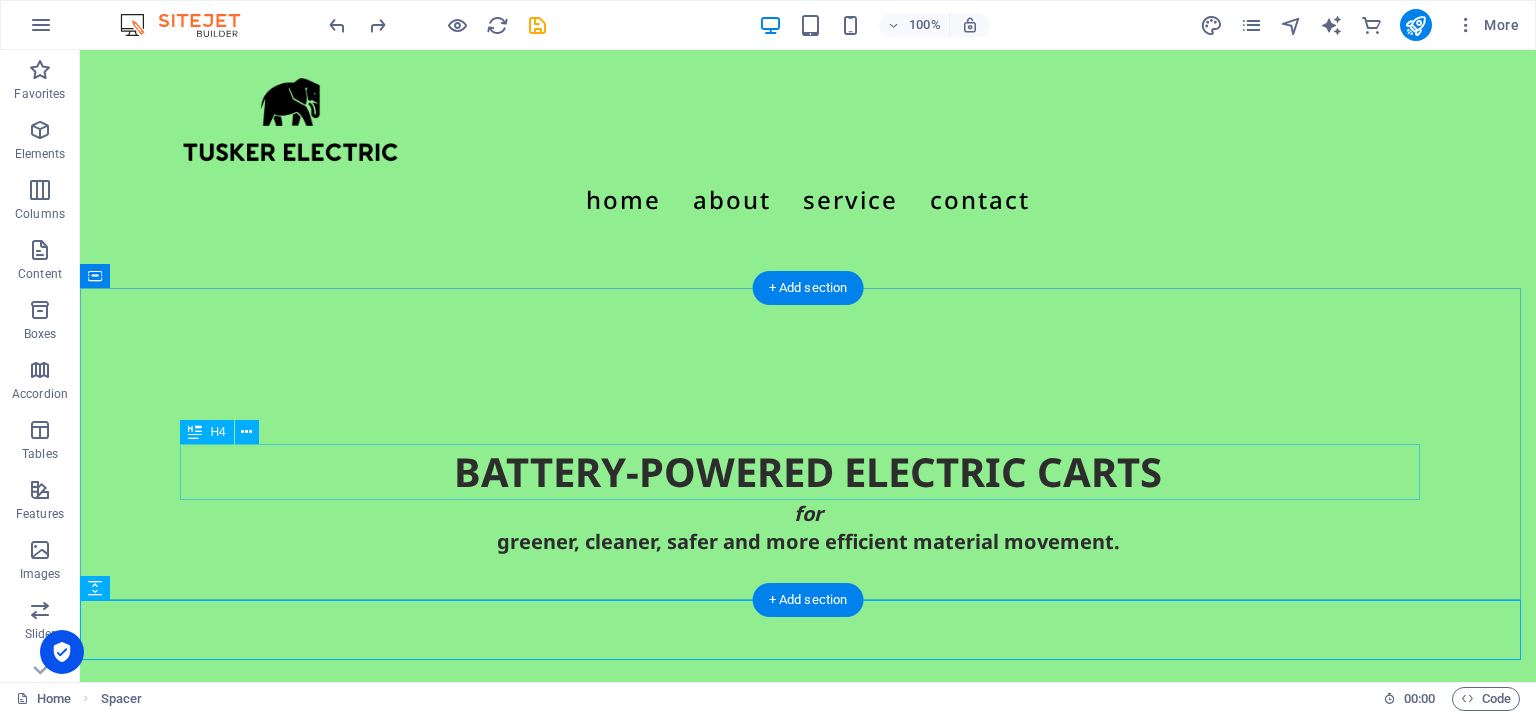 click on "for greener, cleaner, safer and more efficient material movement." at bounding box center (808, 528) 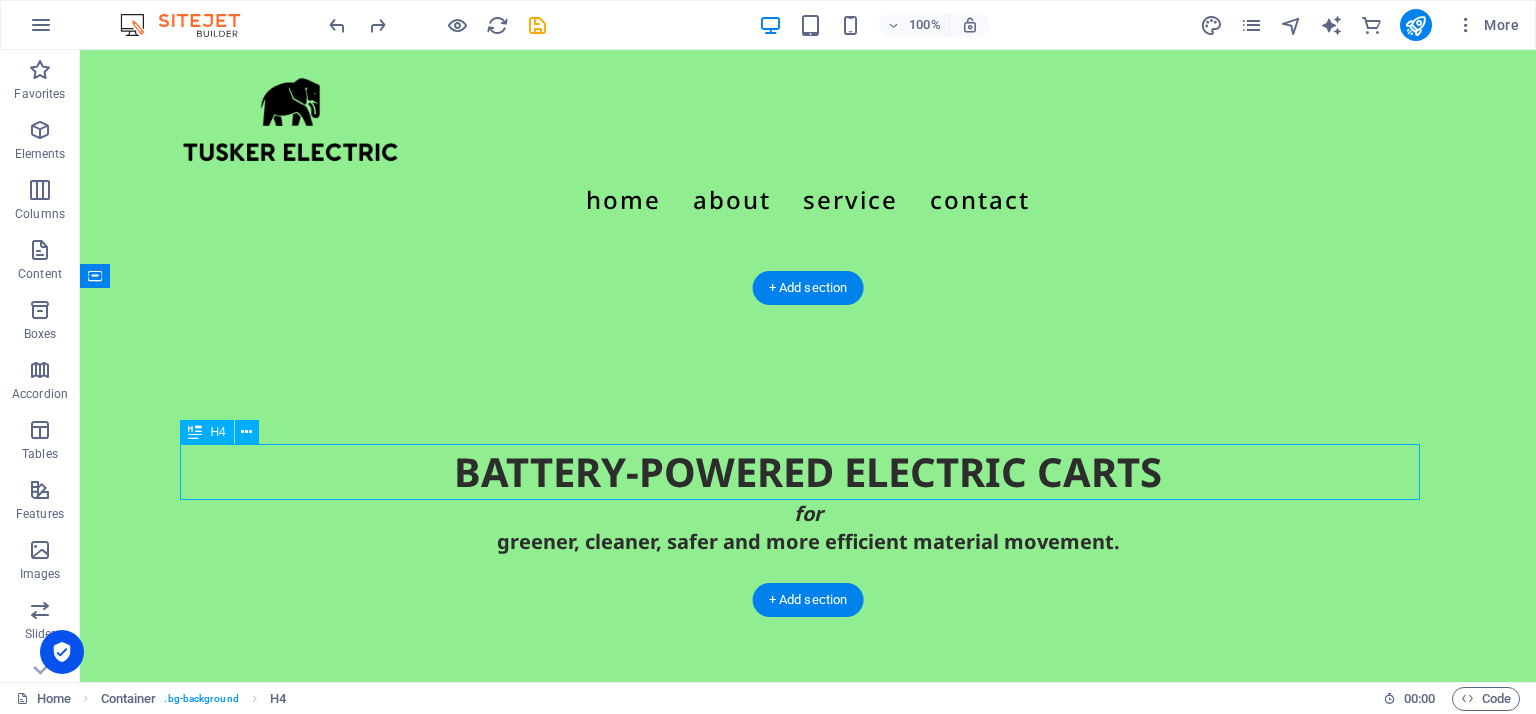 click on "for greener, cleaner, safer and more efficient material movement." at bounding box center [808, 528] 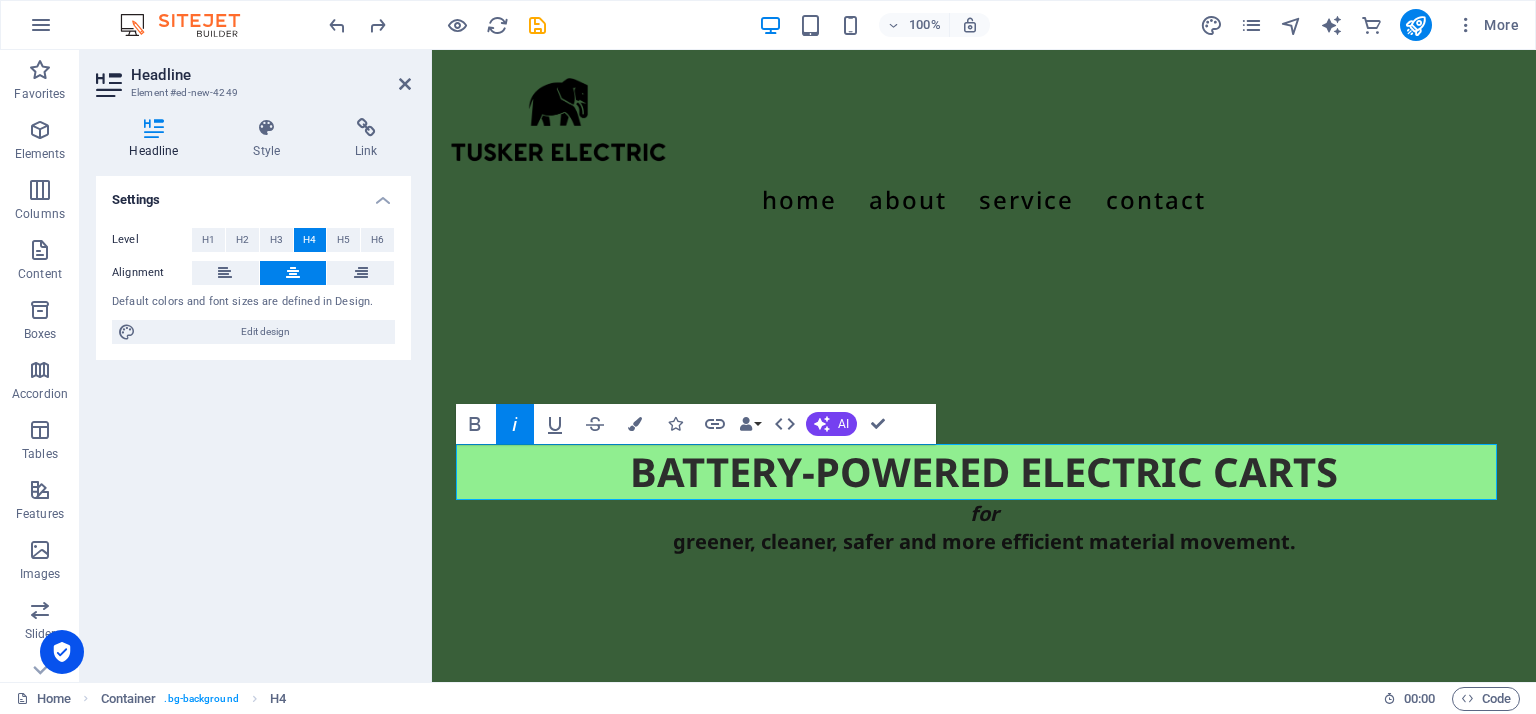 click 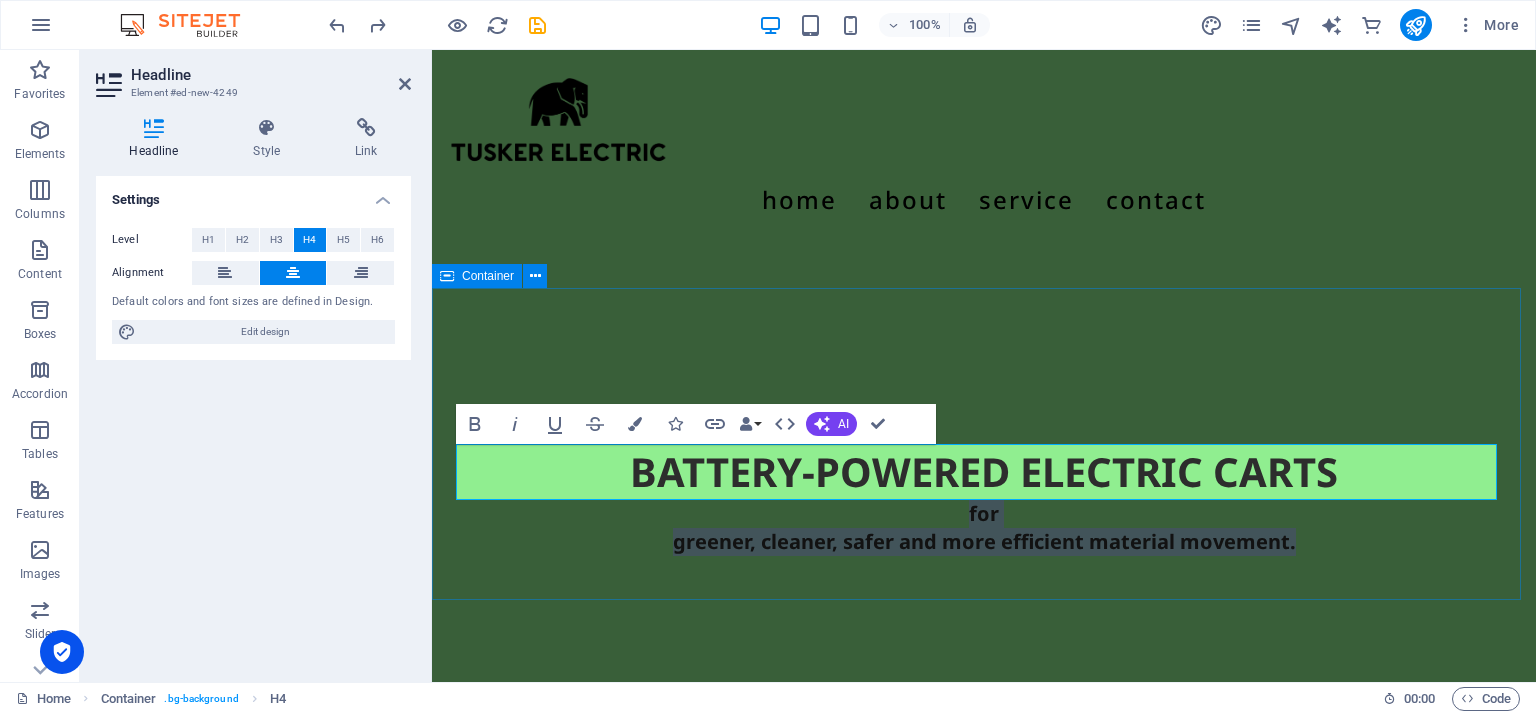 click on "BATTERY-POWERED ELECTRIC CARTS for greener, cleaner, safer and more efficient material movement." at bounding box center (984, 500) 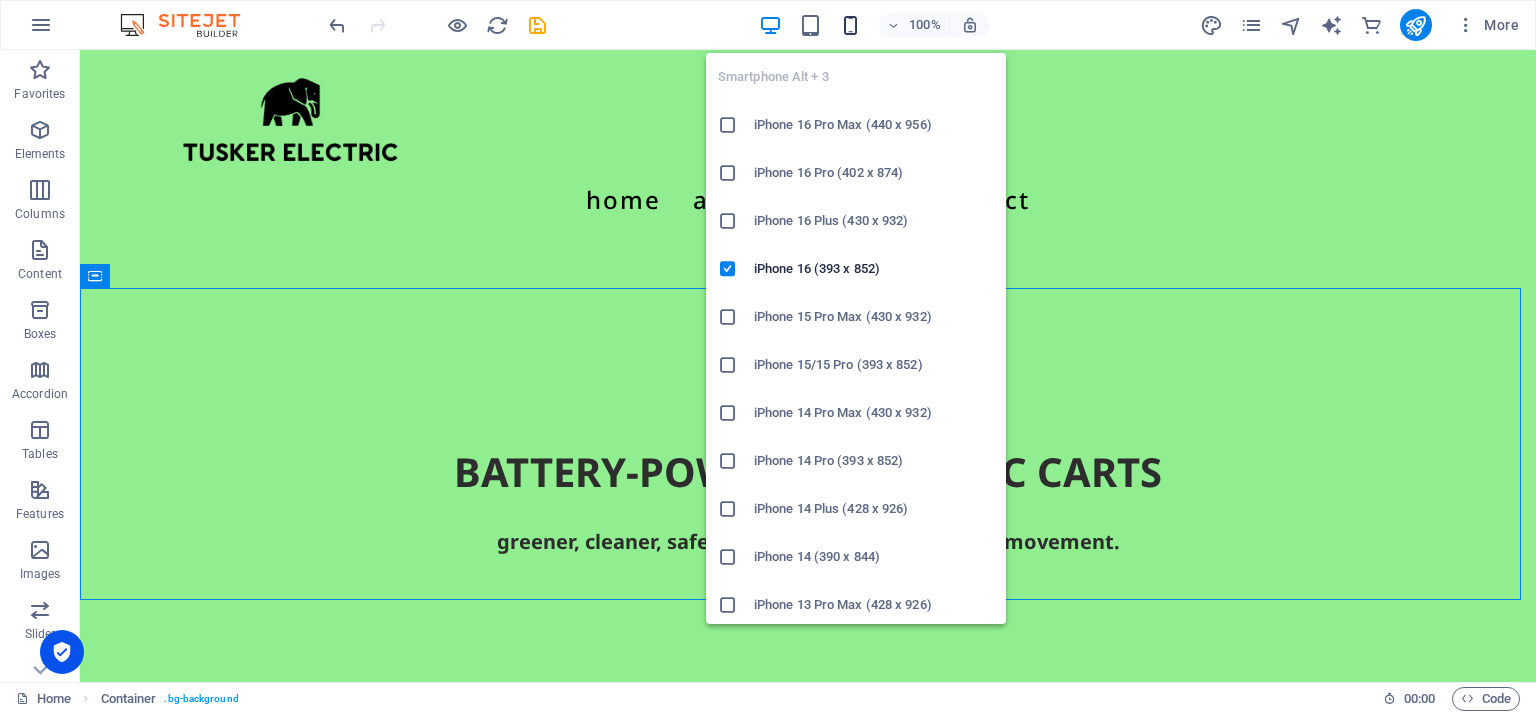 click at bounding box center (850, 25) 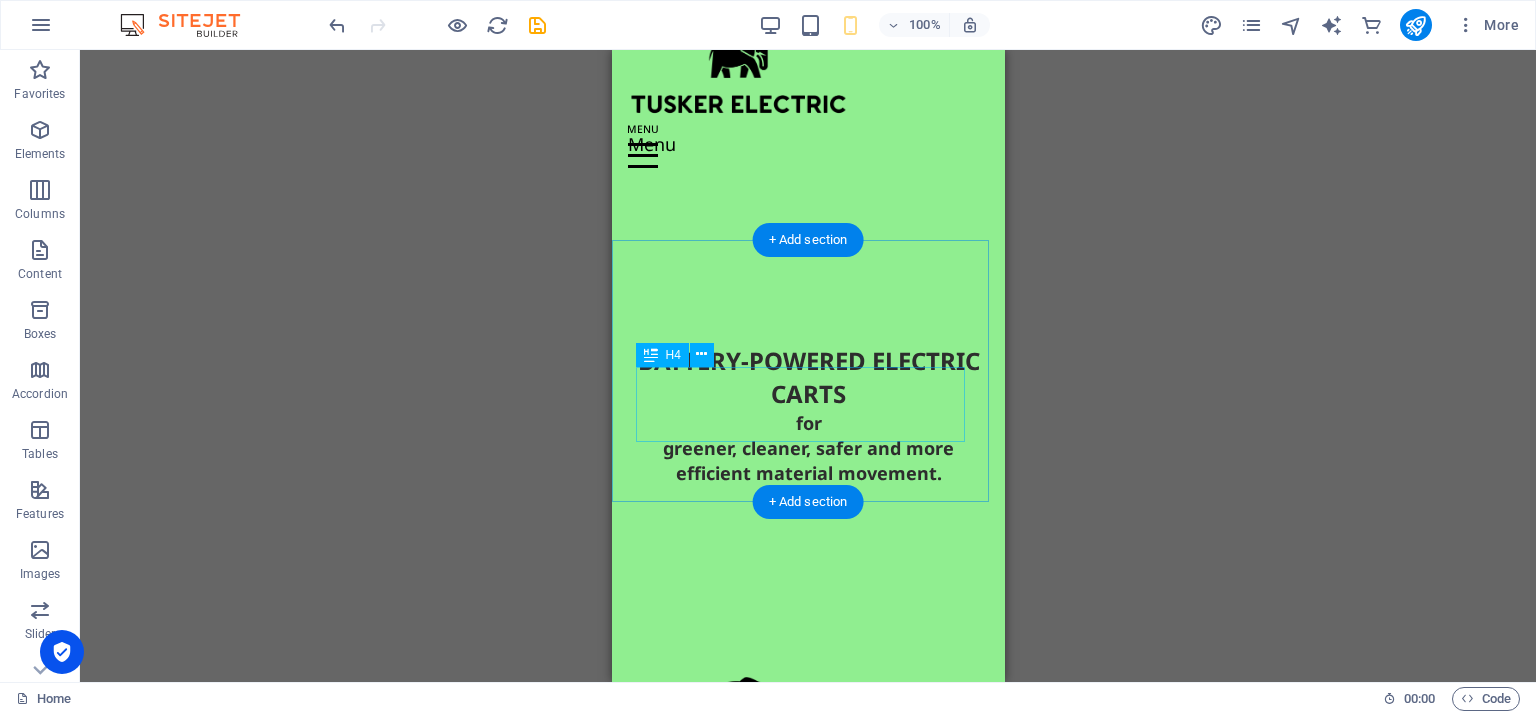 scroll, scrollTop: 48, scrollLeft: 0, axis: vertical 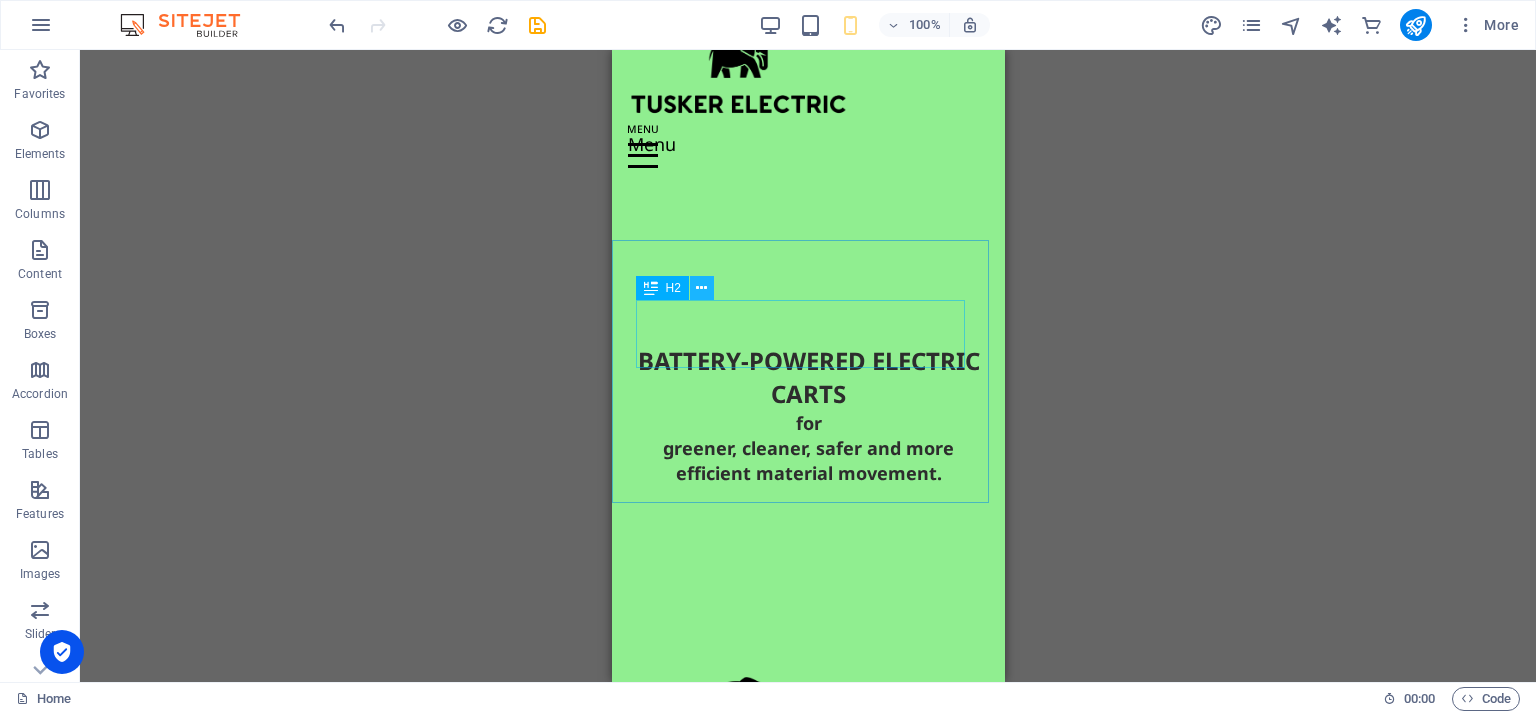 click at bounding box center [701, 288] 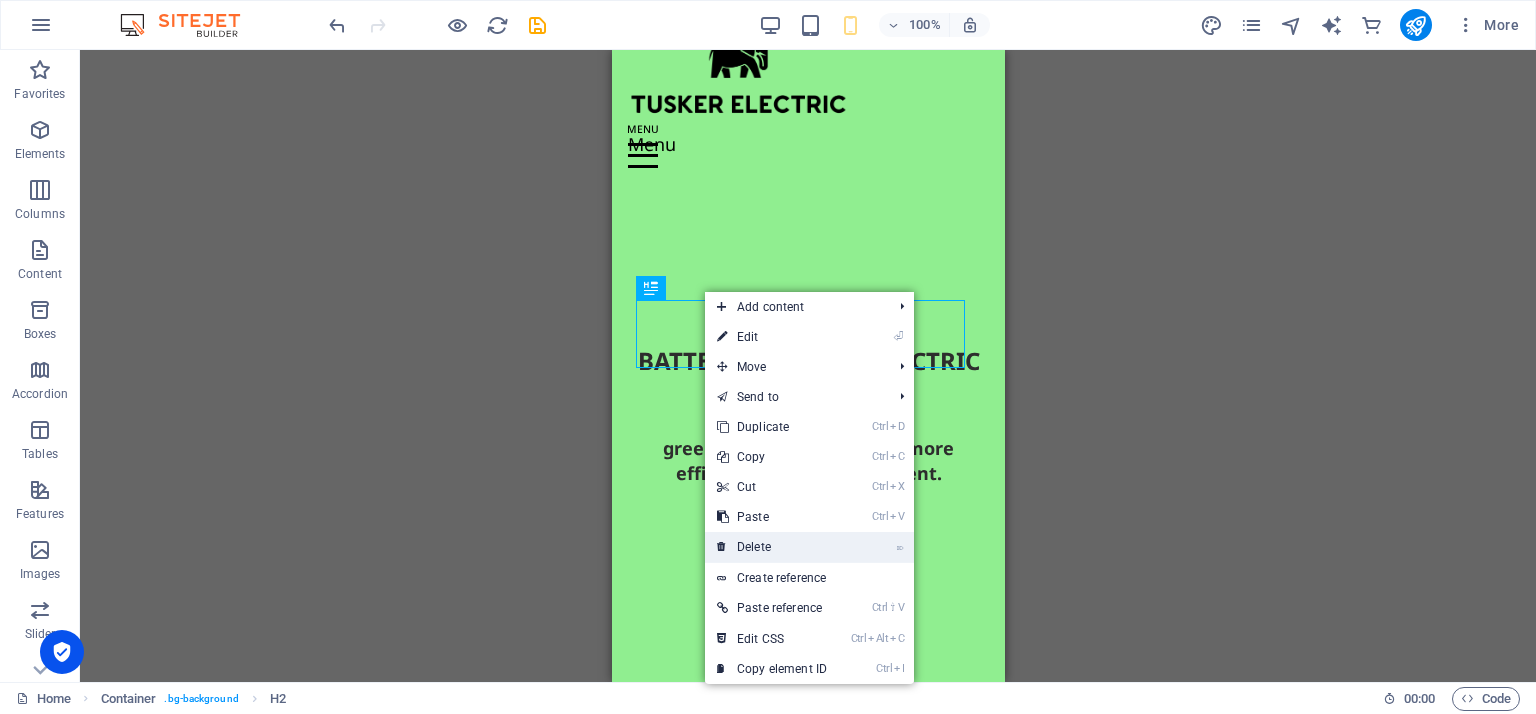 click on "⌦  Delete" at bounding box center [772, 547] 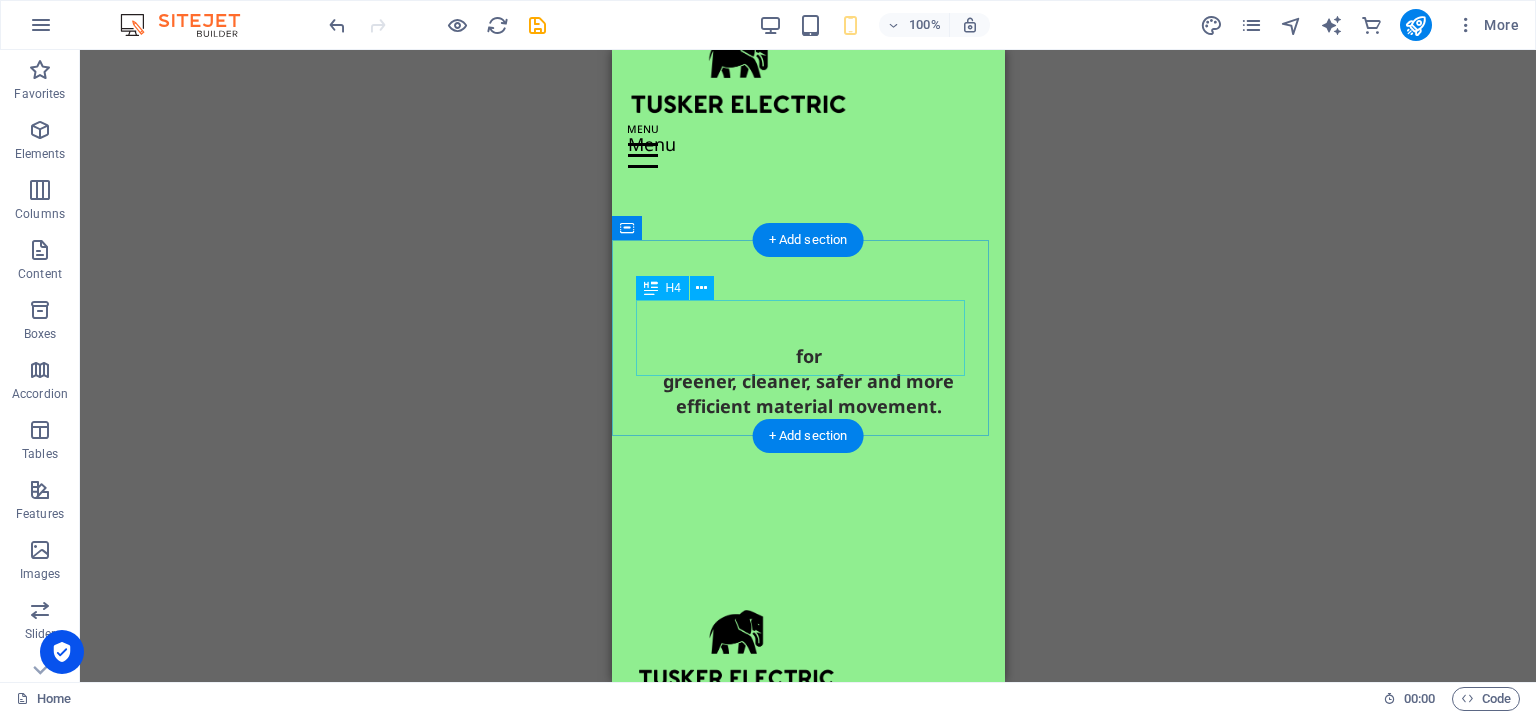 click on "for greener, cleaner, safer and more efficient material movement." at bounding box center (807, 382) 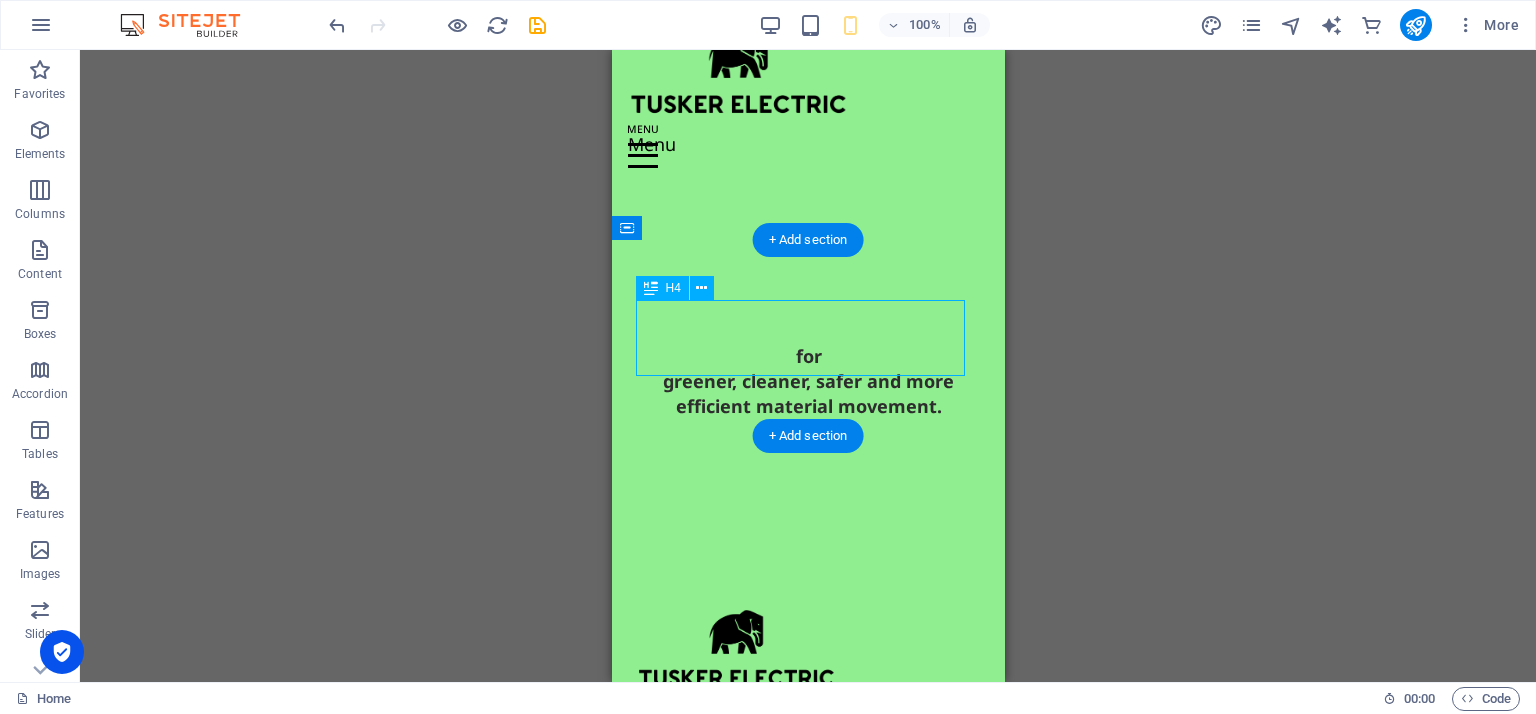 click on "for greener, cleaner, safer and more efficient material movement." at bounding box center [807, 382] 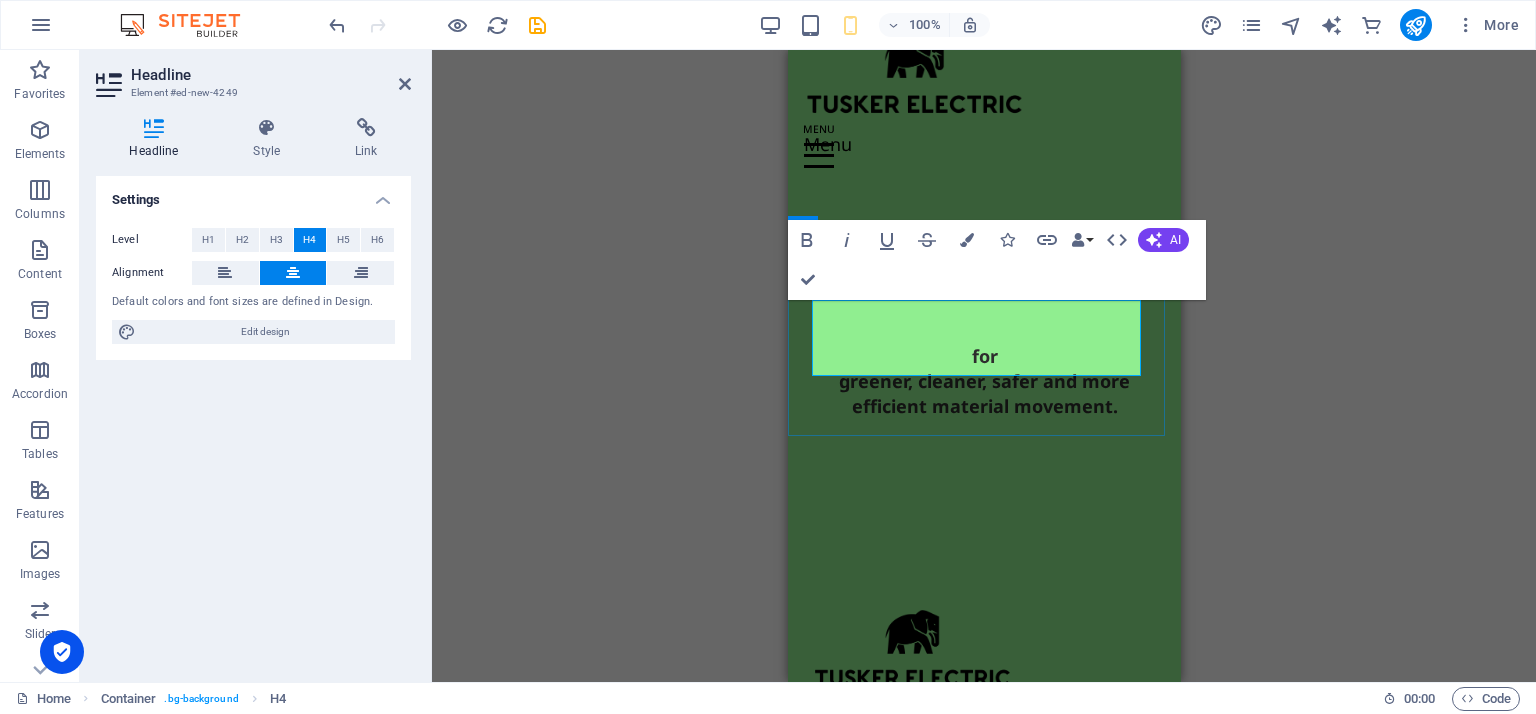 click on "for greener, cleaner, safer and more efficient material movement." at bounding box center [983, 382] 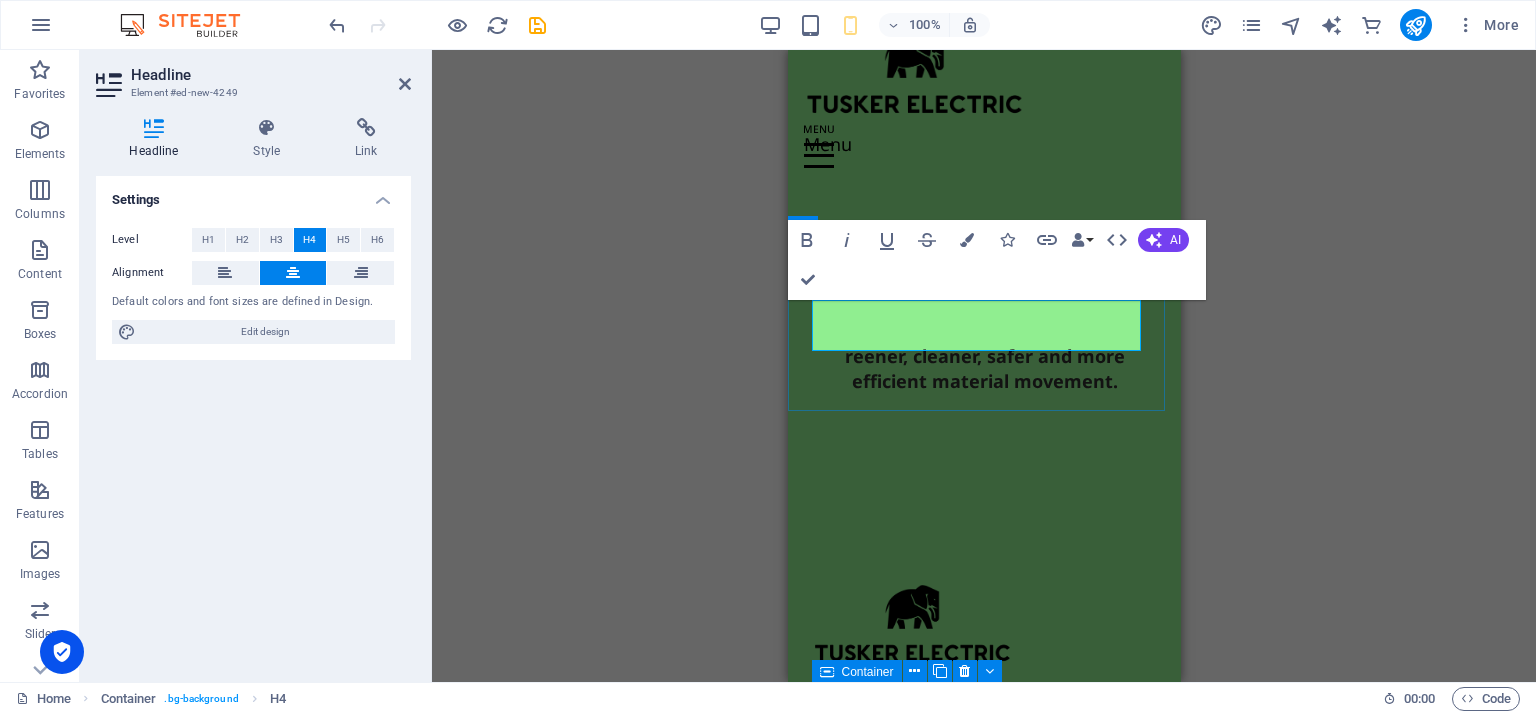 type 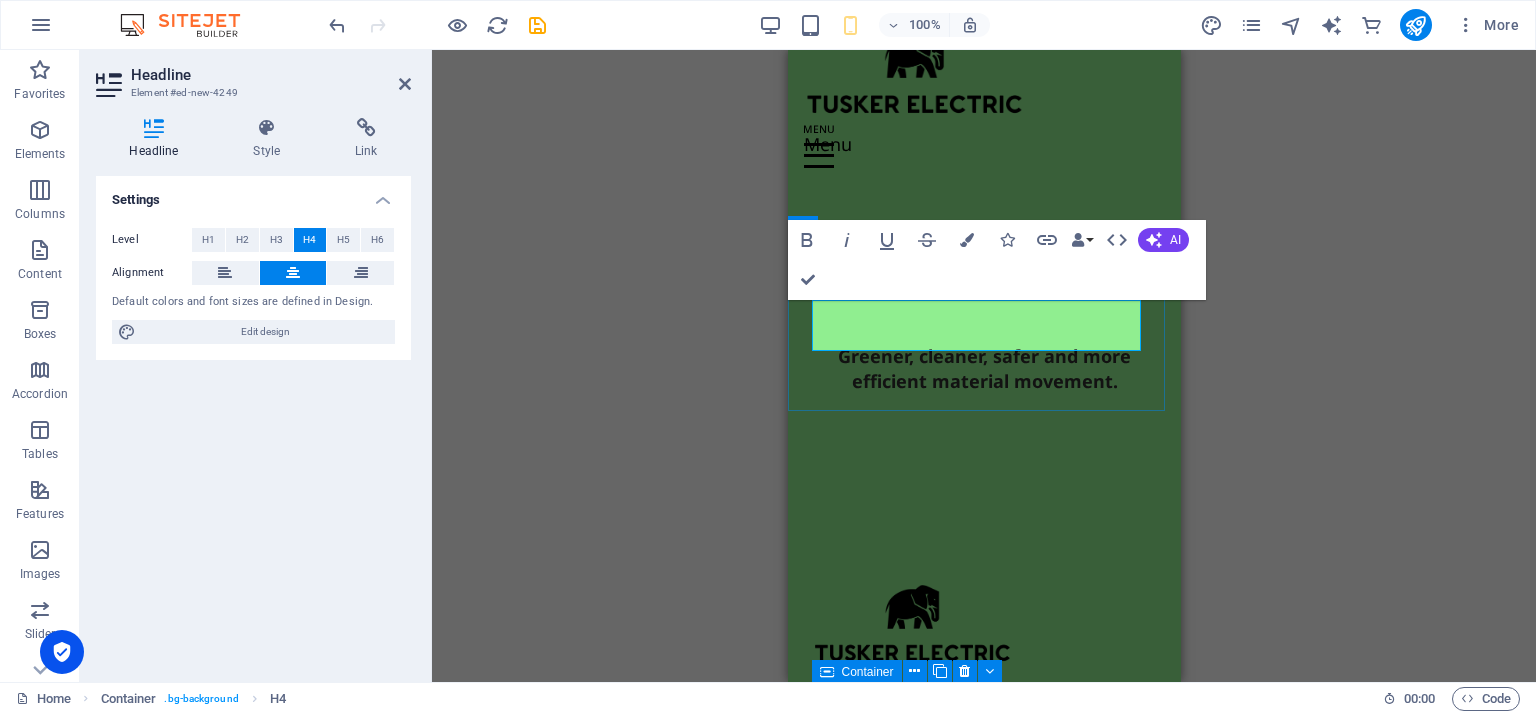 click on "Greener, cleaner, safer and more efficient material movement." at bounding box center (983, 369) 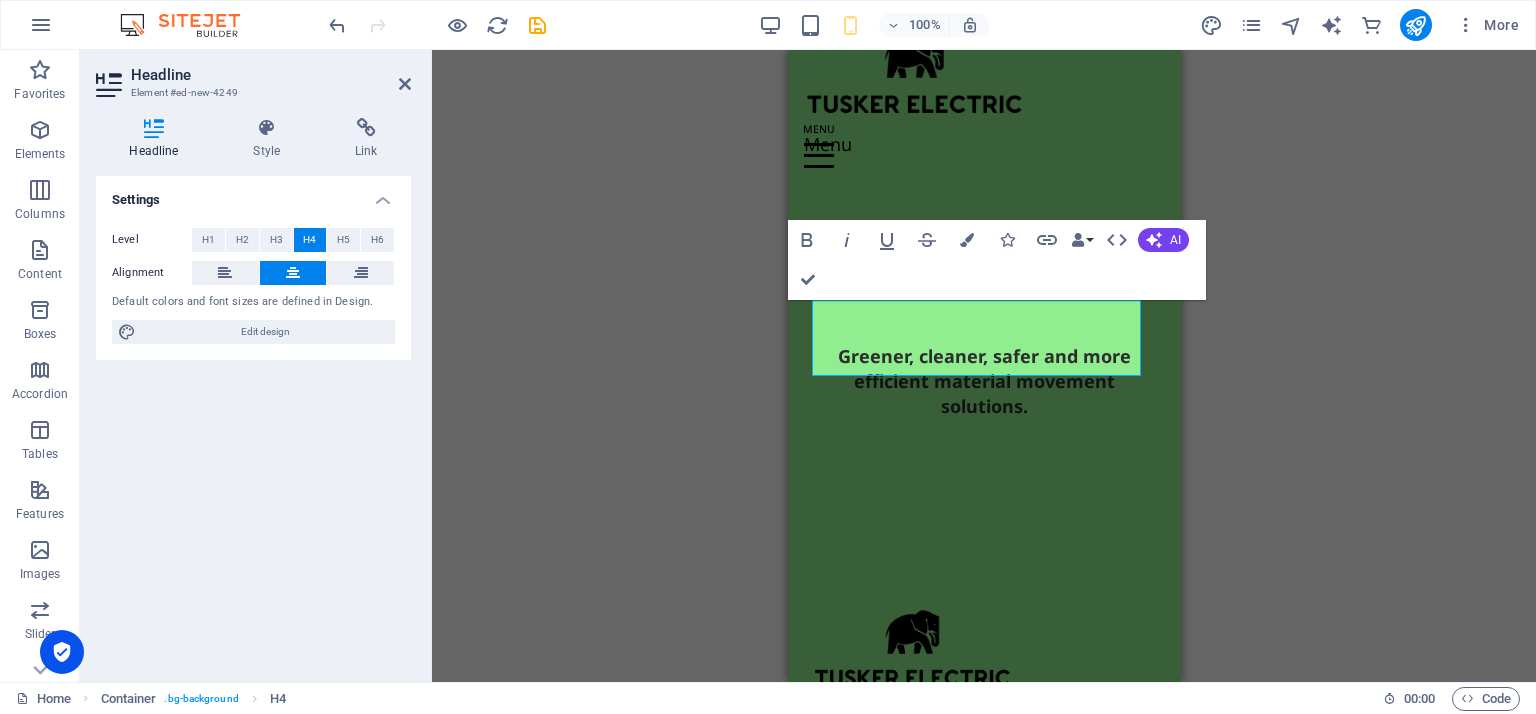 click on "Container   Spacer   Text   Text   Text   Container   Logo   Spacer   Menu Bar   Menu   Logo   Footer Frigg   Container   Text   Container   Text   Container   Text   Container   Logo   Icon   Container   Icon   Menu   Container   H3   Spacer   Text   Text   Spacer   Icon   Icon   Spacer   Text   Container   H3   Text   Text   Icon   Placeholder   Placeholder   H2   Icon   Menu Bar   HTML   Container   Logo   H2   Container   Logo   Footer Frigg   Footer Frigg   Container   Container   Icon   Icon   Menu   Spacer   Container   H3   Container   Spacer   Menu   Text   Text   Placeholder   Spacer   Container   Text   Text   Container   H3   Text   H2   H2   Text   Spacer   Image   Text   Icon   H2   H4 Bold Italic Underline Strikethrough Colors Icons Link Data Bindings Company First name Last name Street ZIP code City Email Phone Mobile Fax Custom field 1 Custom field 2 Custom field 3 Custom field 4 Custom field 5 Custom field 6 HTML AI Improve Make shorter Make longer Fix spelling & grammar" at bounding box center (984, 366) 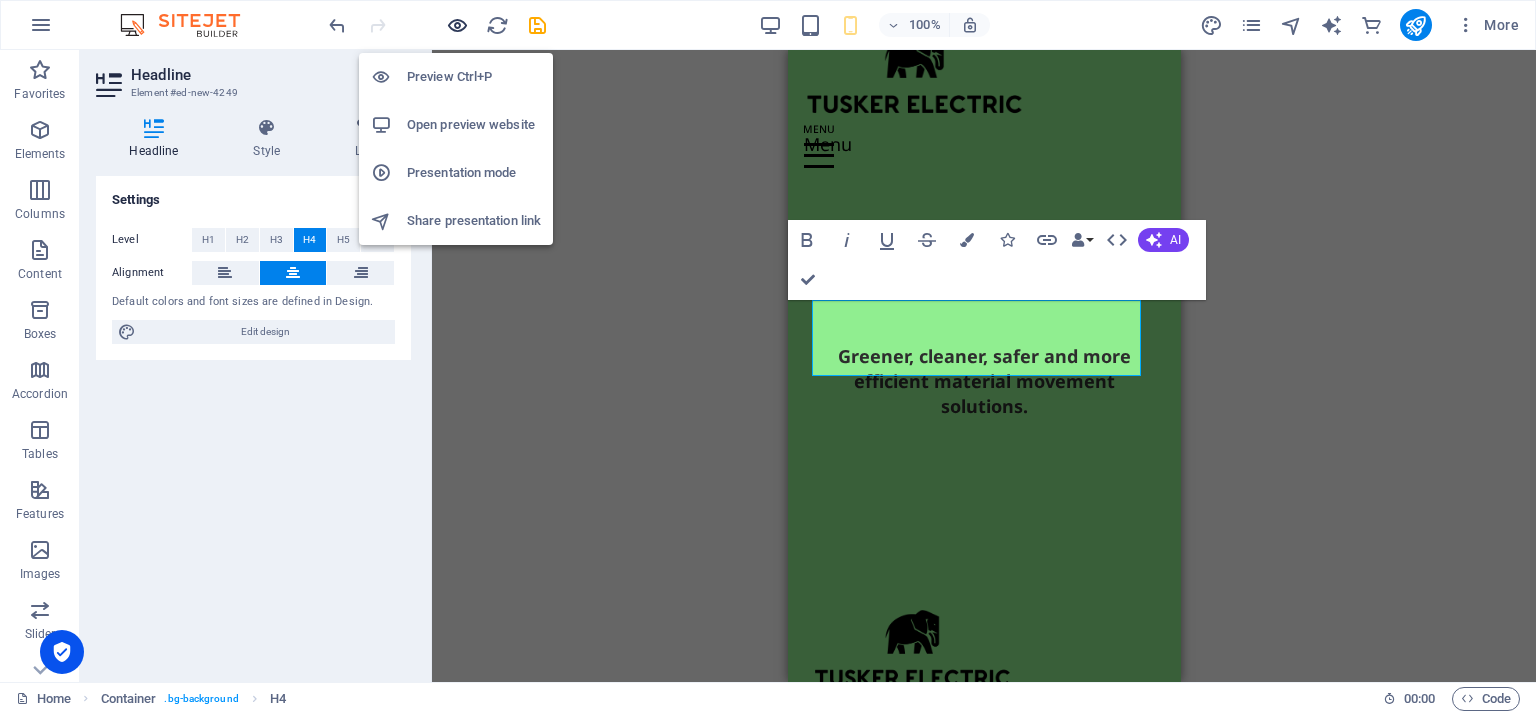 click at bounding box center [457, 25] 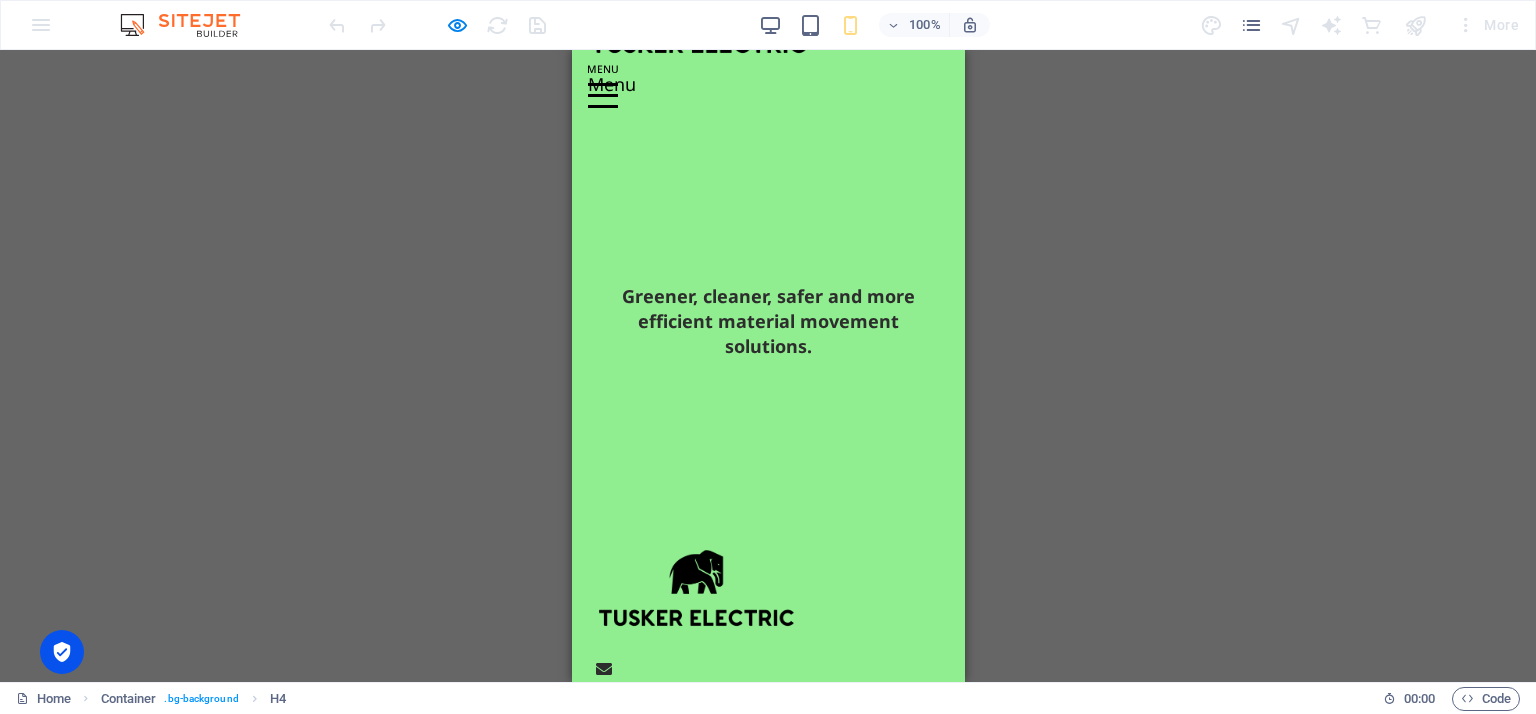 scroll, scrollTop: 0, scrollLeft: 0, axis: both 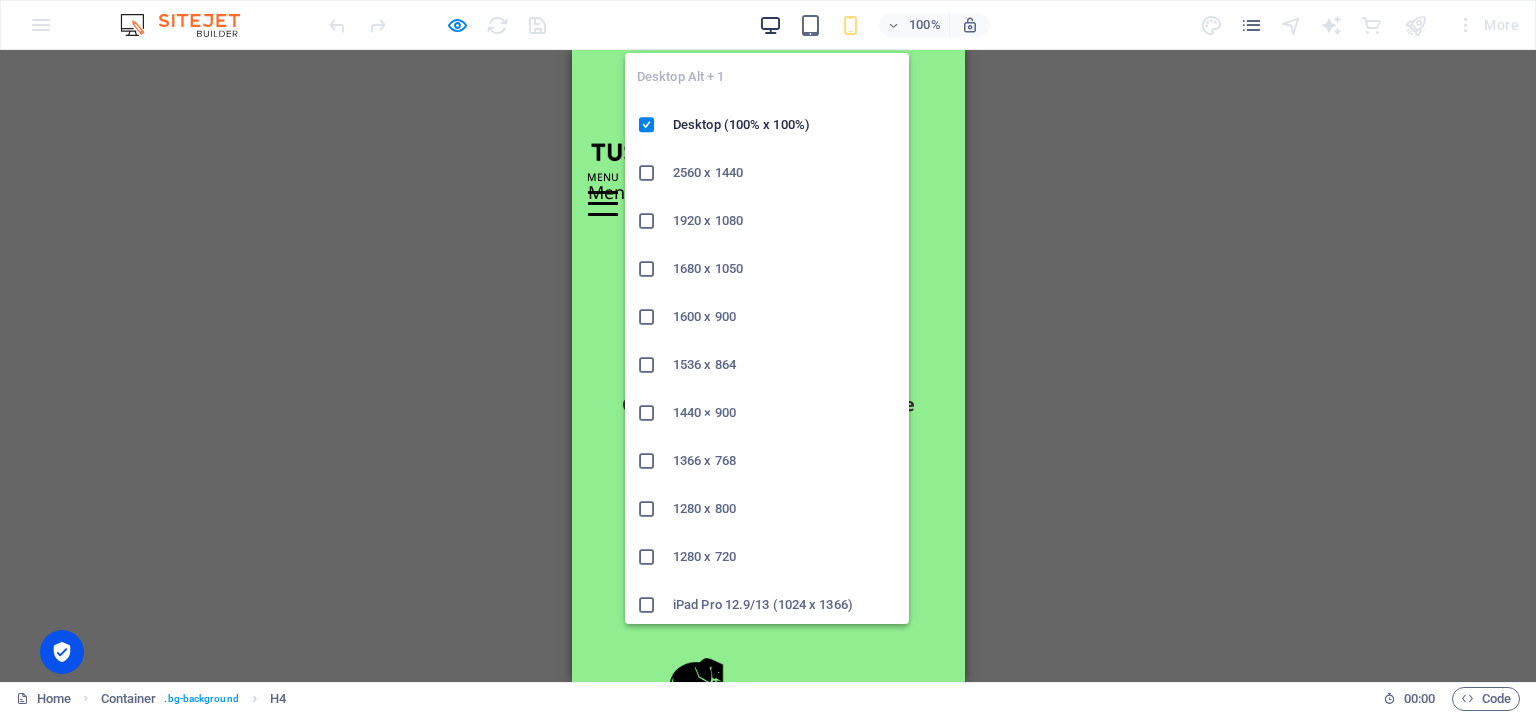 click at bounding box center (770, 25) 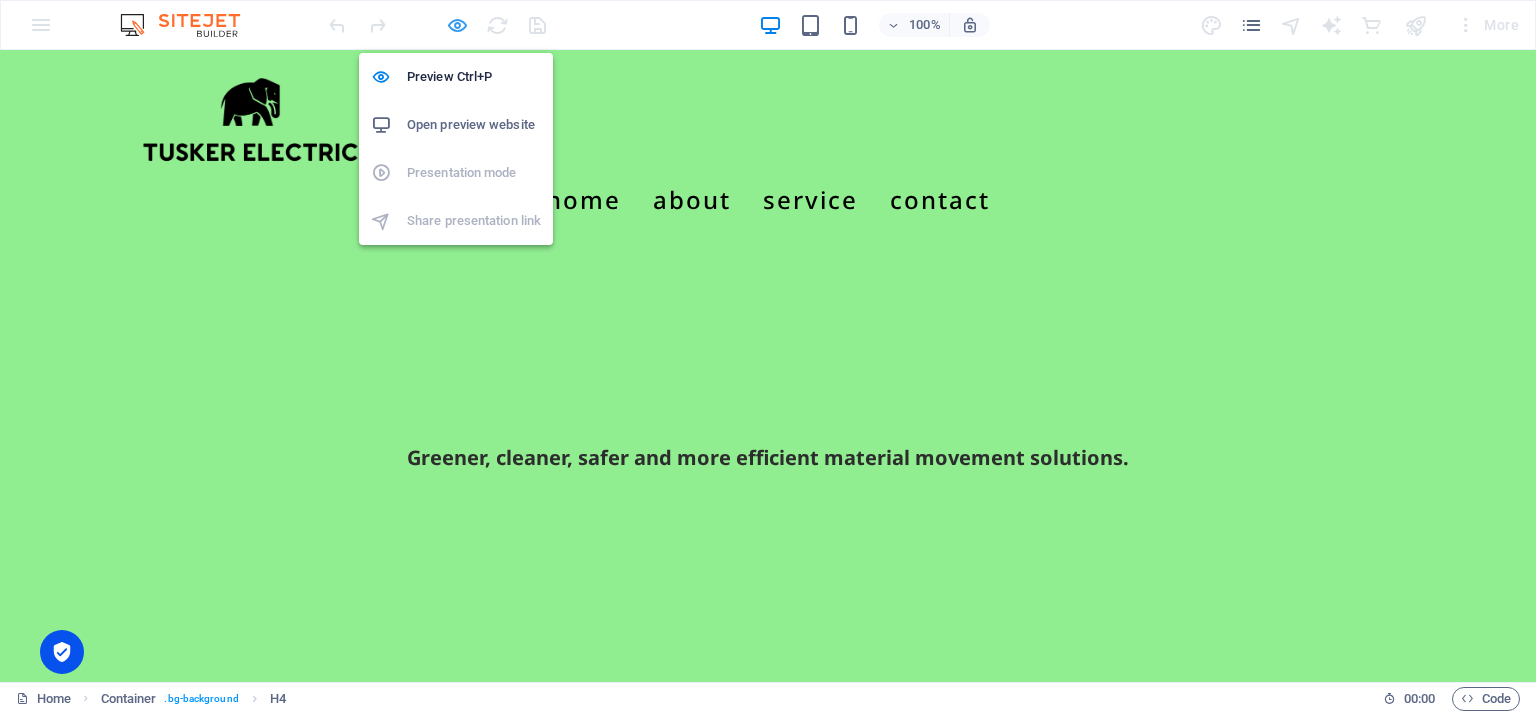 click at bounding box center (457, 25) 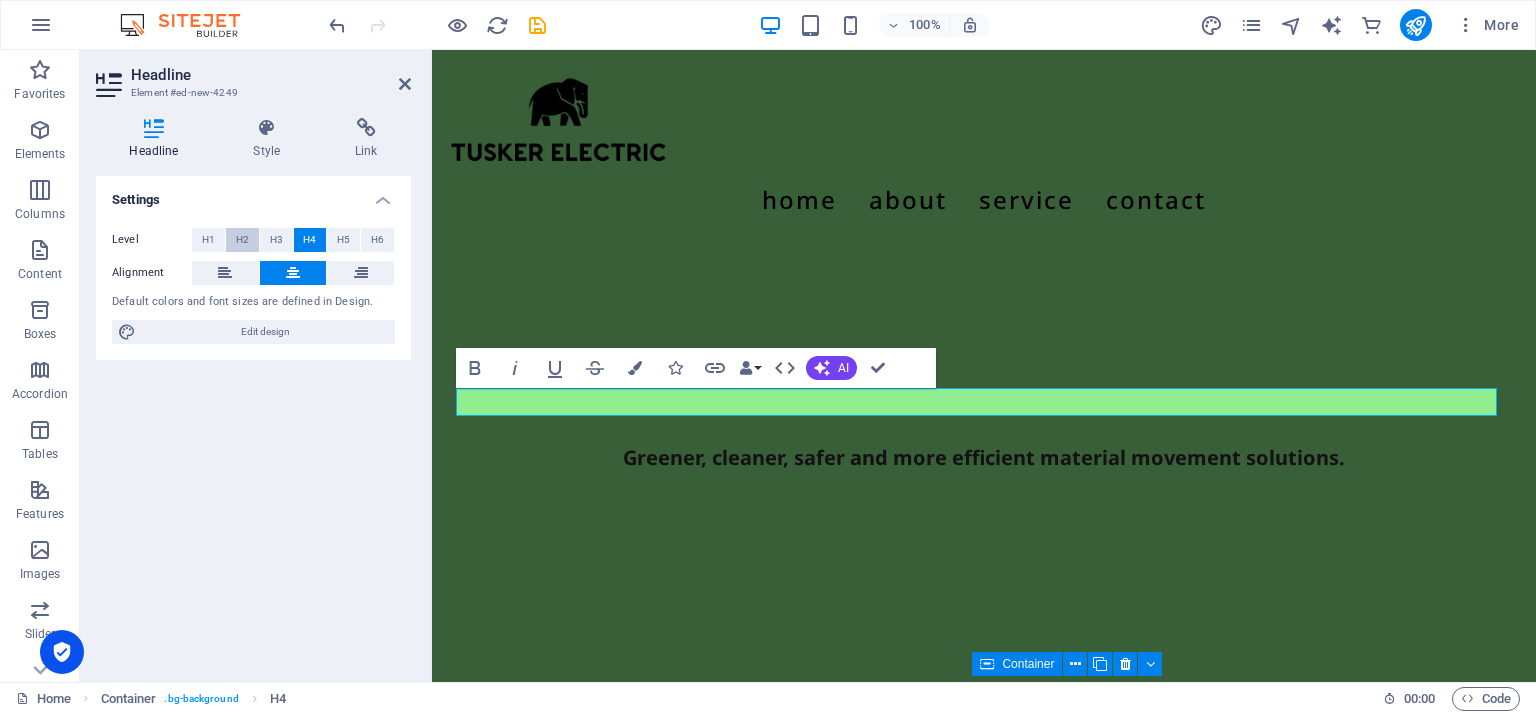 click on "H2" at bounding box center [242, 240] 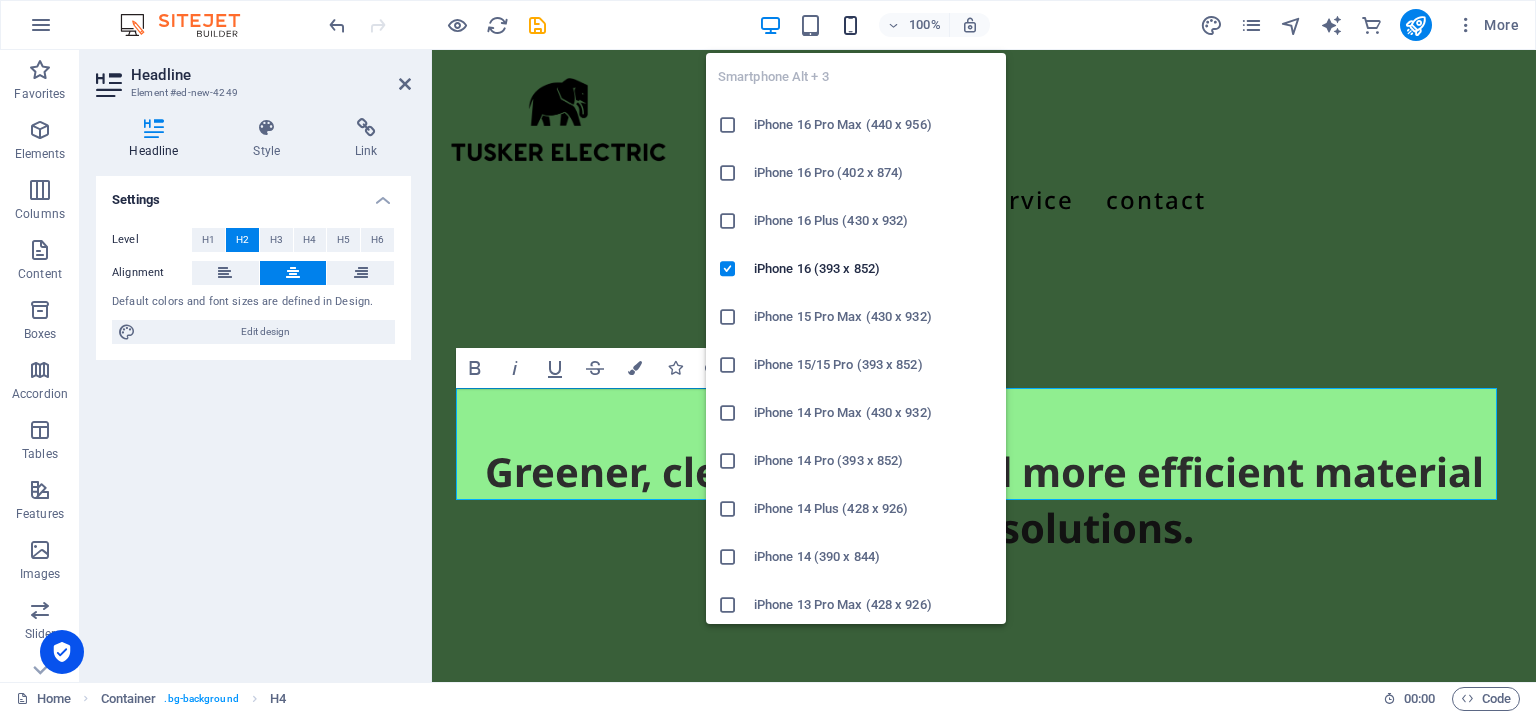 click at bounding box center [850, 25] 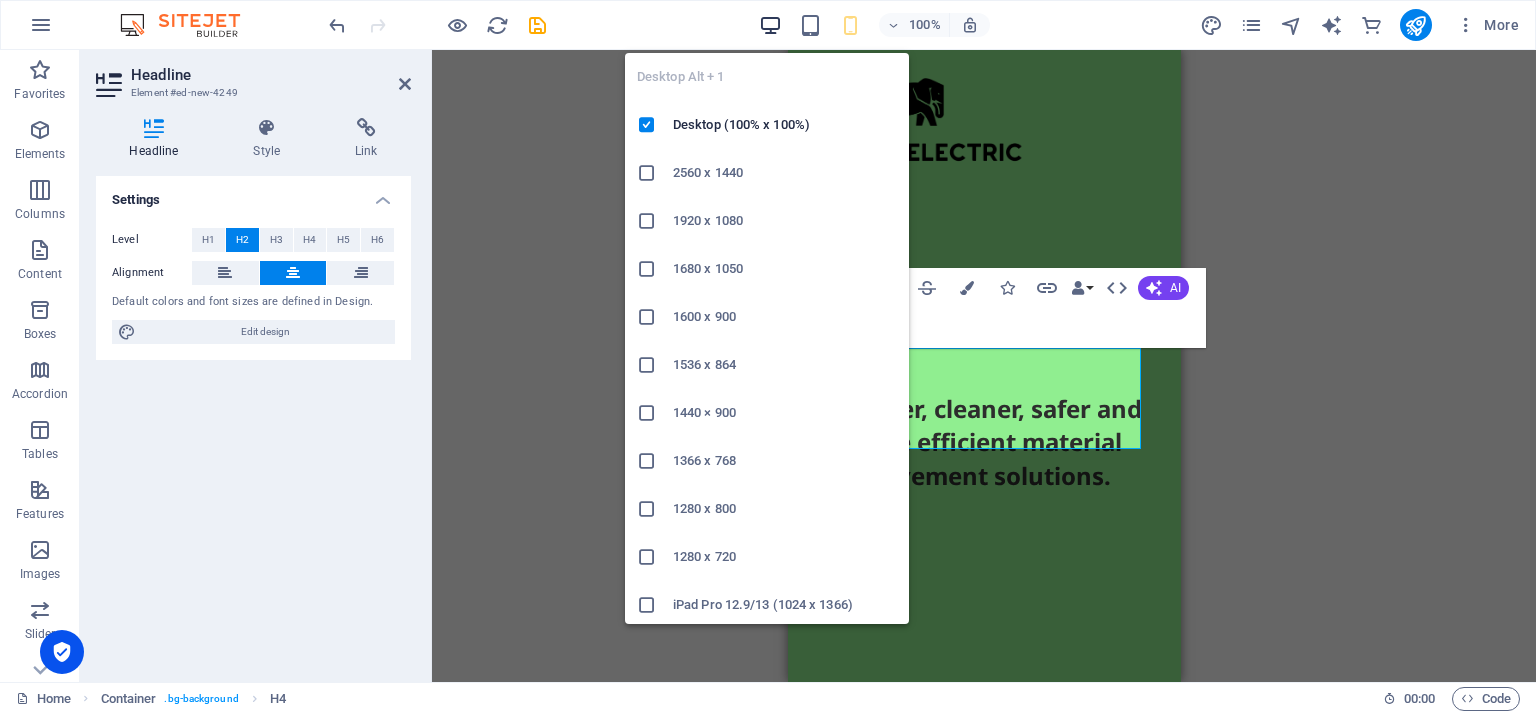 click at bounding box center [770, 25] 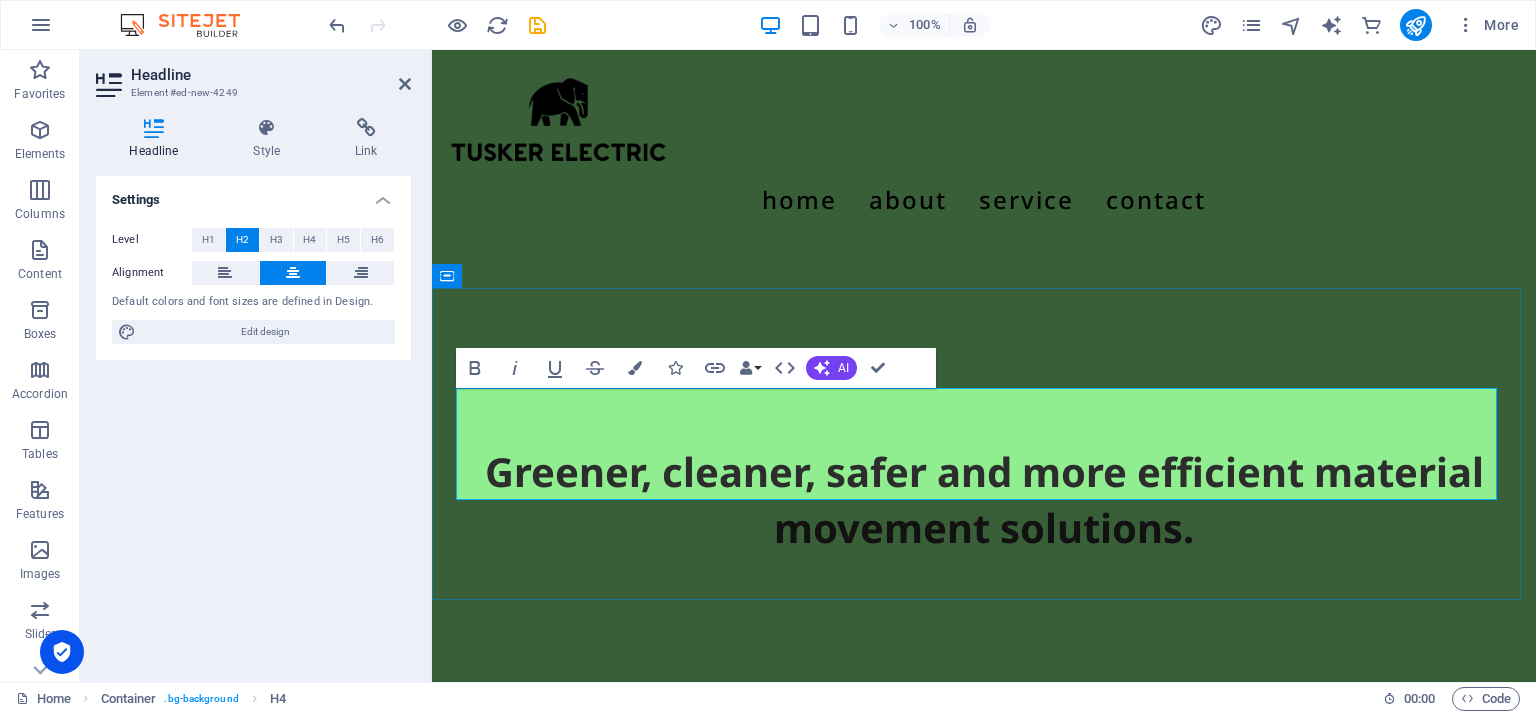 click on "Greener, cleaner, safer and more efficient material movement solutions." at bounding box center [984, 500] 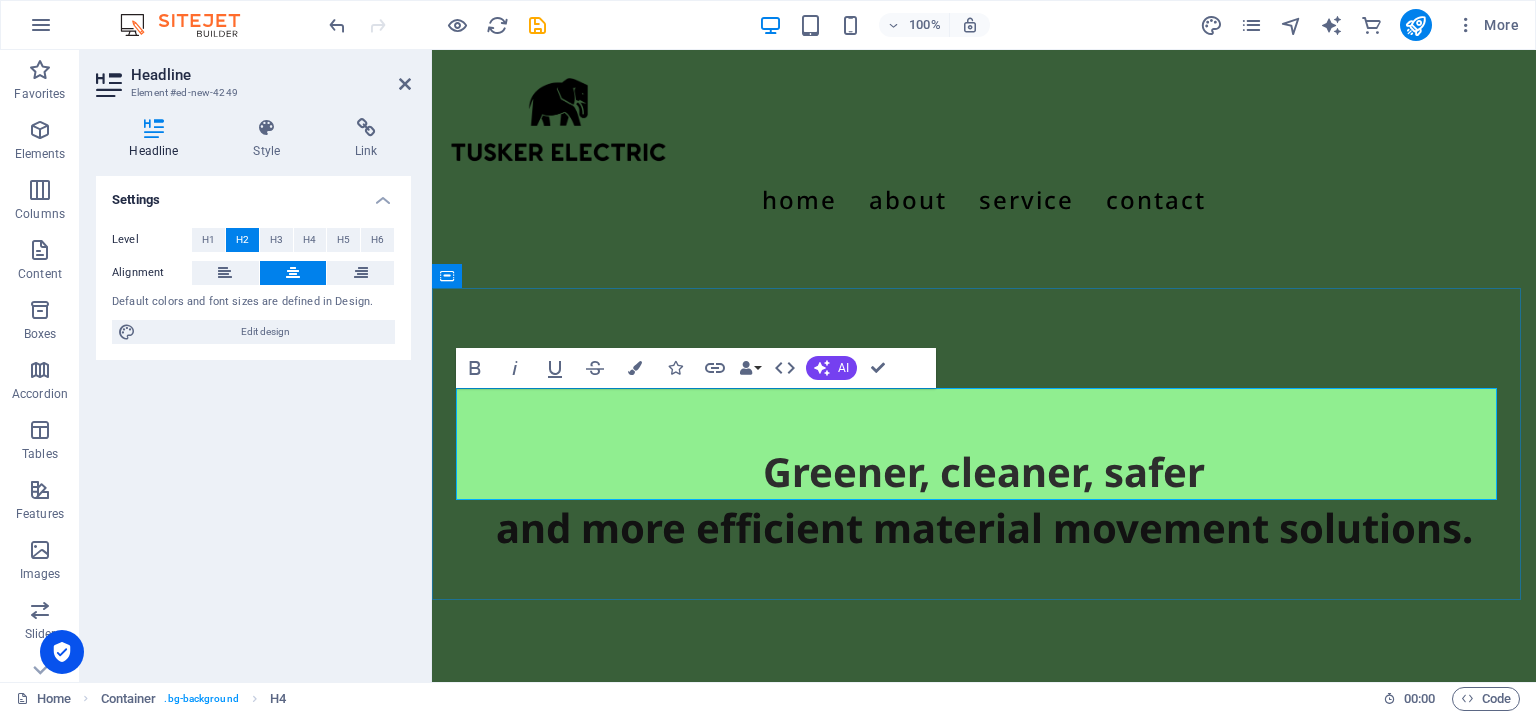 click on "Greener, cleaner, safer  ‌and more efficient material movement solutions." at bounding box center (984, 500) 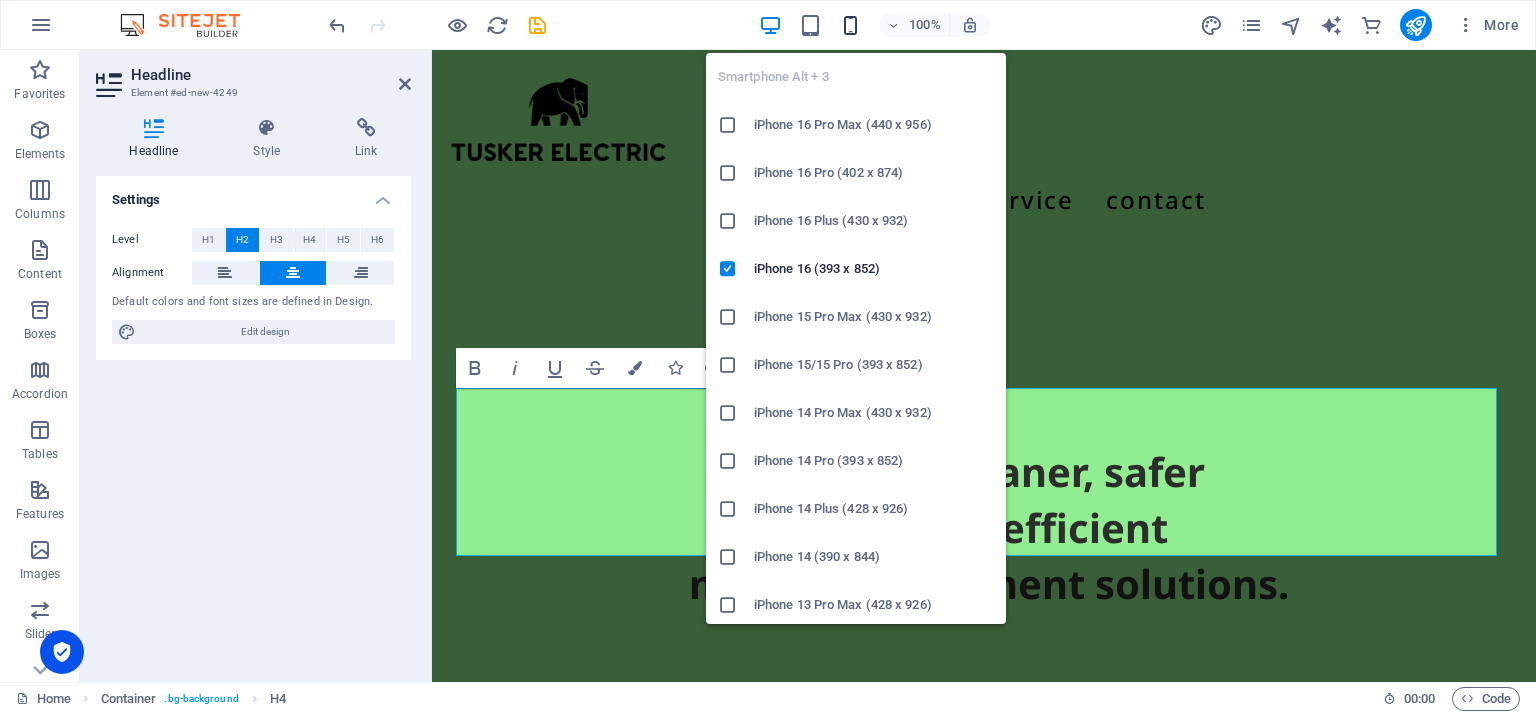 click at bounding box center [850, 25] 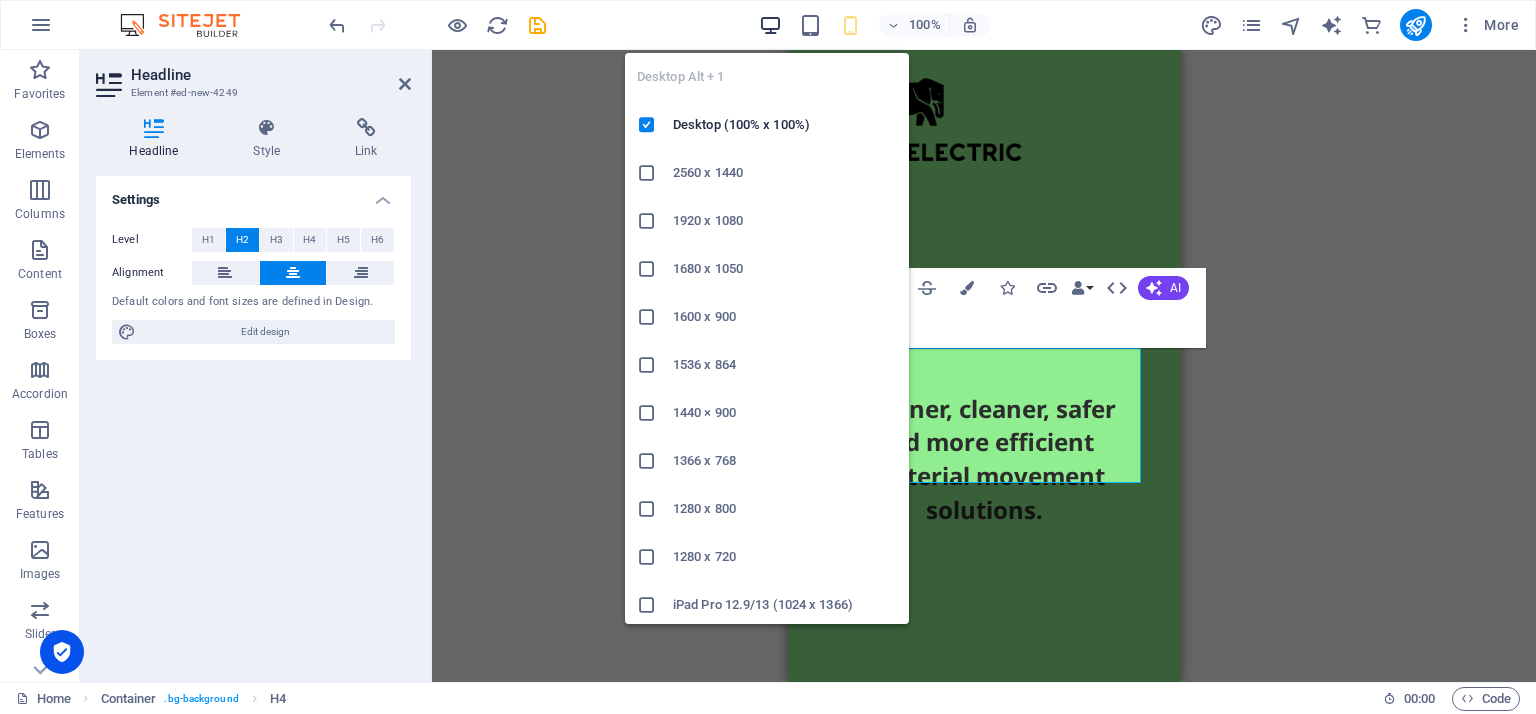 click at bounding box center (770, 25) 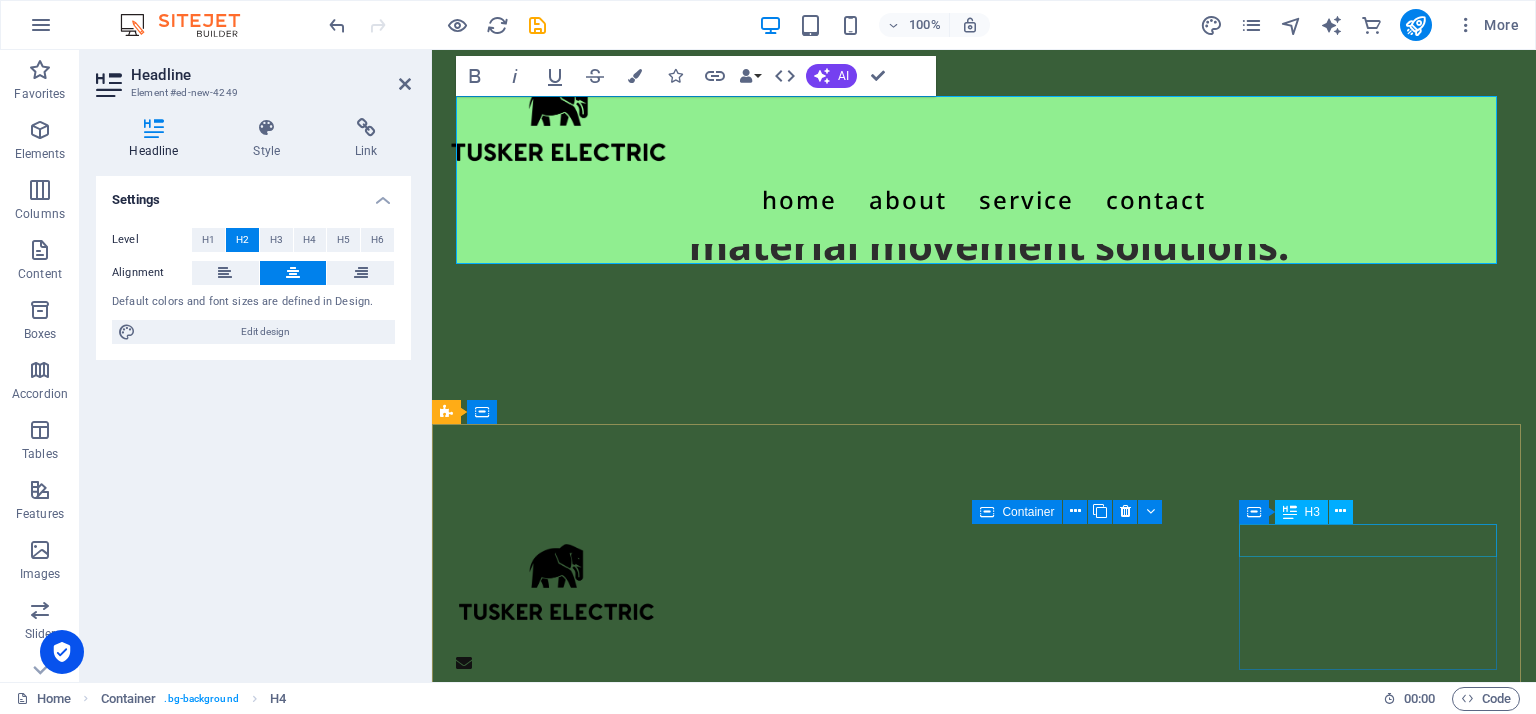 scroll, scrollTop: 295, scrollLeft: 0, axis: vertical 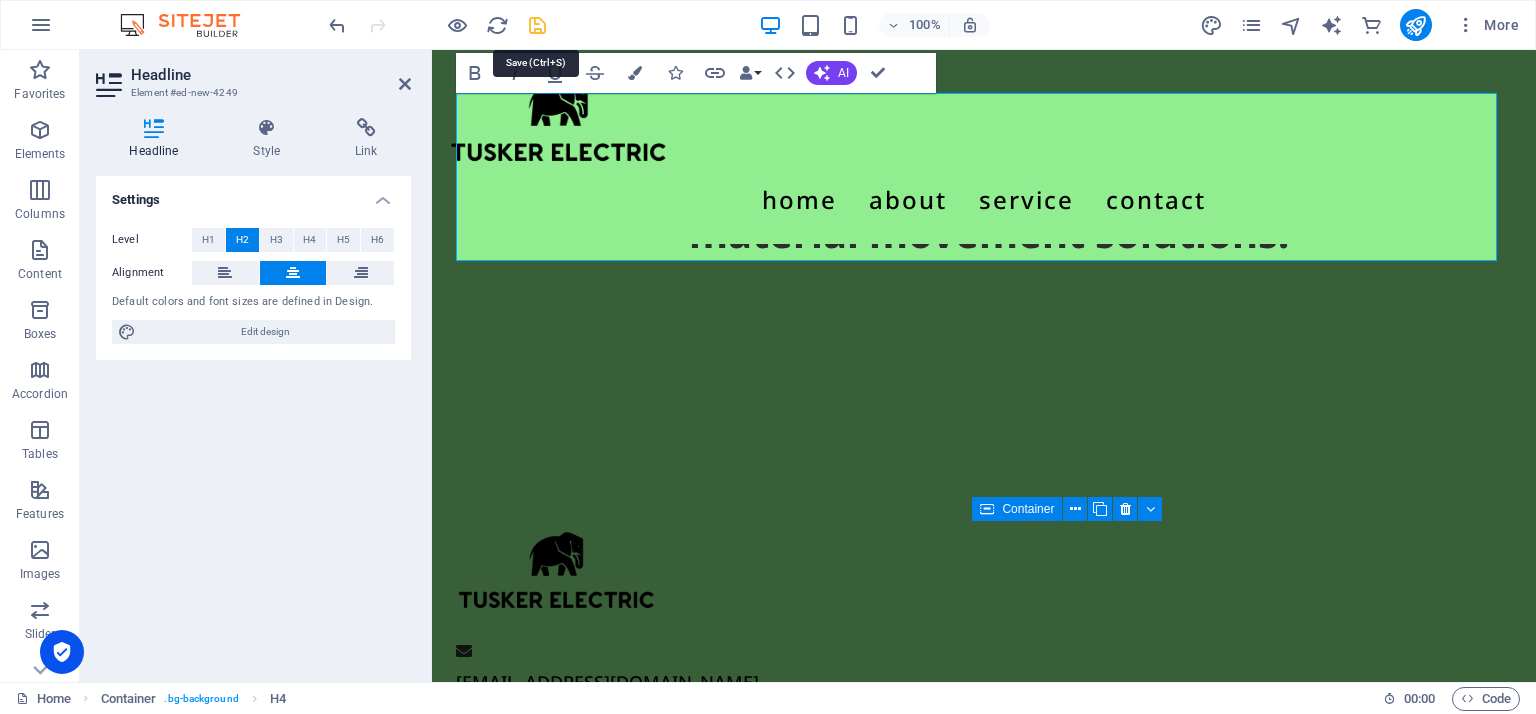 click at bounding box center (537, 25) 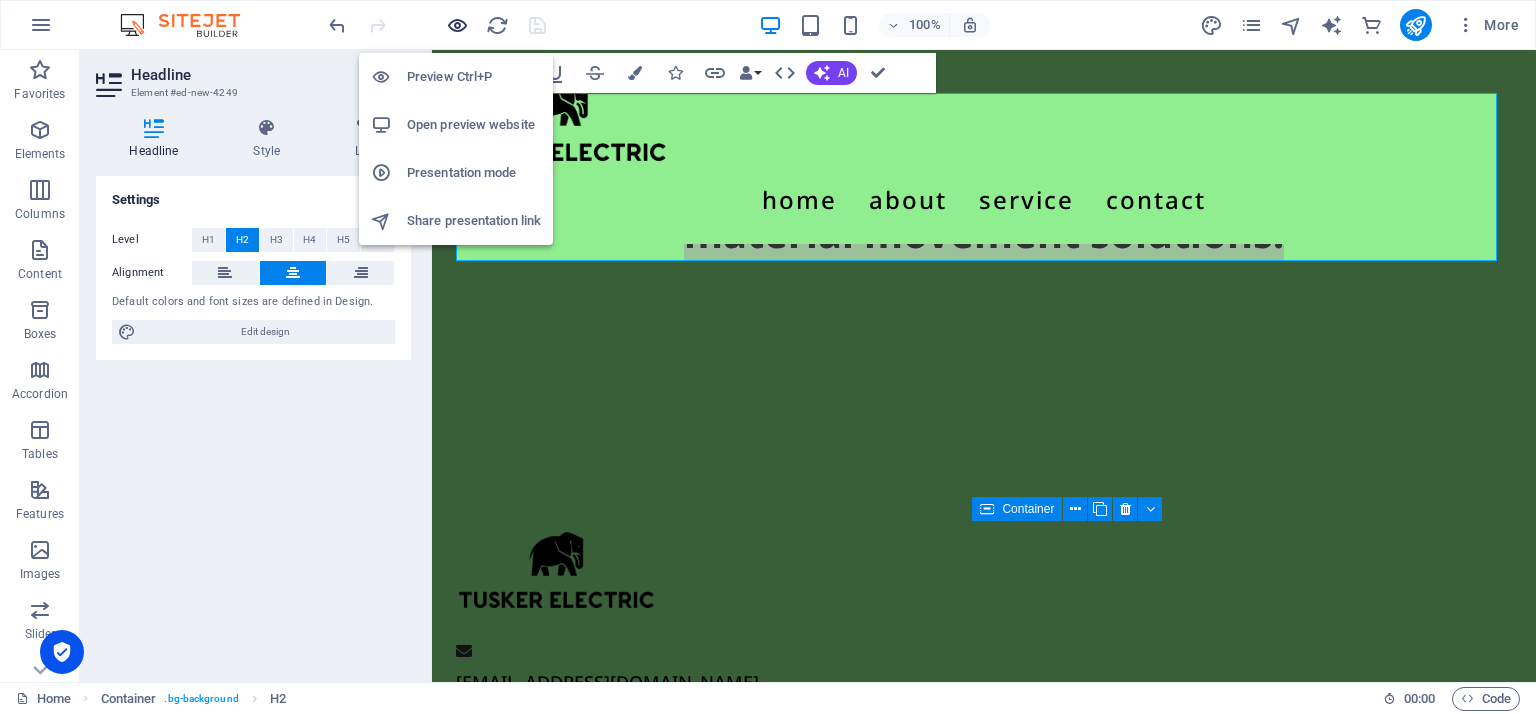 click at bounding box center (457, 25) 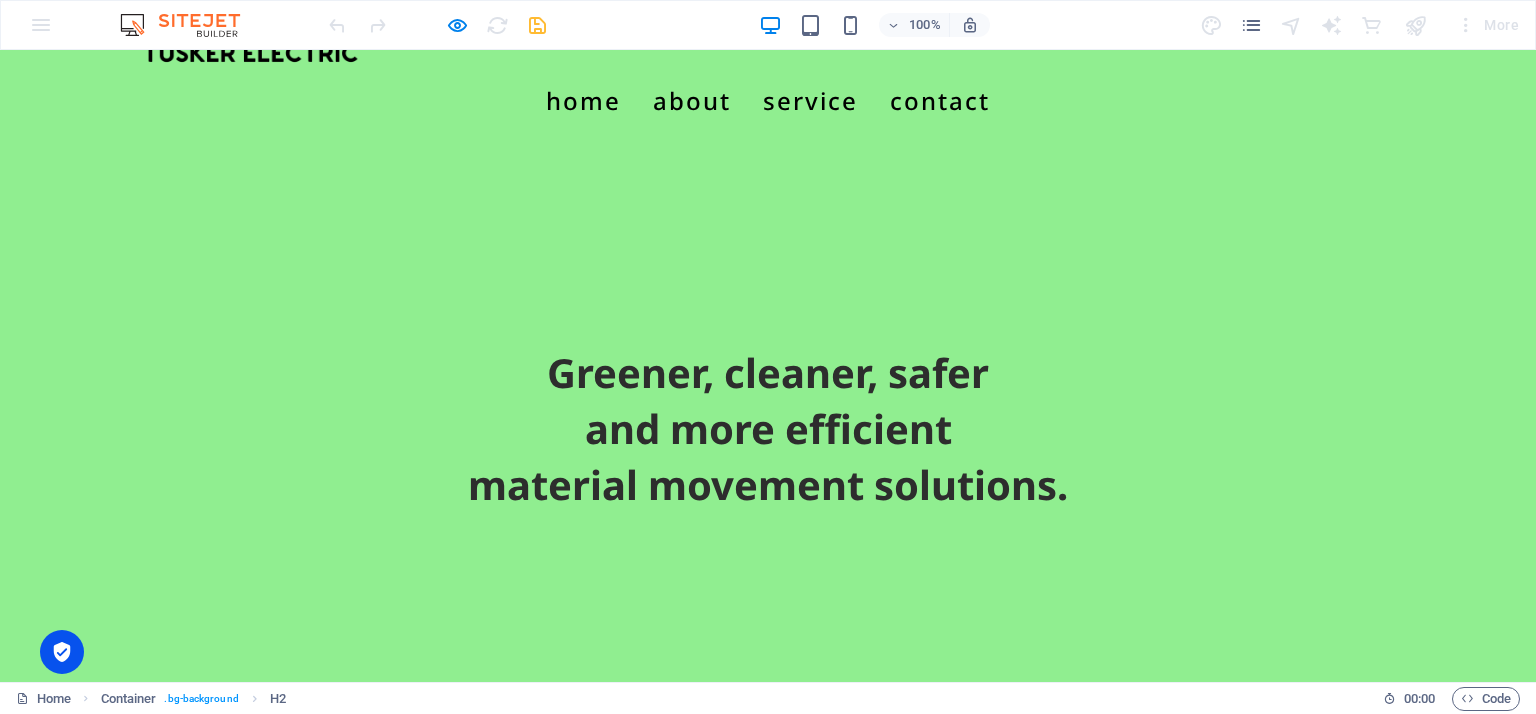 scroll, scrollTop: 100, scrollLeft: 0, axis: vertical 